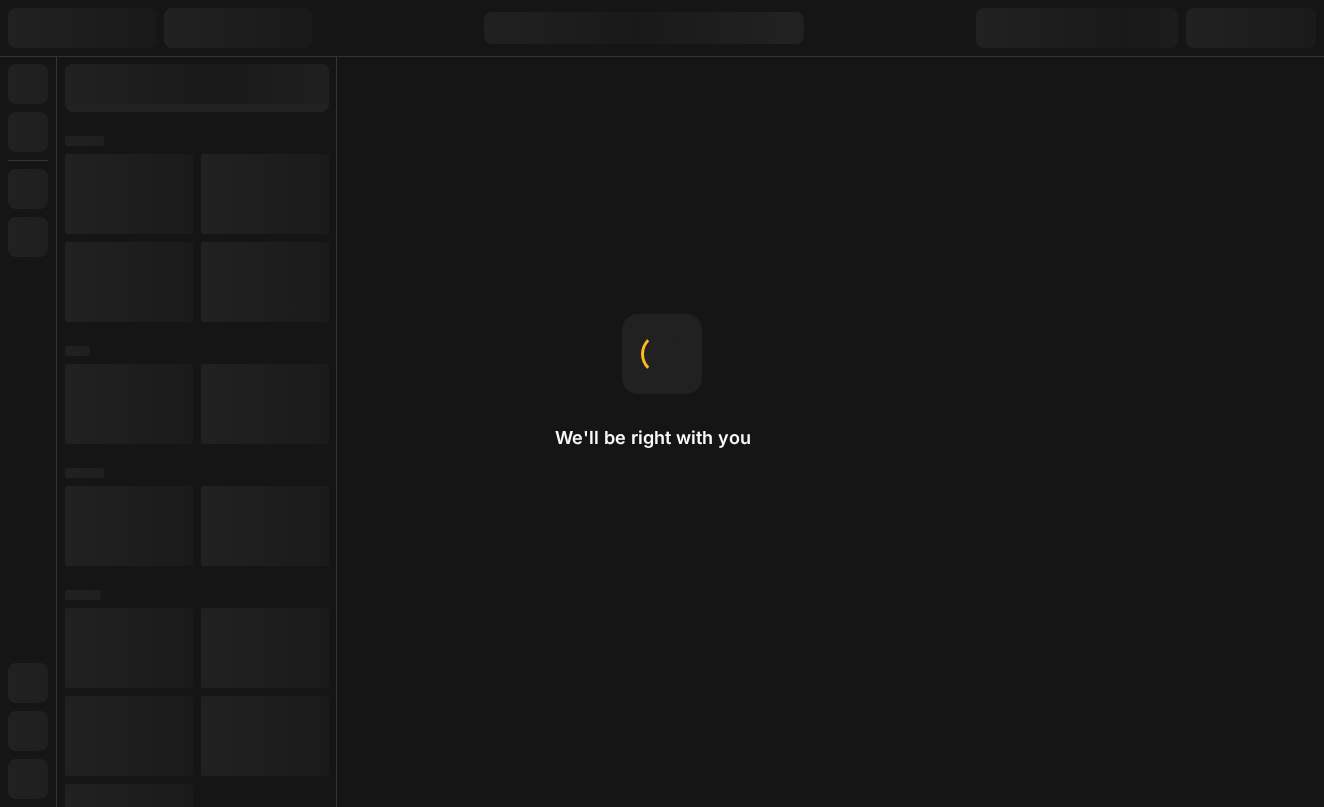 scroll, scrollTop: 0, scrollLeft: 0, axis: both 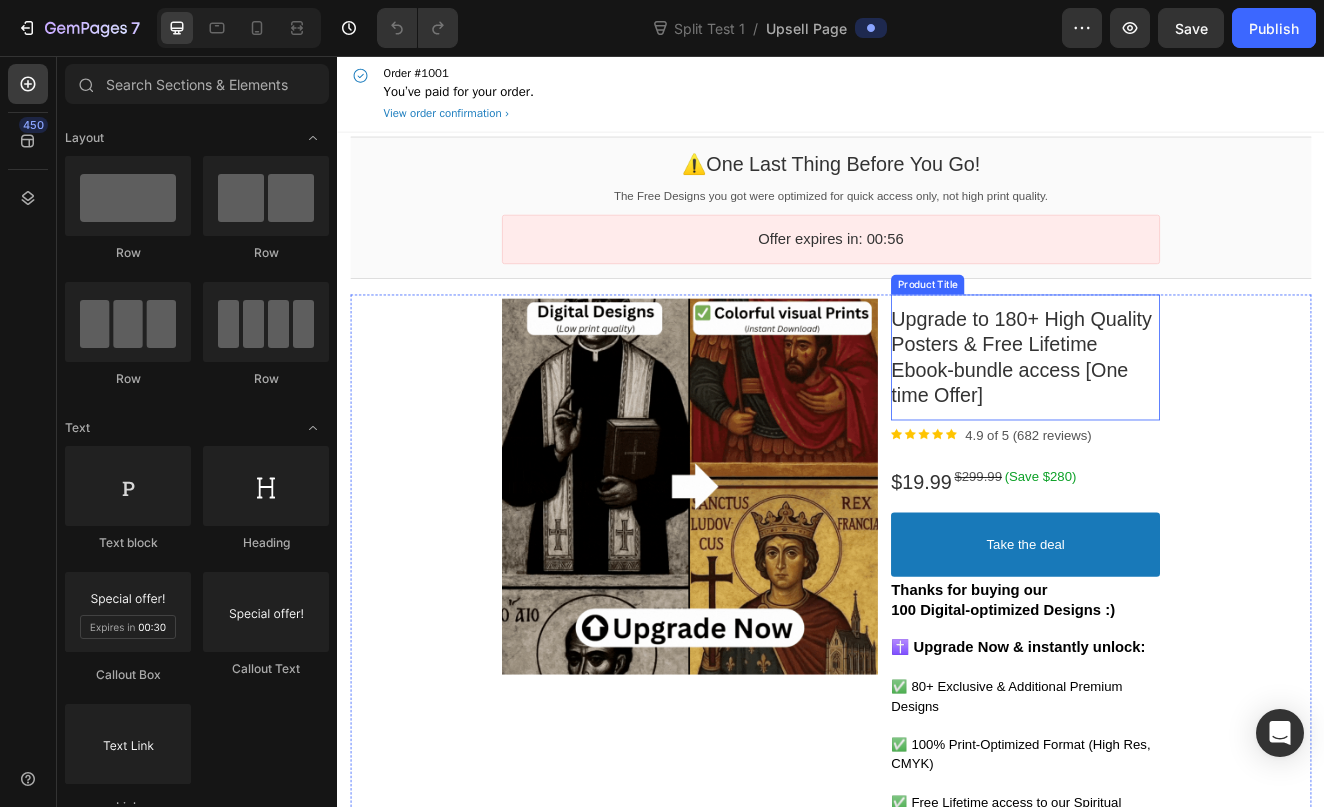click on "Upgrade to 180+ High Quality Posters & Free Lifetime Ebook-bundle access [One time Offer]" at bounding box center (1168, 422) 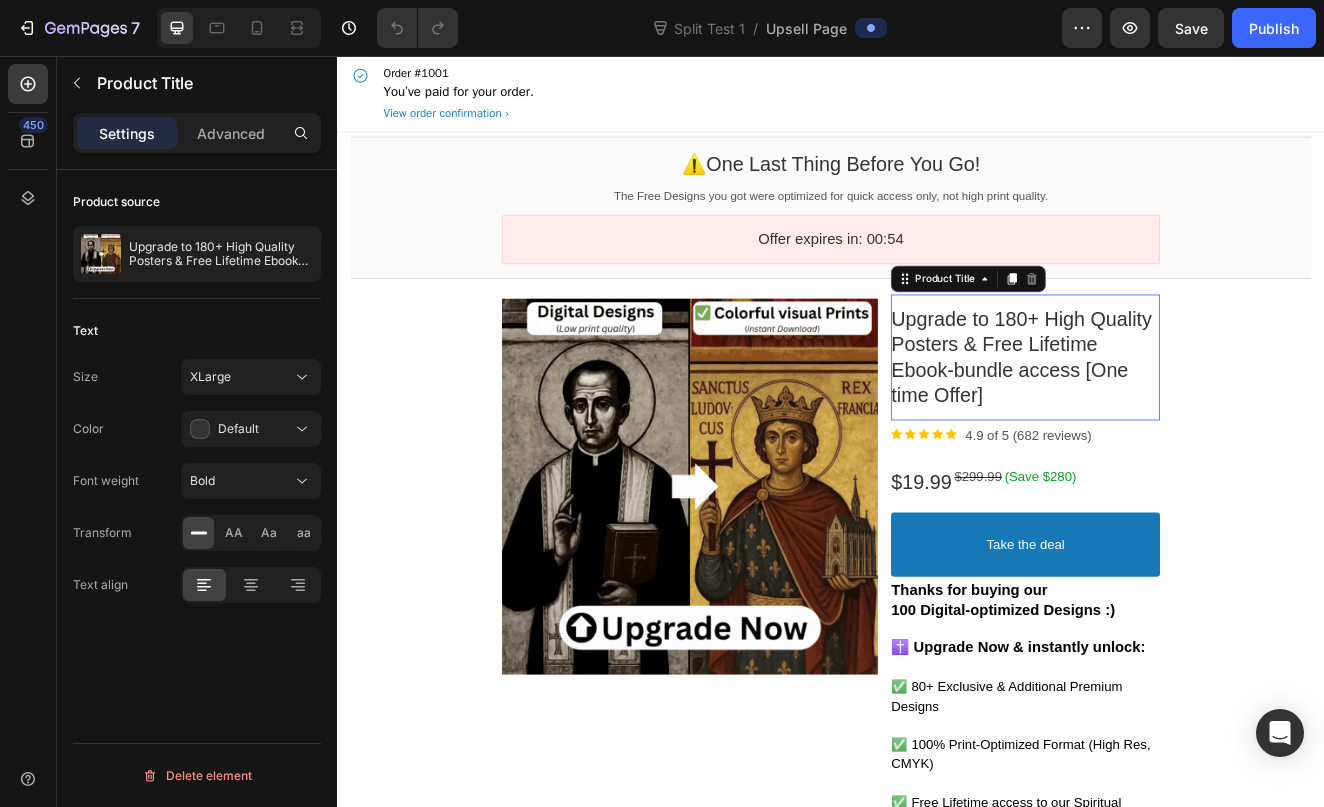 click on "Upgrade to 180+ High Quality Posters & Free Lifetime Ebook-bundle access [One time Offer]" at bounding box center [1173, 422] 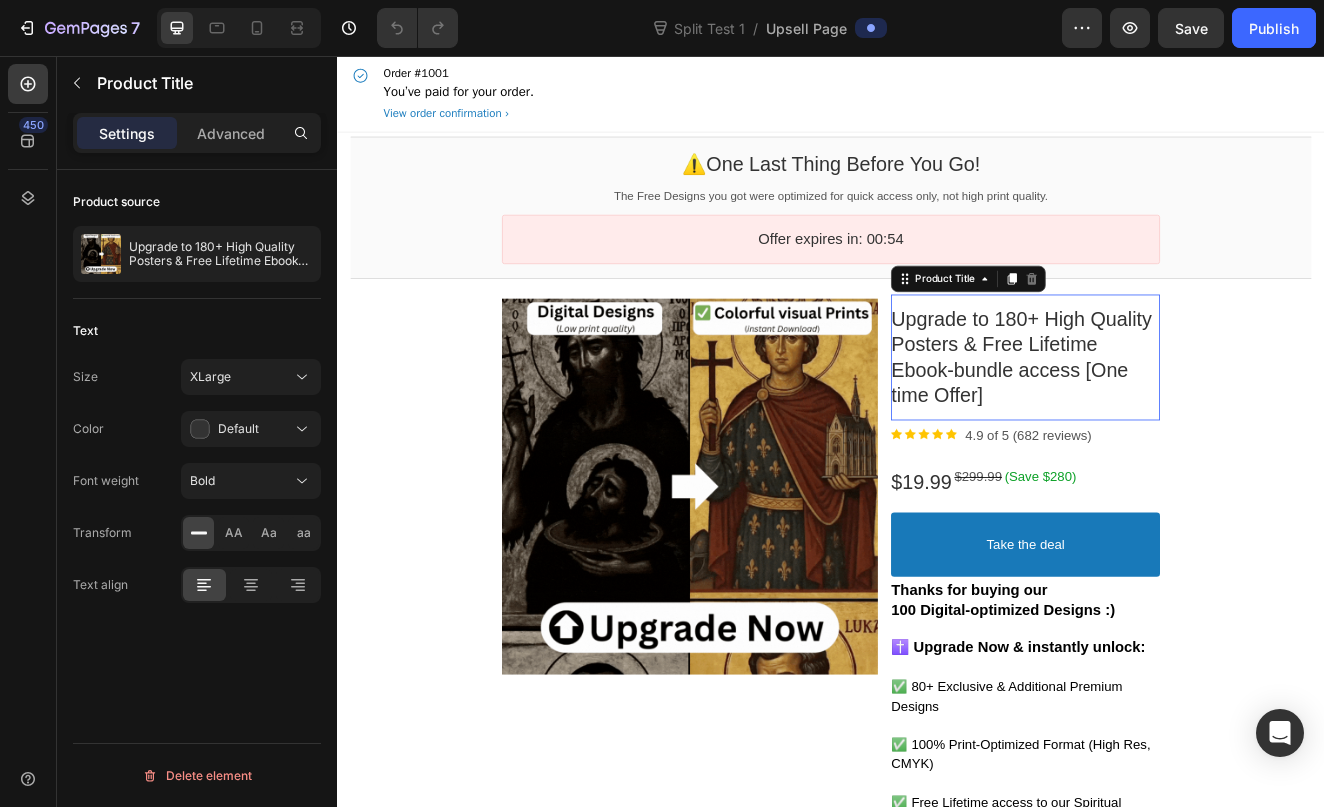 click on "Upgrade to 180+ High Quality Posters & Free Lifetime Ebook-bundle access [One time Offer]" at bounding box center [1173, 422] 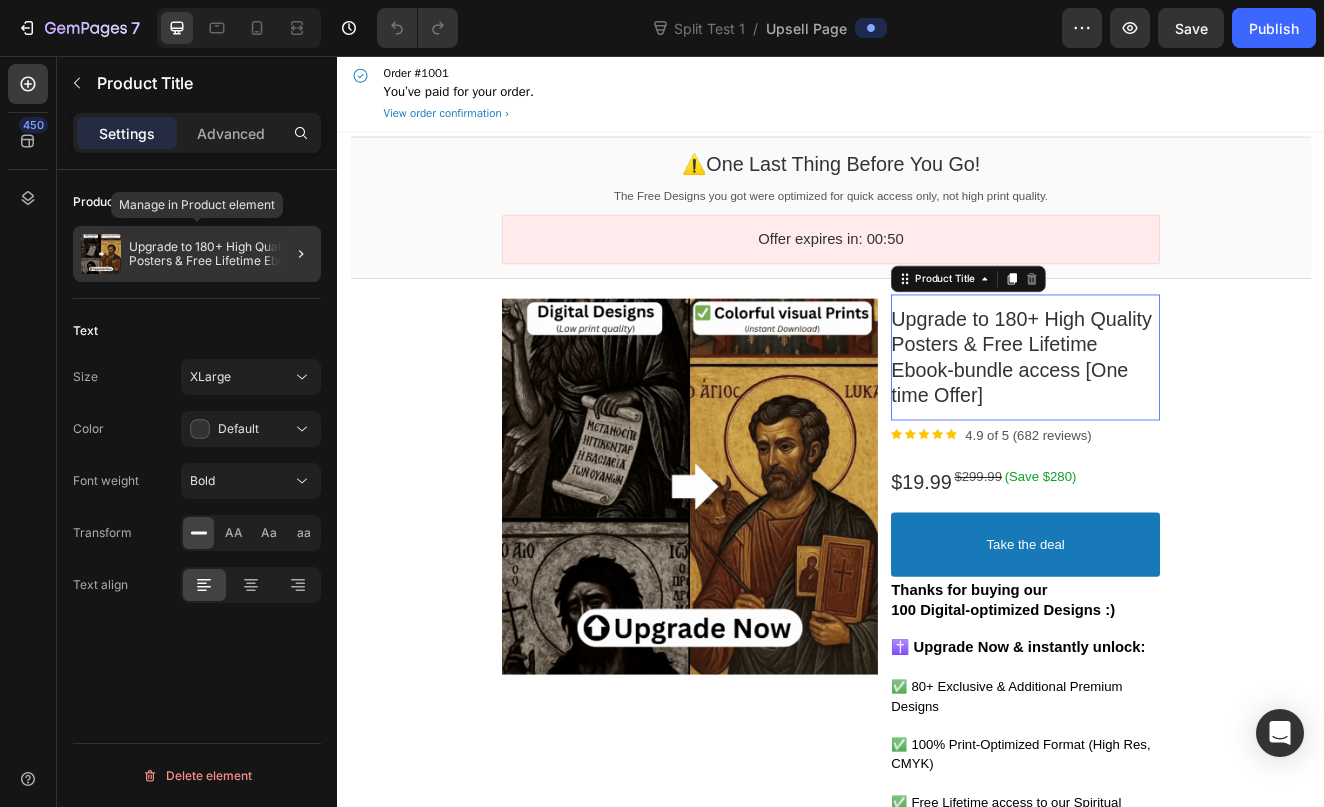 click on "Upgrade to 180+ High Quality Posters & Free Lifetime Ebook-bundle access [One time Offer]" at bounding box center [221, 254] 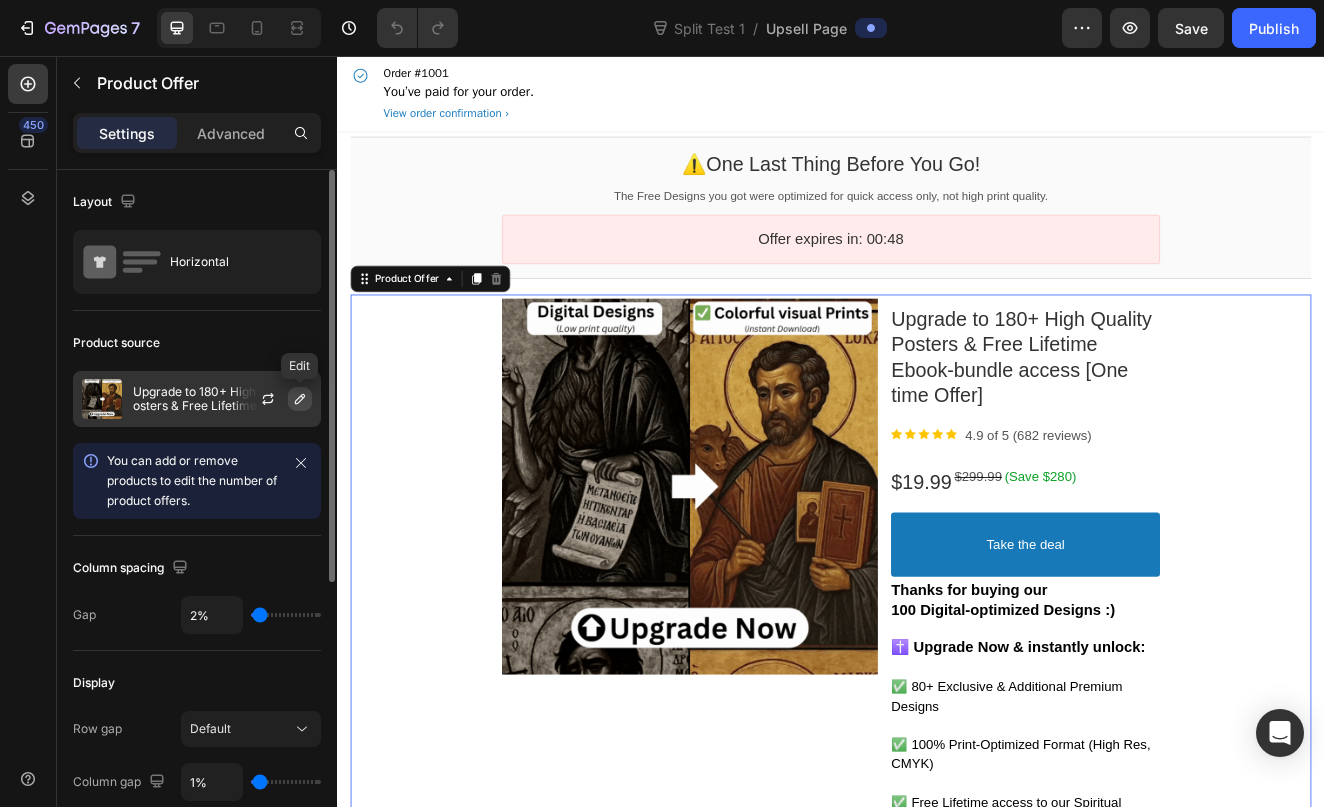 click 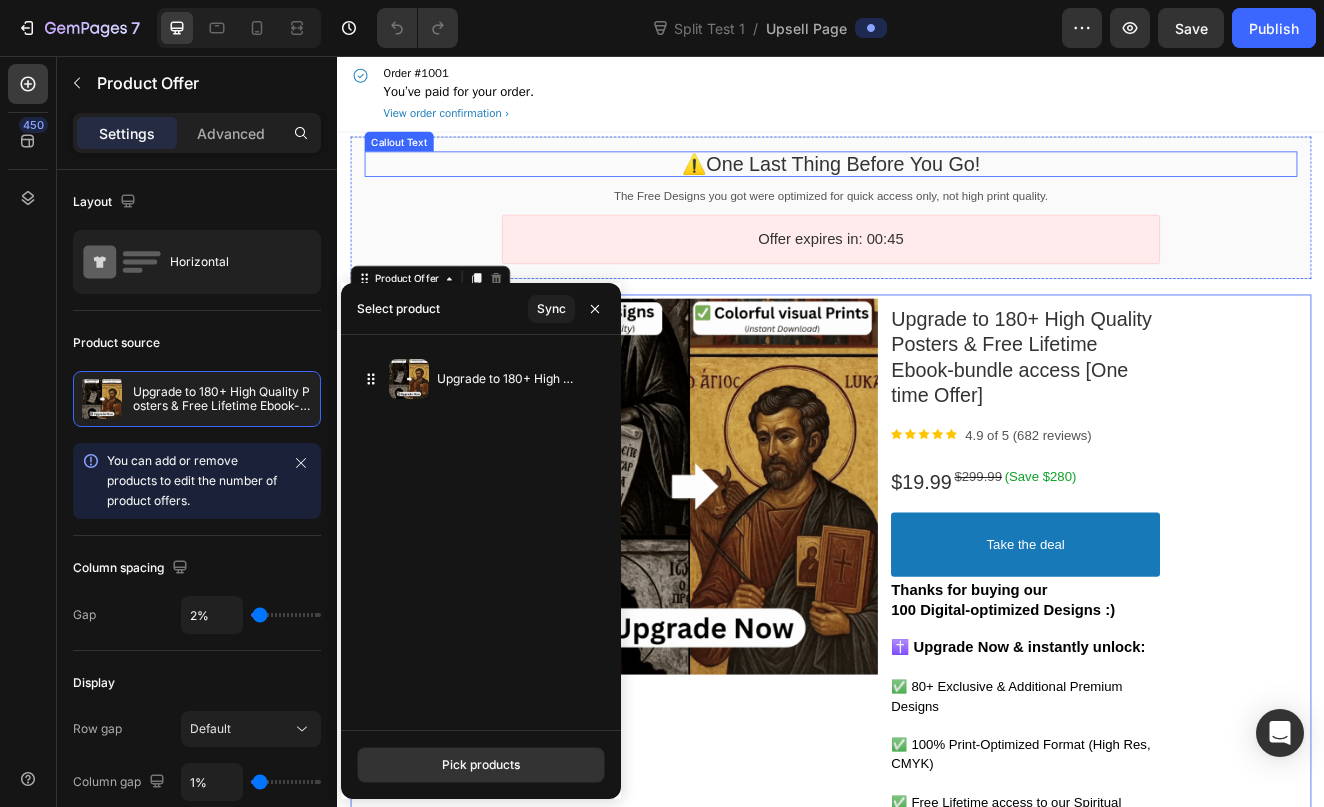 click on "⚠️one last thing before you go!" at bounding box center [936, 187] 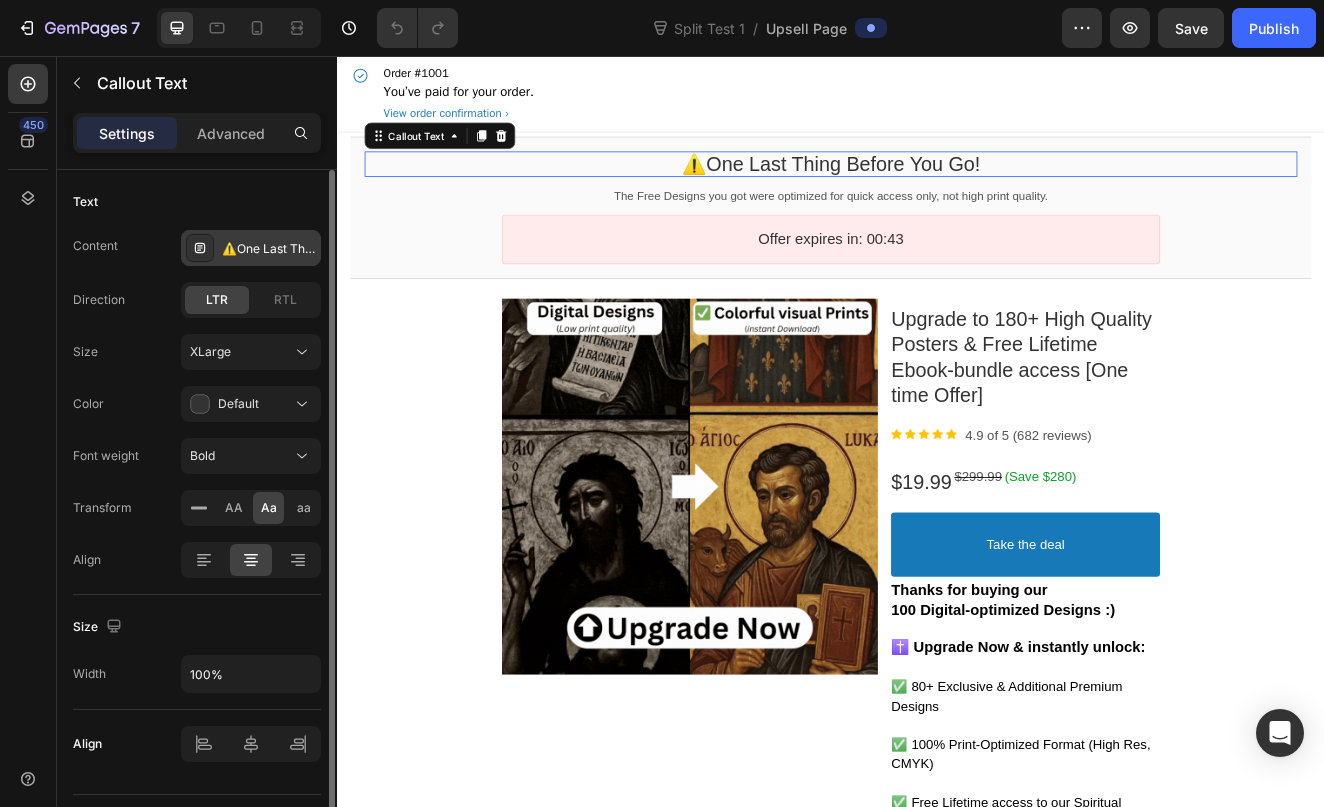 click on "⚠️One Last Thing Before You Go!" at bounding box center (269, 249) 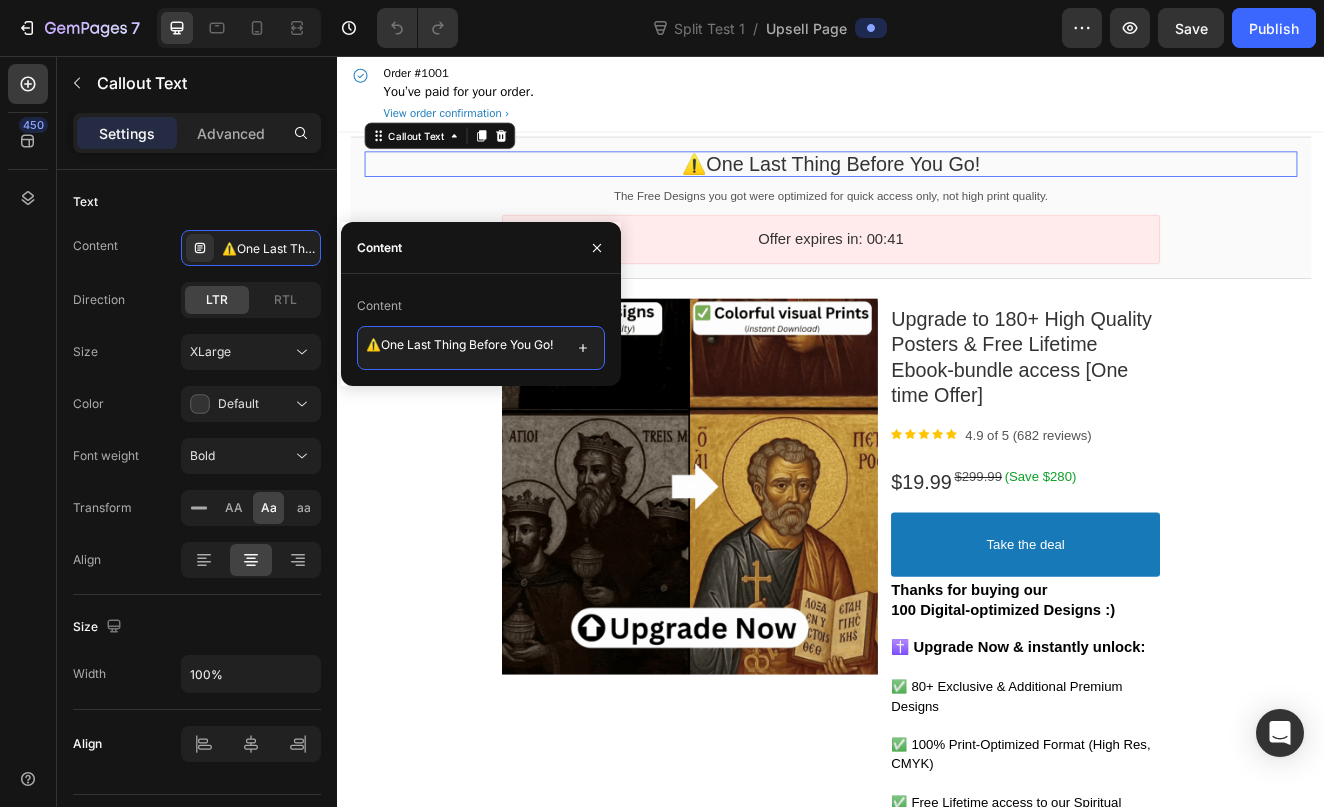 click on "⚠️One Last Thing Before You Go!" at bounding box center [481, 348] 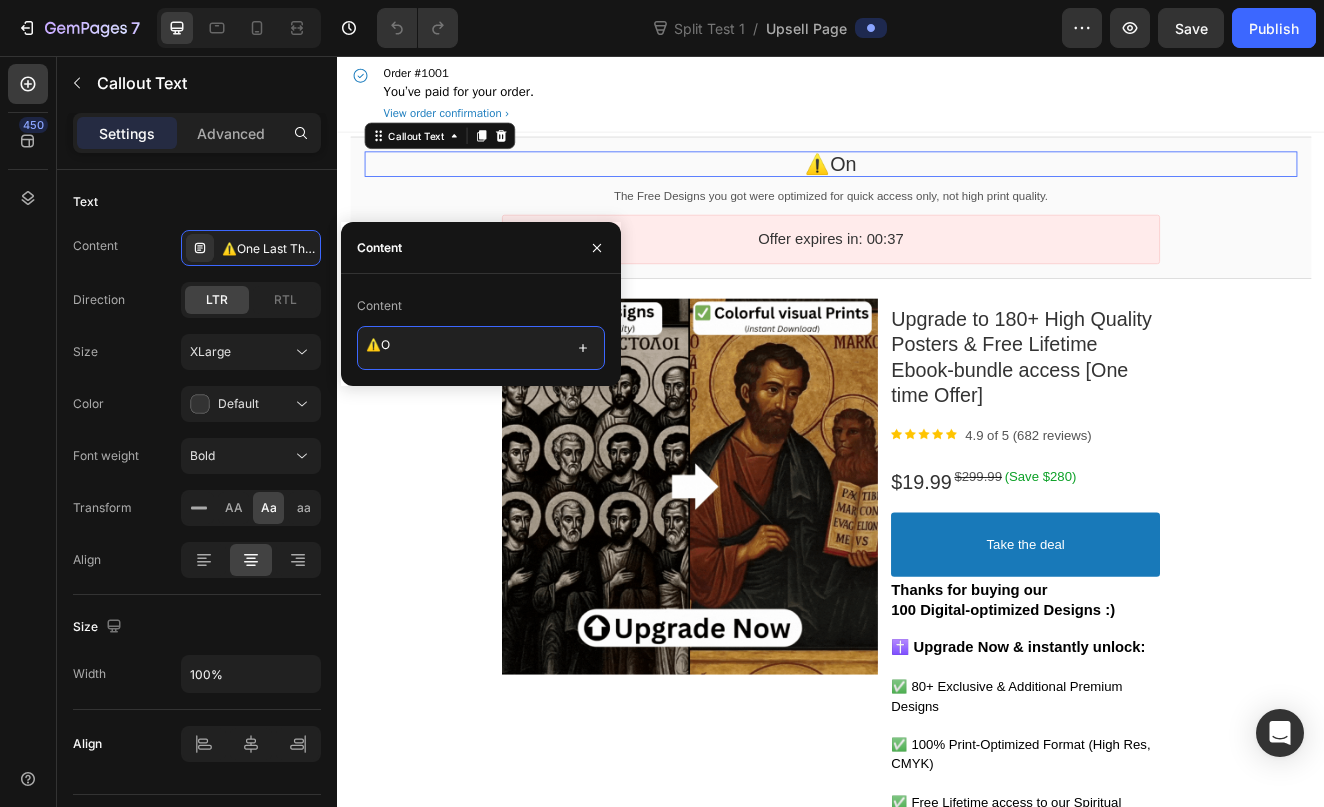 type on "⚠️" 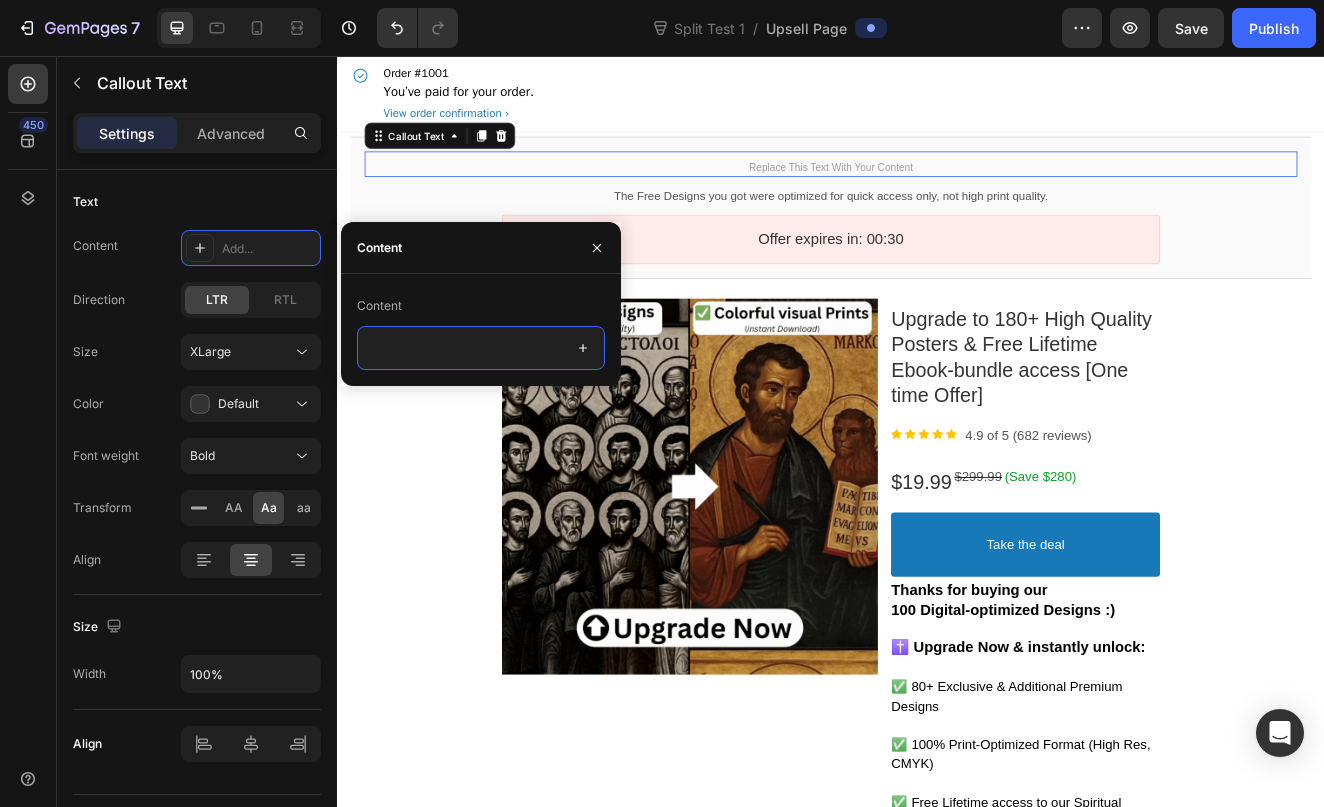 paste on "⚠️ One Last Step…" 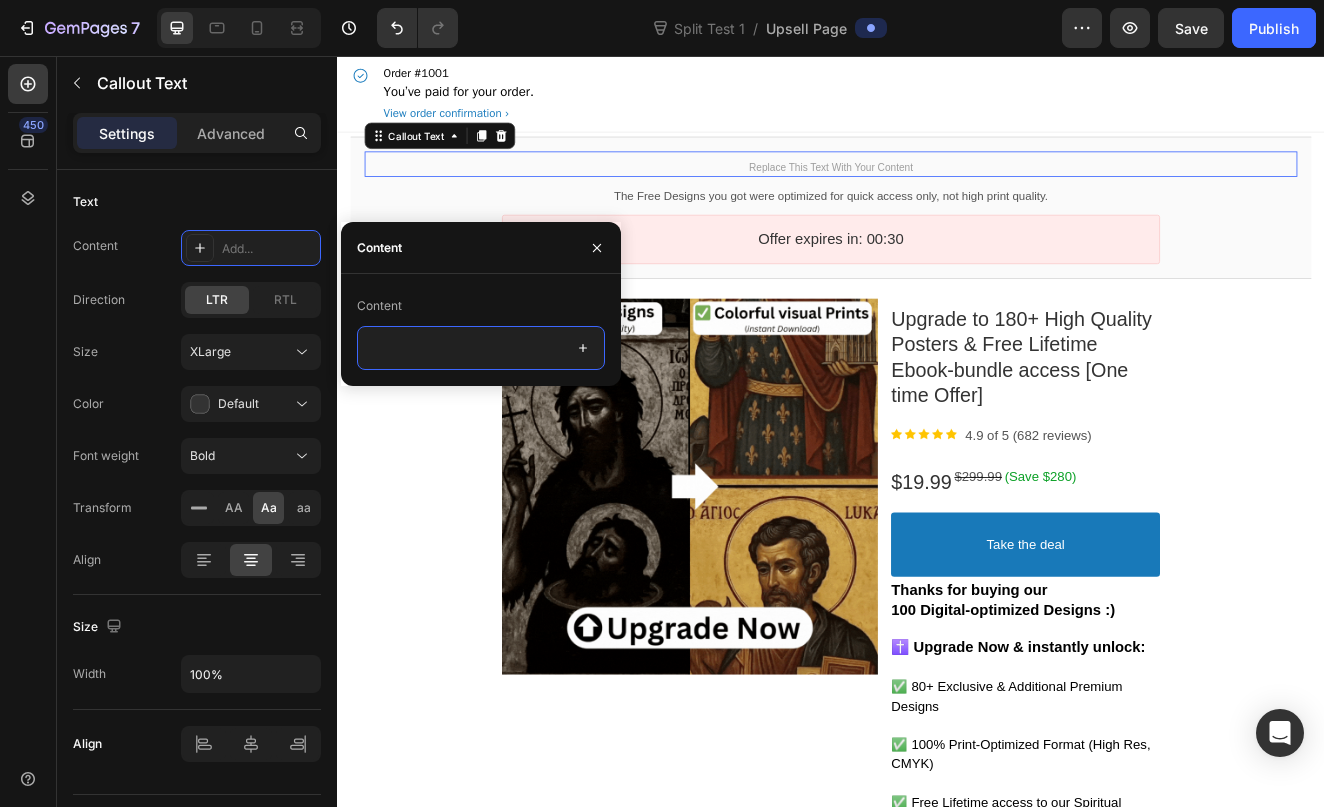 type on "⚠️ One Last Step…" 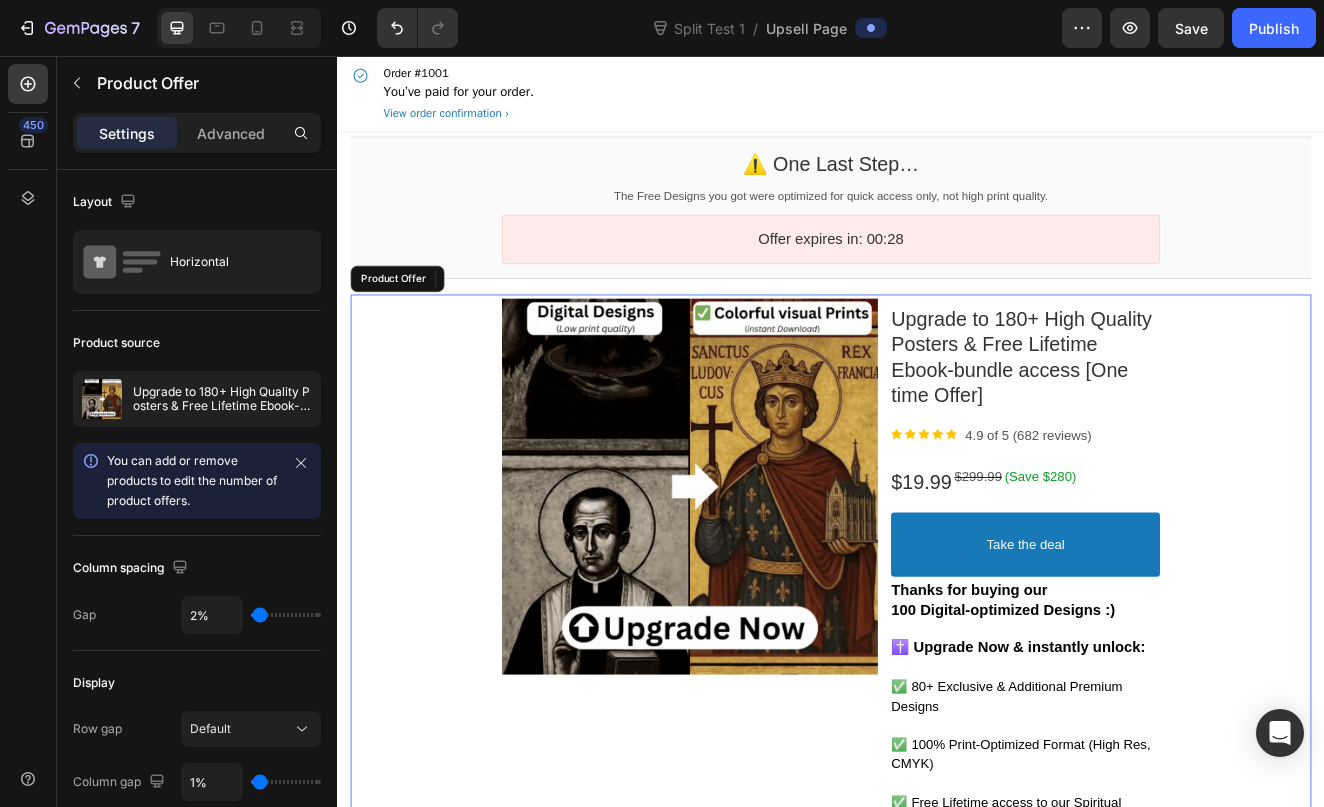 click on "Product Images Upgrade to 180+ High Quality Posters & Free Lifetime Ebook-bundle access [One time Offer] Product Title Image 4.9 of 5 (682 reviews) Text block Row $[PRICE] Price $[PRICE] Price (Save $[PRICE]) Discount Tag Row Take the deal Accept Button Thanks for buying our 100 Digital-optimized Designs :) ✝️ Upgrade Now & instantly unlock: ✅ 80+ Exclusive & Additional Premium Designs ✅ 100% Print-Optimized Format (High Res, CMYK) ✅ Free Lifetime access to our Spiritual eBook Bundle ✅ Exclusive Mystery Content (worth Over $[PRICE]) Not Available Later, Don't Miss Out — Click Below & Upgrade Now (No Second Processing Fee Required!) Text block $[PRICE] Price $[PRICE] Price (Save $[PRICE]) Discount Tag Row Show price breakdown Price Breakdown Take the deal Accept Button Decline offer Decline Button Row" at bounding box center [937, 877] 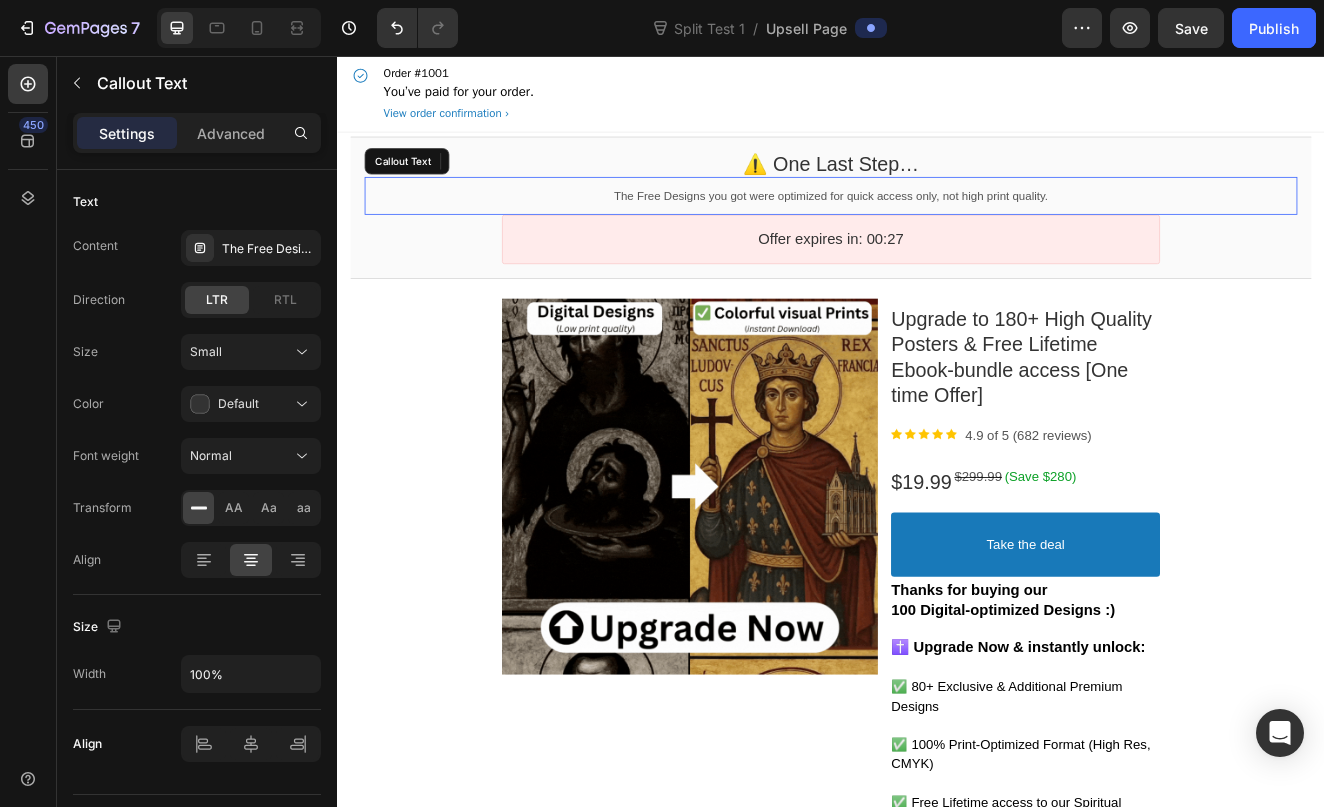 click on "The Free Designs you got were optimized for quick access only, not high print quality." at bounding box center [937, 226] 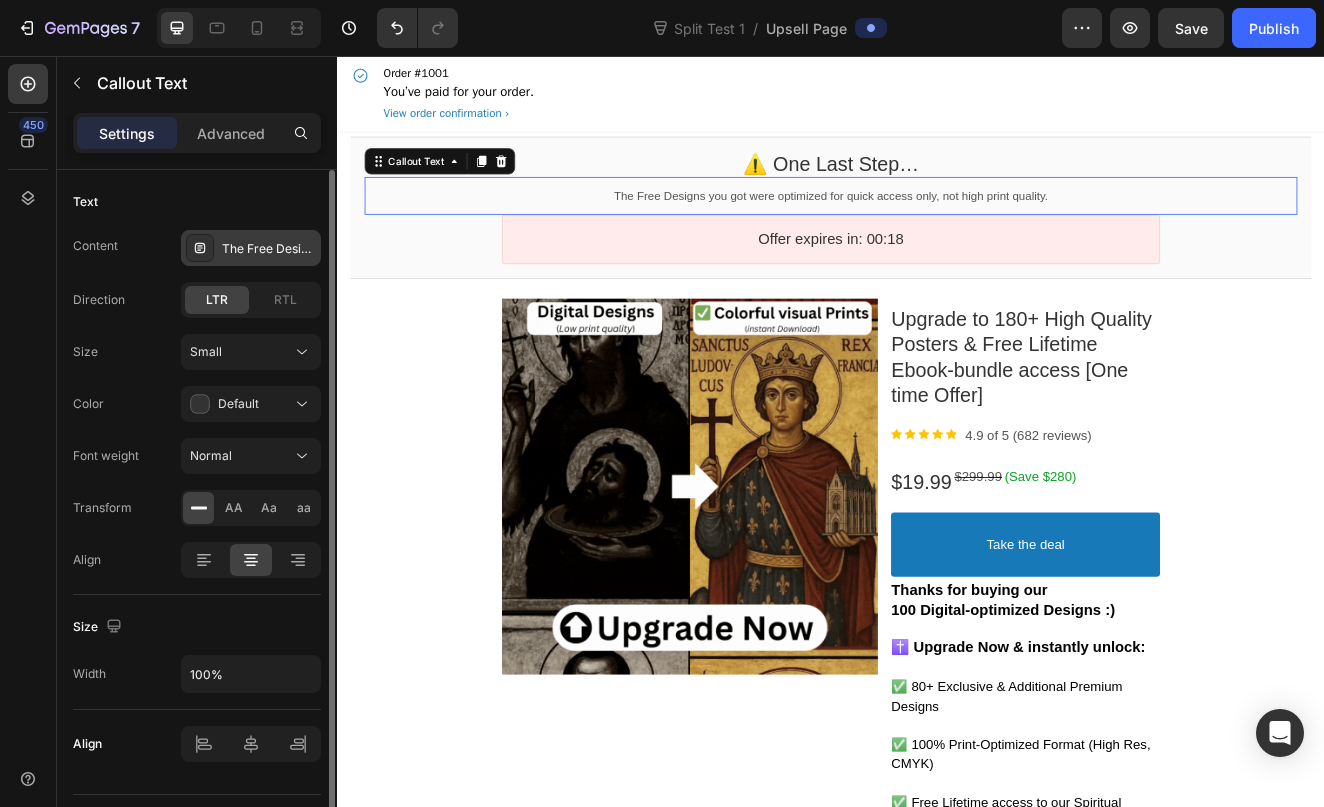 click on "The Free Designs you got were optimized for quick access only, not high print quality." at bounding box center [251, 248] 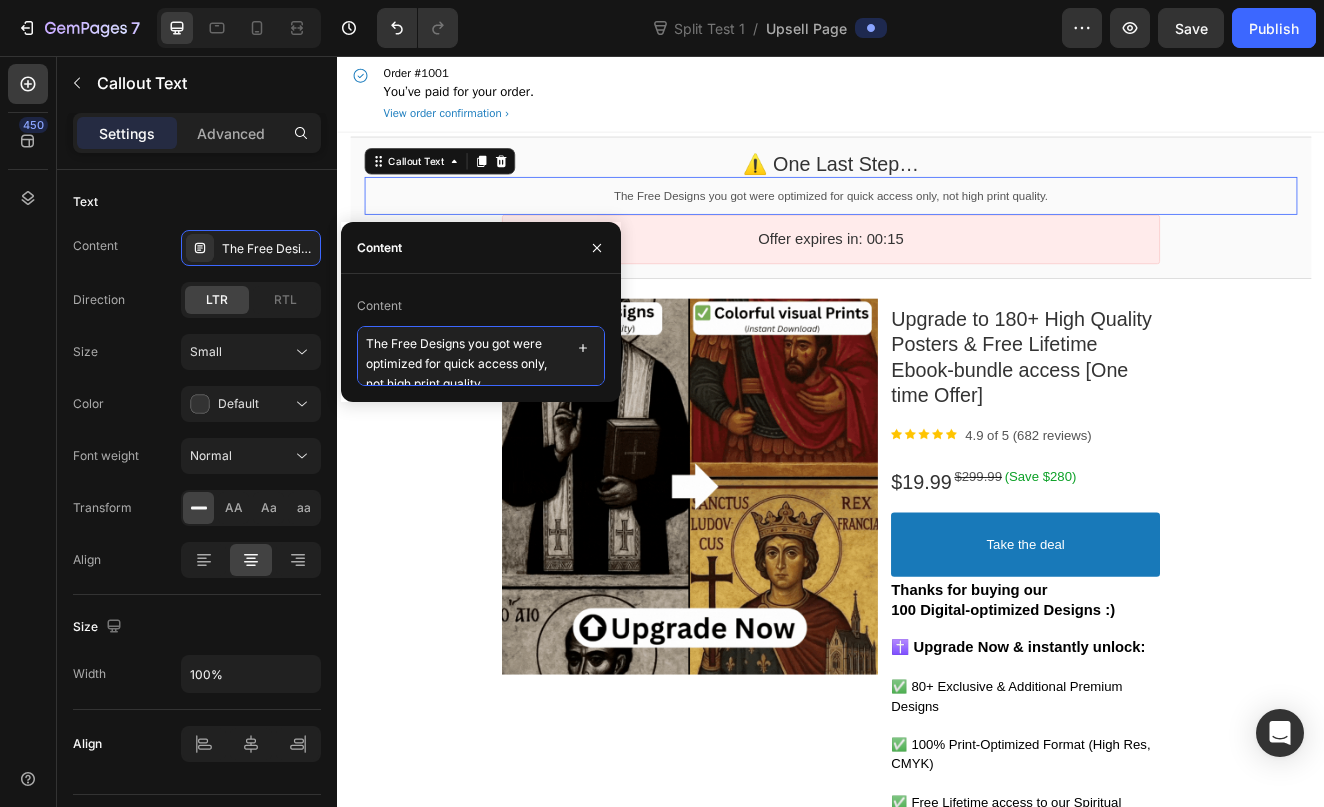 scroll, scrollTop: 0, scrollLeft: 0, axis: both 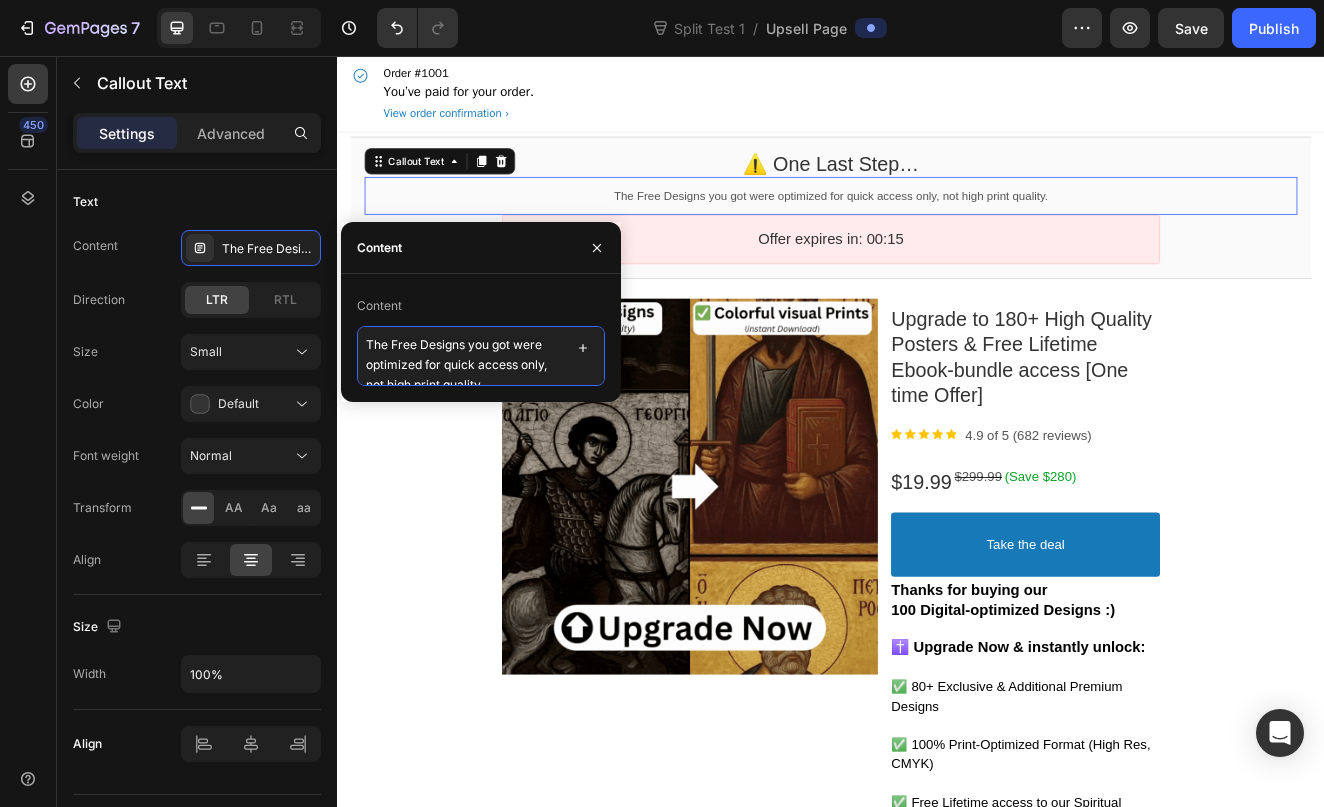 drag, startPoint x: 507, startPoint y: 365, endPoint x: 351, endPoint y: 320, distance: 162.3607 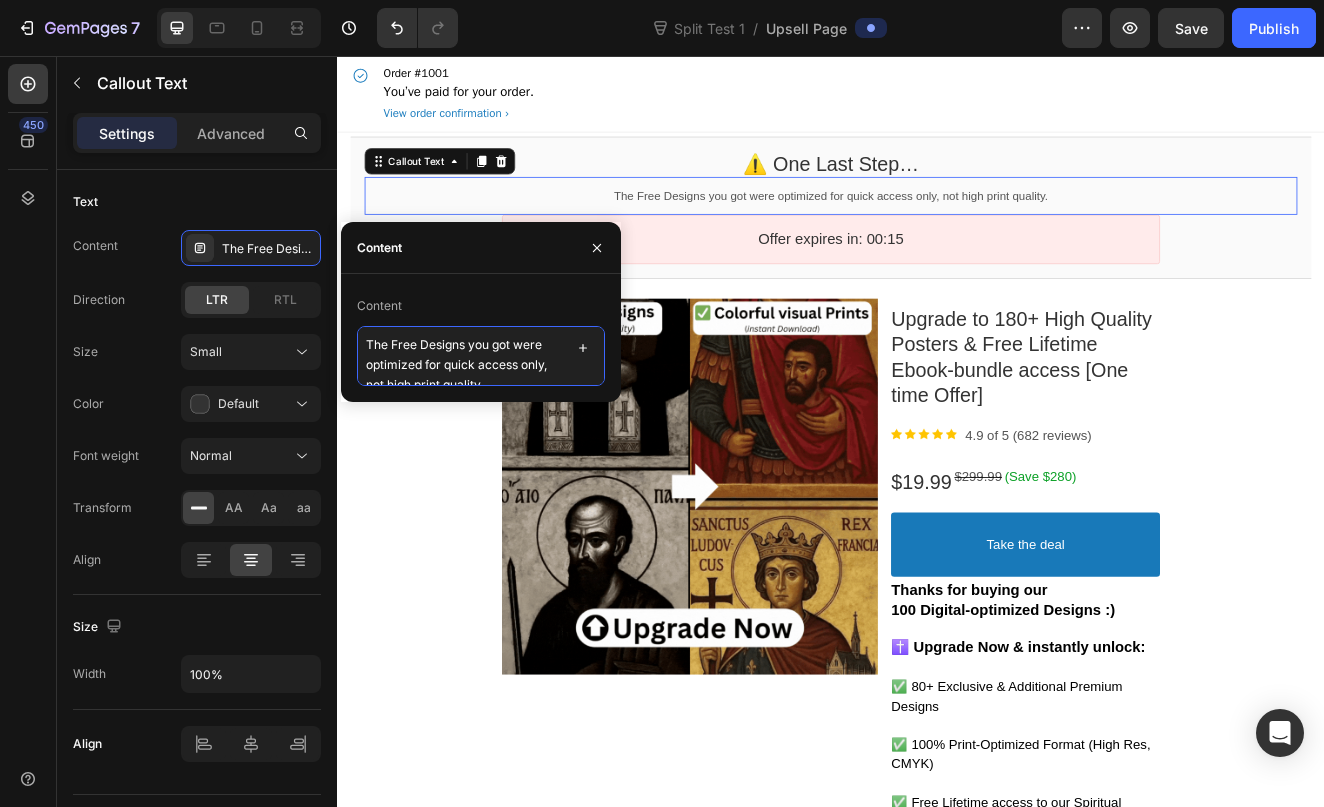 click on "Content The Free Designs you got were optimized for quick access only, not high print quality." at bounding box center (481, 338) 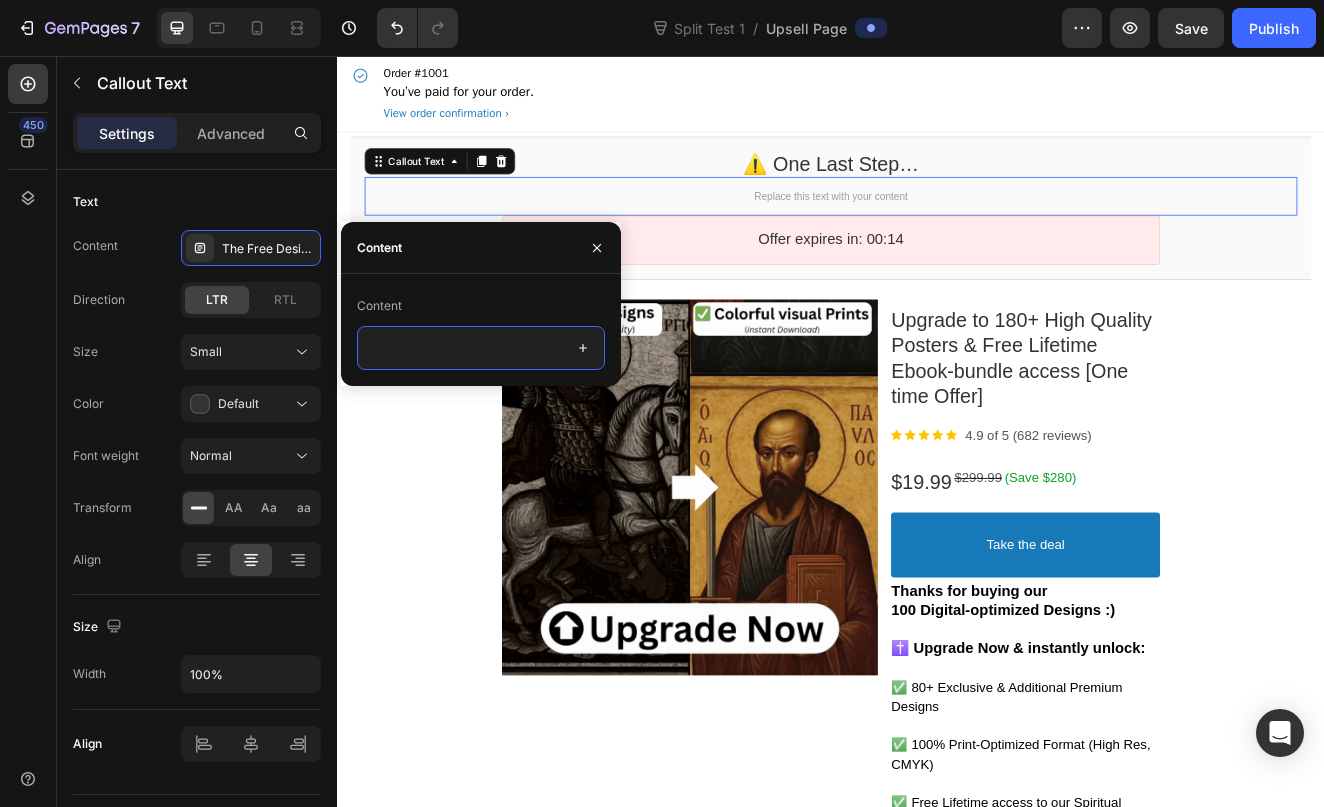 paste on "Do You Want to Upgrade to the Full Devotional Set?" 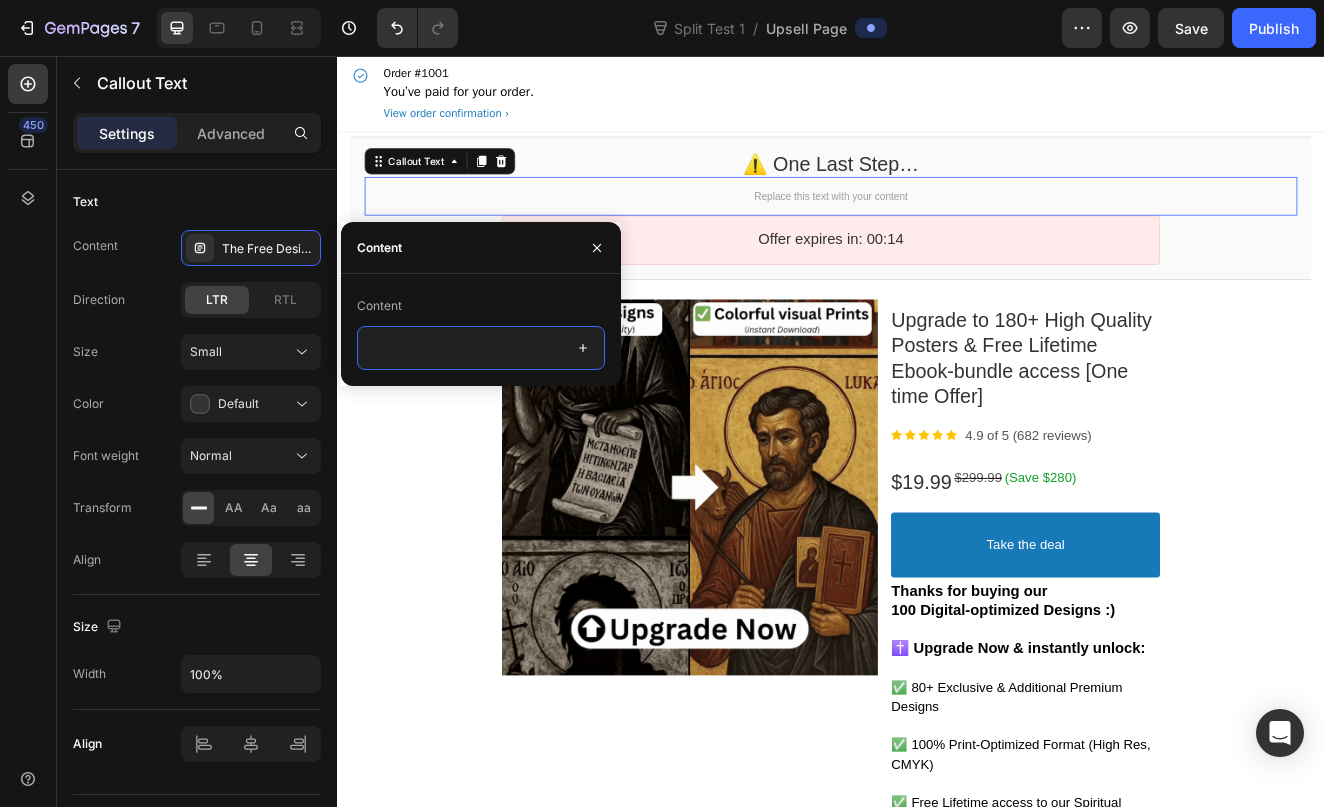 type on "Do You Want to Upgrade to the Full Devotional Set?" 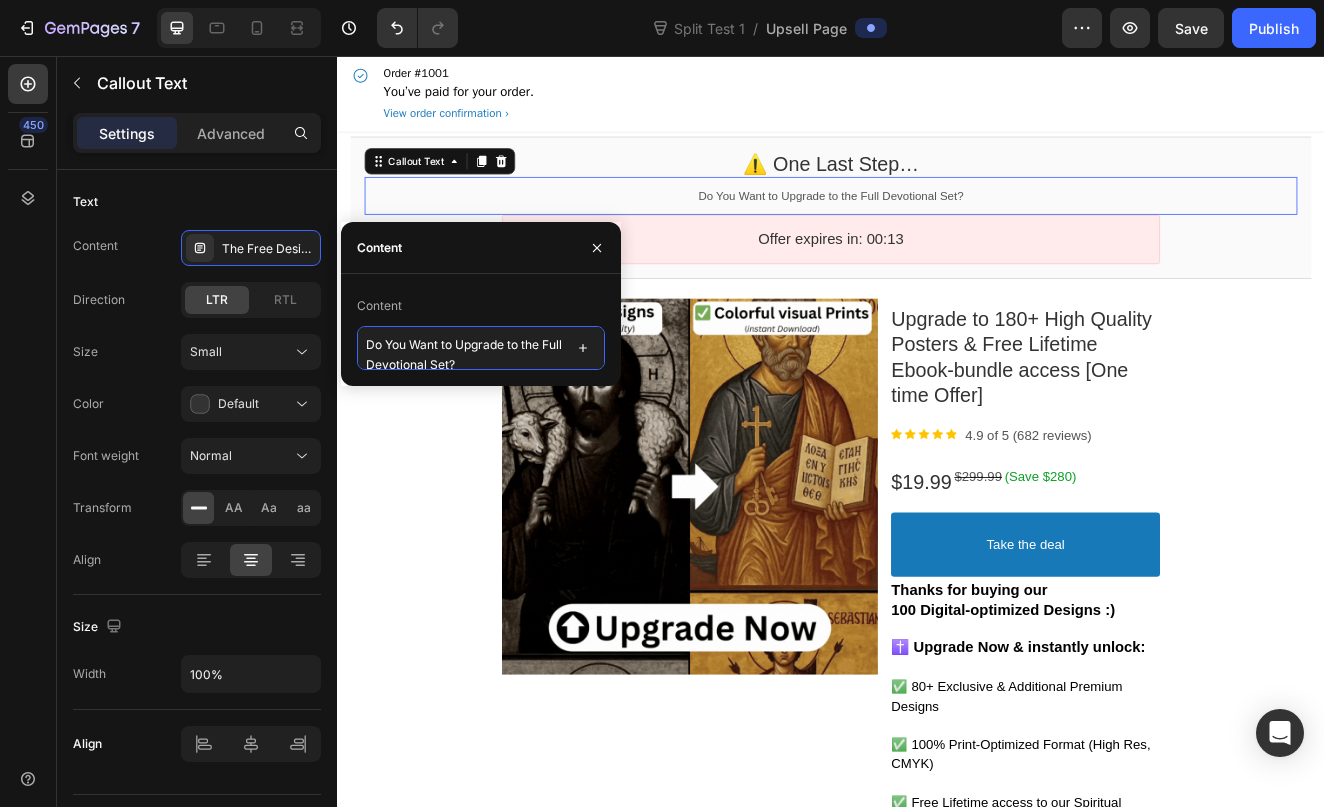 scroll, scrollTop: 3, scrollLeft: 0, axis: vertical 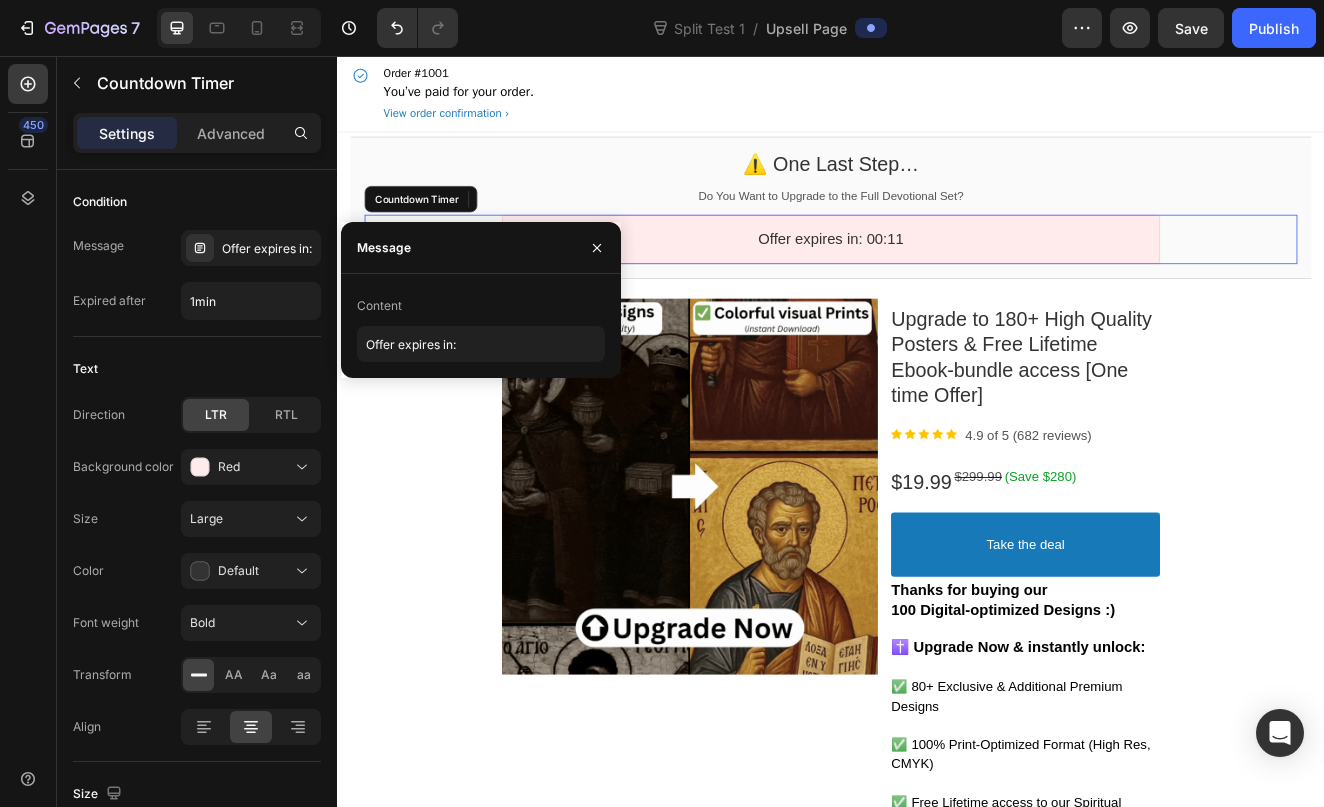 click on "Offer expires in: 00:11" at bounding box center (937, 278) 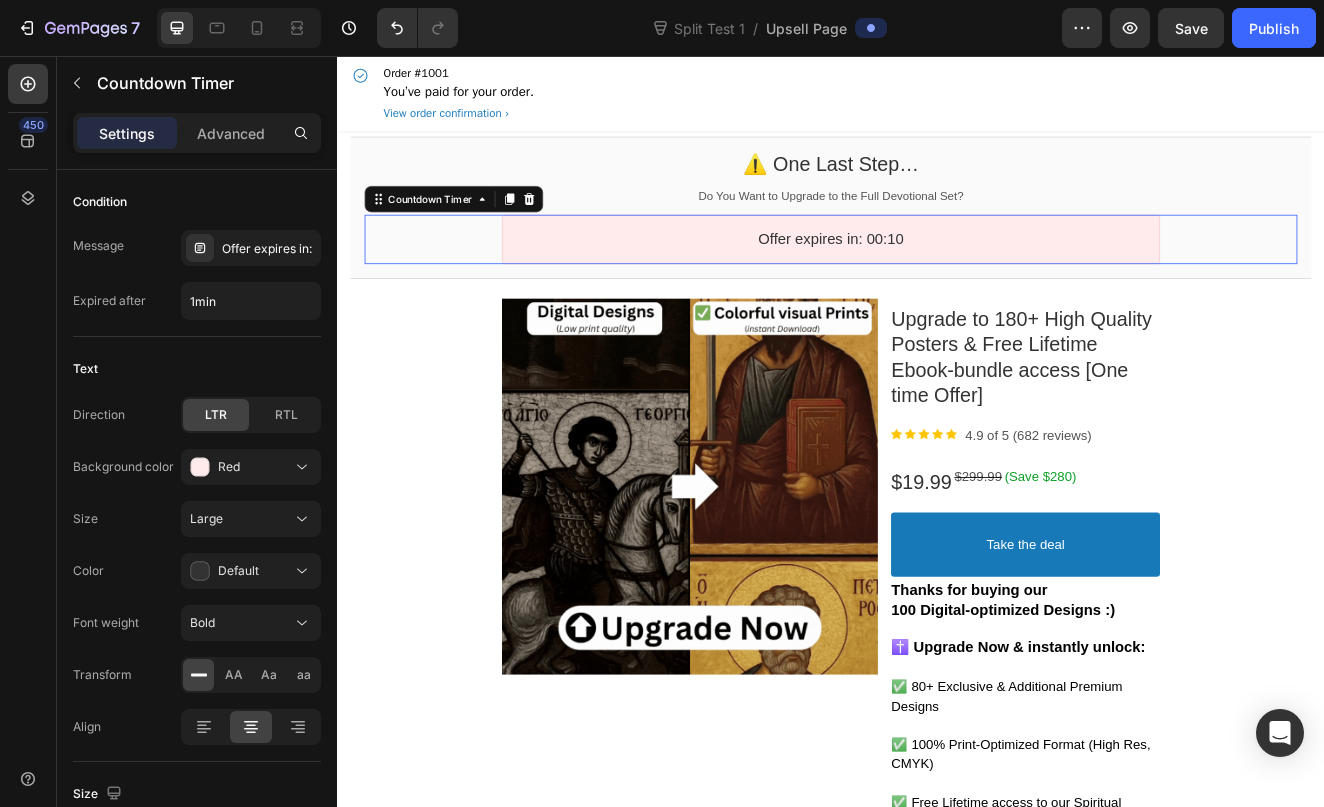 click on "Offer expires in: 00:10" at bounding box center (937, 278) 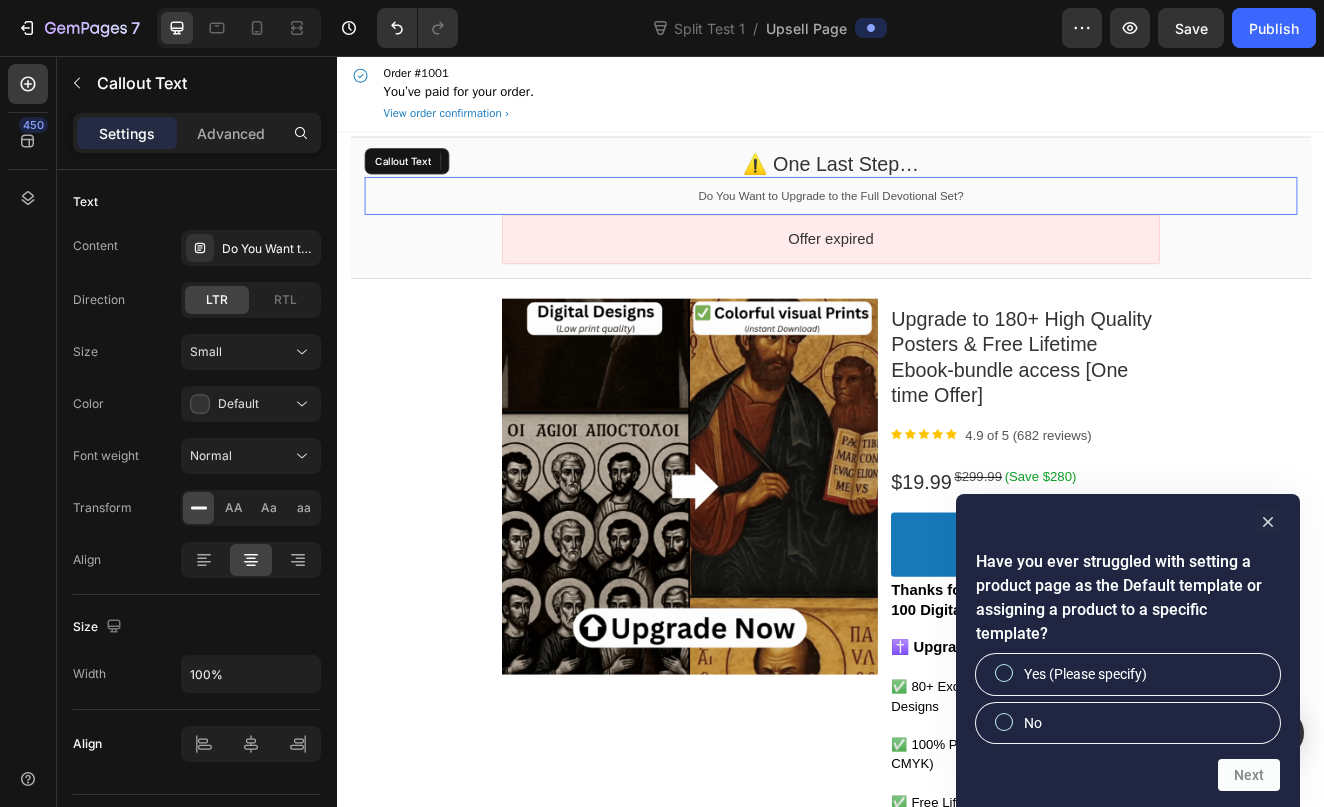click on "Do You Want to Upgrade to the Full Devotional Set?" at bounding box center (937, 226) 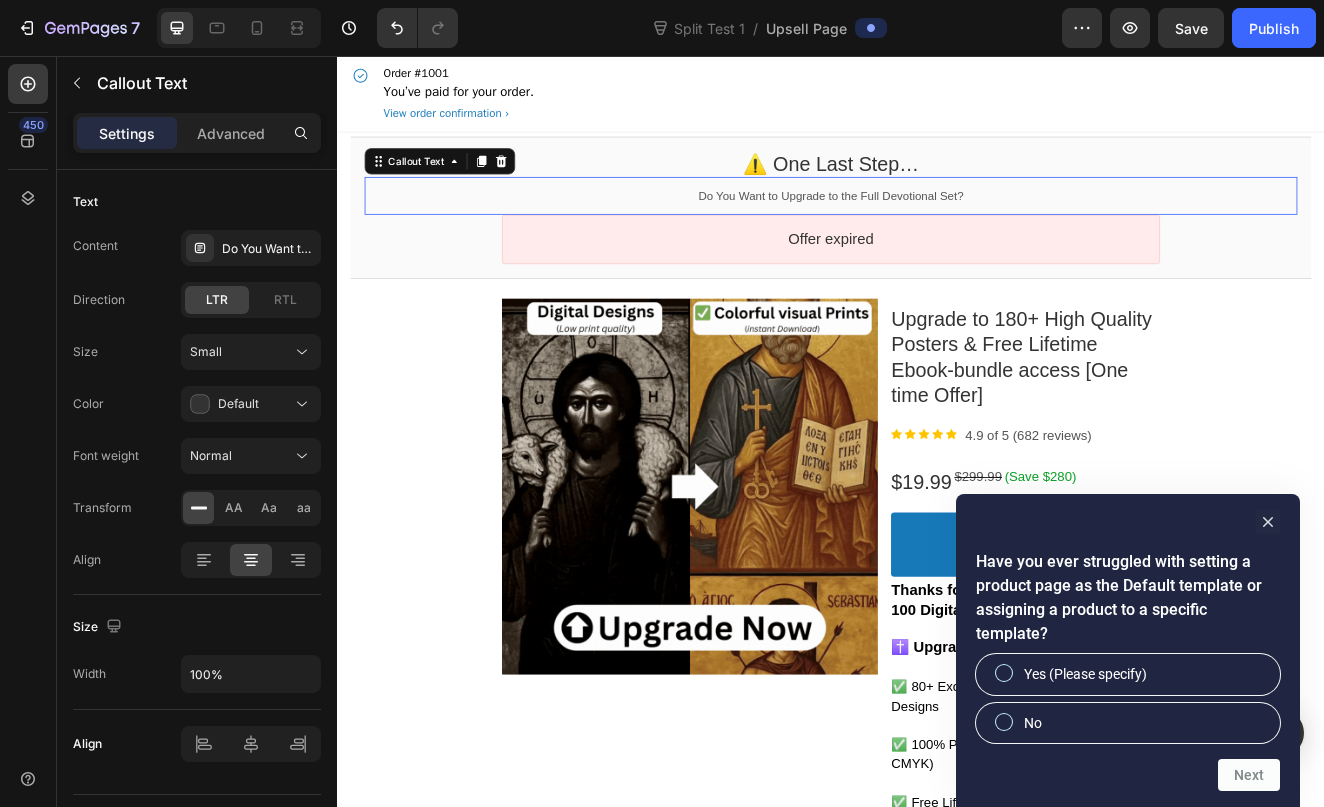 click on "Order #1001 You’ve paid for your order. View order confirmation" at bounding box center [937, 102] 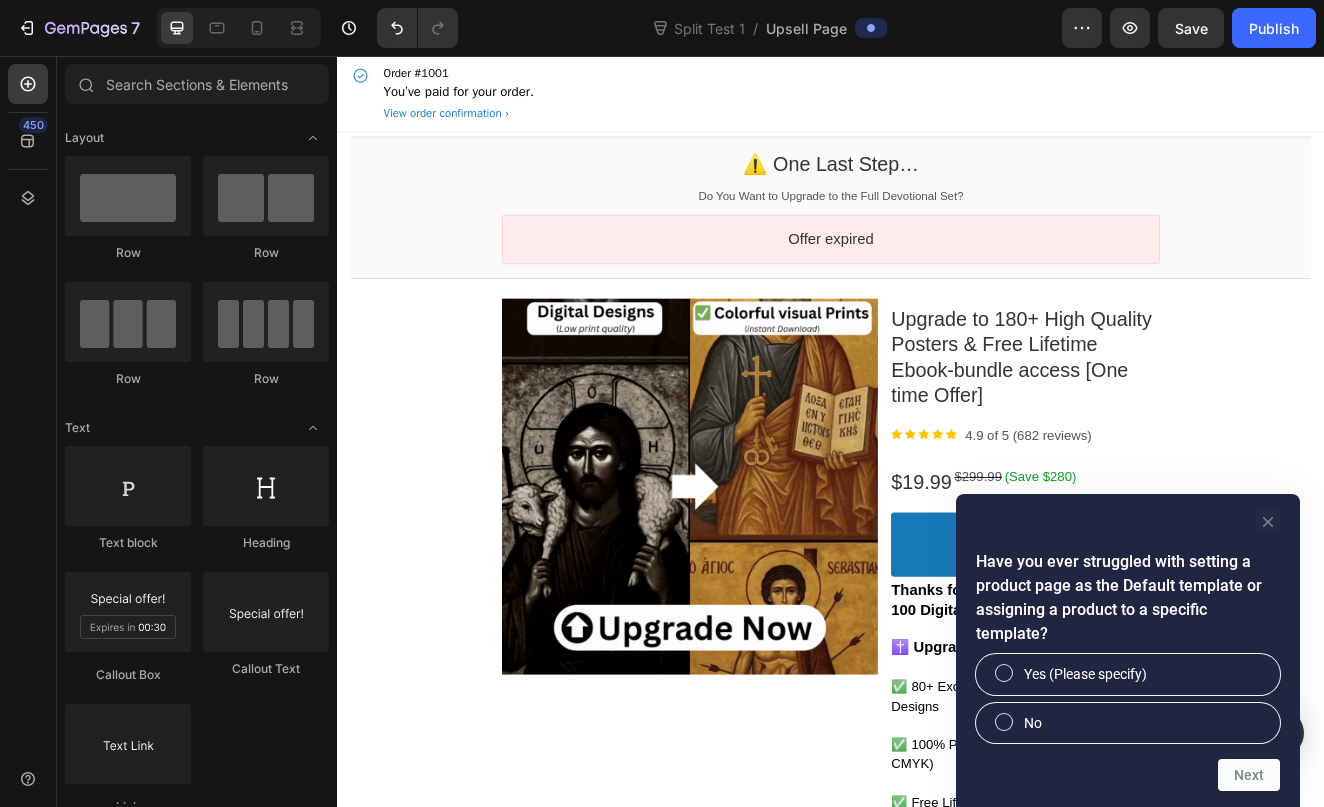 click 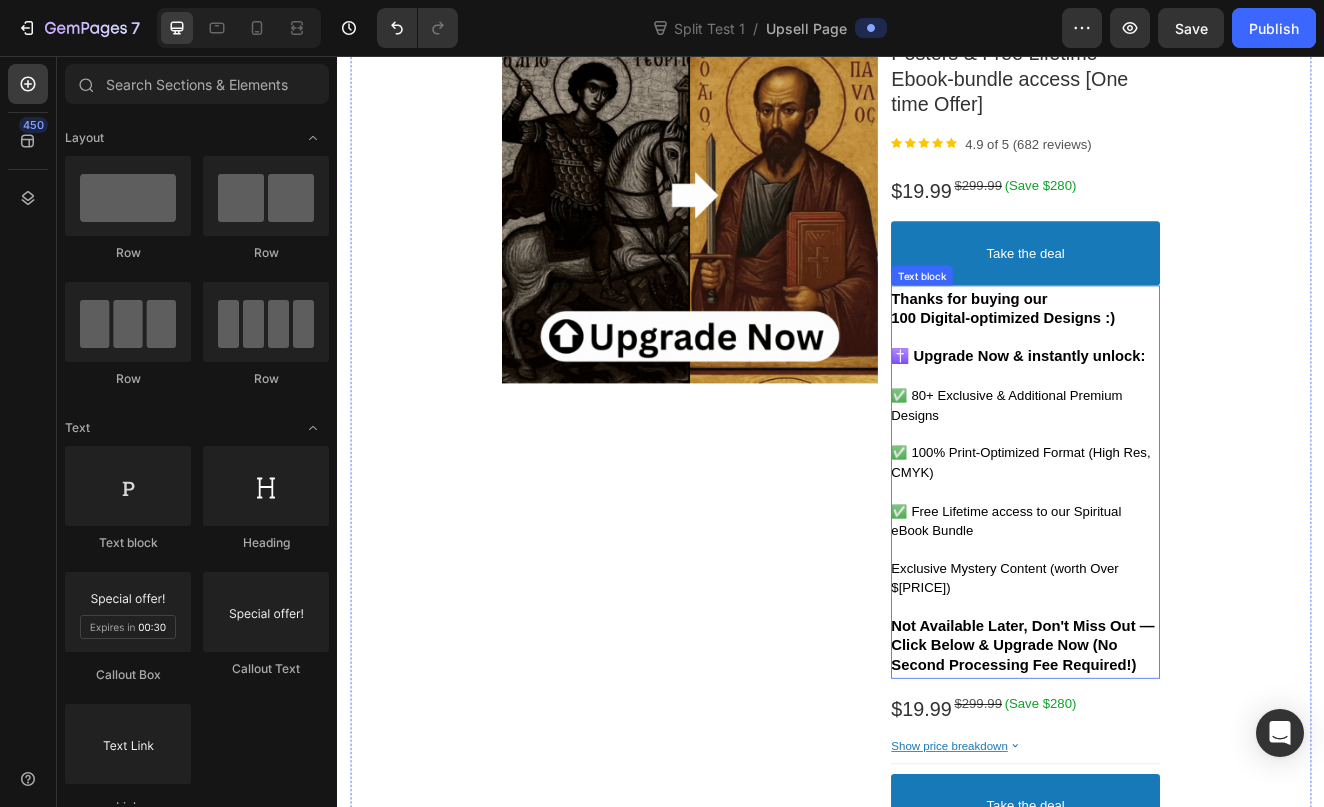 scroll, scrollTop: 365, scrollLeft: 0, axis: vertical 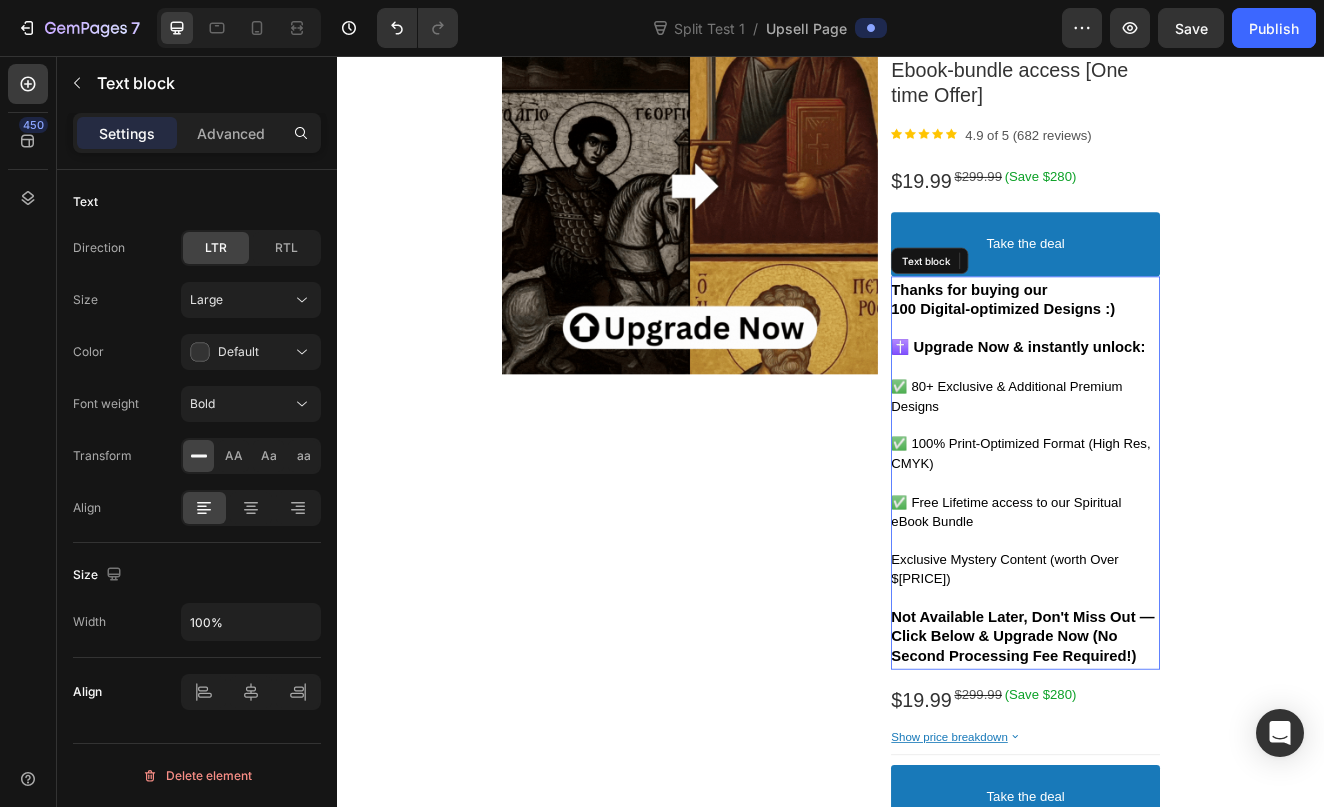 click on "Not Available Later, Don't Miss Out — Click Below & Upgrade Now (No Second Processing Fee Required!)" at bounding box center (1170, 761) 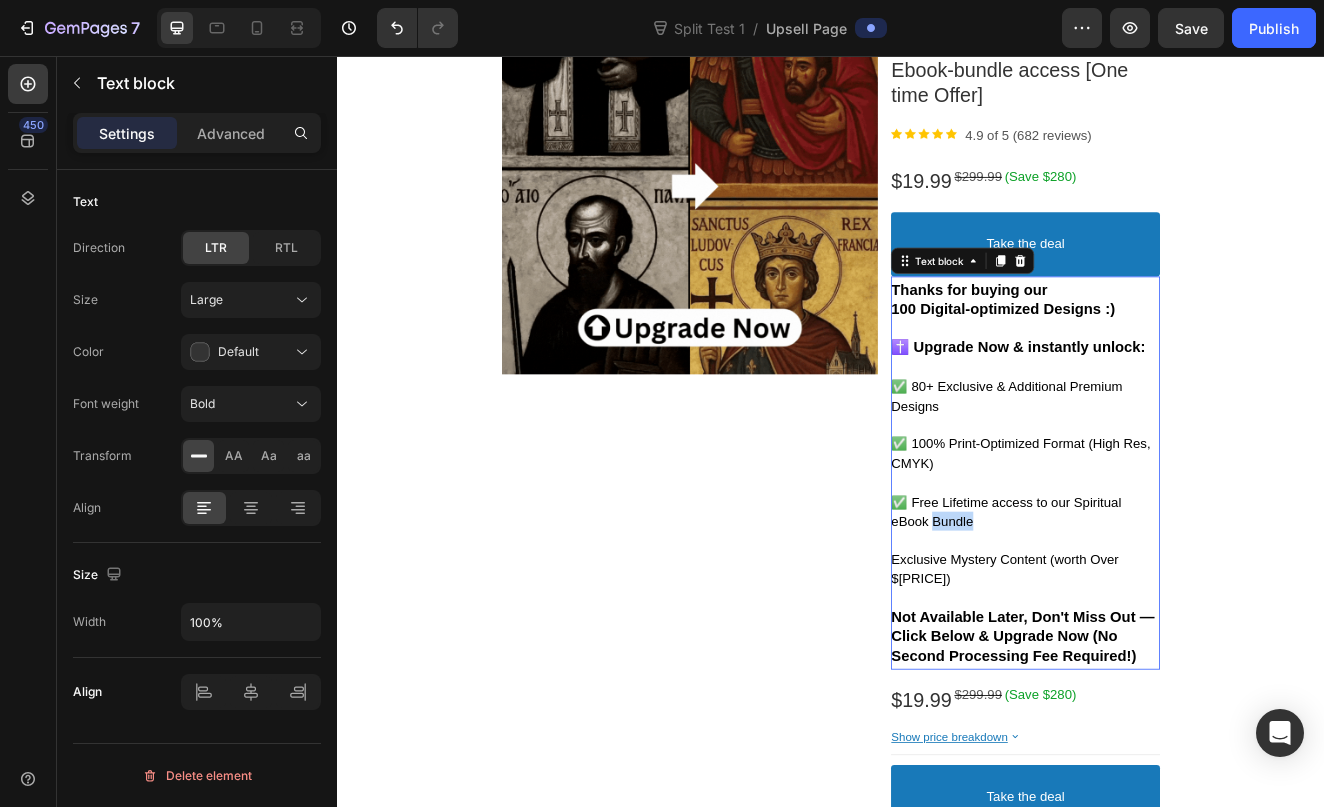 click on "✅ Free Lifetime access to our Spiritual eBook Bundle" at bounding box center (1173, 610) 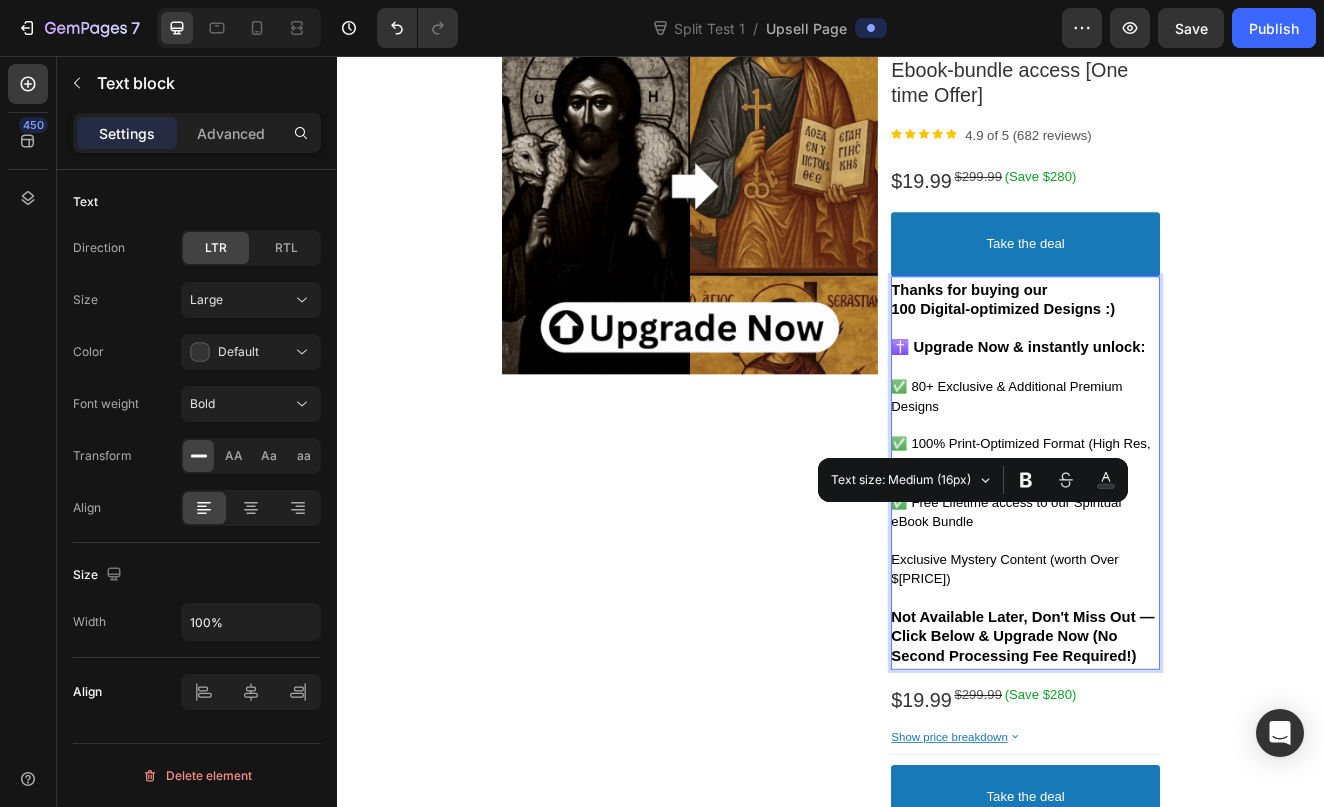 click on "100 Digital-optimized Designs :)" at bounding box center [1146, 364] 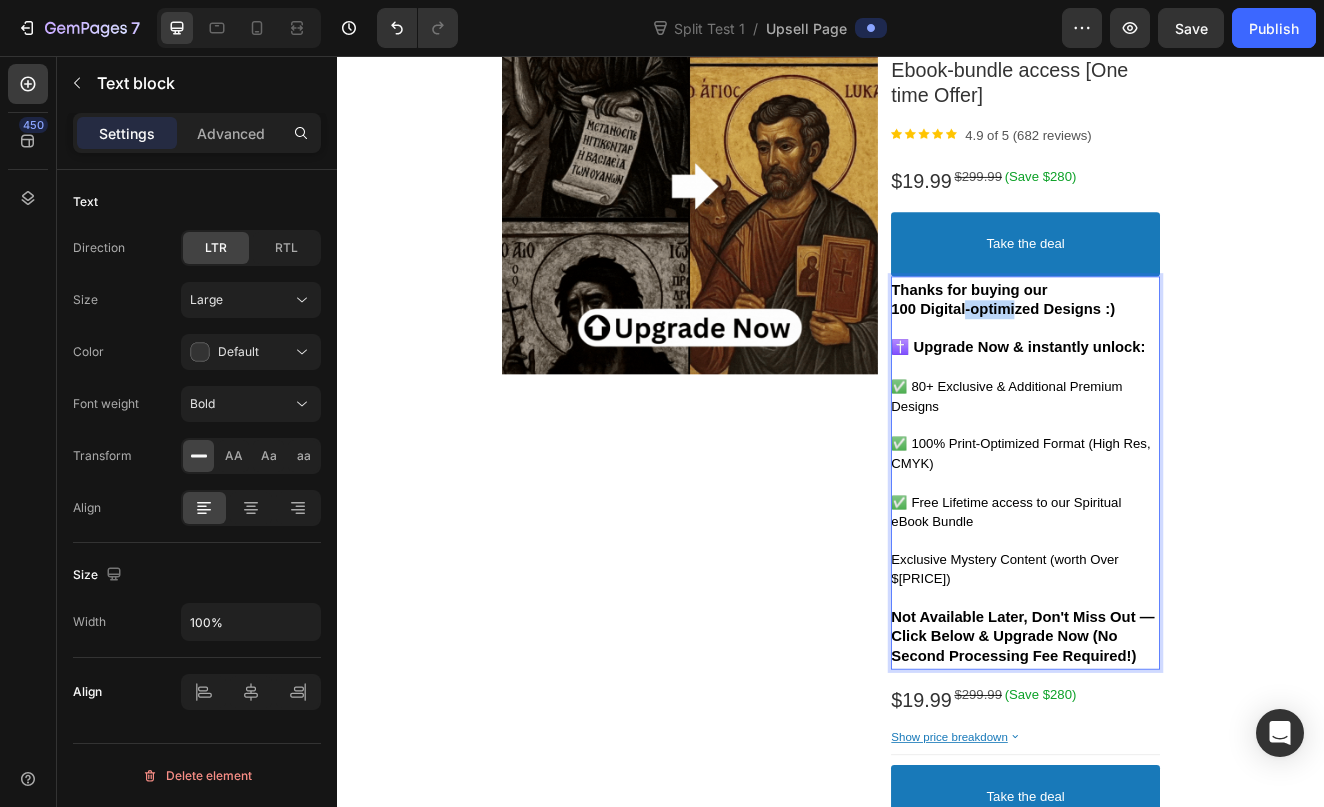 drag, startPoint x: 1159, startPoint y: 367, endPoint x: 1094, endPoint y: 351, distance: 66.94027 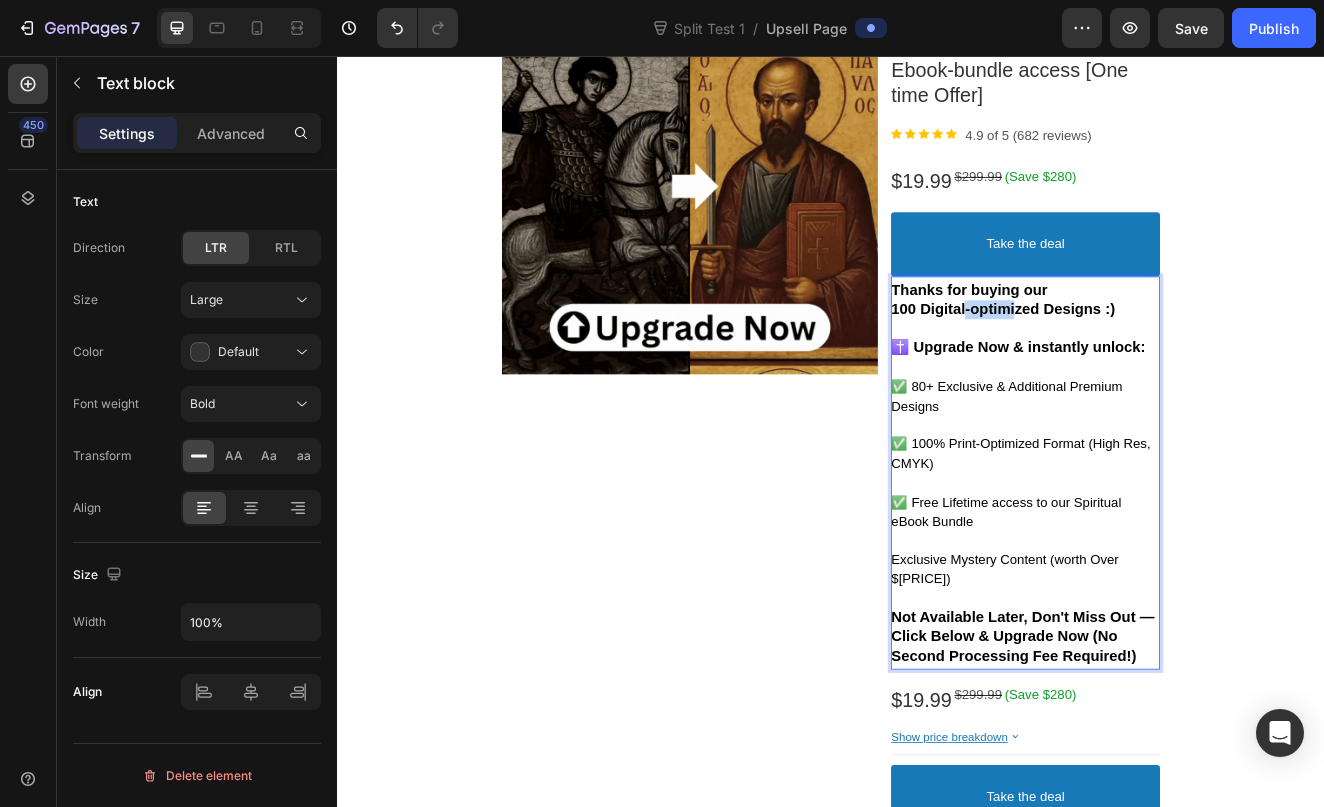 click on "100 Digital-optimized Designs :)" at bounding box center [1146, 364] 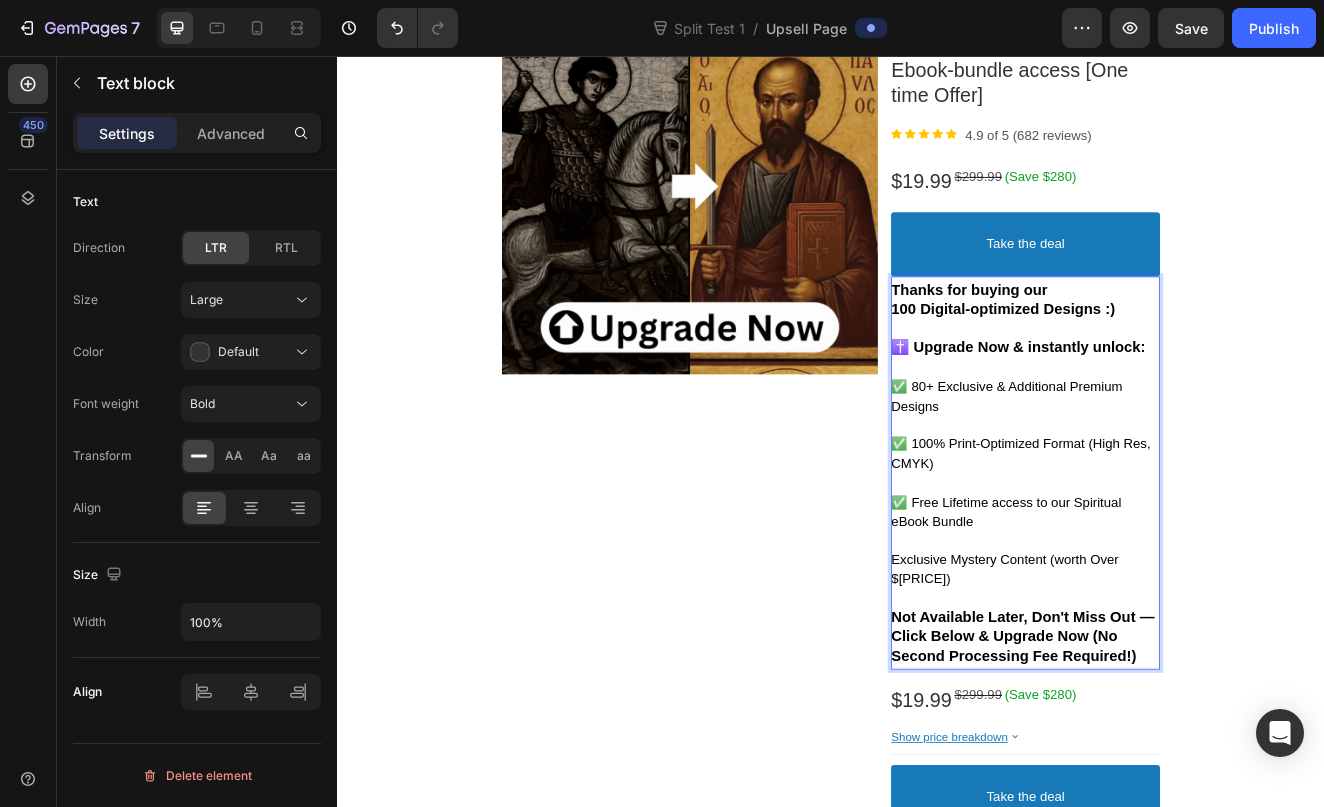 click on "✅ 80+ Exclusive & Additional Premium Designs" at bounding box center (1150, 469) 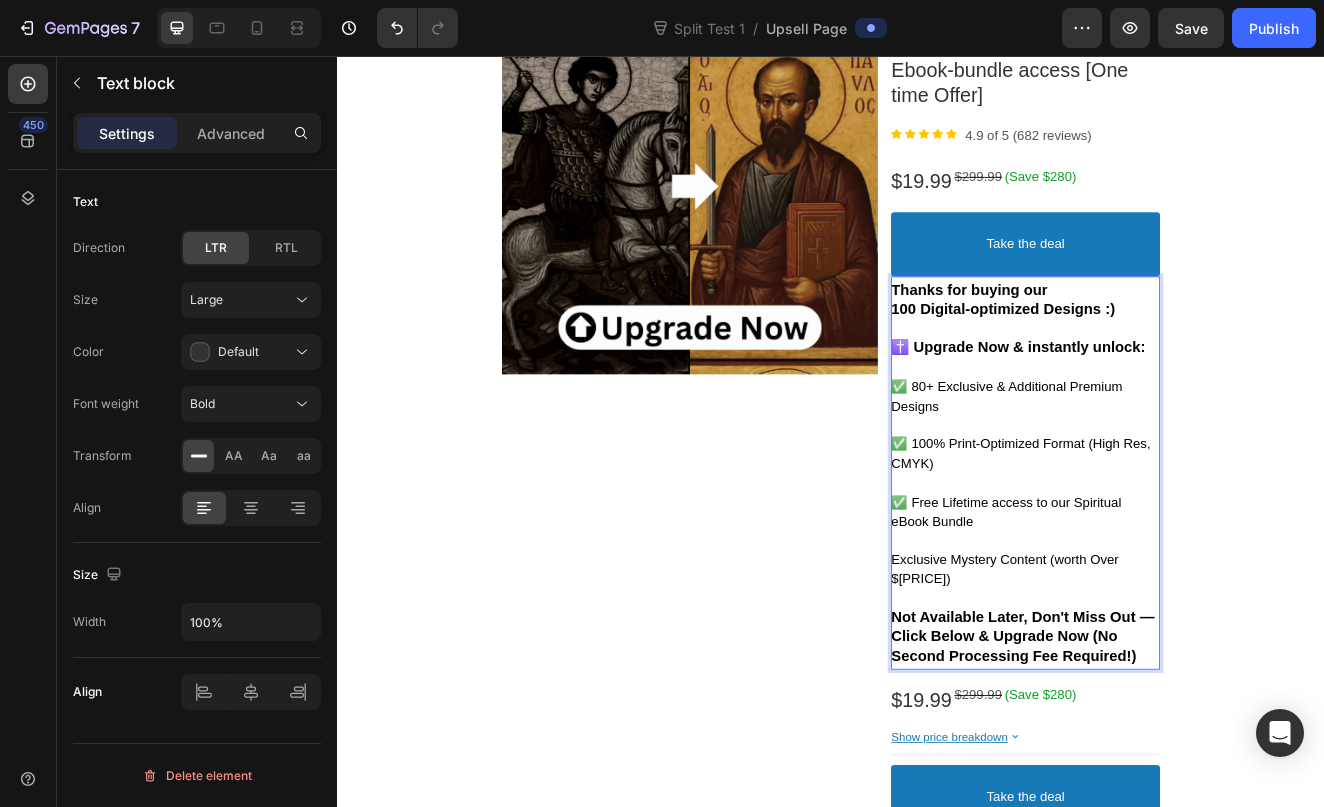 click at bounding box center [1173, 644] 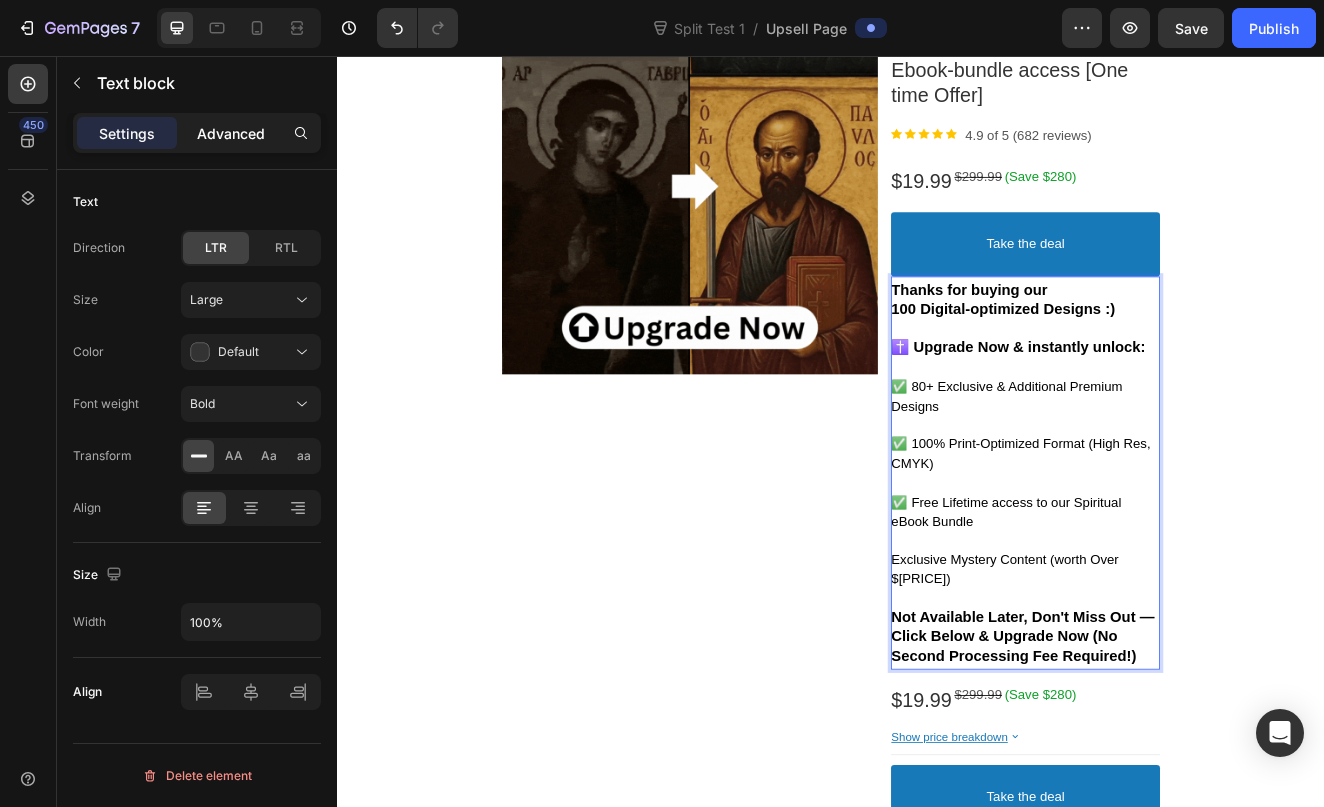 click on "Advanced" 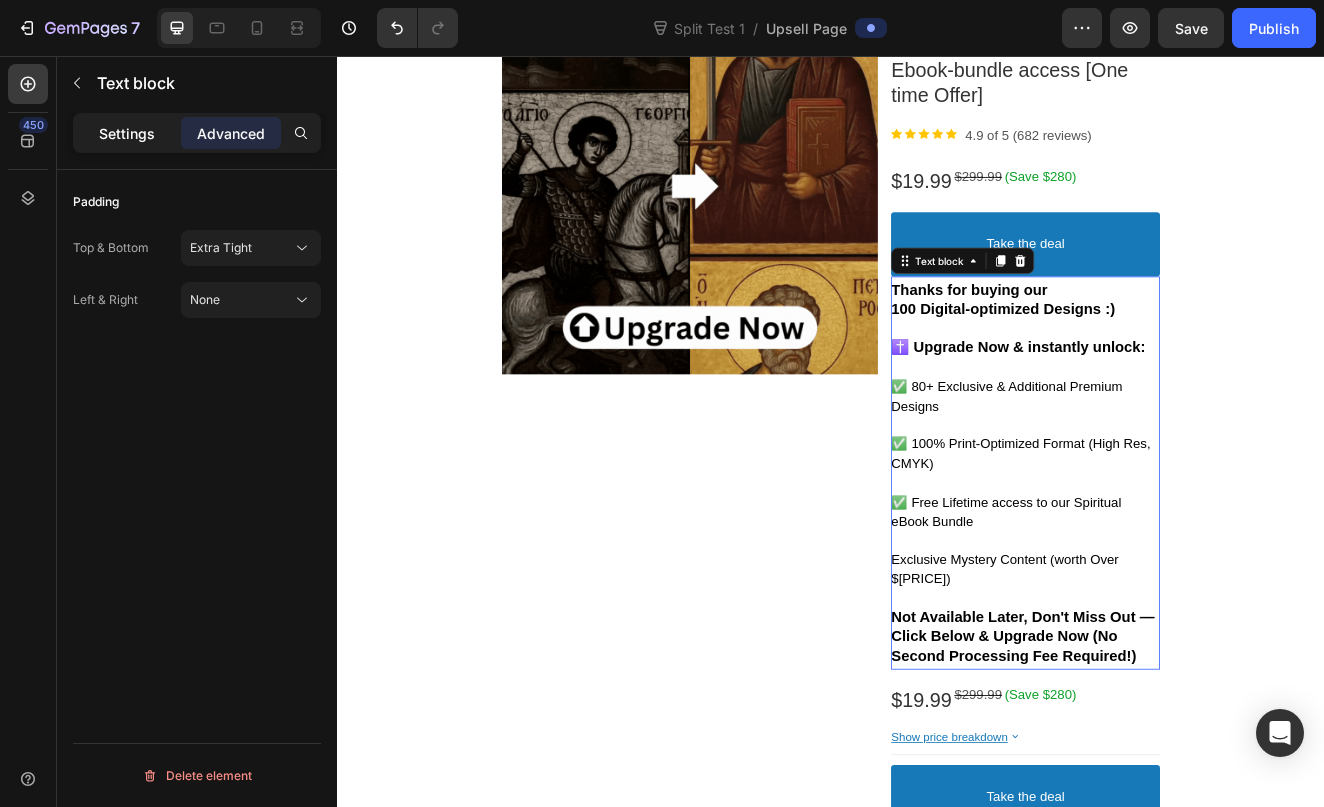 click on "Settings" at bounding box center (127, 133) 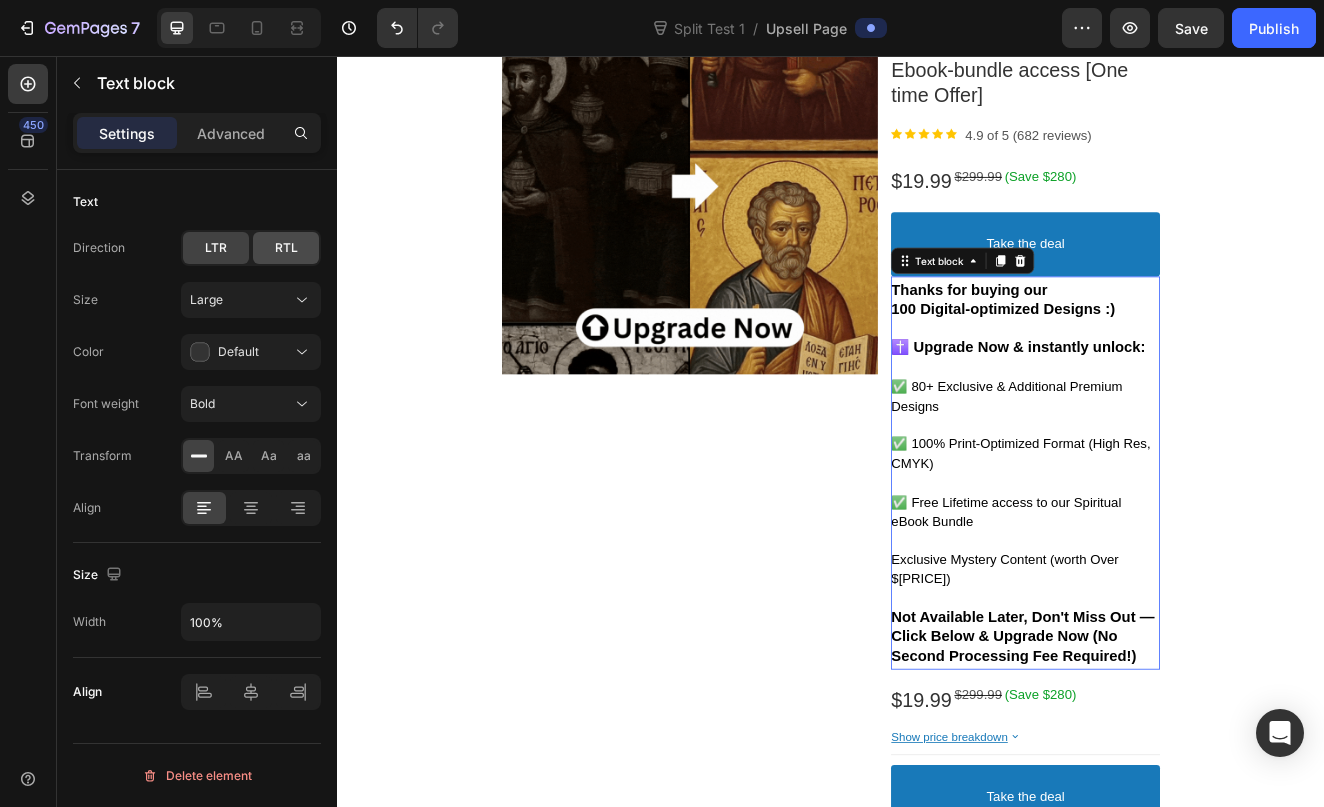 click on "RTL" 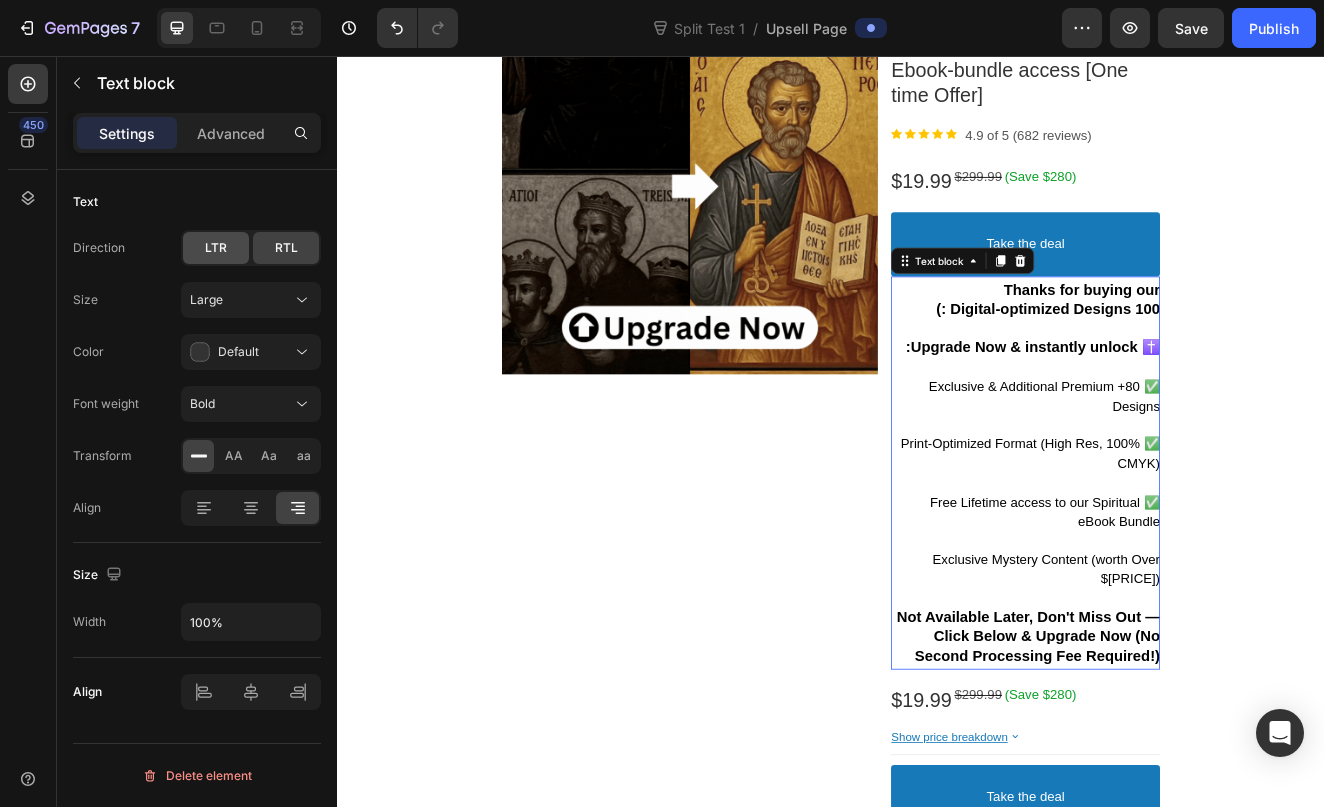 click on "LTR" 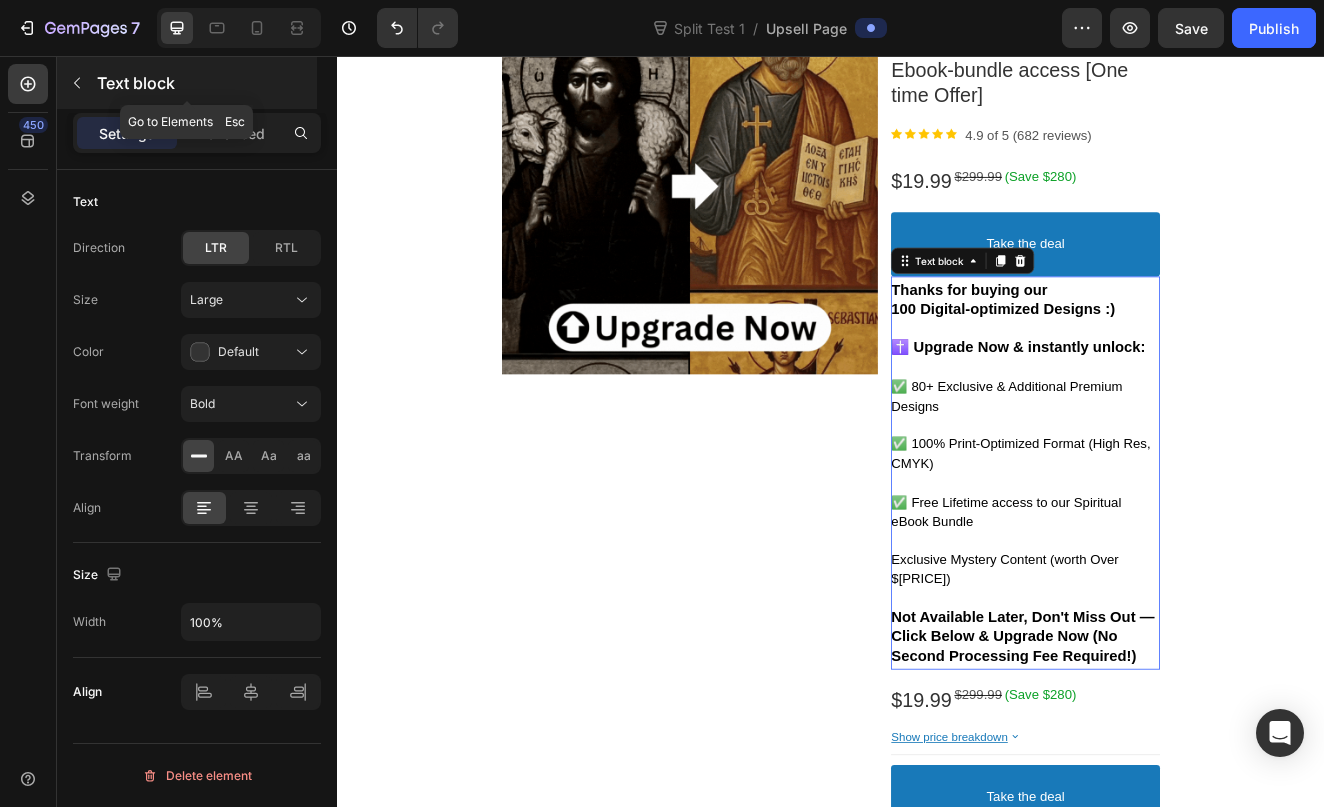 click 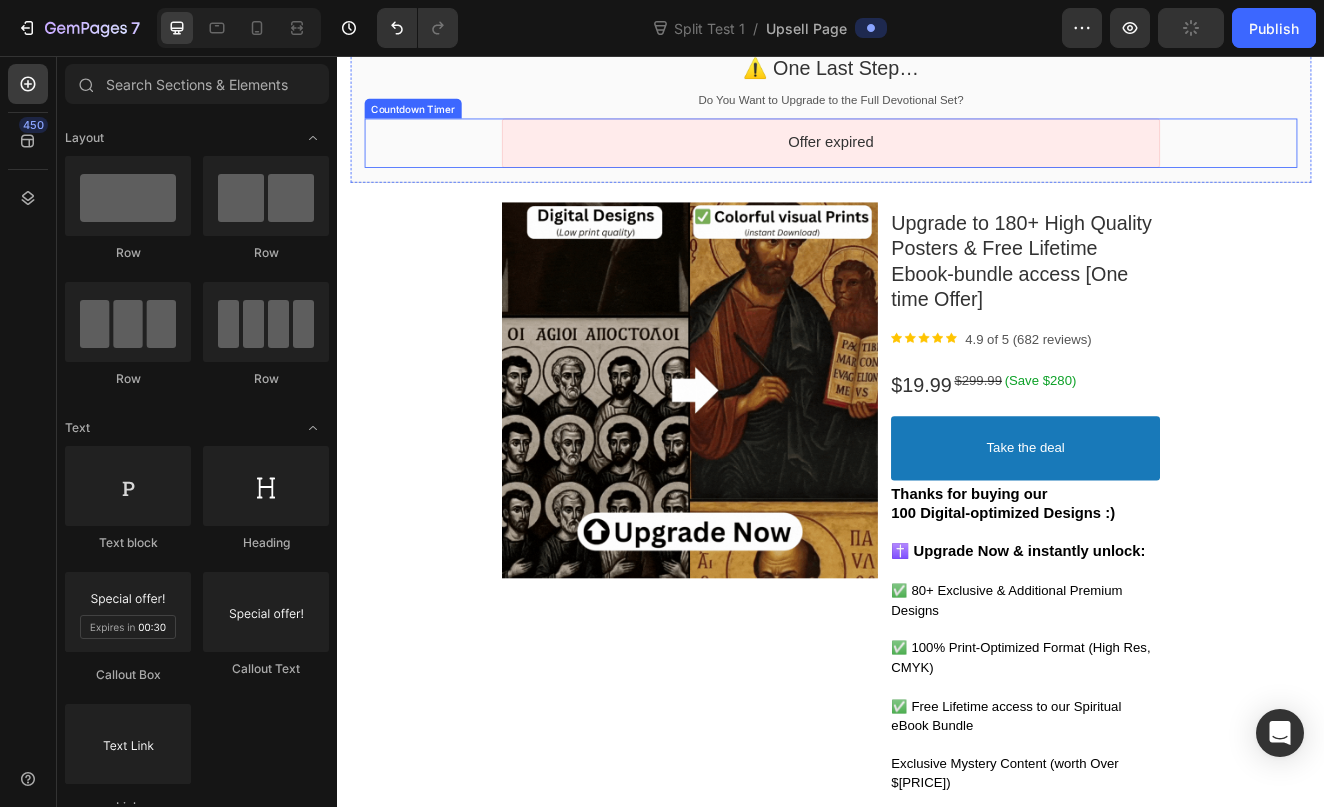 scroll, scrollTop: 122, scrollLeft: 0, axis: vertical 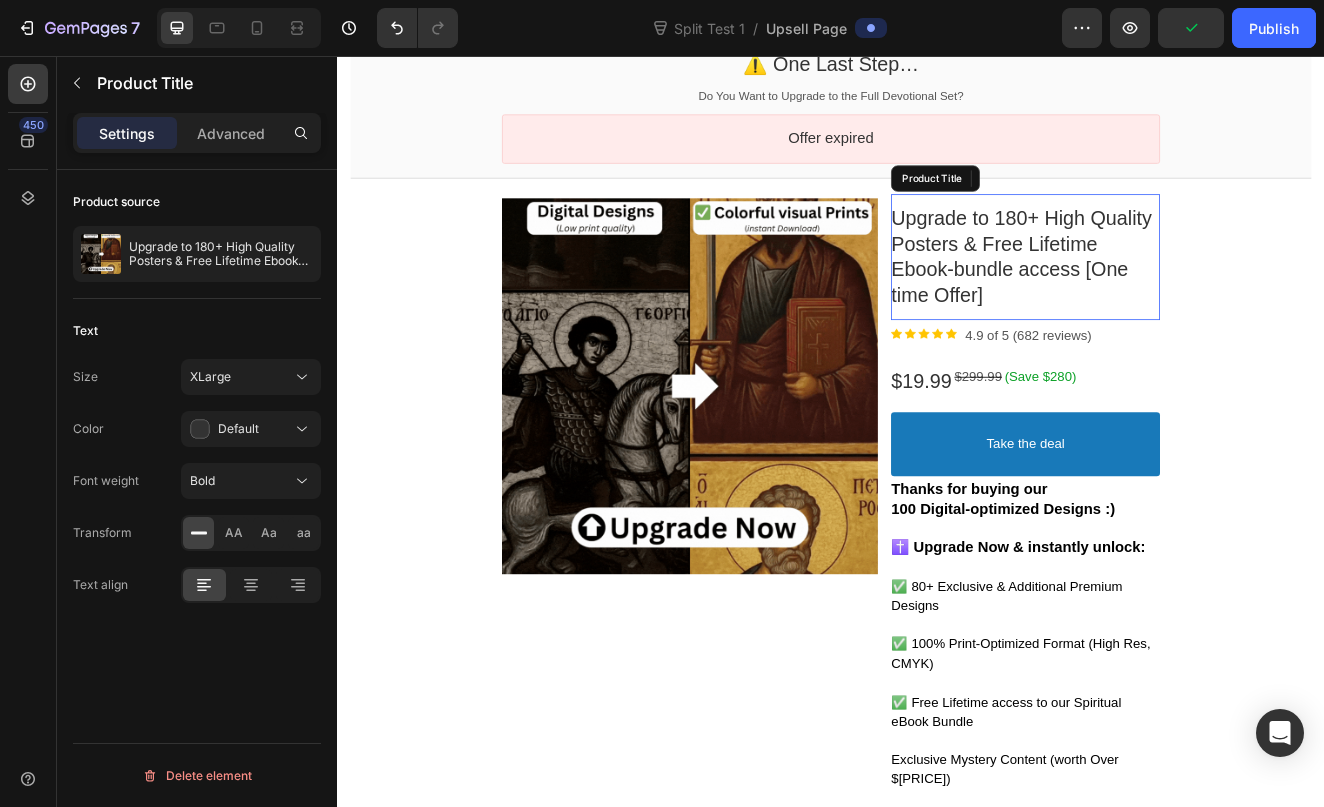 click on "Upgrade to 180+ High Quality Posters & Free Lifetime Ebook-bundle access [One time Offer]" at bounding box center (1168, 300) 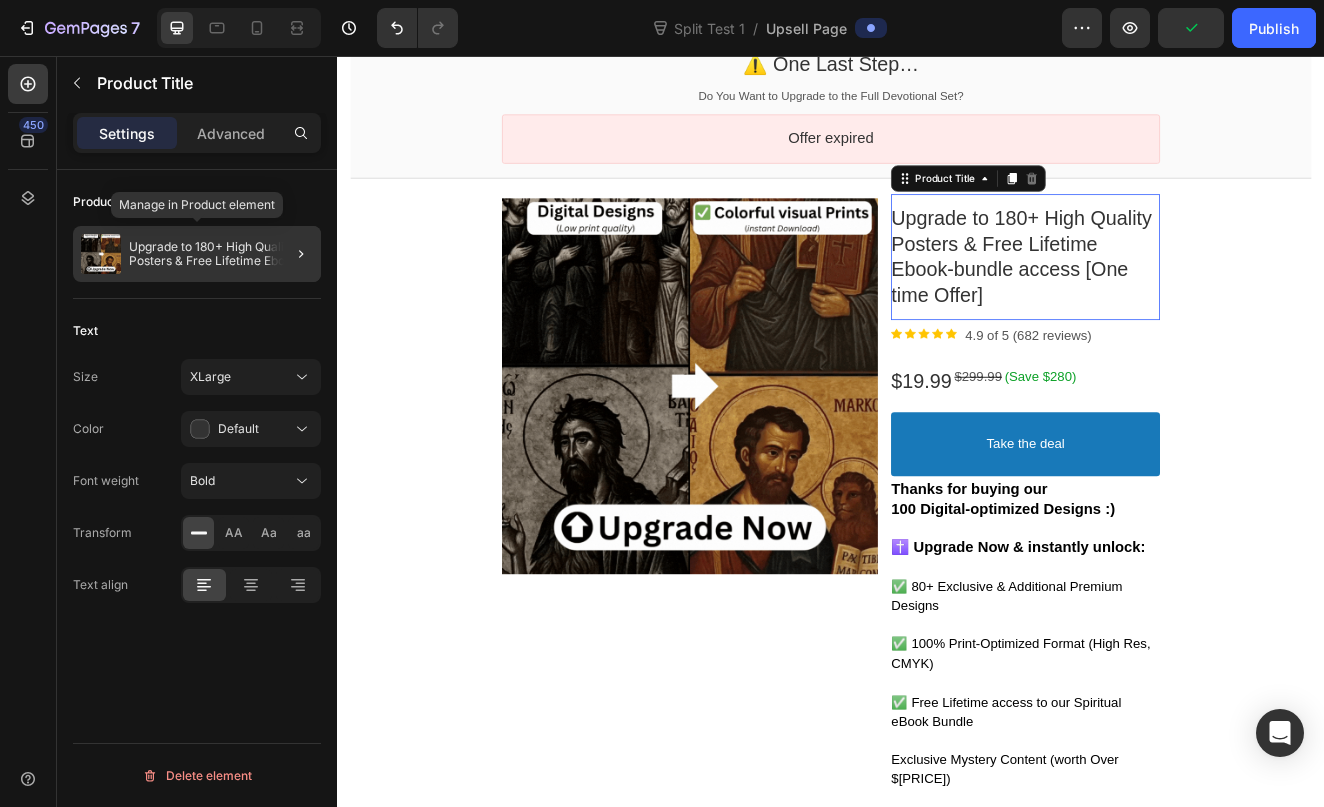 click on "Upgrade to 180+ High Quality Posters & Free Lifetime Ebook-bundle access [One time Offer]" at bounding box center (221, 254) 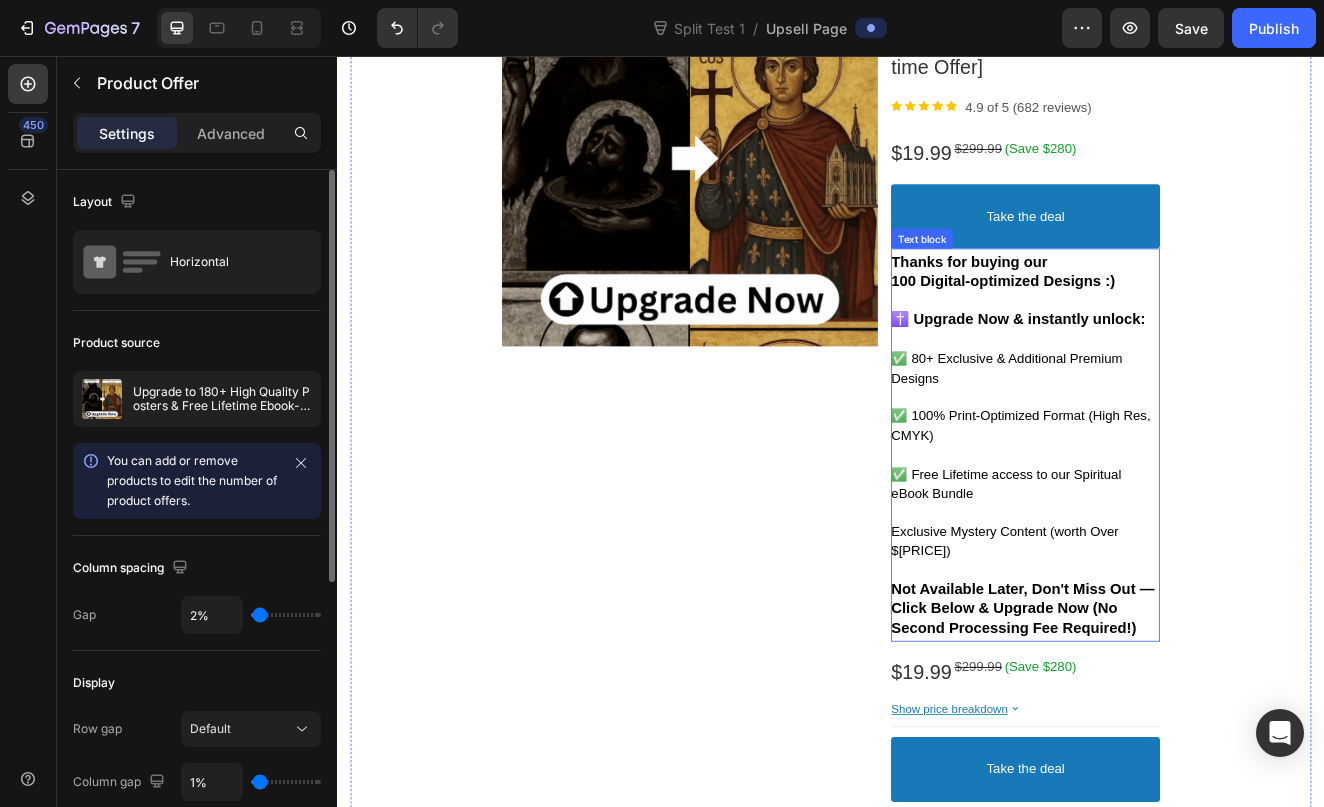 scroll, scrollTop: 403, scrollLeft: 0, axis: vertical 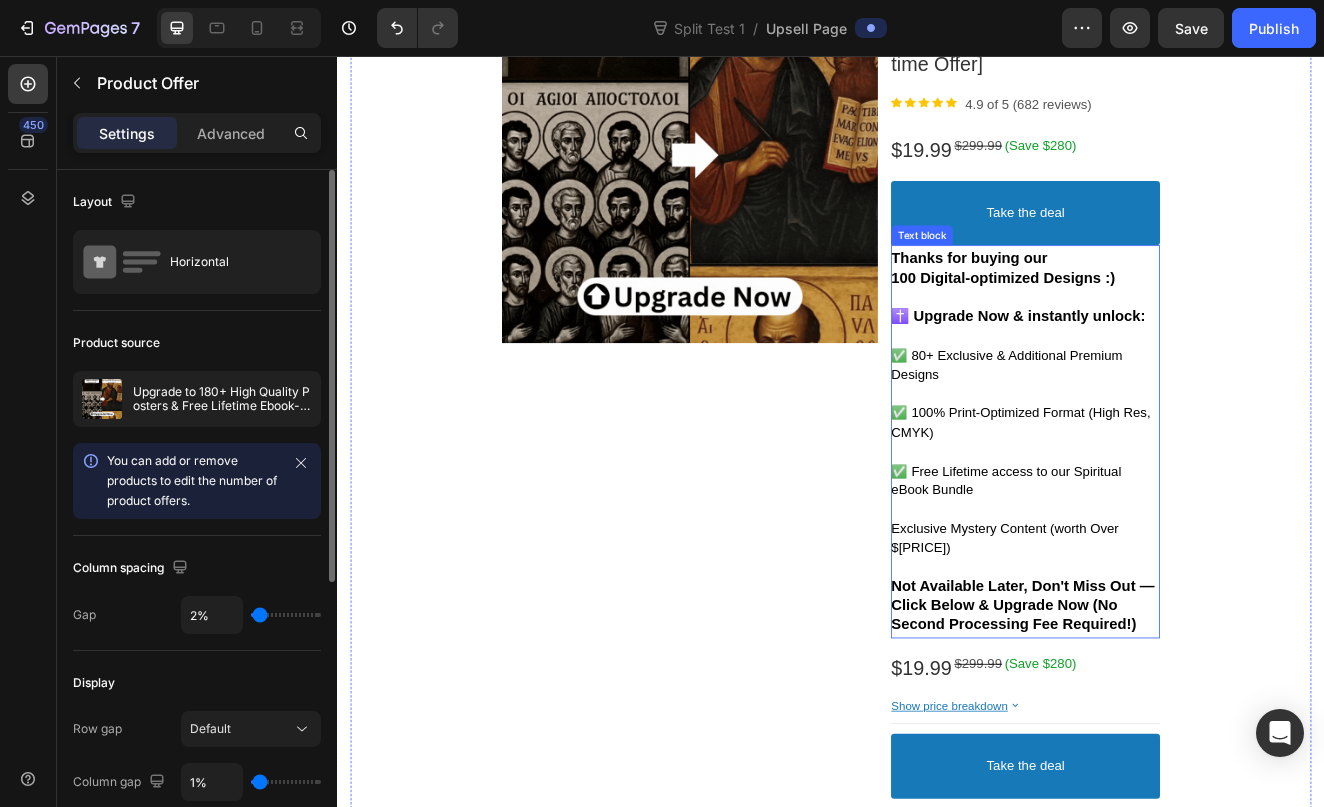 click at bounding box center [1173, 466] 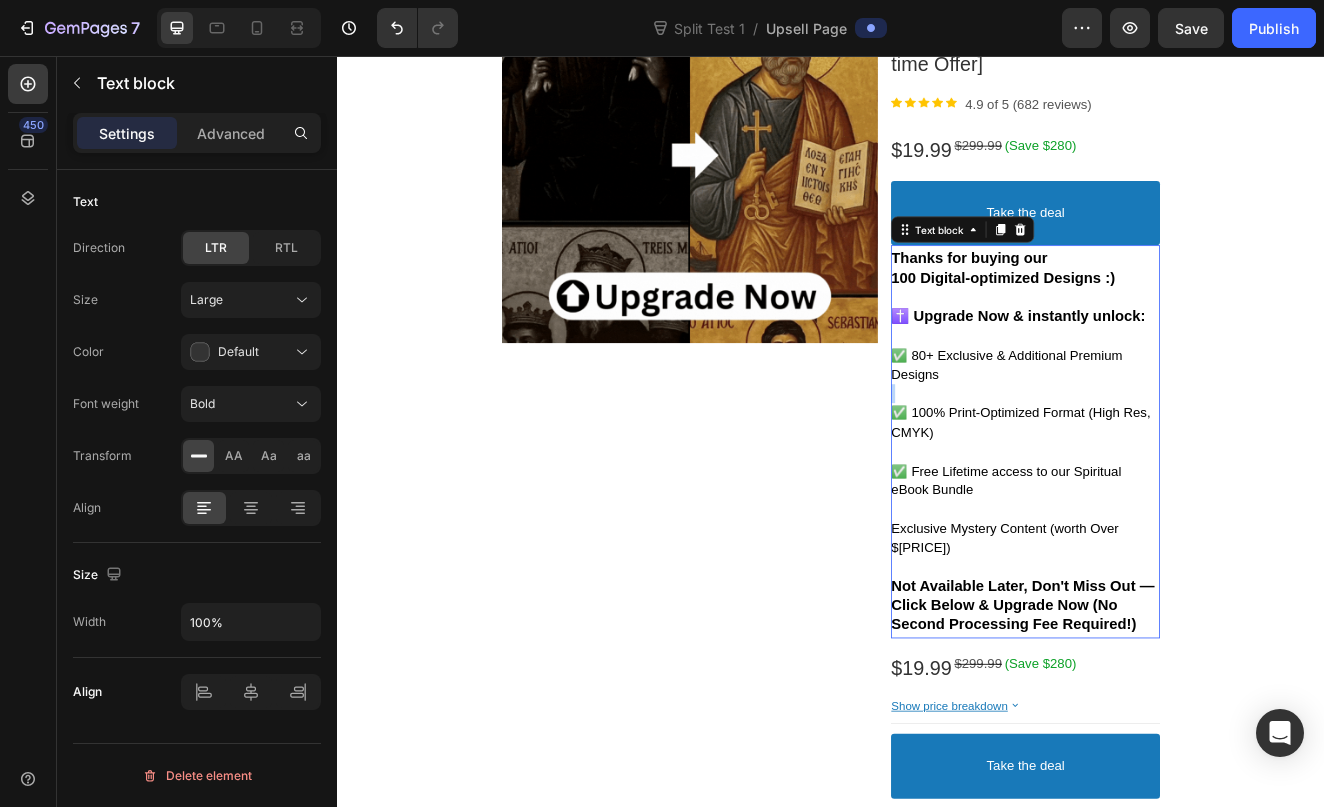 click at bounding box center (1173, 466) 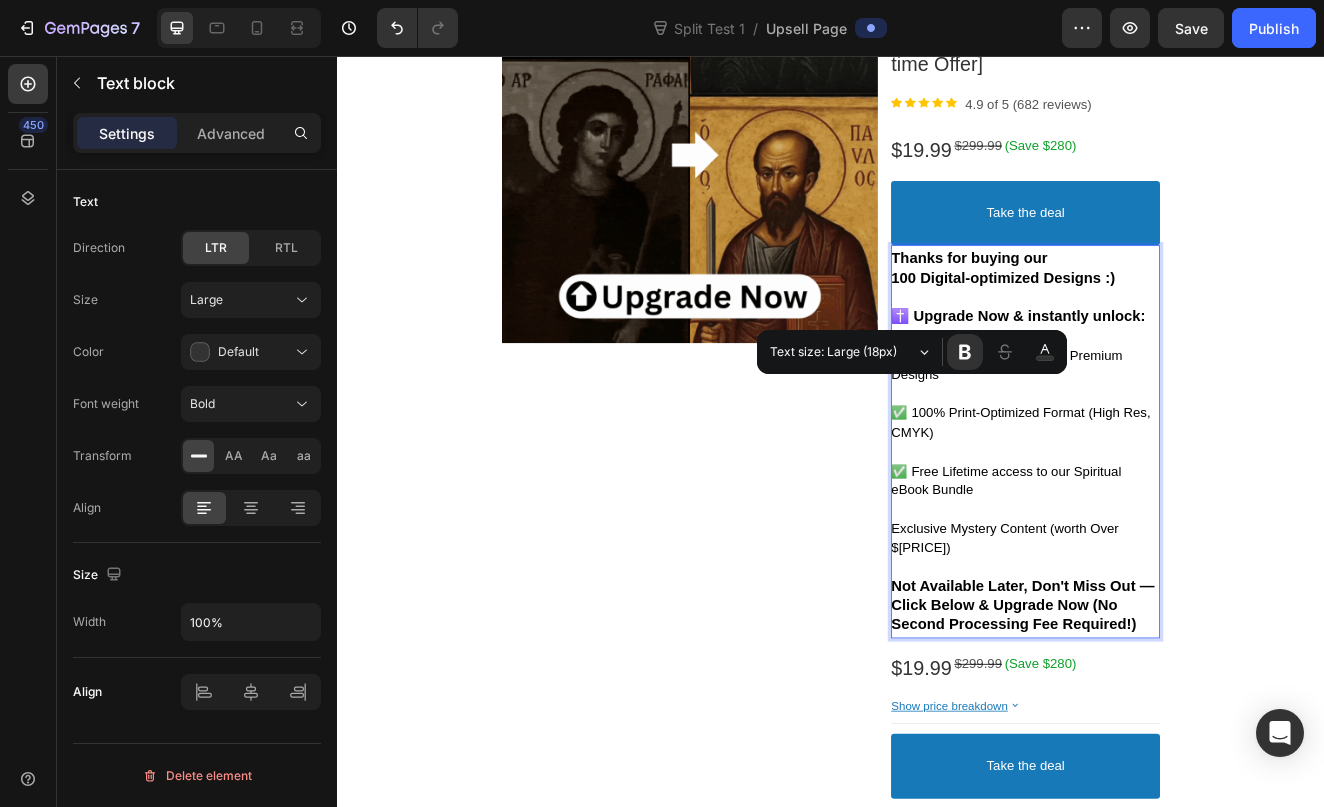 click on "✅ Free Lifetime access to our Spiritual eBook Bundle" at bounding box center [1173, 572] 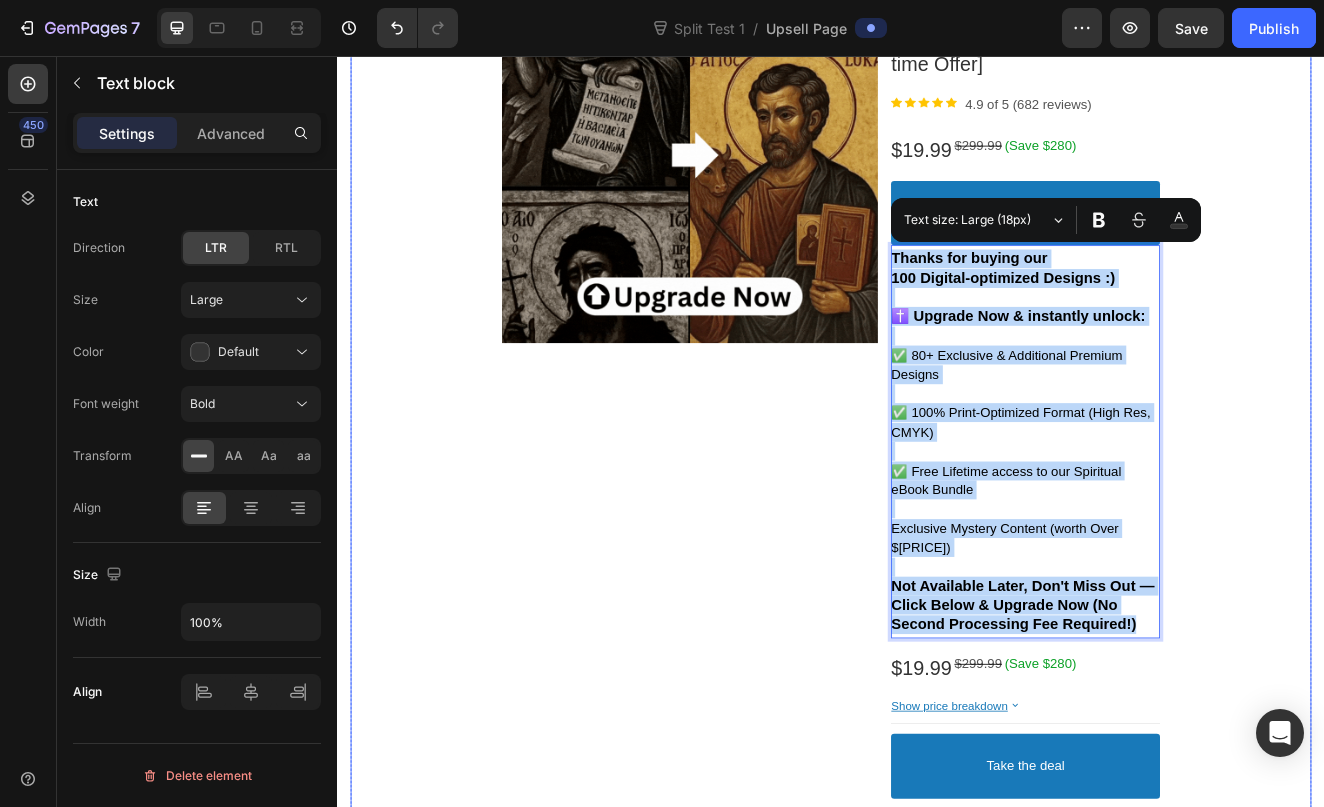drag, startPoint x: 1301, startPoint y: 737, endPoint x: 997, endPoint y: 304, distance: 529.0605 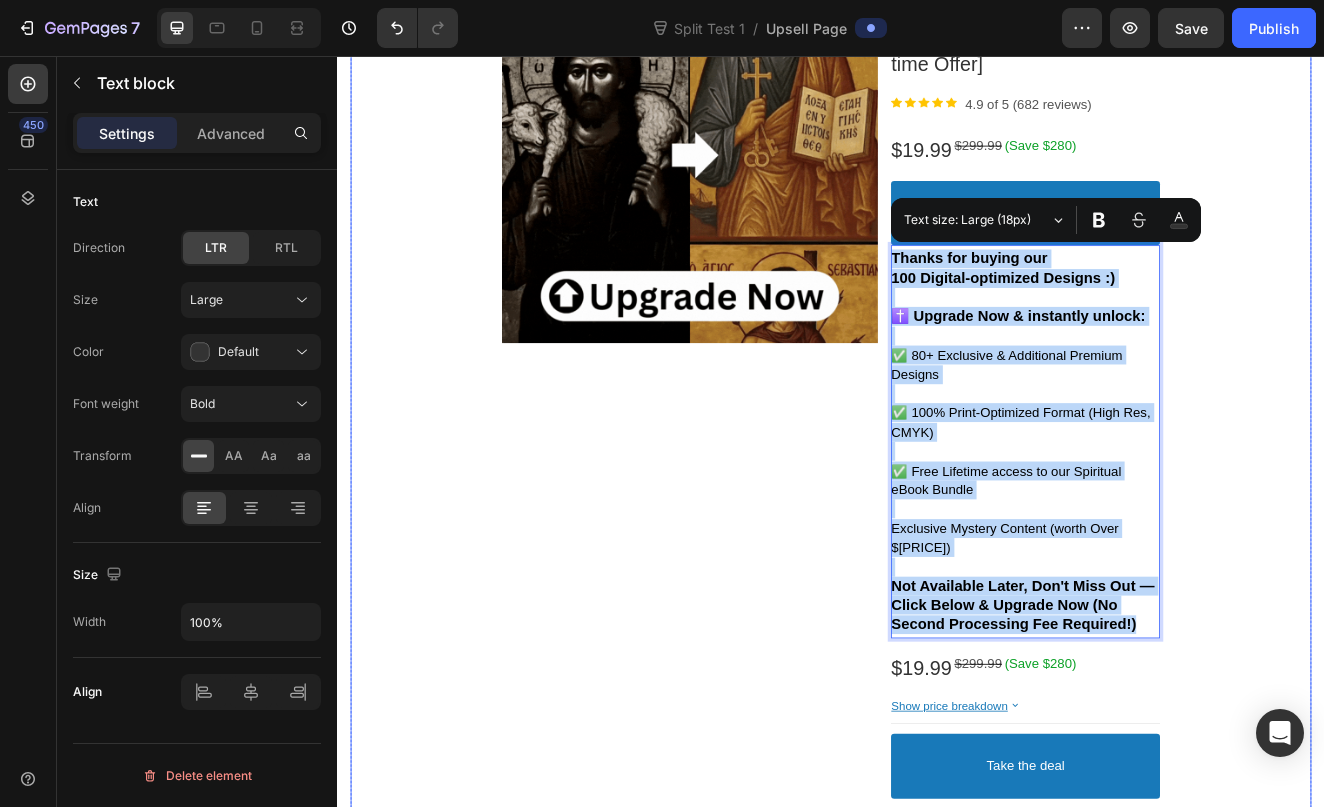 click on "Product Images Upgrade to 180+ High Quality Posters & Free Lifetime Ebook-bundle access [One time Offer] Product Title Image 4.9 of 5 (682 reviews) Text block Row $19.99 Price $299.99 Price (Save $280) Discount Tag Row Take the deal Accept Button Thanks for buying our 100 Digital-optimized Designs :) ✝️ Upgrade Now & instantly unlock: ✅ 80+ Exclusive & Additional Premium Designs ✅ 100% Print-Optimized Format (High Res, CMYK) ✅ Free Lifetime access to our Spiritual eBook Bundle ✅ Exclusive Mystery Content (worth Over 100$) Not Available Later, Don't Miss Out — Click Below & Upgrade Now (No Second Processing Fee Required!) Text block   $19.99 Price $299.99 Price (Save $280) Discount Tag Row Show price breakdown Price Breakdown Take the deal Accept Button Decline offer Decline Button Row" at bounding box center (937, 474) 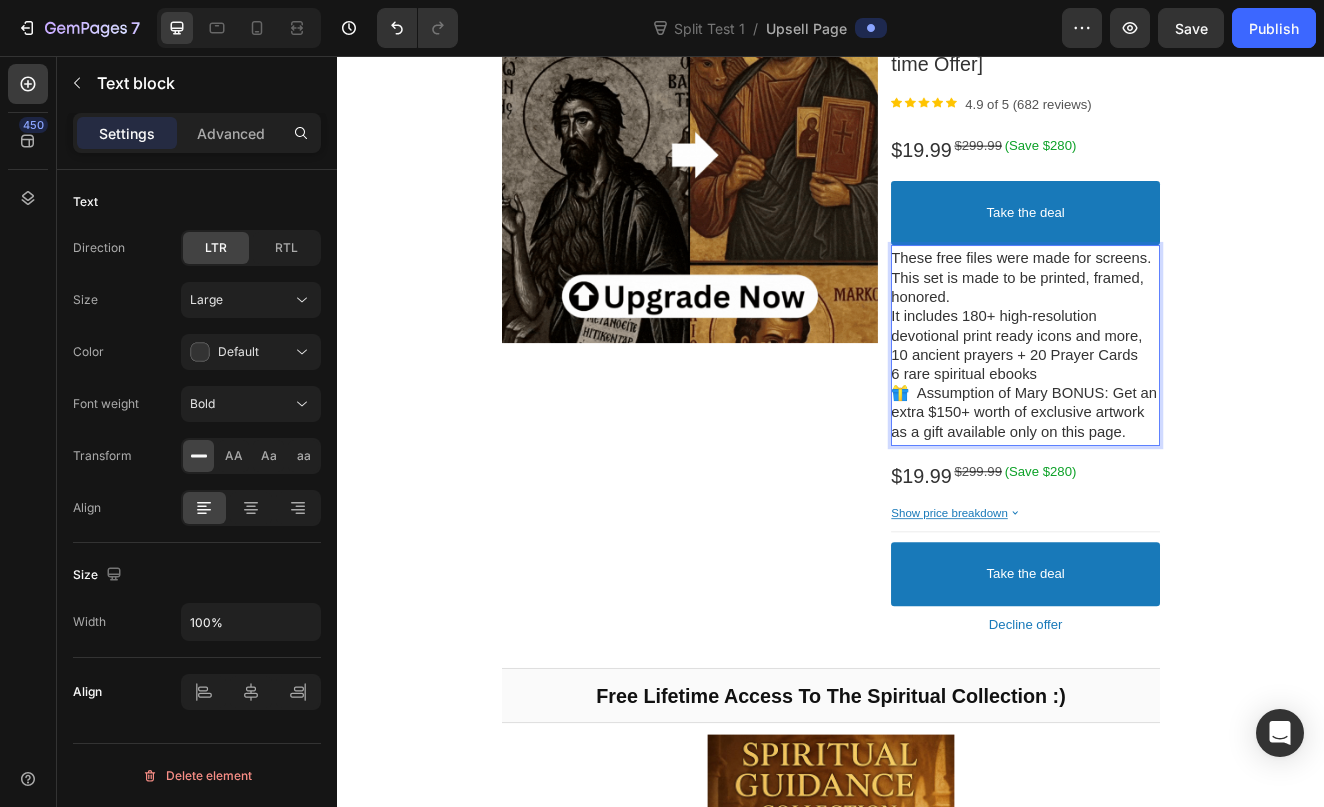 drag, startPoint x: 1002, startPoint y: 297, endPoint x: 1152, endPoint y: 286, distance: 150.40279 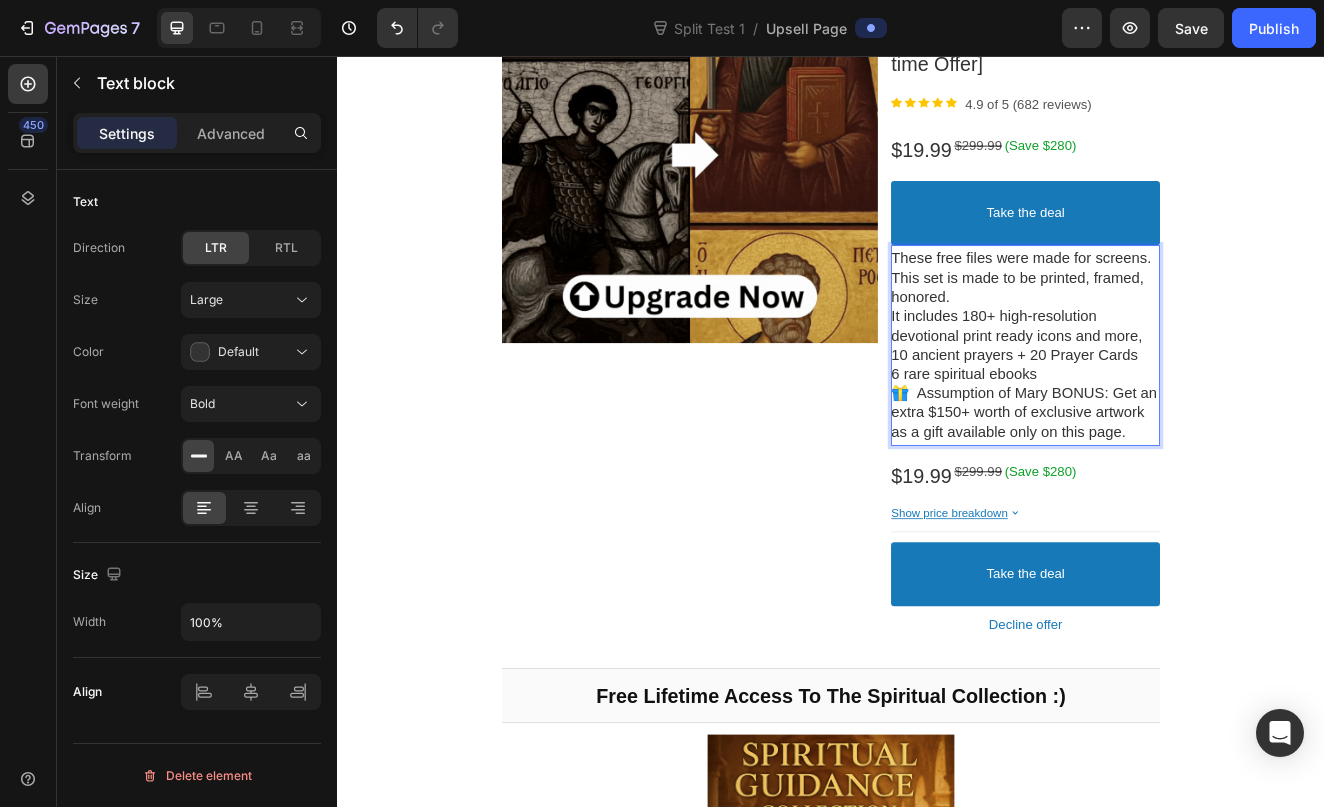 click on "These free files were made for screens. This set is made to be printed, framed, honored. It includes 180+ high-resolution devotional print ready icons and more, 10 ancient prayers + 20 Prayer Cards  6 rare spiritual ebooks 🎁  Assumption of Mary BONUS: Get an extra $150+ worth of exclusive artwork as a gift available only on this page. Text block" at bounding box center [1173, 408] 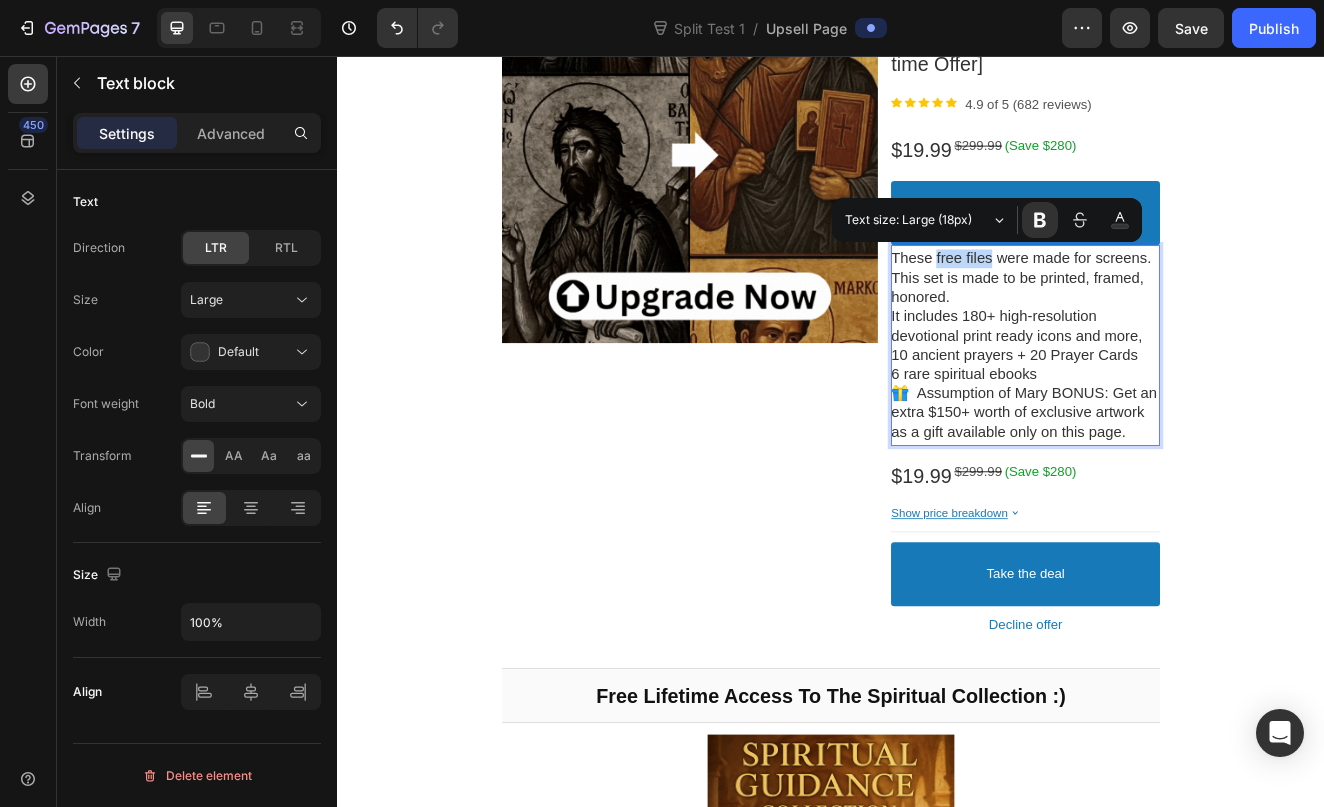 drag, startPoint x: 1057, startPoint y: 297, endPoint x: 1128, endPoint y: 298, distance: 71.00704 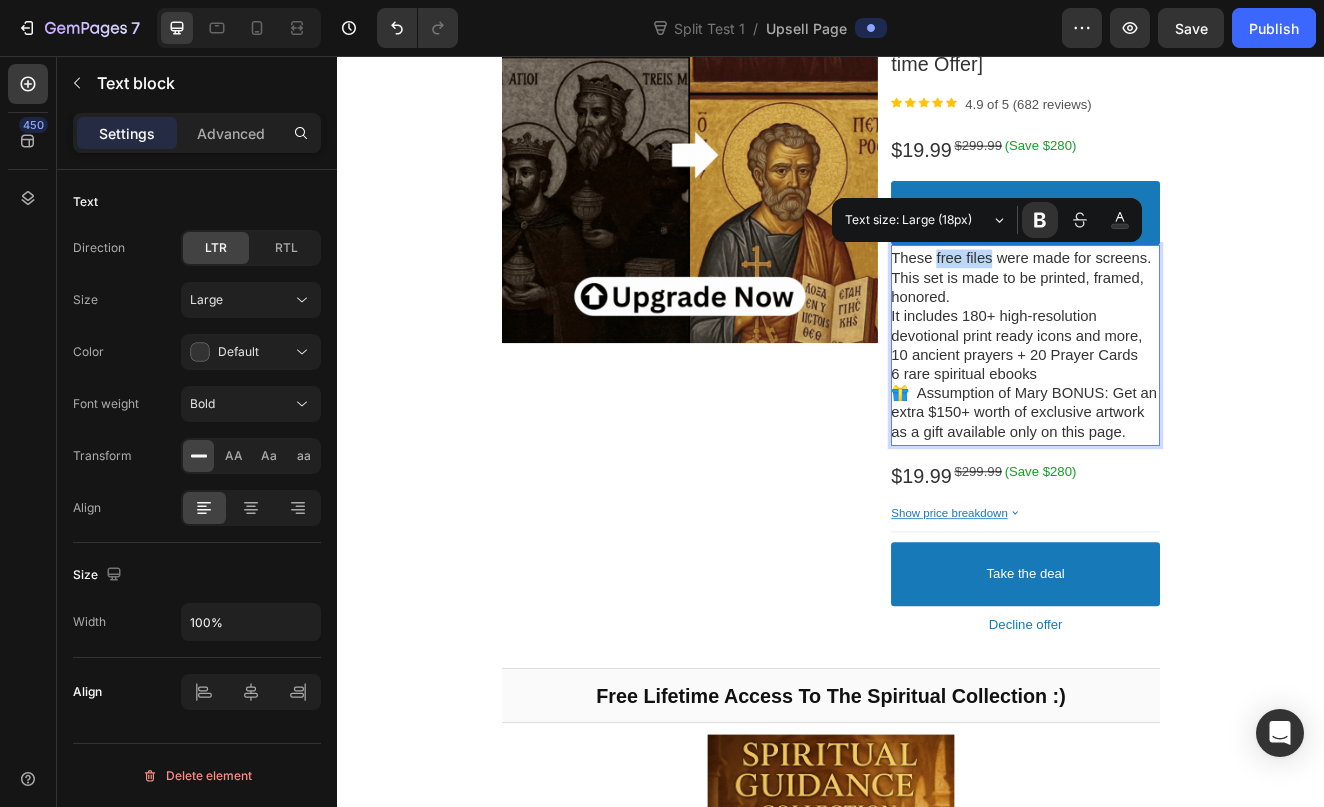 click on "These free files were made for screens. This set is made to be printed, framed, honored. It includes 180+ high-resolution devotional print ready icons and more, 10 ancient prayers + 20 Prayer Cards  6 rare spiritual ebooks 🎁  Assumption of Mary BONUS: Get an extra $150+ worth of exclusive artwork as a gift available only on this page." at bounding box center [1173, 408] 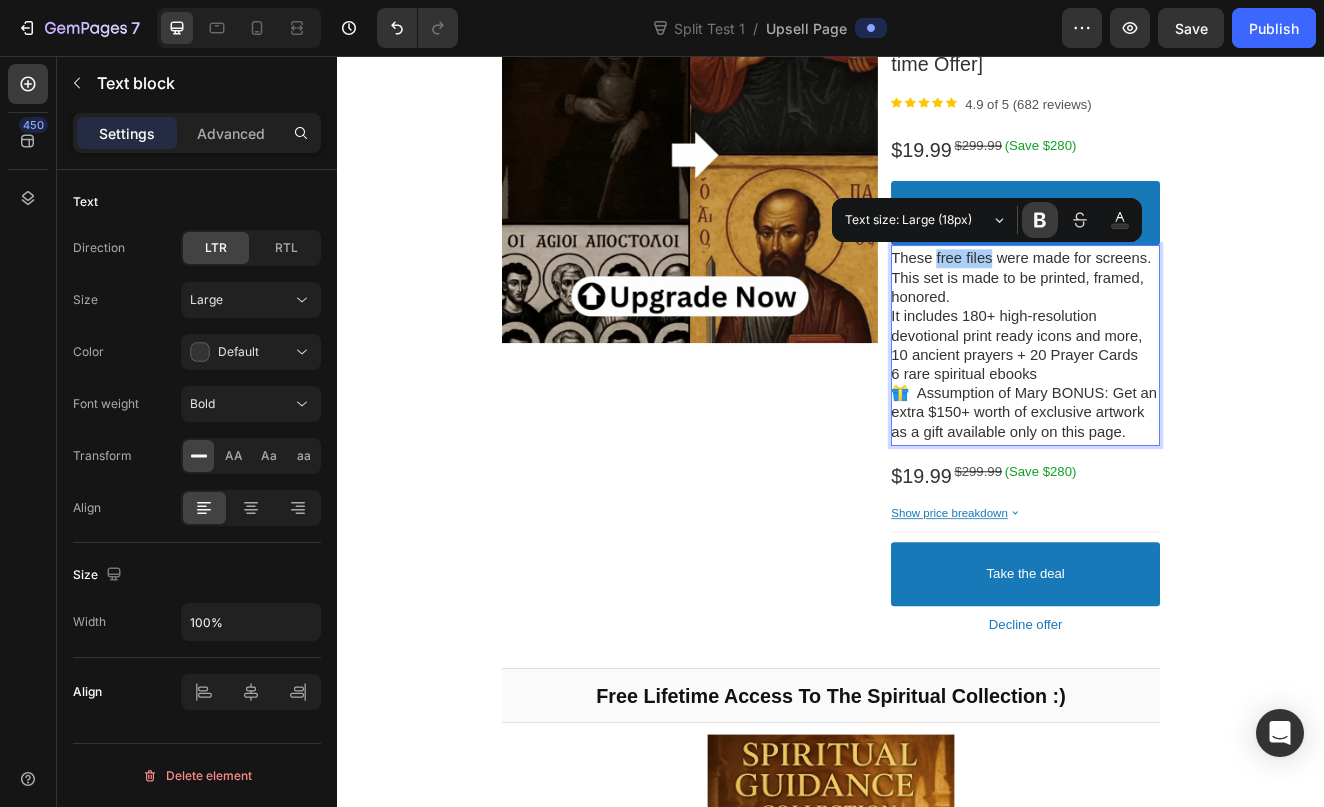 click 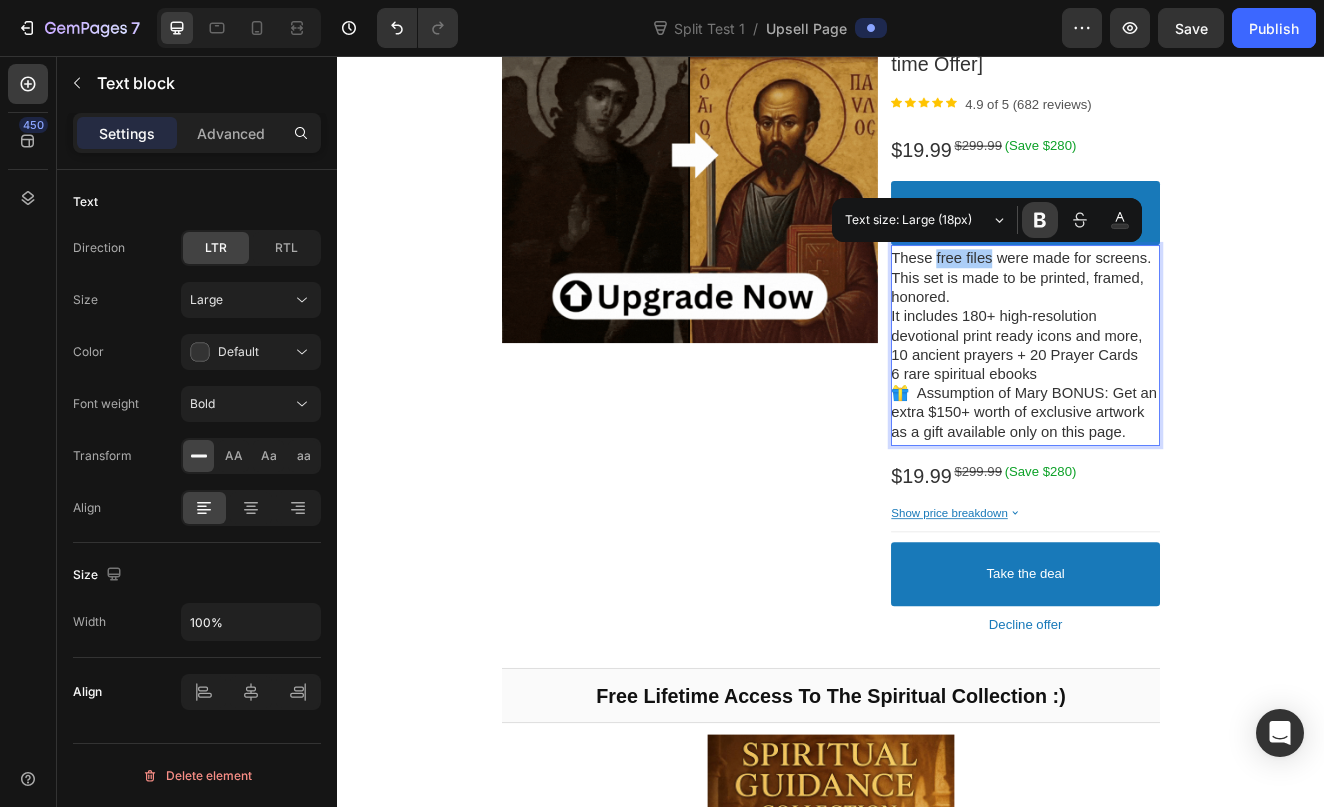 click 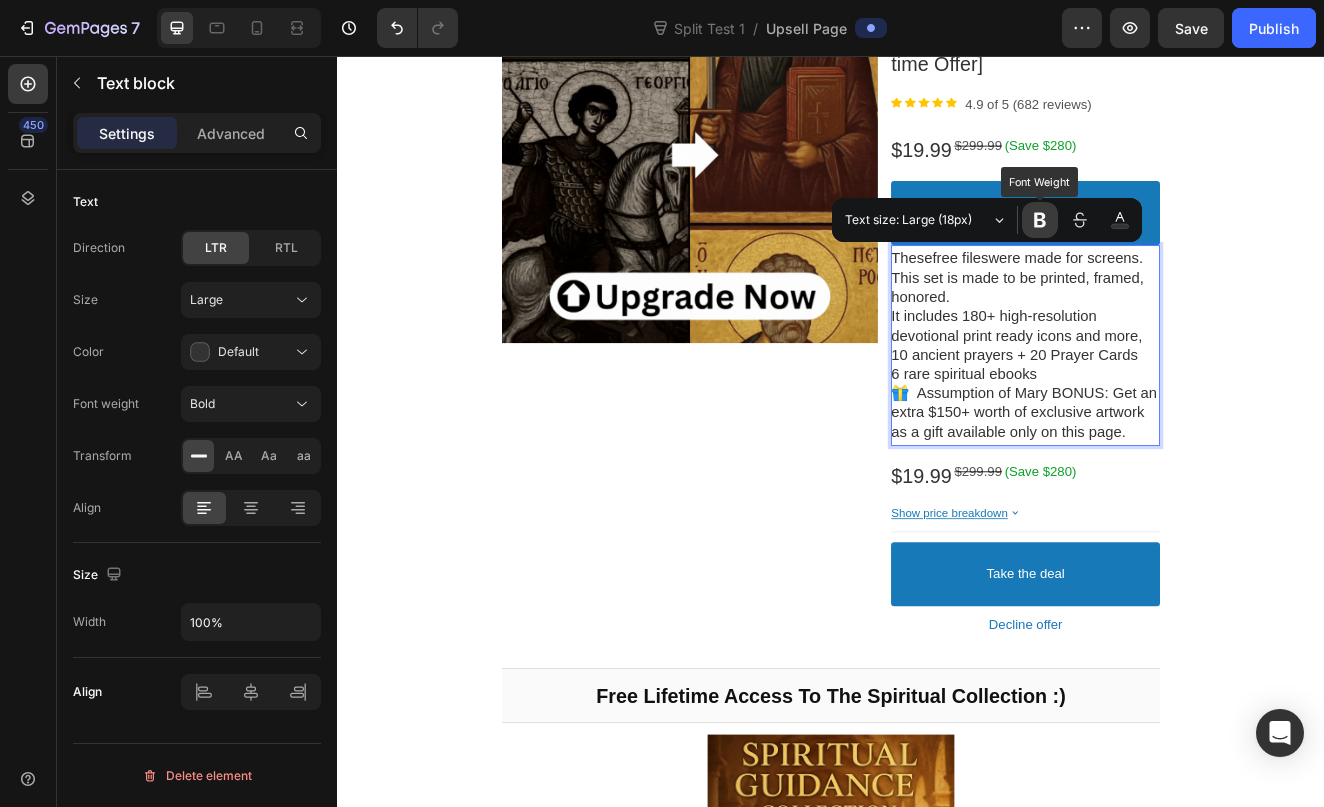click 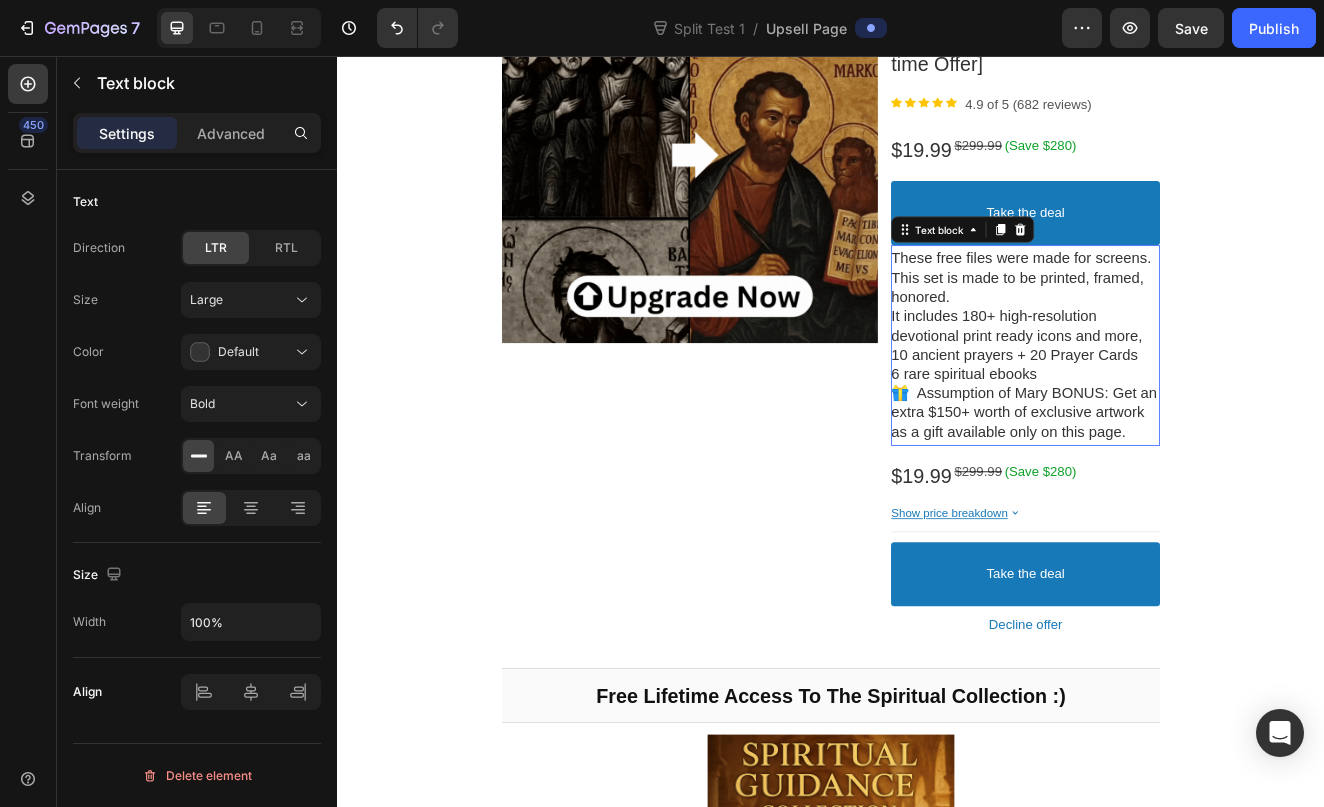 click on "These free files were made for screens. This set is made to be printed, framed, honored. It includes 180+ high-resolution devotional print ready icons and more, 10 ancient prayers + 20 Prayer Cards  6 rare spiritual ebooks 🎁  Assumption of Mary BONUS: Get an extra $150+ worth of exclusive artwork as a gift available only on this page." at bounding box center (1173, 408) 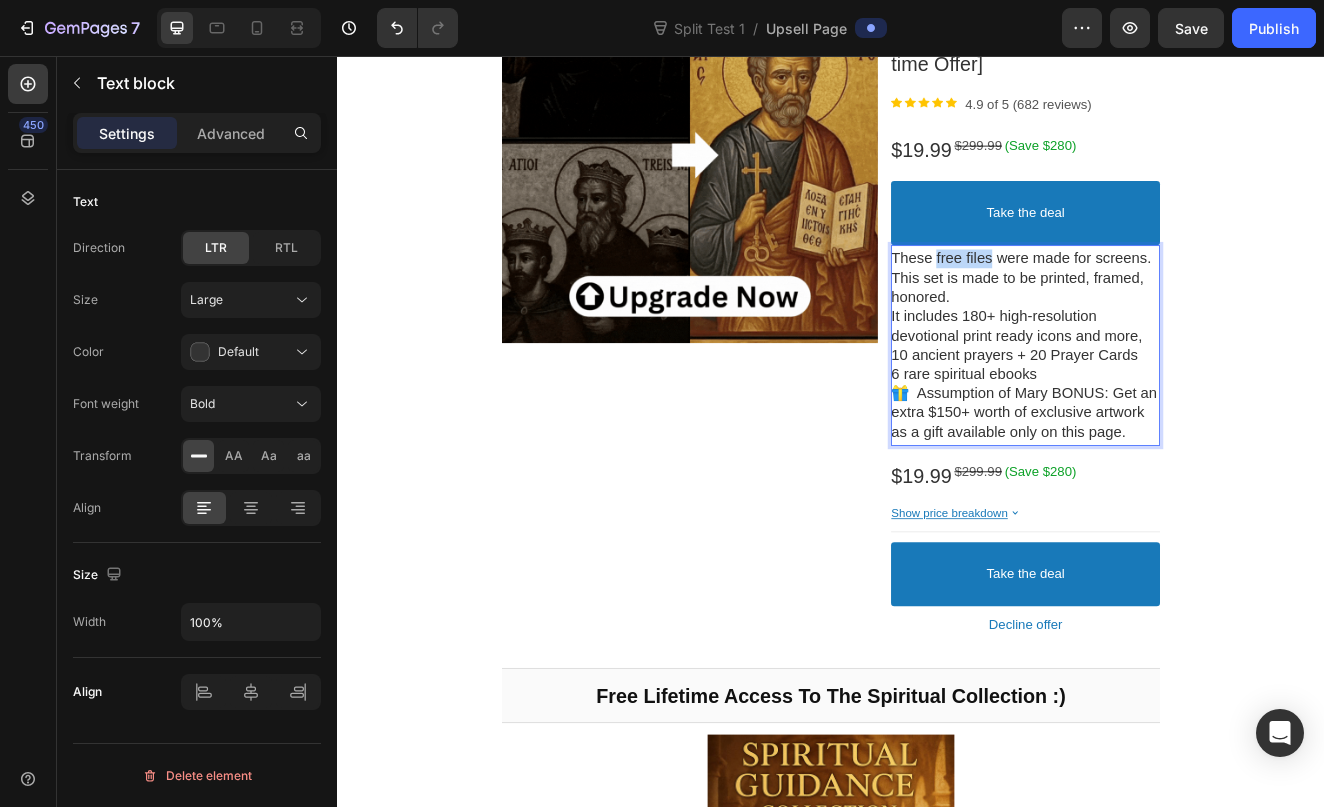 drag, startPoint x: 1128, startPoint y: 299, endPoint x: 1059, endPoint y: 298, distance: 69.00725 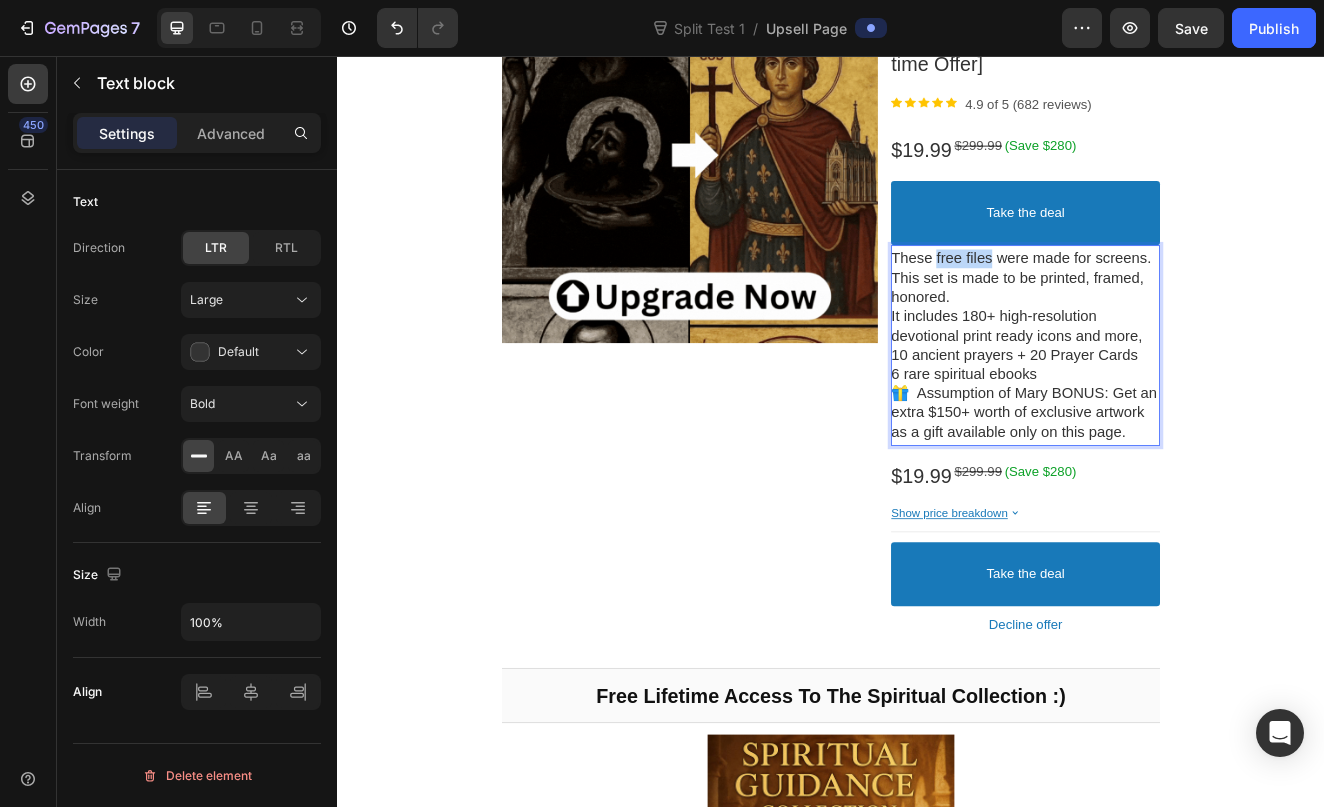 click on "These free files were made for screens. This set is made to be printed, framed, honored. It includes 180+ high-resolution devotional print ready icons and more, 10 ancient prayers + 20 Prayer Cards  6 rare spiritual ebooks 🎁  Assumption of Mary BONUS: Get an extra $150+ worth of exclusive artwork as a gift available only on this page." at bounding box center (1173, 408) 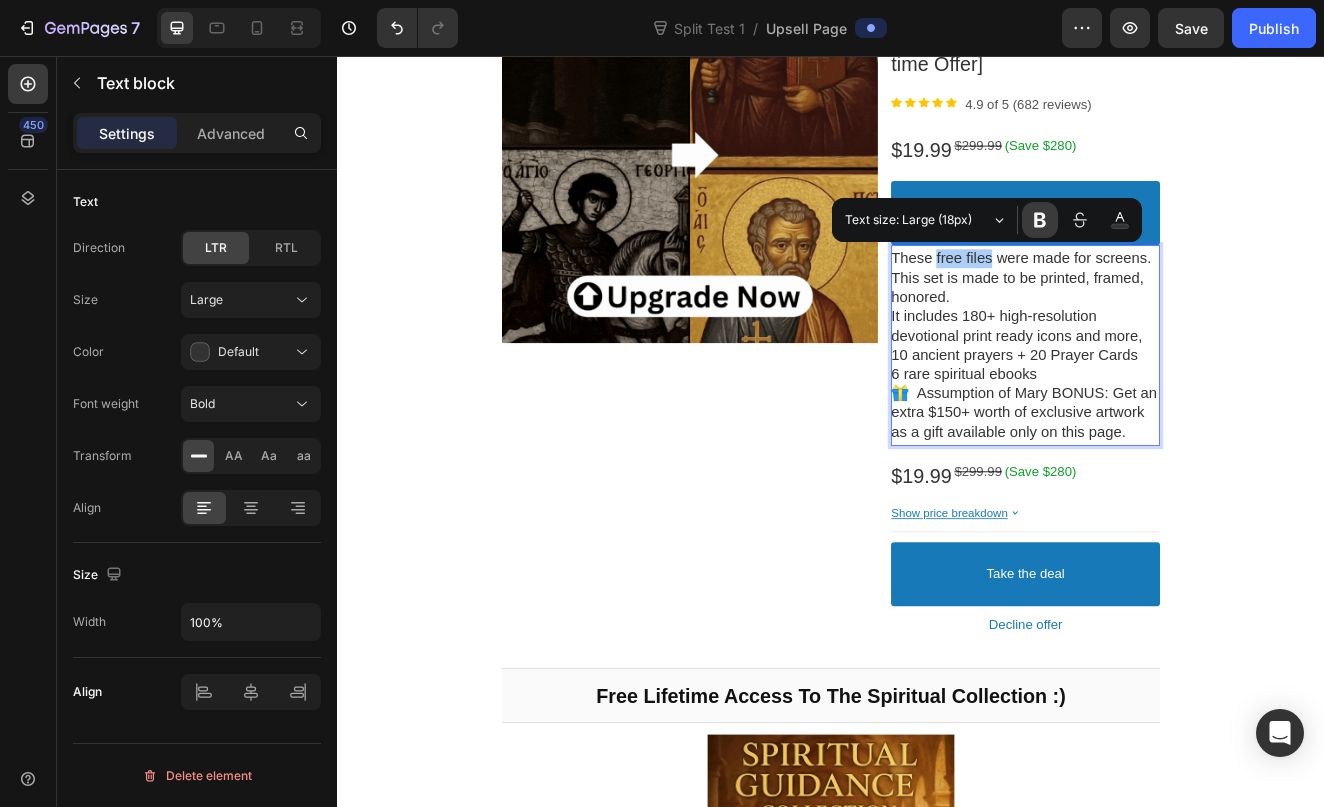click on "Font Weight" at bounding box center [1040, 220] 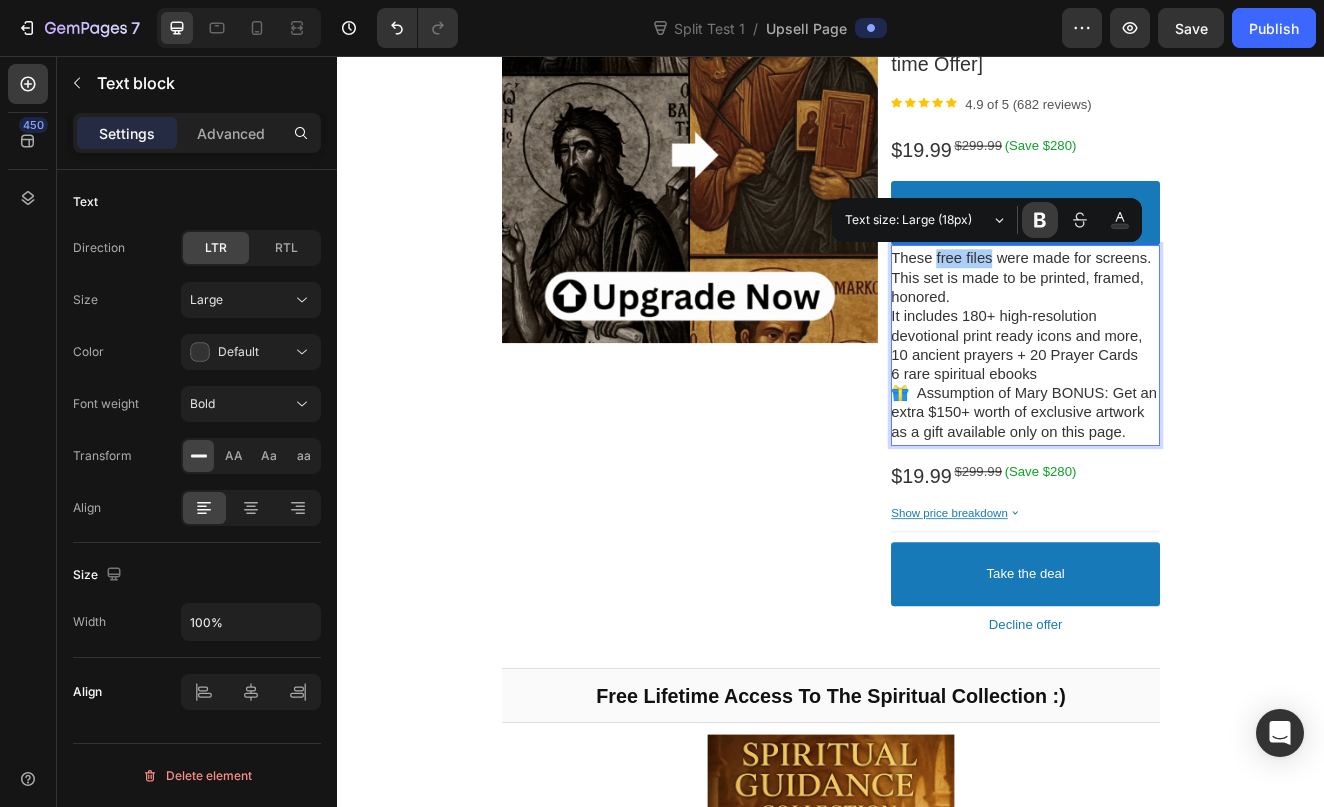 click 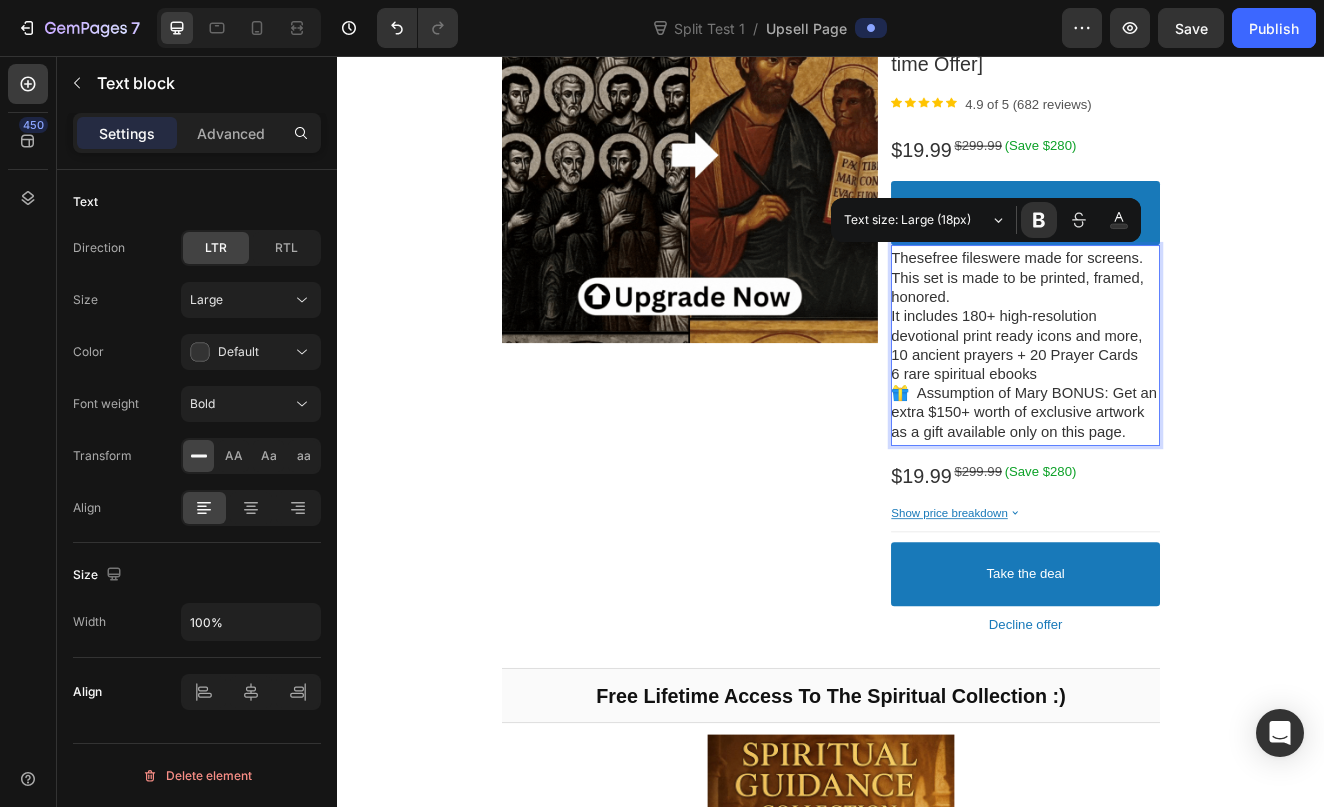 drag, startPoint x: 1130, startPoint y: 302, endPoint x: 1060, endPoint y: 294, distance: 70.45566 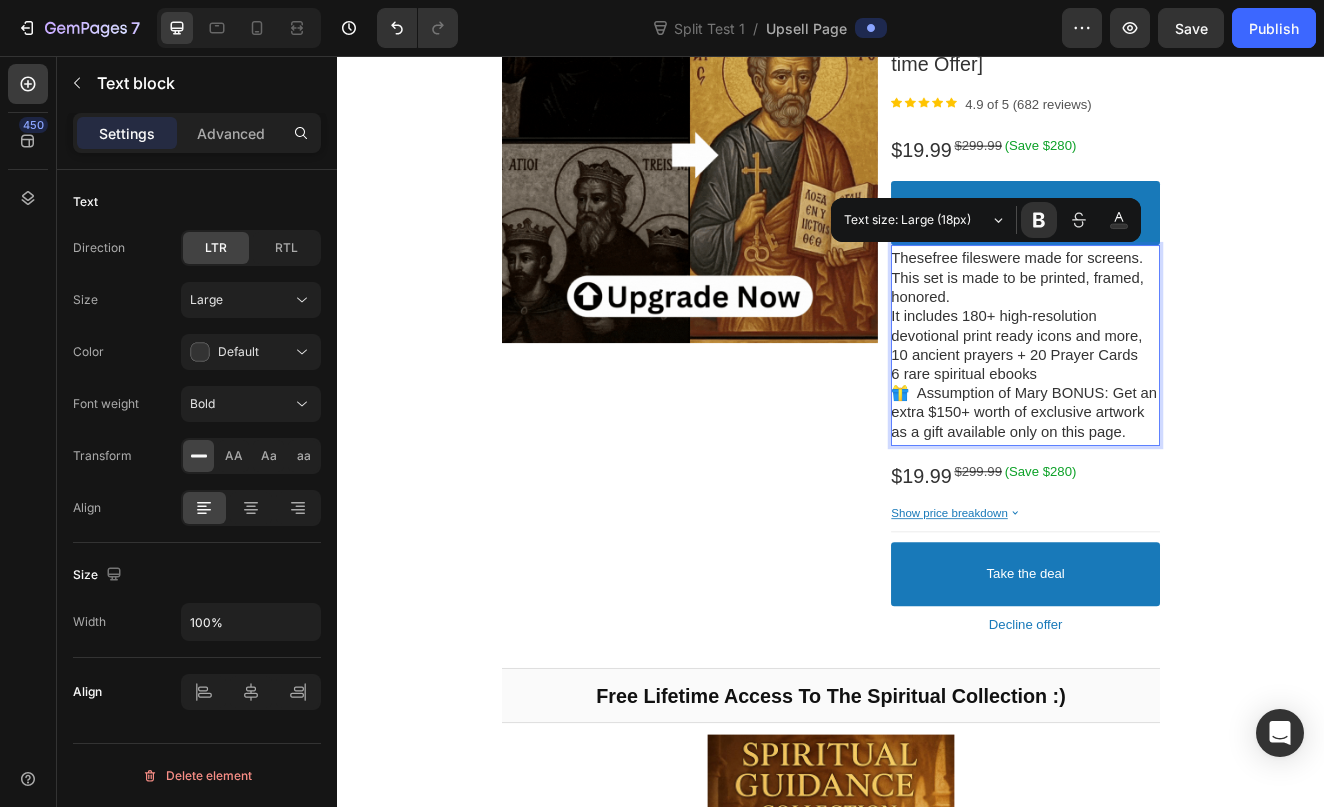 click on "These  free files  were made for screens. This set is made to be printed, framed, honored. It includes 180+ high-resolution devotional print ready icons and more, 10 ancient prayers + 20 Prayer Cards  6 rare spiritual ebooks 🎁  Assumption of Mary BONUS: Get an extra $150+ worth of exclusive artwork as a gift available only on this page." at bounding box center (1173, 408) 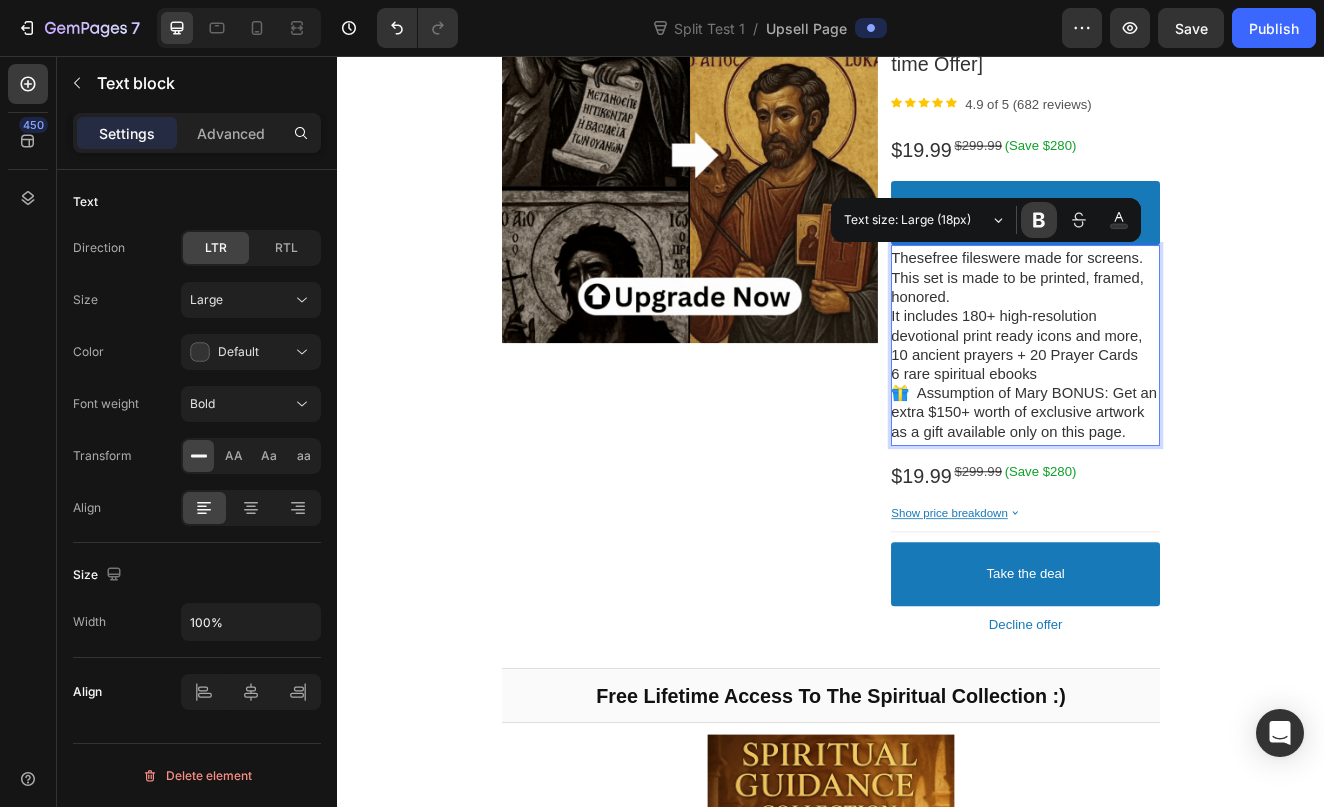 click 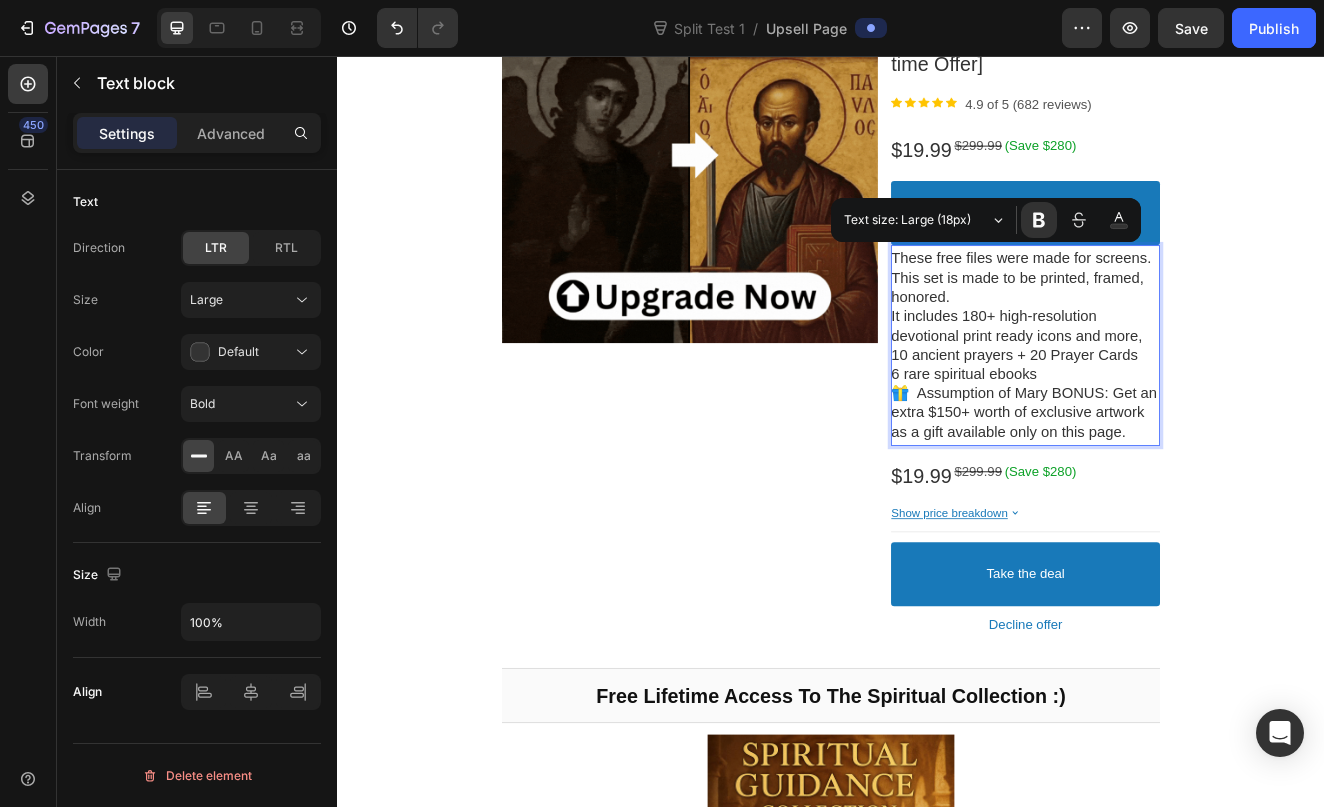 click on "These free files were made for screens. This set is made to be printed, framed, honored. It includes 180+ high-resolution devotional print ready icons and more, 10 ancient prayers + 20 Prayer Cards  6 rare spiritual ebooks 🎁  Assumption of Mary BONUS: Get an extra $150+ worth of exclusive artwork as a gift available only on this page." at bounding box center [1173, 408] 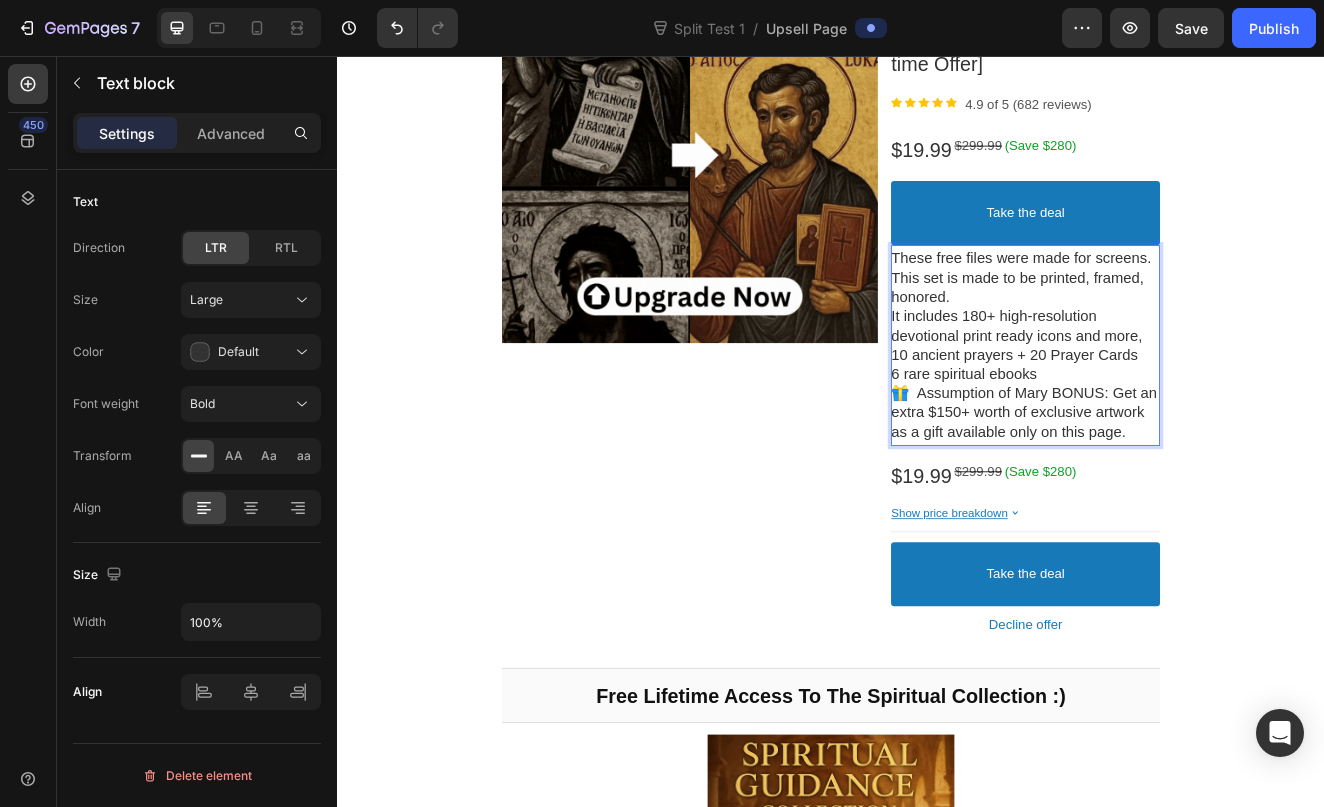 click on "These free files were made for screens. This set is made to be printed, framed, honored. It includes 180+ high-resolution devotional print ready icons and more, 10 ancient prayers + 20 Prayer Cards  6 rare spiritual ebooks 🎁  Assumption of Mary BONUS: Get an extra $150+ worth of exclusive artwork as a gift available only on this page." at bounding box center [1173, 408] 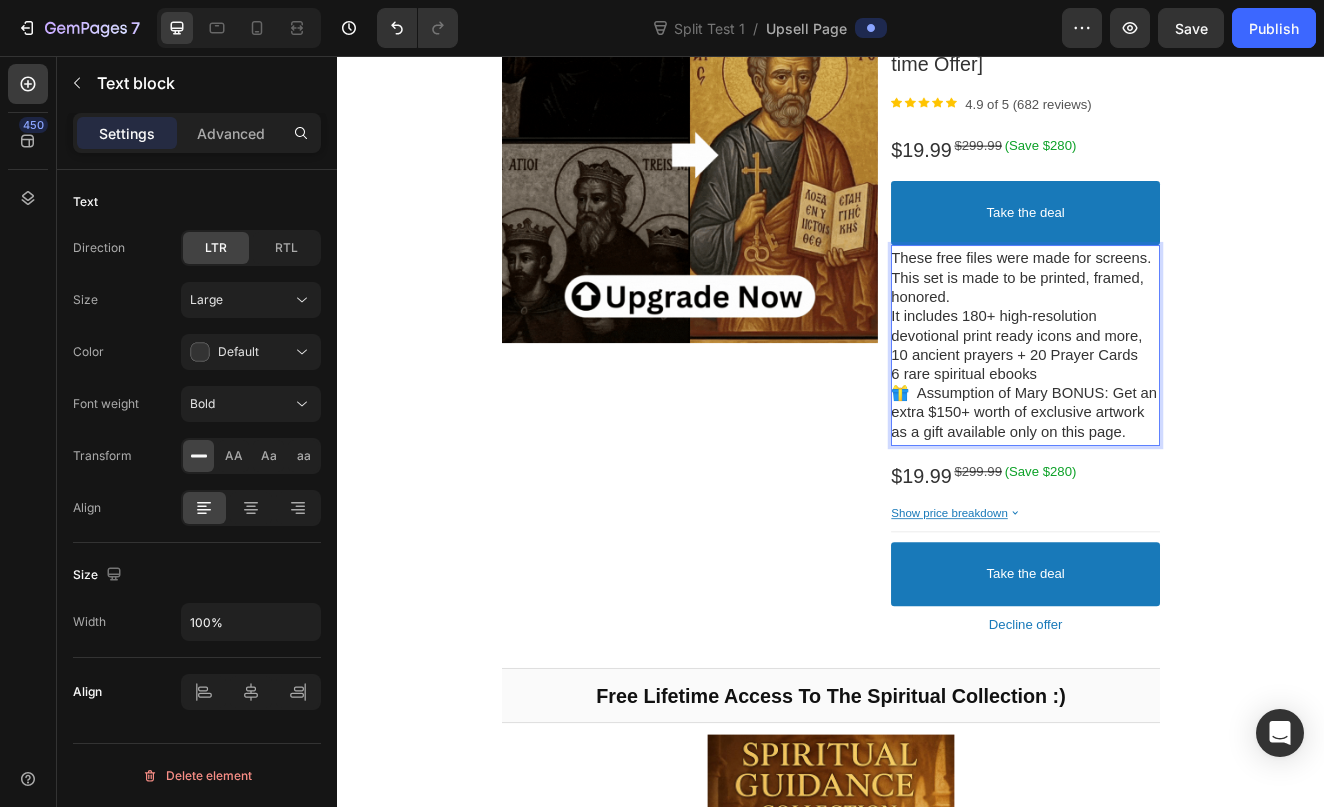 click on "These free files were made for screens. This set is made to be printed, framed, honored. It includes 180+ high-resolution devotional print ready icons and more, 10 ancient prayers + 20 Prayer Cards  6 rare spiritual ebooks 🎁  Assumption of Mary BONUS: Get an extra $150+ worth of exclusive artwork as a gift available only on this page." at bounding box center [1173, 408] 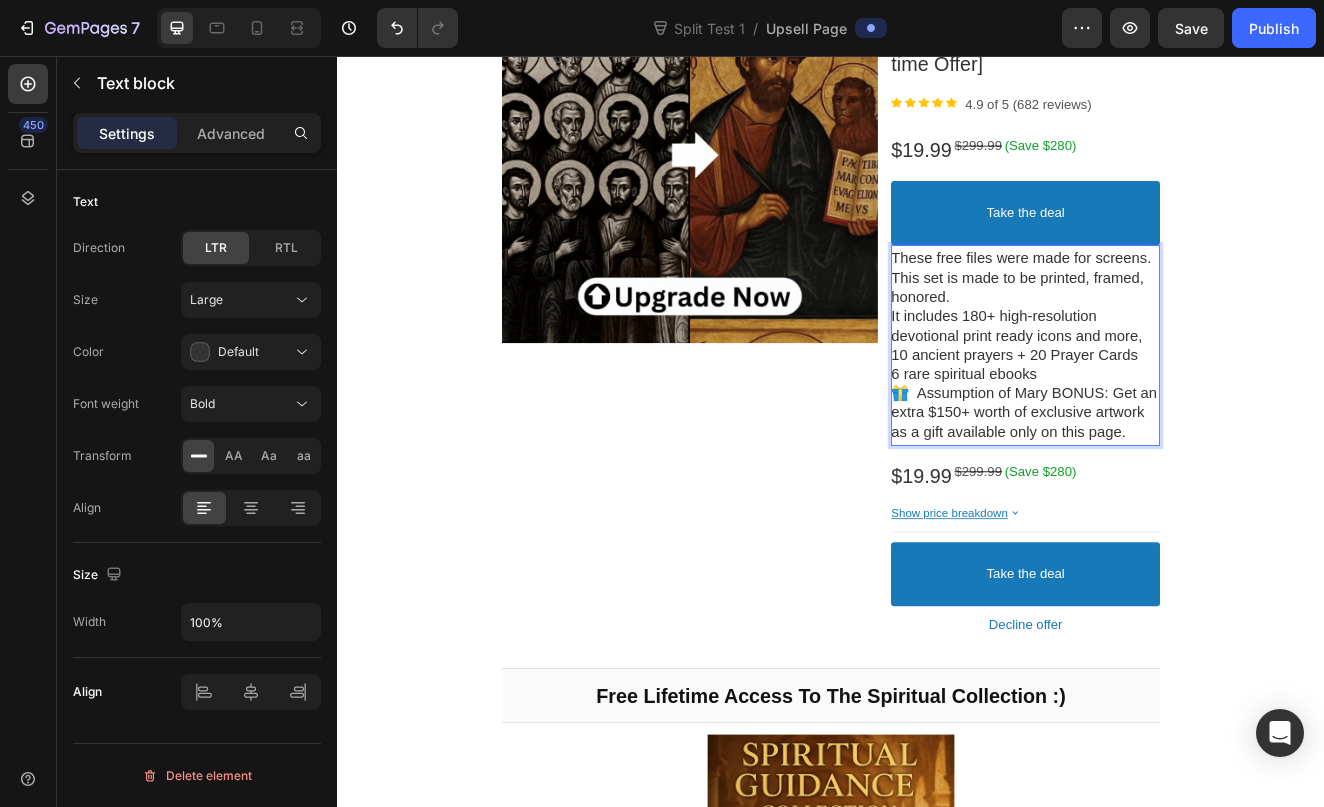 click on "These free files were made for screens. This set is made to be printed, framed, honored. It includes 180+ high-resolution devotional print ready icons and more, 10 ancient prayers + 20 Prayer Cards  6 rare spiritual ebooks 🎁  Assumption of Mary BONUS: Get an extra $150+ worth of exclusive artwork as a gift available only on this page." at bounding box center [1173, 408] 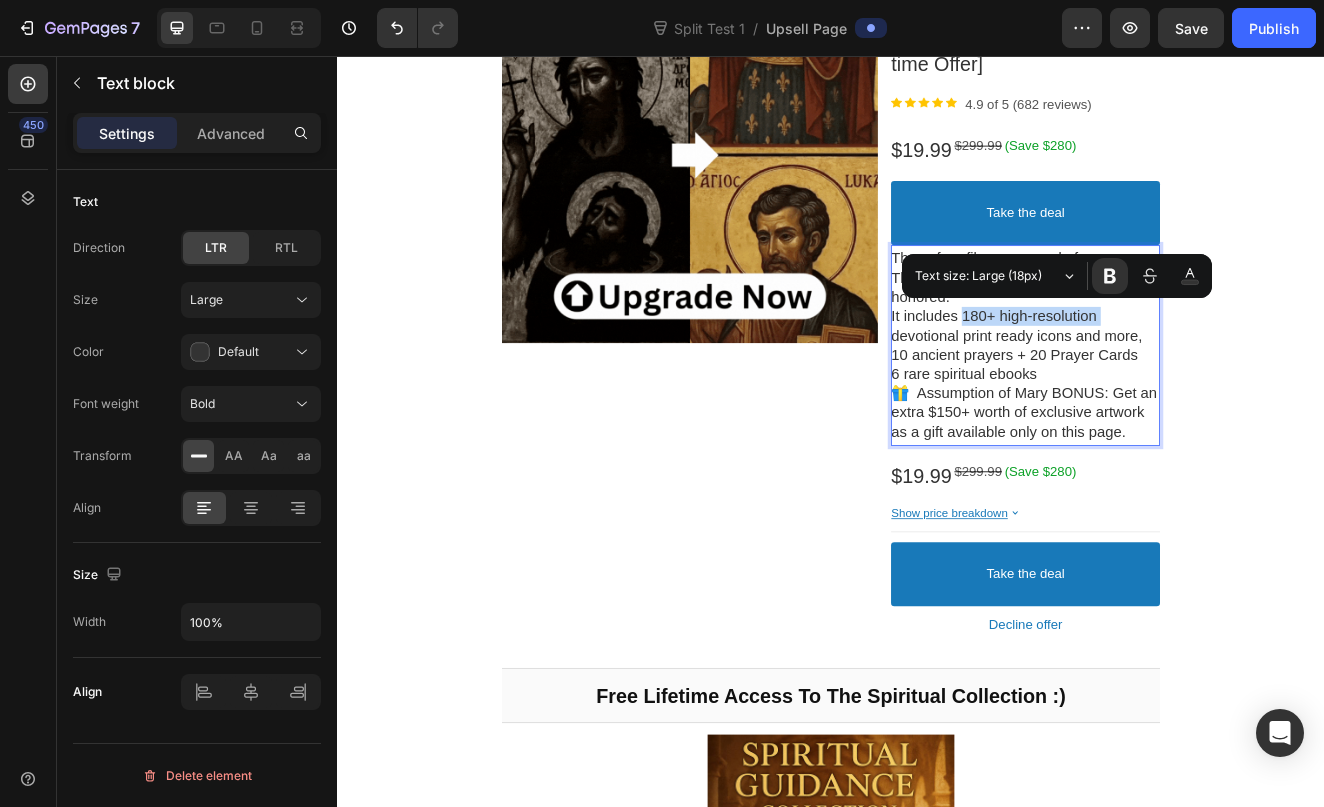 drag, startPoint x: 1090, startPoint y: 364, endPoint x: 1271, endPoint y: 368, distance: 181.04419 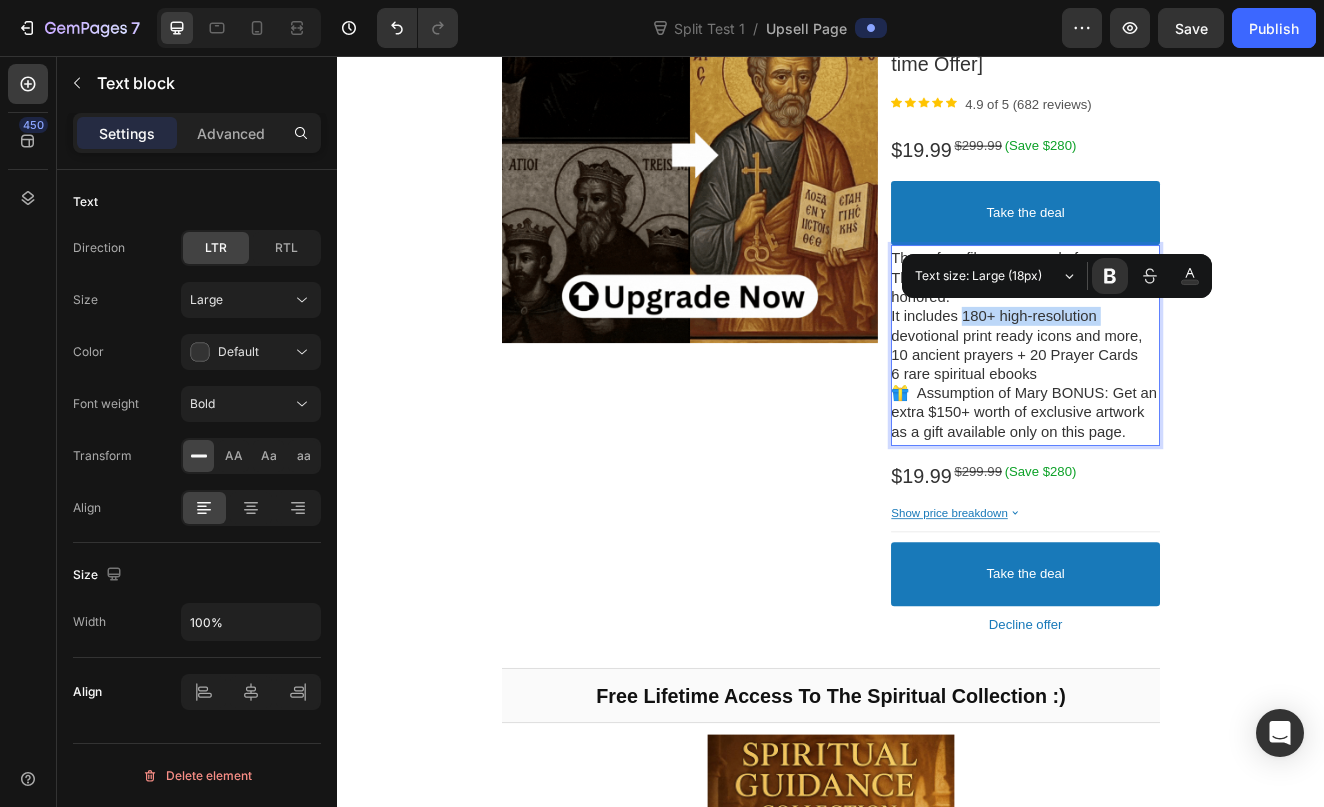 click on "These free files were made for screens. This set is made to be printed, framed, honored. It includes 180+ high-resolution devotional print ready icons and more, 10 ancient prayers + 20 Prayer Cards  6 rare spiritual ebooks 🎁  Assumption of Mary BONUS: Get an extra $150+ worth of exclusive artwork as a gift available only on this page." at bounding box center (1173, 408) 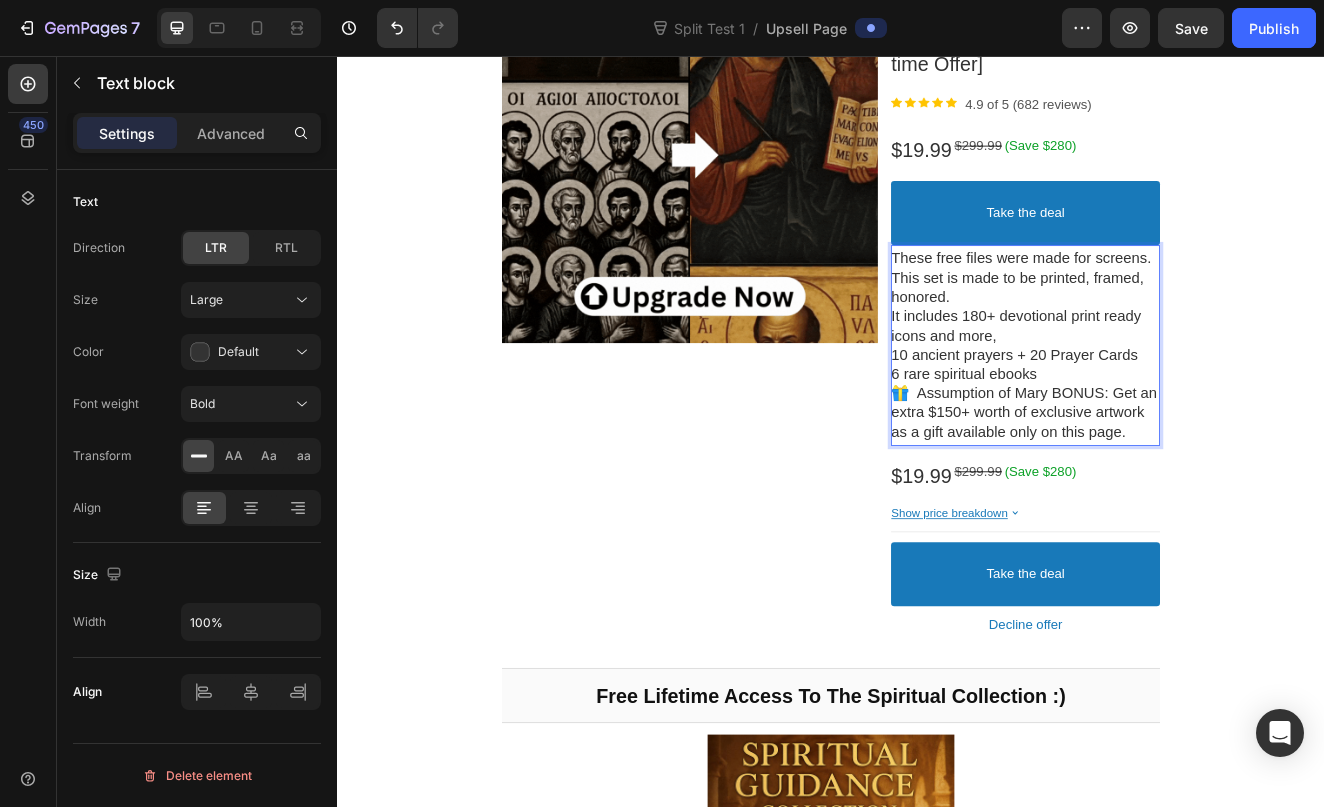 click on "These free files were made for screens. This set is made to be printed, framed, honored. It includes 180+ devotional print ready icons and more, 10 ancient prayers + 20 Prayer Cards  6 rare spiritual ebooks 🎁  Assumption of Mary BONUS: Get an extra $150+ worth of exclusive artwork as a gift available only on this page." at bounding box center [1173, 408] 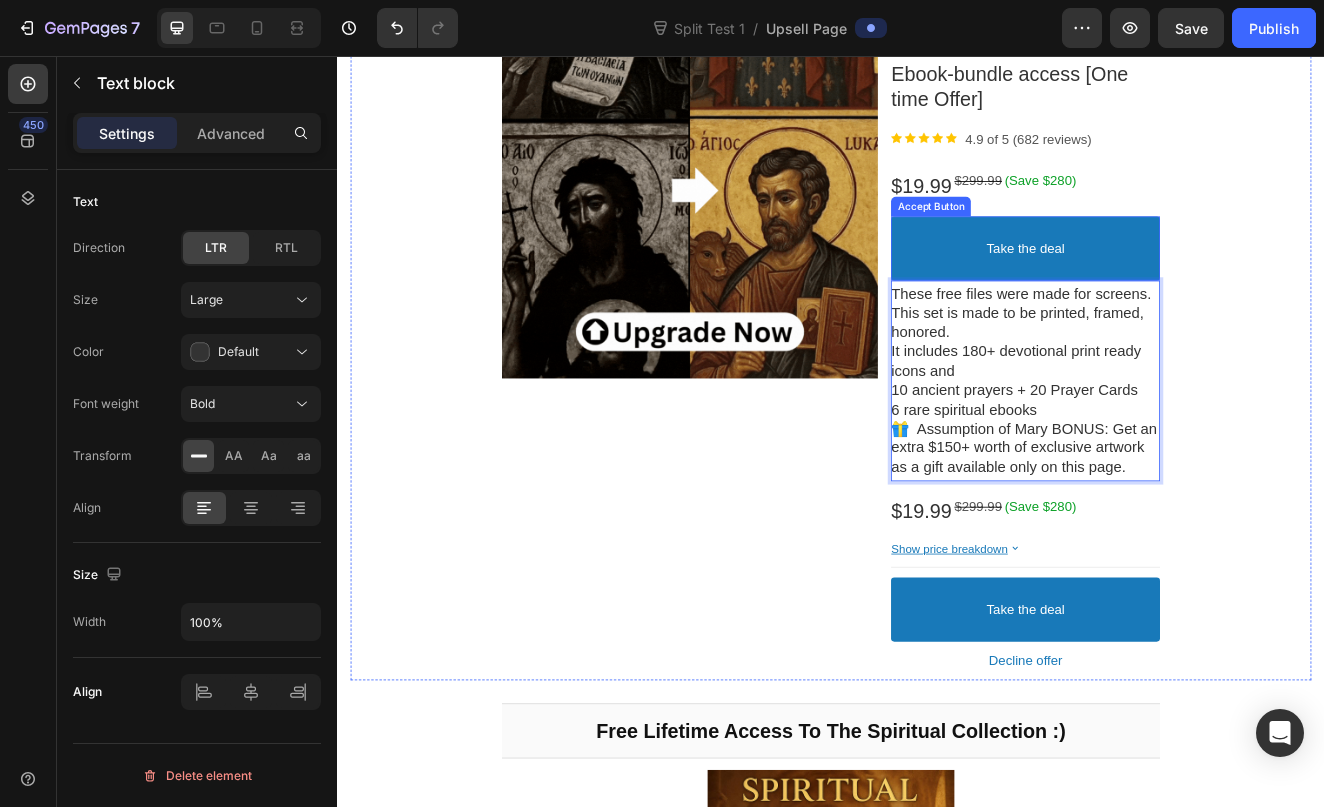 scroll, scrollTop: 361, scrollLeft: 0, axis: vertical 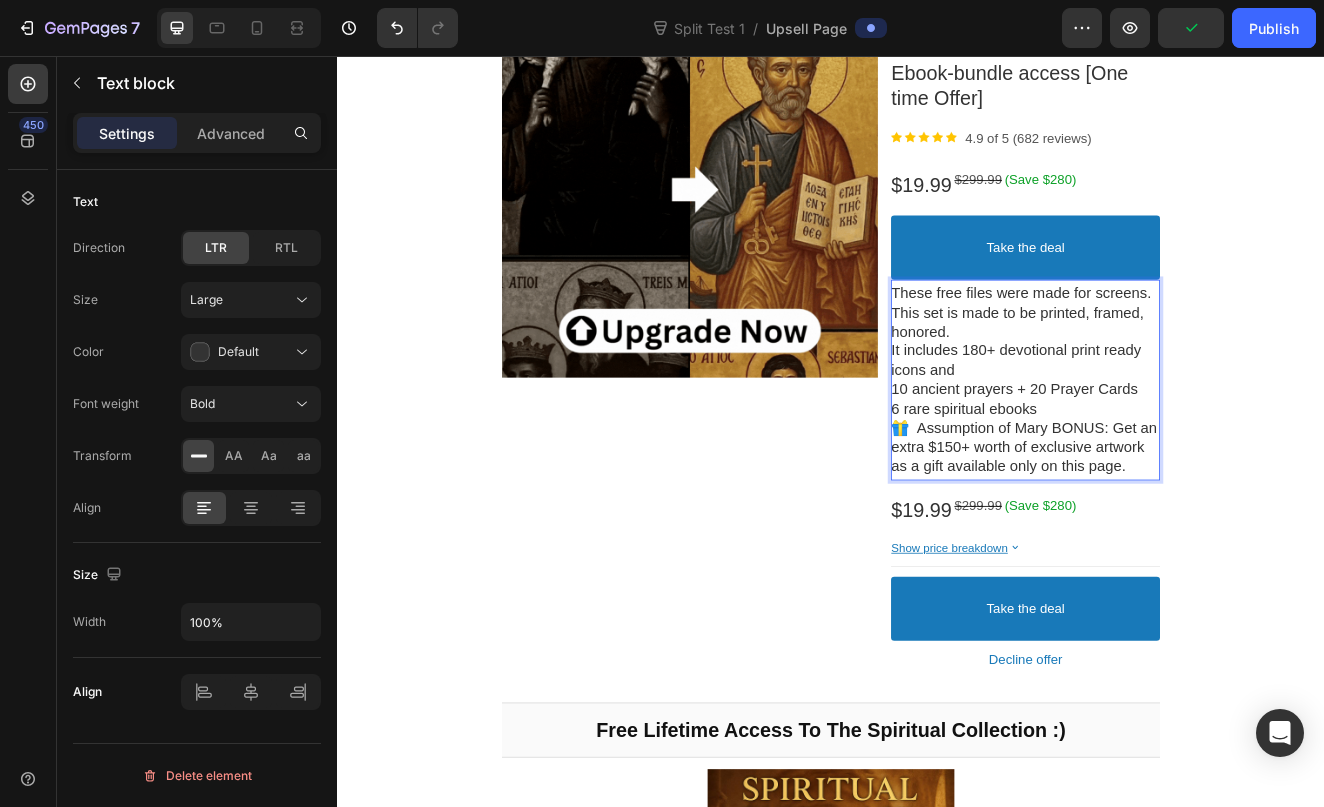 click on "These free files were made for screens. This set is made to be printed, framed, honored. It includes 180+ devotional print ready icons and 10 ancient prayers + 20 Prayer Cards  6 rare spiritual ebooks 🎁  Assumption of Mary BONUS: Get an extra $150+ worth of exclusive artwork as a gift available only on this page." at bounding box center [1173, 450] 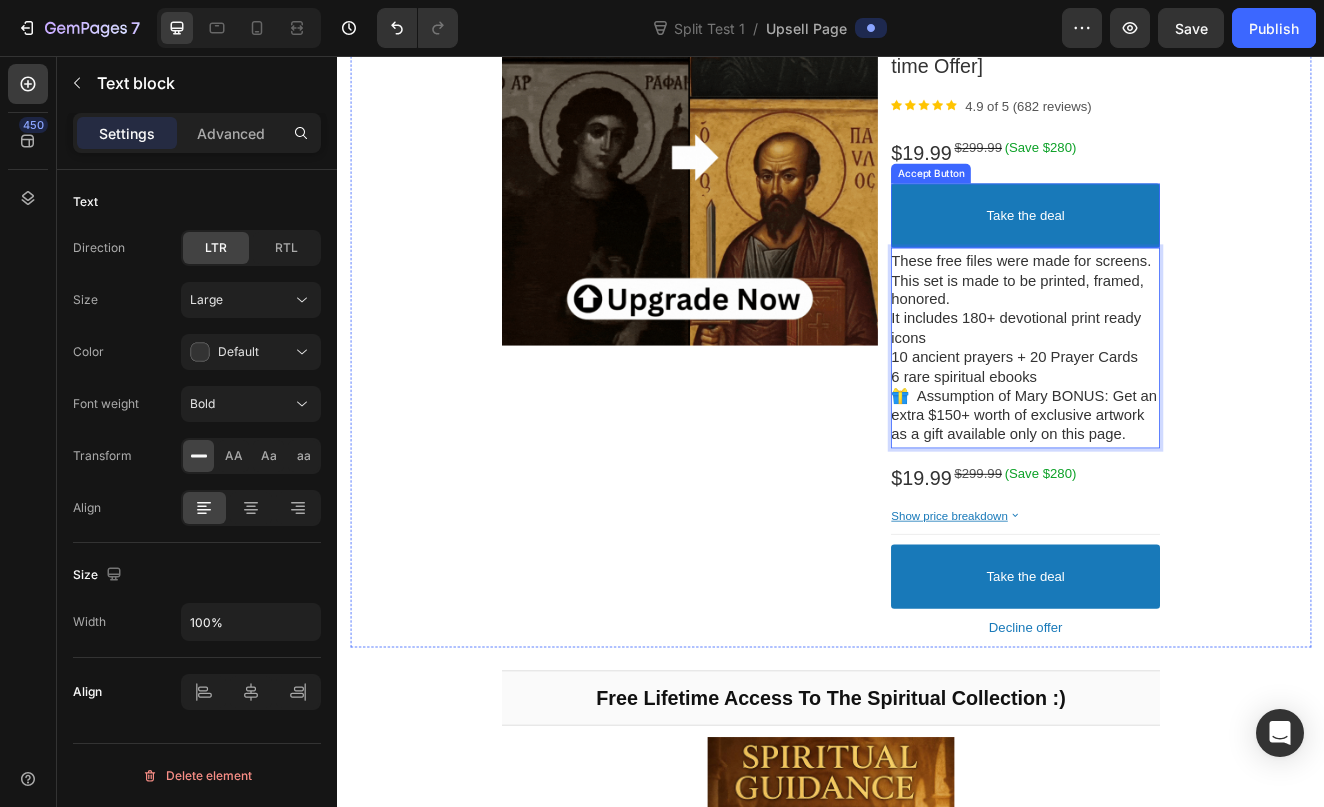 scroll, scrollTop: 408, scrollLeft: 0, axis: vertical 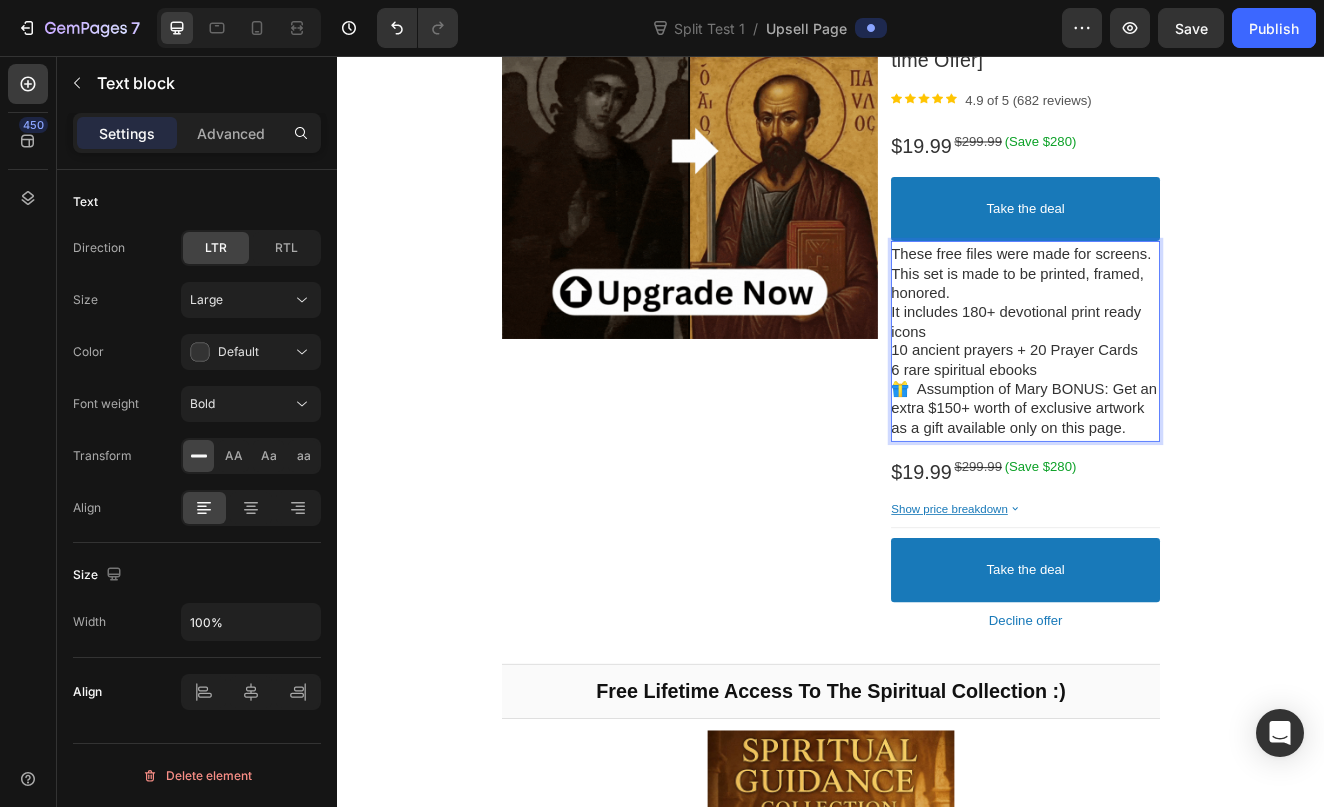 click on "These free files were made for screens. This set is made to be printed, framed, honored. It includes 180+ devotional print ready icons 10 ancient prayers + 20 Prayer Cards  6 rare spiritual ebooks 🎁  Assumption of Mary BONUS: Get an extra $150+ worth of exclusive artwork as a gift available only on this page." at bounding box center (1173, 403) 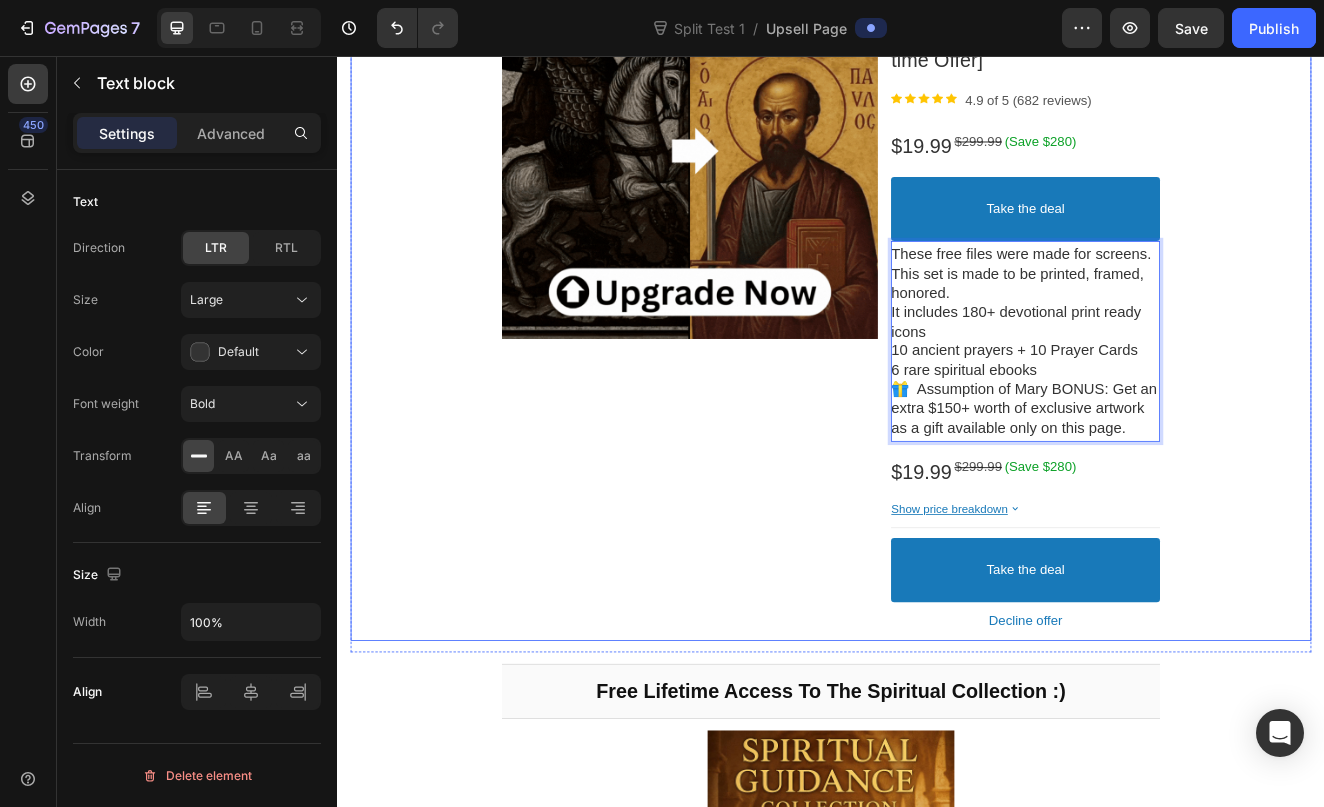 click on "Product Images Upgrade to 180+ High Quality Posters & Free Lifetime Ebook-bundle access [One time Offer] Product Title Image 4.9 of 5 (682 reviews) Text block Row $19.99 Price $299.99 Price (Save $280) Discount Tag Row Take the deal Accept Button These free files were made for screens. This set is made to be printed, framed, honored. It includes 180+ devotional print ready icons 10 ancient prayers + 10 Prayer Cards  6 rare spiritual ebooks 🎁  Assumption of Mary BONUS: Get an extra $150+ worth of exclusive artwork as a gift available only on this page. Text block   $19.99 Price $299.99 Price (Save $280) Discount Tag Row Show price breakdown Price Breakdown Take the deal Accept Button Decline offer Decline Button Row" at bounding box center [937, 352] 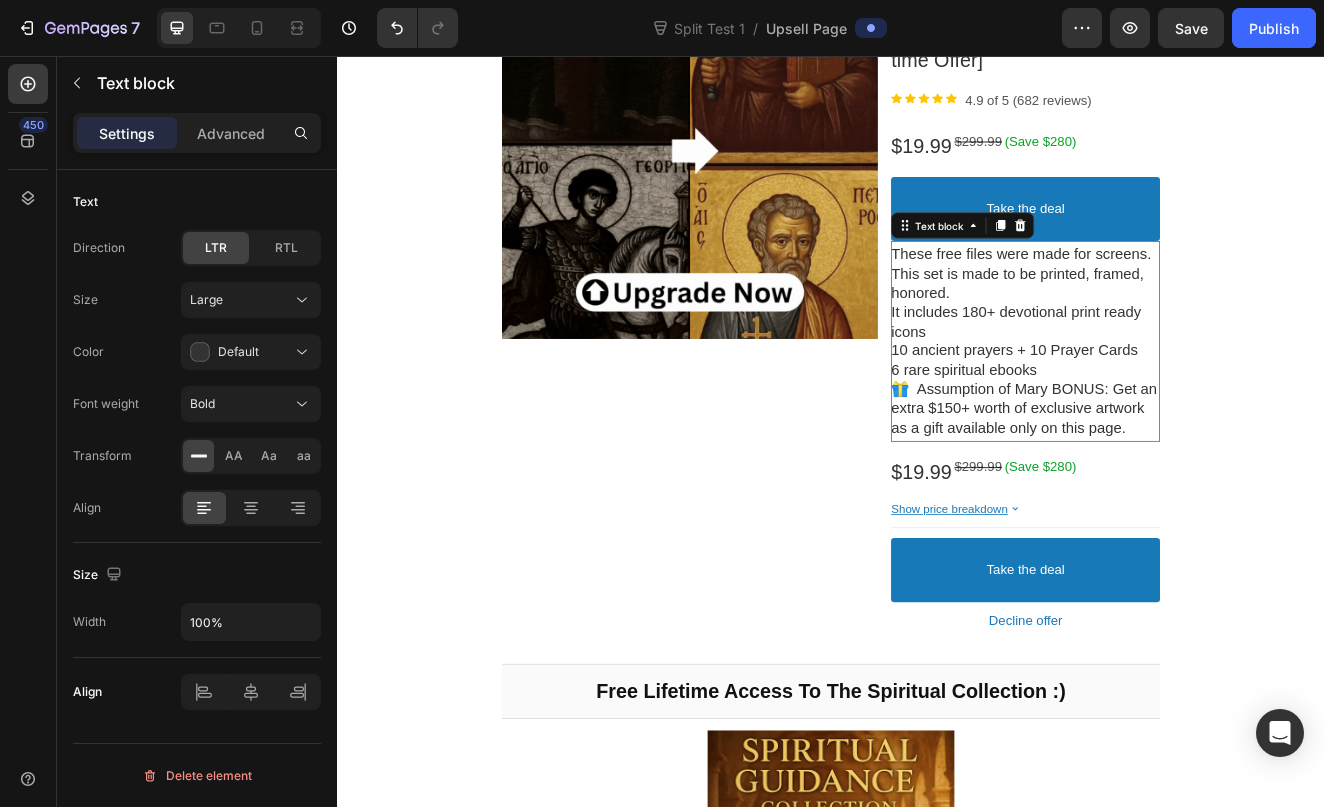 click on "These free files were made for screens. This set is made to be printed, framed, honored. It includes 180+ devotional print ready icons 10 ancient prayers + 10 Prayer Cards  6 rare spiritual ebooks 🎁  Assumption of Mary BONUS: Get an extra $150+ worth of exclusive artwork as a gift available only on this page." at bounding box center [1173, 403] 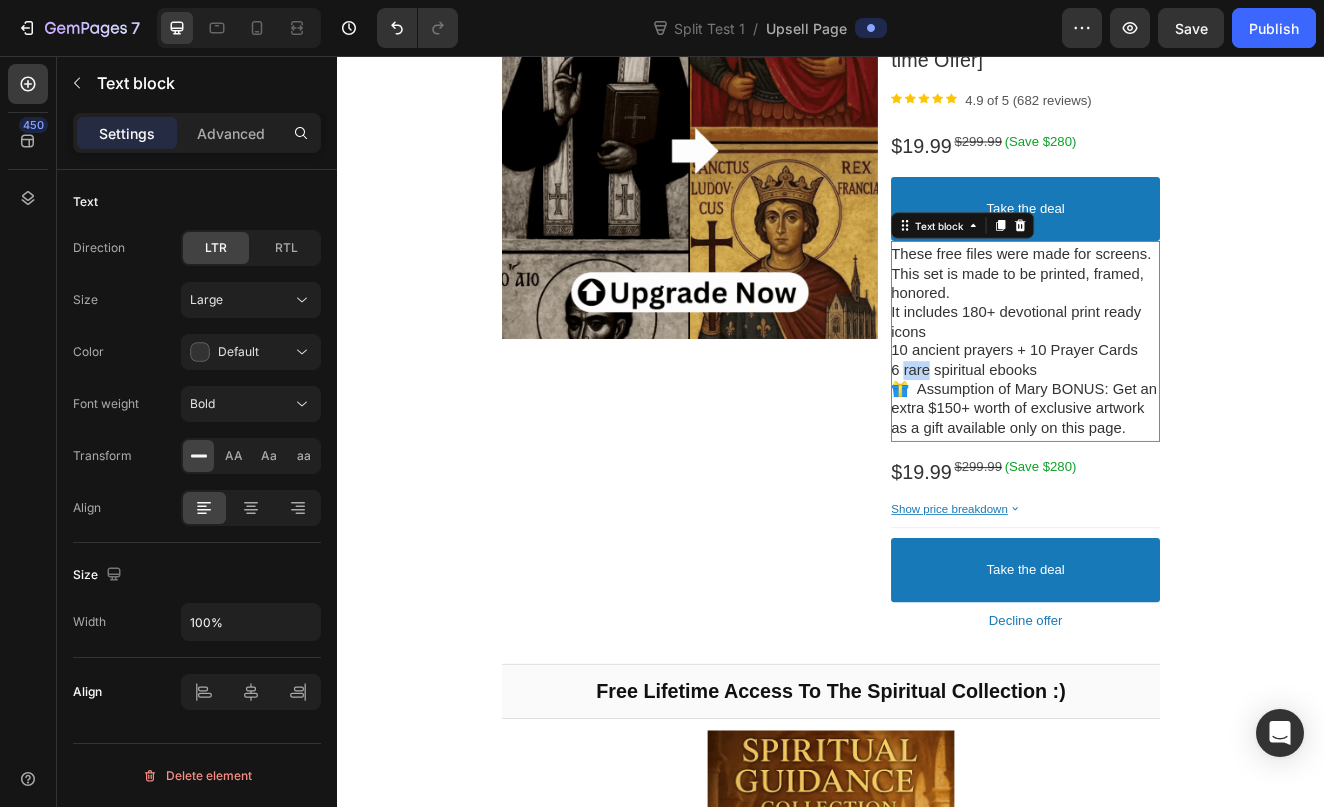 click on "These free files were made for screens. This set is made to be printed, framed, honored. It includes 180+ devotional print ready icons 10 ancient prayers + 10 Prayer Cards  6 rare spiritual ebooks 🎁  Assumption of Mary BONUS: Get an extra $150+ worth of exclusive artwork as a gift available only on this page." at bounding box center [1173, 403] 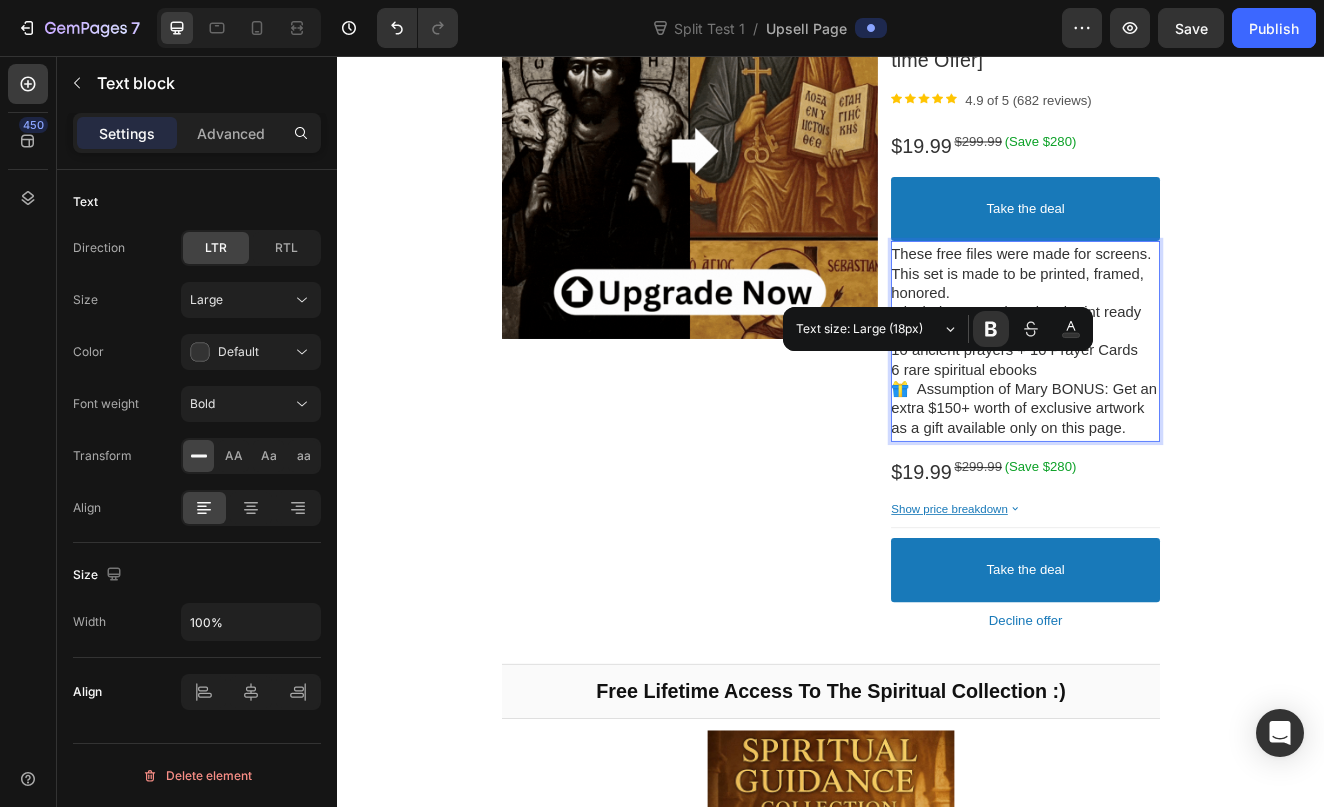 click on "These free files were made for screens. This set is made to be printed, framed, honored. It includes 180+ devotional print ready icons 10 ancient prayers + 10 Prayer Cards  6 rare spiritual ebooks 🎁  Assumption of Mary BONUS: Get an extra $150+ worth of exclusive artwork as a gift available only on this page." at bounding box center [1173, 403] 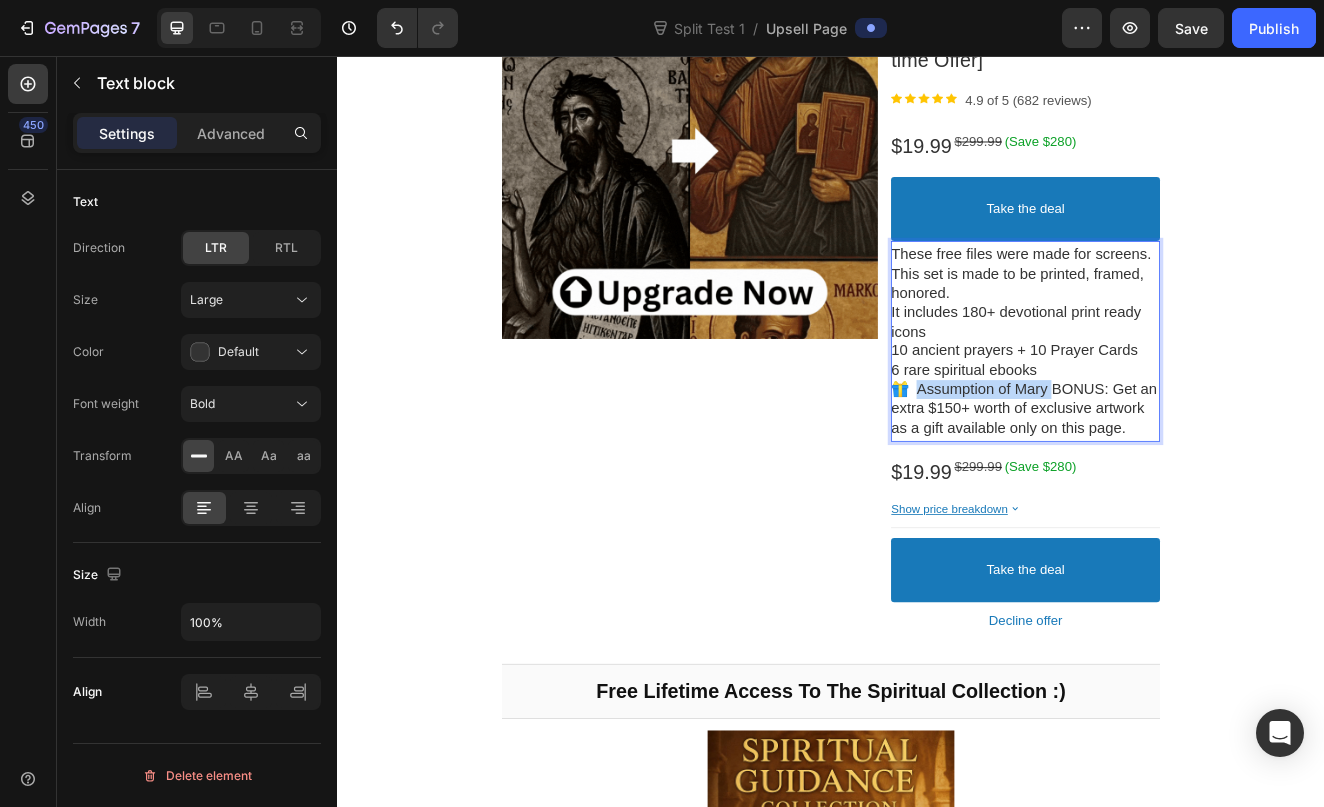 drag, startPoint x: 1208, startPoint y: 450, endPoint x: 1041, endPoint y: 449, distance: 167.00299 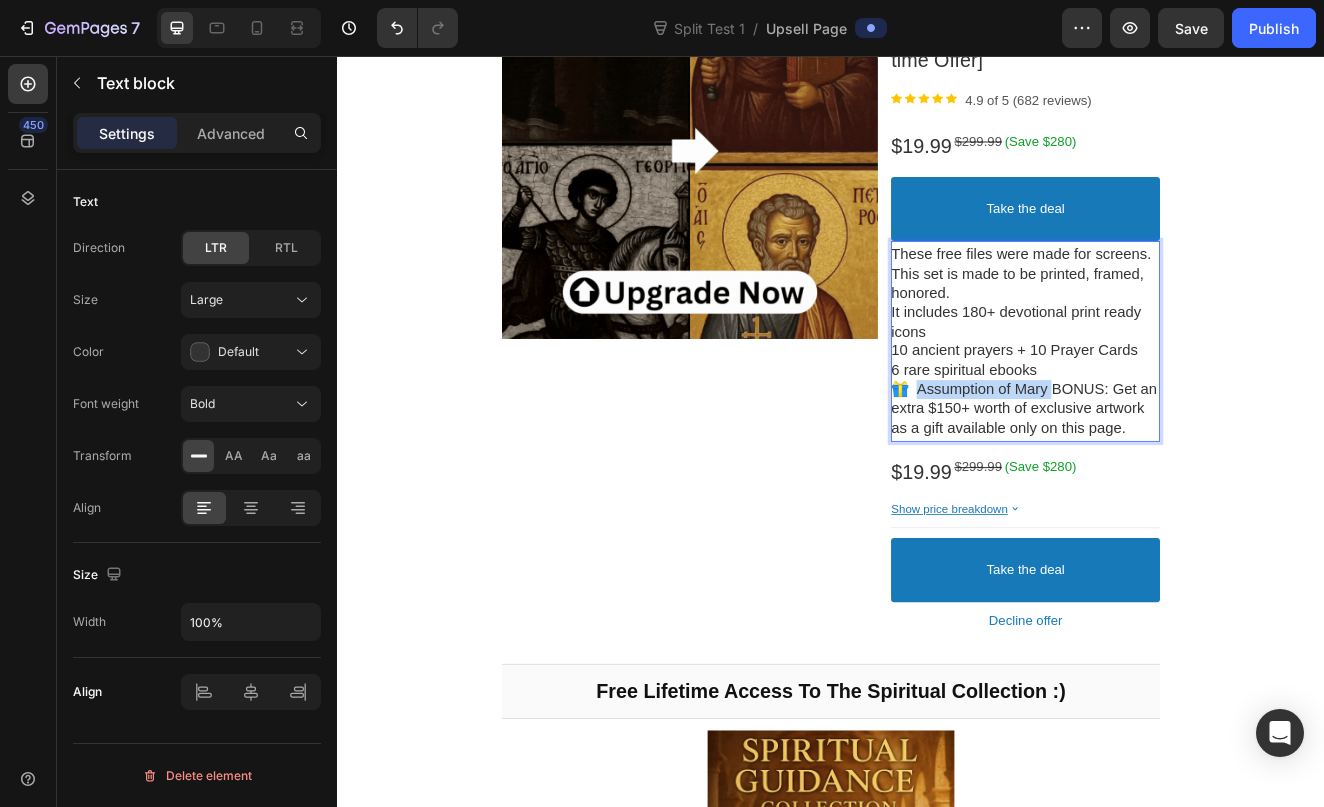 click on "These free files were made for screens. This set is made to be printed, framed, honored. It includes 180+ devotional print ready icons 10 ancient prayers + 10 Prayer Cards  6 rare spiritual ebooks 🎁  Assumption of Mary BONUS: Get an extra $150+ worth of exclusive artwork as a gift available only on this page." at bounding box center (1173, 403) 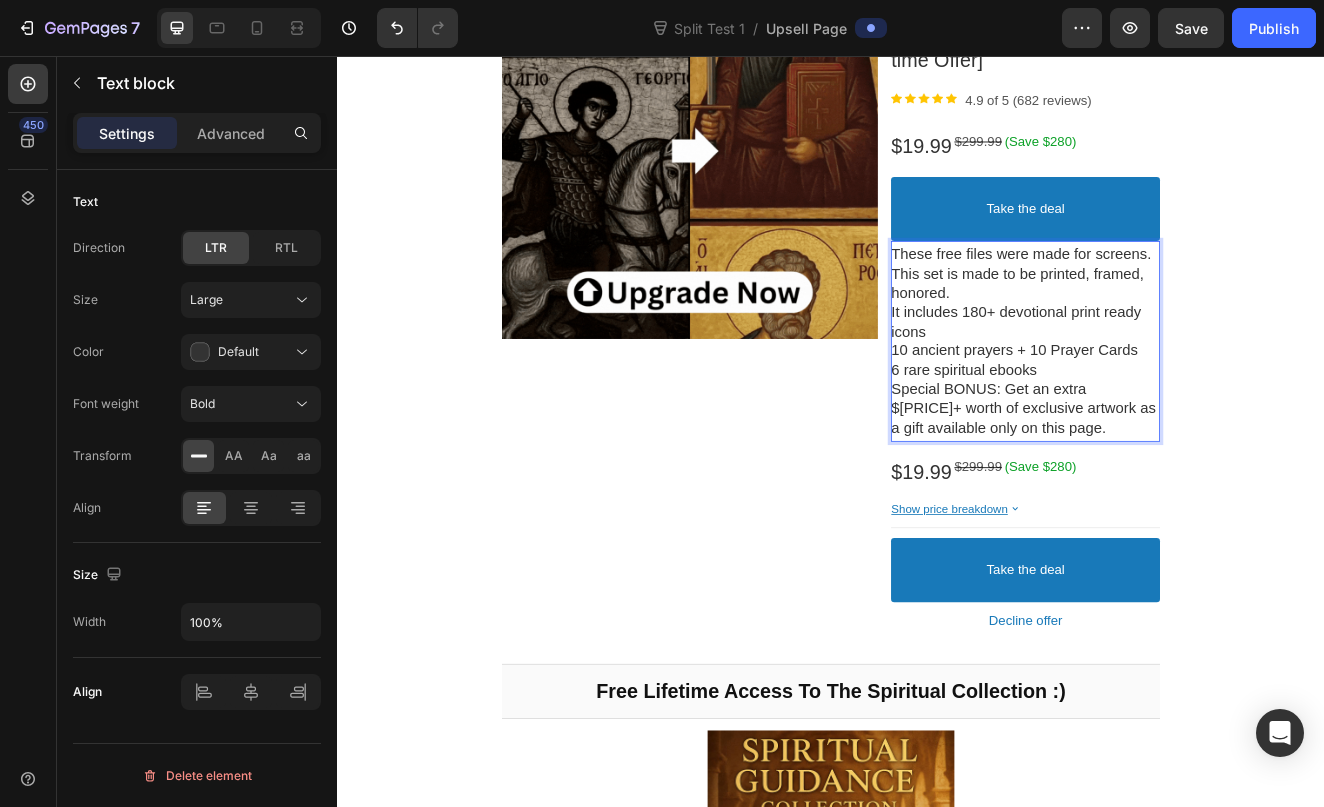 click on "These free files were made for screens. This set is made to be printed, framed, honored. It includes 180+ devotional print ready icons 10 ancient prayers + 10 Prayer Cards  6 rare spiritual ebooks 🎁  Special BONUS: Get an extra $150+ worth of exclusive artwork as a gift available only on this page." at bounding box center [1173, 403] 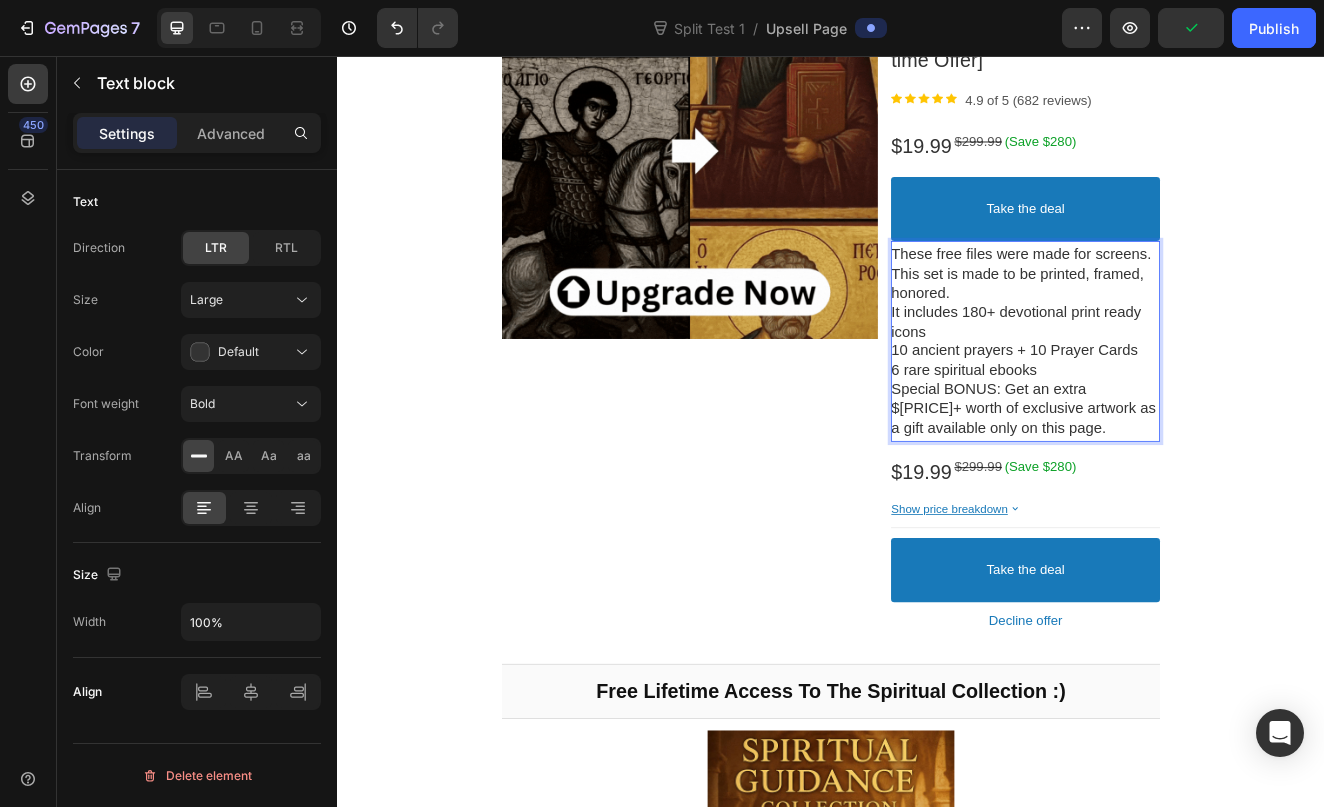 click on "These free files were made for screens. This set is made to be printed, framed, honored. It includes 180+ devotional print ready icons 10 ancient prayers + 10 Prayer Cards  6 rare spiritual ebooks 🎁  Special BONUS: Get an extra $150+ worth of exclusive artwork as a gift available only on this page." at bounding box center [1173, 403] 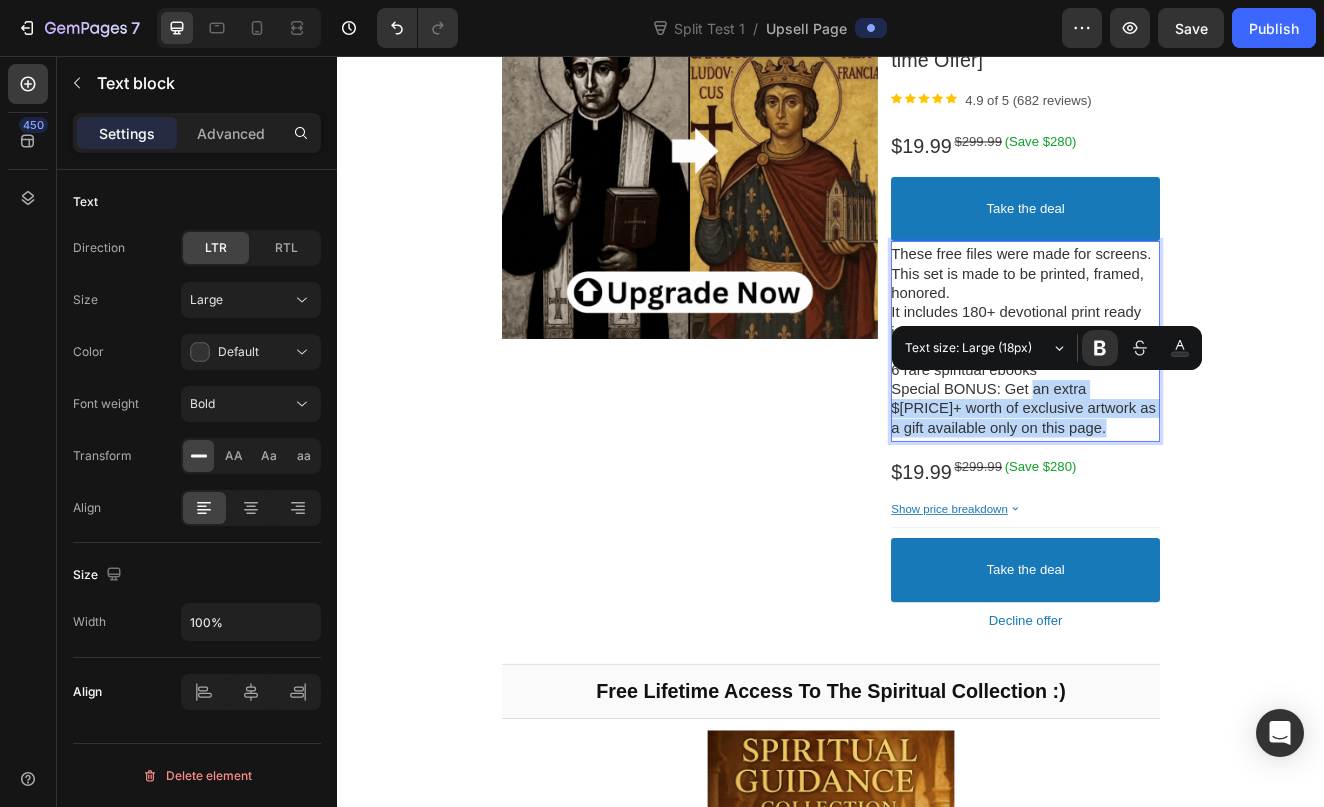 drag, startPoint x: 1235, startPoint y: 499, endPoint x: 1171, endPoint y: 447, distance: 82.46211 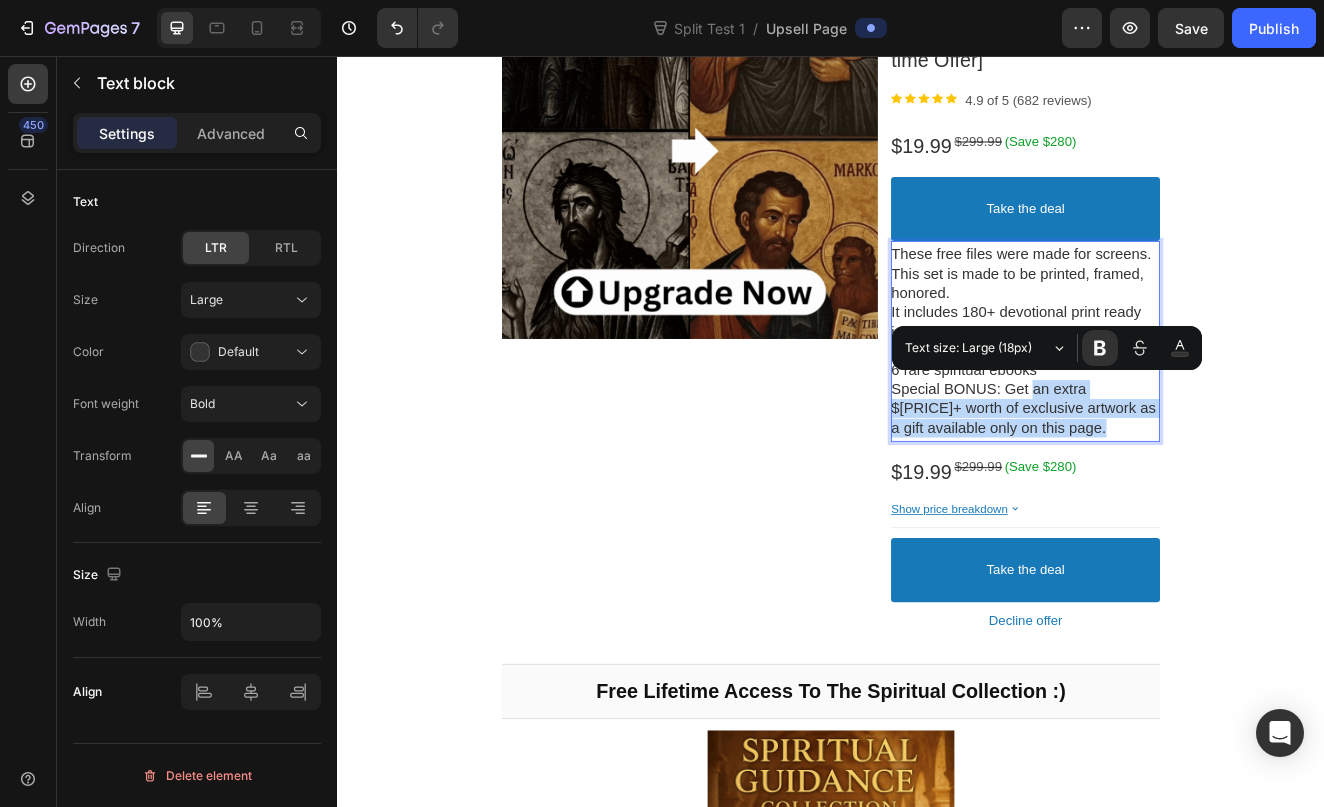 click on "These free files were made for screens. This set is made to be printed, framed, honored. It includes 180+ devotional print ready icons 10 ancient prayers + 10 Prayer Cards  6 rare spiritual ebooks 🎁  Special BONUS: Get an extra $150+ worth of exclusive artwork as a gift available only on this page." at bounding box center [1173, 403] 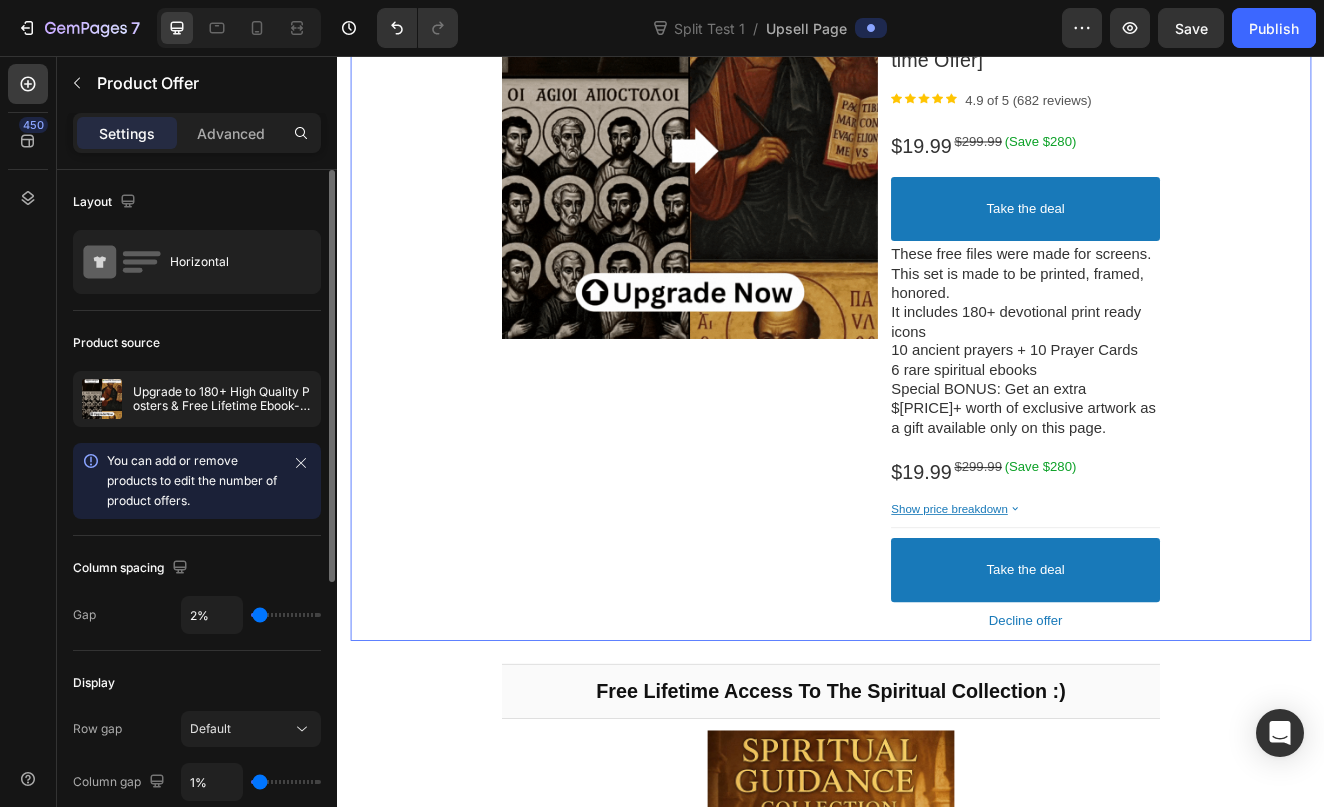 click on "Product Images Upgrade to 180+ High Quality Posters & Free Lifetime Ebook-bundle access [One time Offer] Product Title Image 4.9 of 5 (682 reviews) Text block Row $19.99 Price $299.99 Price (Save $280) Discount Tag Row Take the deal Accept Button These free files were made for screens. This set is made to be printed, framed, honored. It includes 180+ devotional print ready icons 10 ancient prayers + 10 Prayer Cards  6 rare spiritual ebooks 🎁  Special BONUS: Get an extra $150+ worth of exclusive artwork as a gift available only on this page. Text block   $19.99 Price $299.99 Price (Save $280) Discount Tag Row Show price breakdown Price Breakdown Take the deal Accept Button Decline offer Decline Button Row" at bounding box center [937, 352] 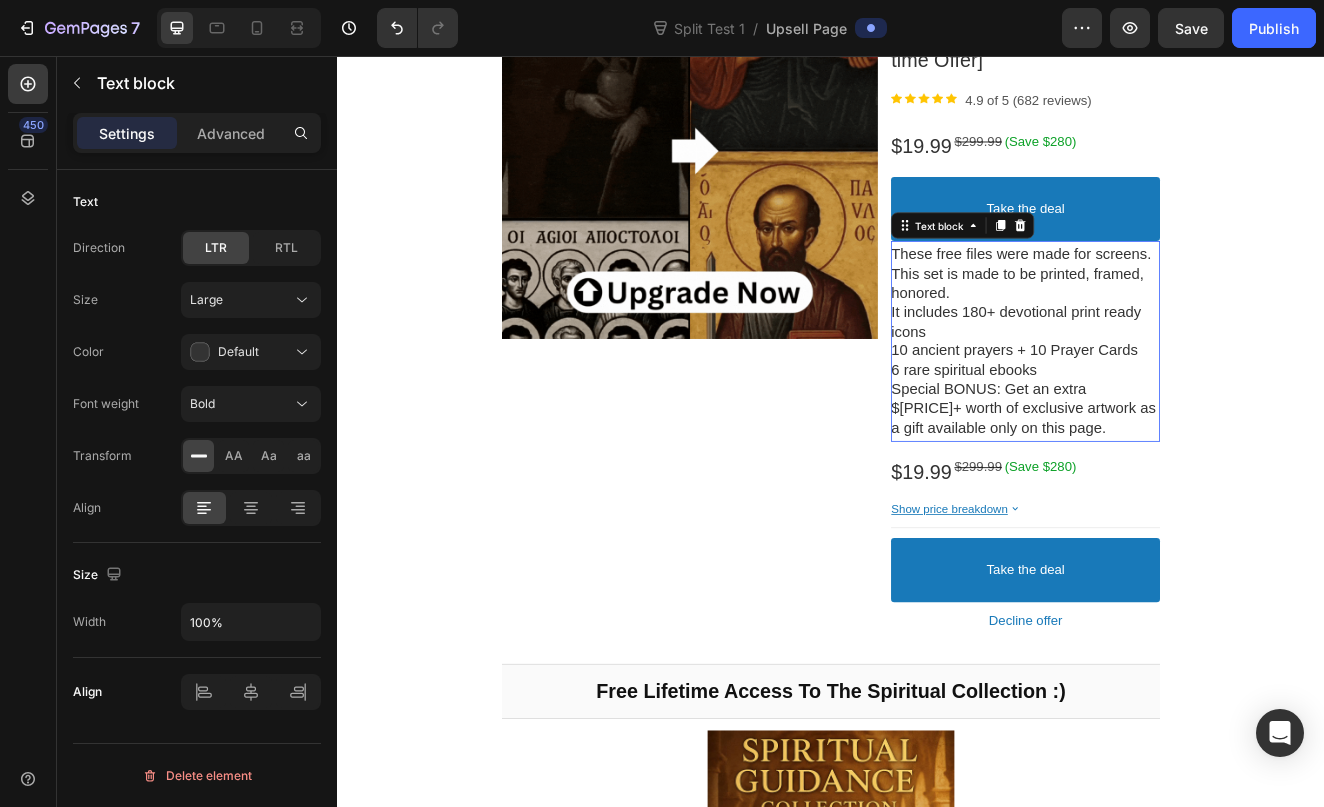 click on "These free files were made for screens. This set is made to be printed, framed, honored. It includes 180+ devotional print ready icons 10 ancient prayers + 10 Prayer Cards  6 rare spiritual ebooks 🎁  Special BONUS: Get an extra $150+ worth of exclusive artwork as a gift available only on this page." at bounding box center [1173, 403] 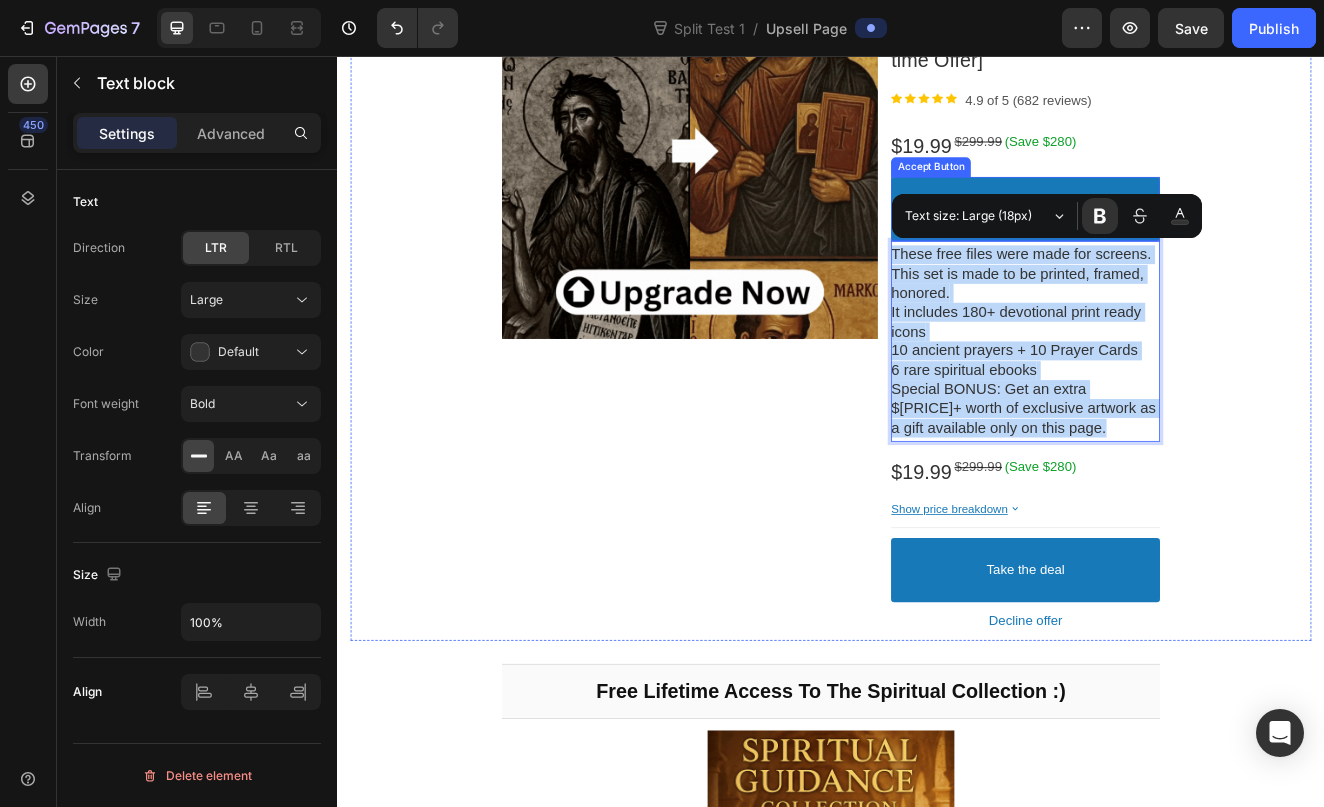 drag, startPoint x: 1251, startPoint y: 500, endPoint x: 1047, endPoint y: 268, distance: 308.93365 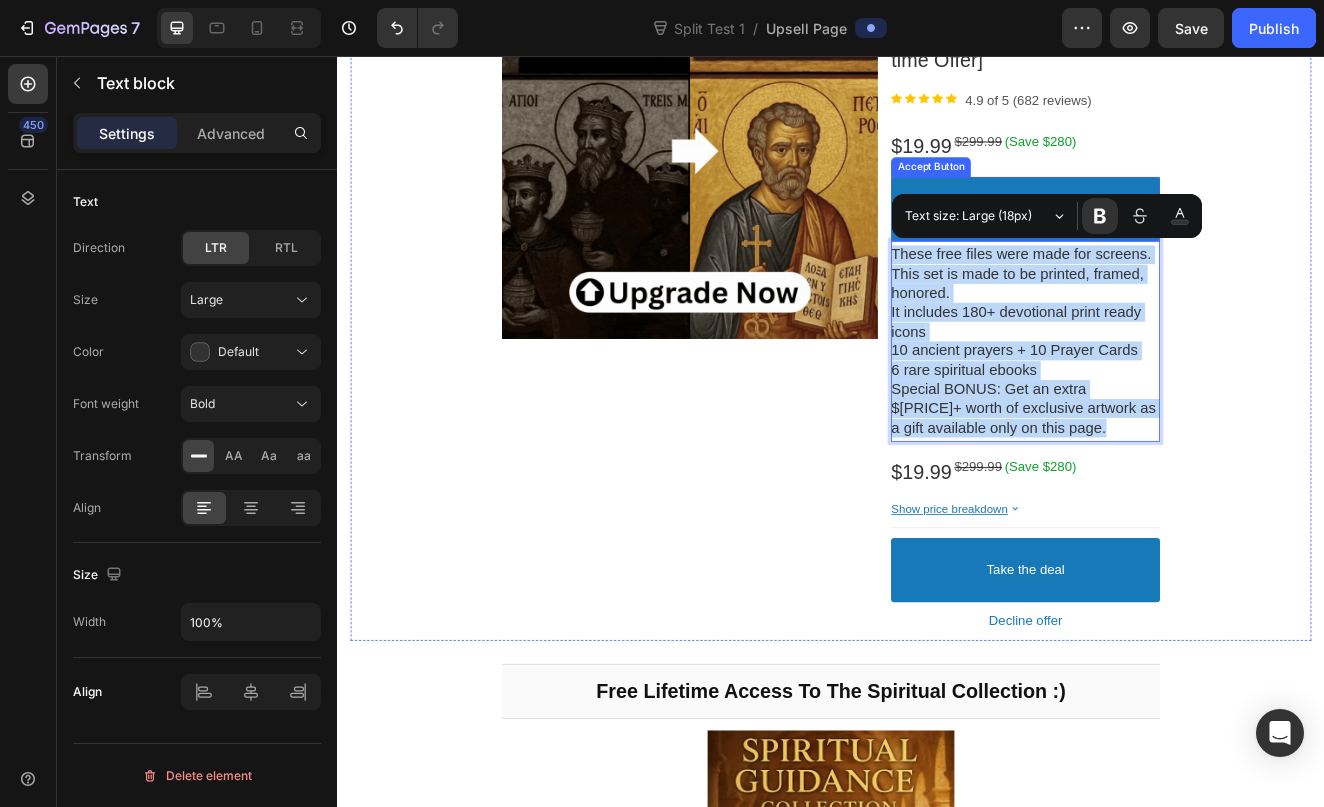 click on "Upgrade to 180+ High Quality Posters & Free Lifetime Ebook-bundle access [One time Offer] Product Title Image 4.9 of 5 (682 reviews) Text block Row $19.99 Price $299.99 Price (Save $280) Discount Tag Row Take the deal Accept Button These free files were made for screens. This set is made to be printed, framed, honored. It includes 180+ devotional print ready icons 10 ancient prayers + 10 Prayer Cards  6 rare spiritual ebooks 🎁  Special BONUS: Get an extra $150+ worth of exclusive artwork as a gift available only on this page. Text block   $19.99 Price $299.99 Price (Save $280) Discount Tag Row Show price breakdown Price Breakdown Take the deal Accept Button Decline offer Decline Button Row" at bounding box center [1173, 352] 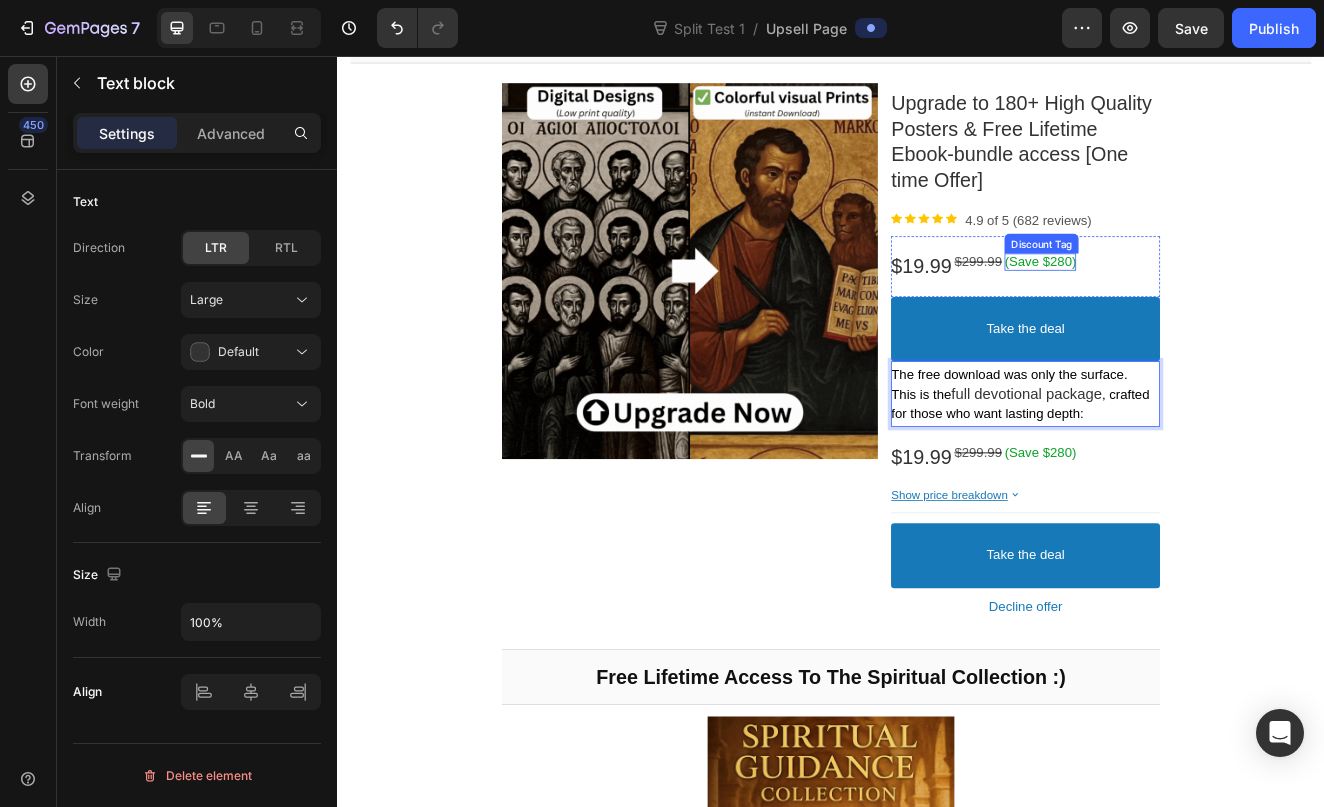 scroll, scrollTop: 246, scrollLeft: 0, axis: vertical 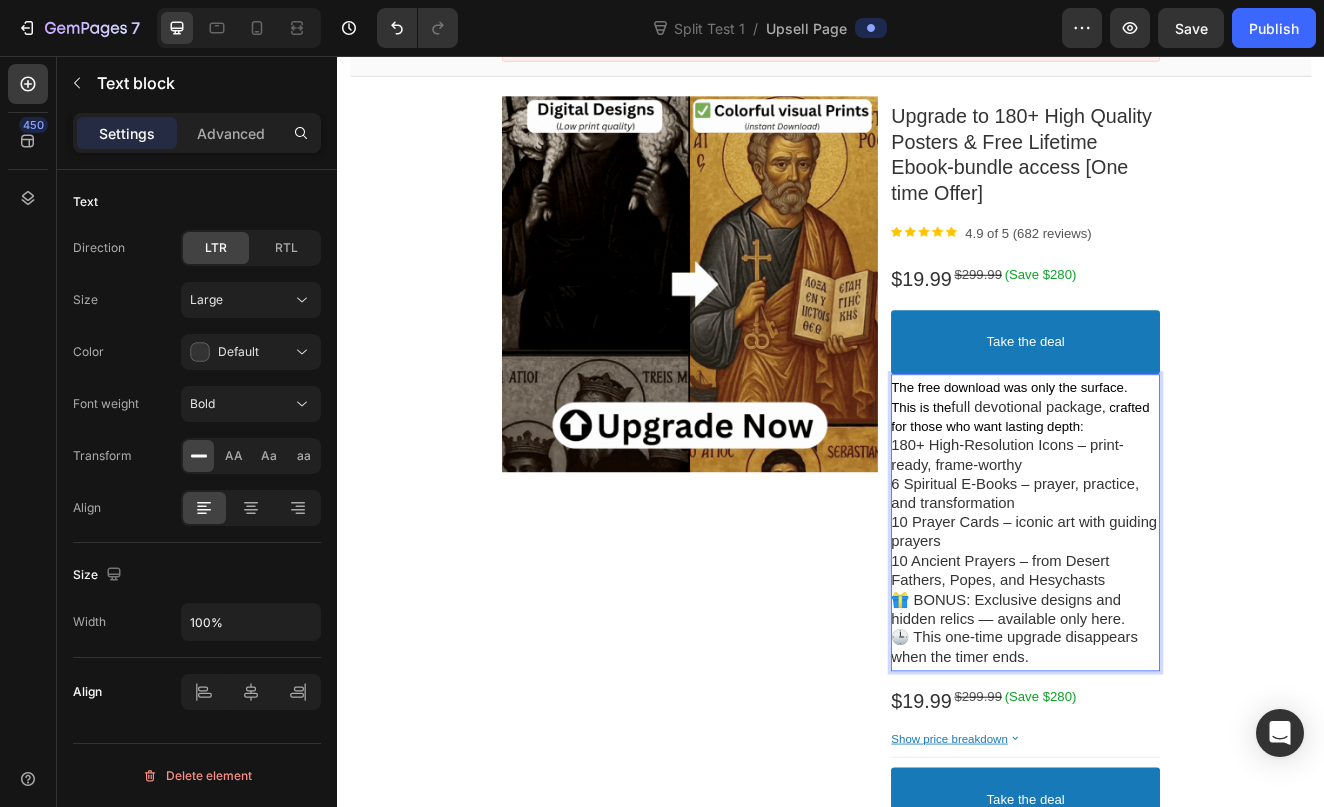 click on "180+ High-Resolution Icons – print-ready, frame-worthy" at bounding box center (1173, 541) 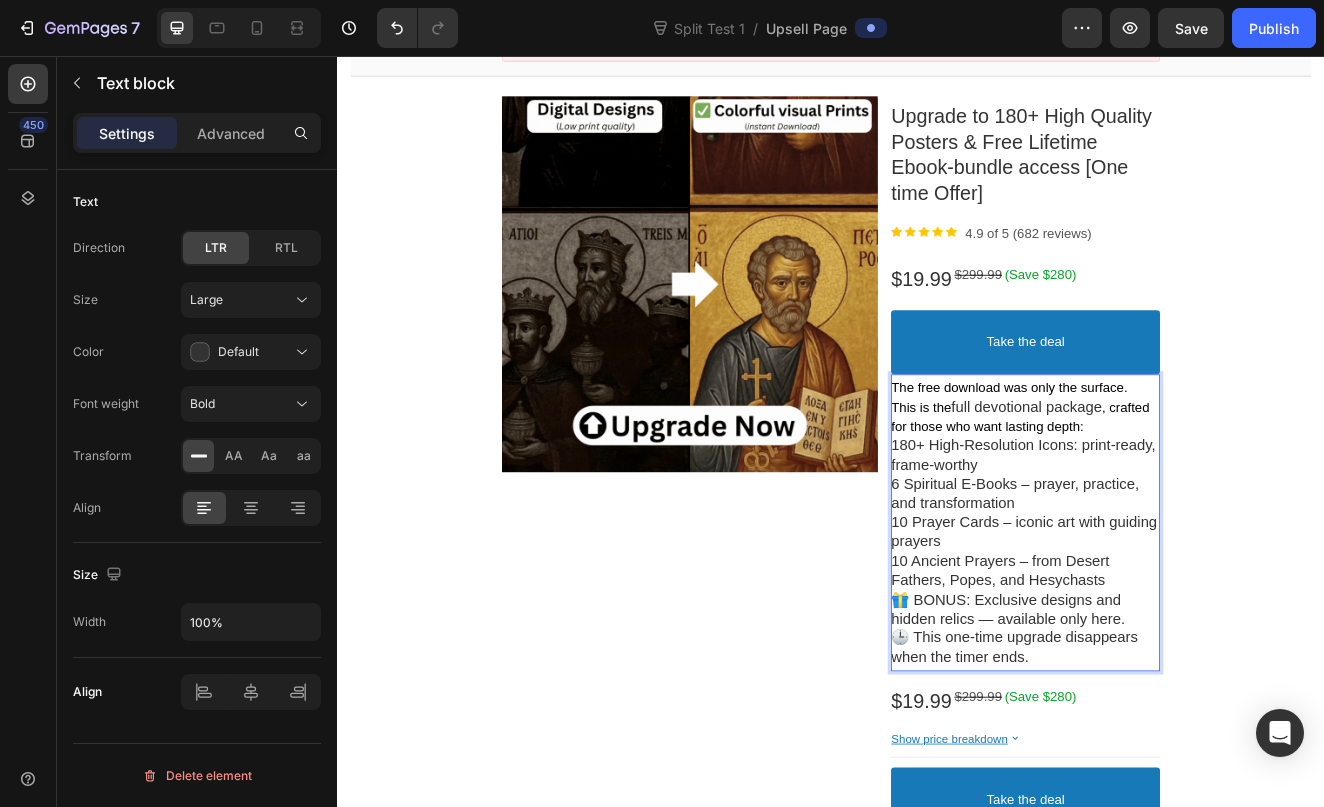 click on "180+ High-Resolution Icons: print-ready, frame-worthy" at bounding box center [1173, 541] 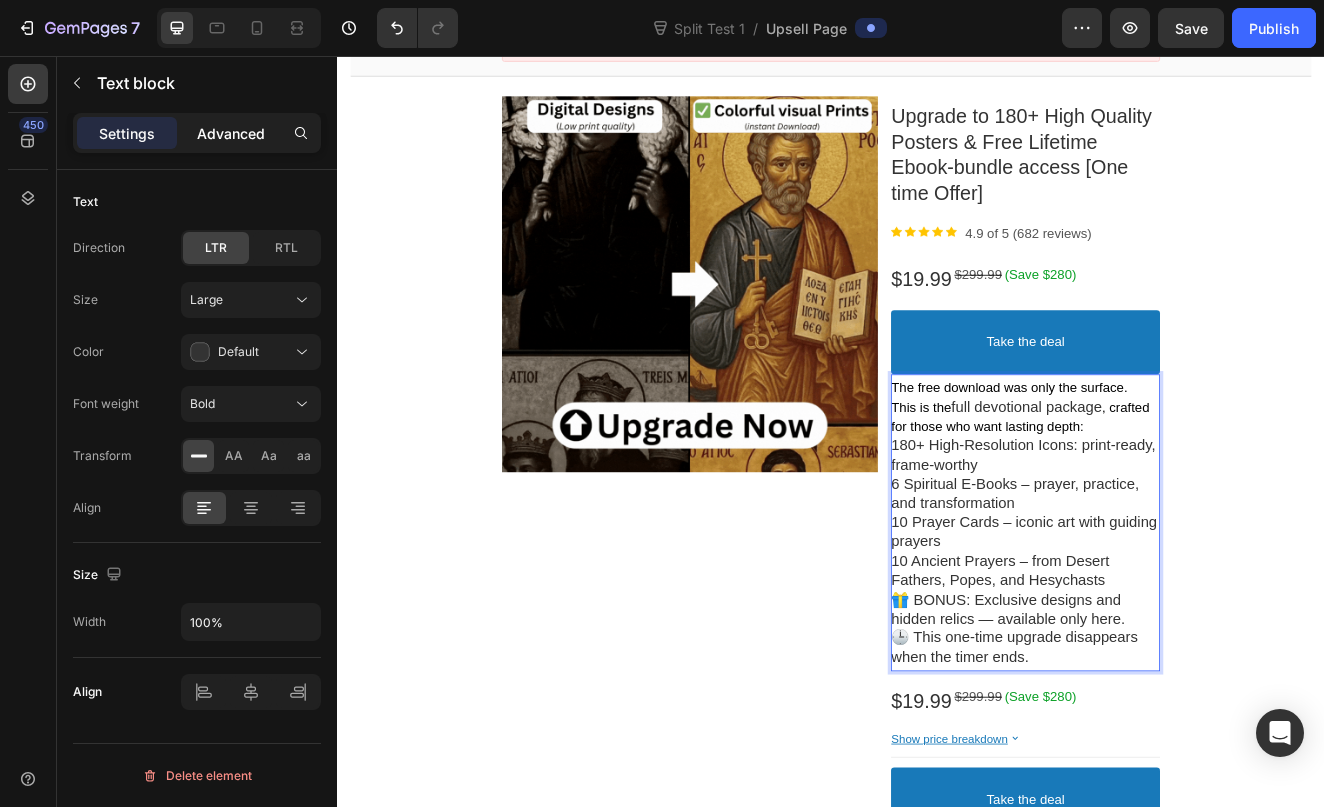 click on "Advanced" at bounding box center (231, 133) 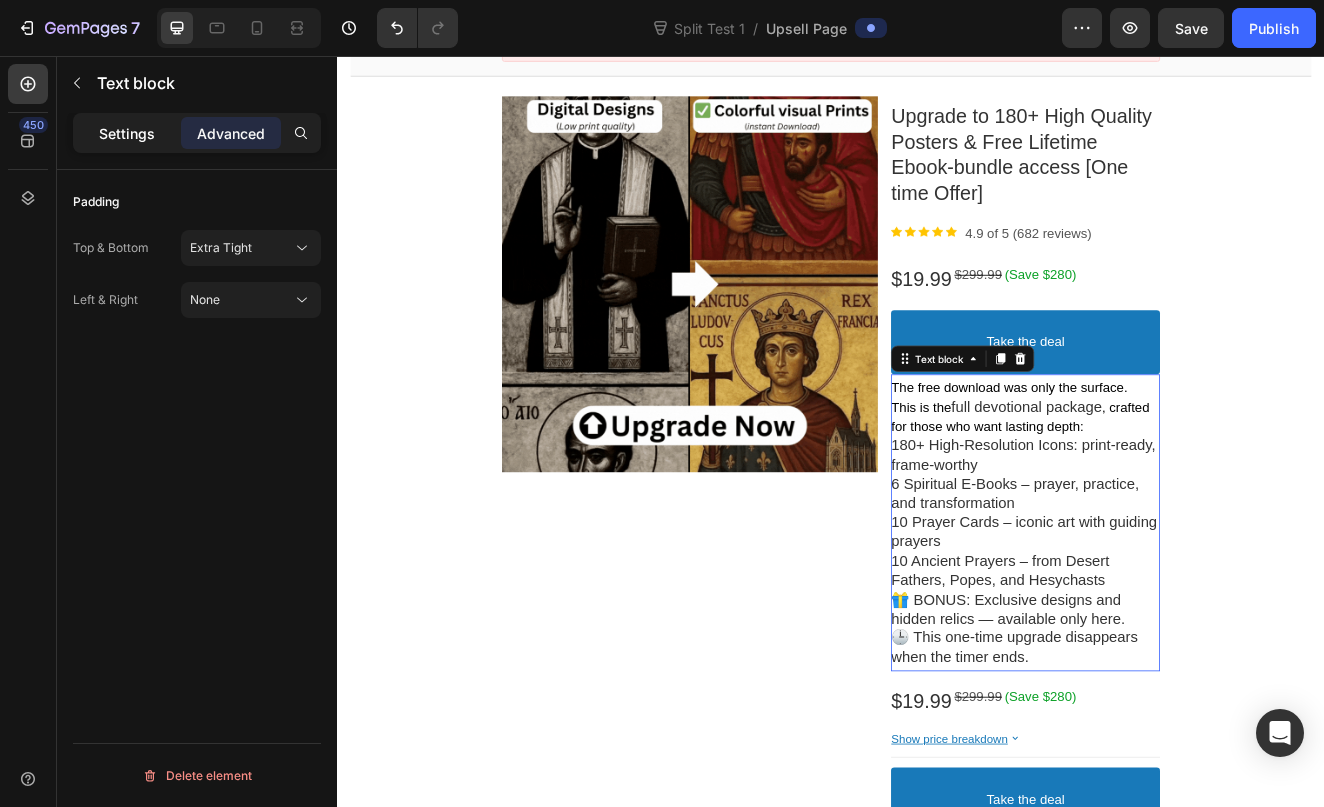 click on "Settings" at bounding box center [127, 133] 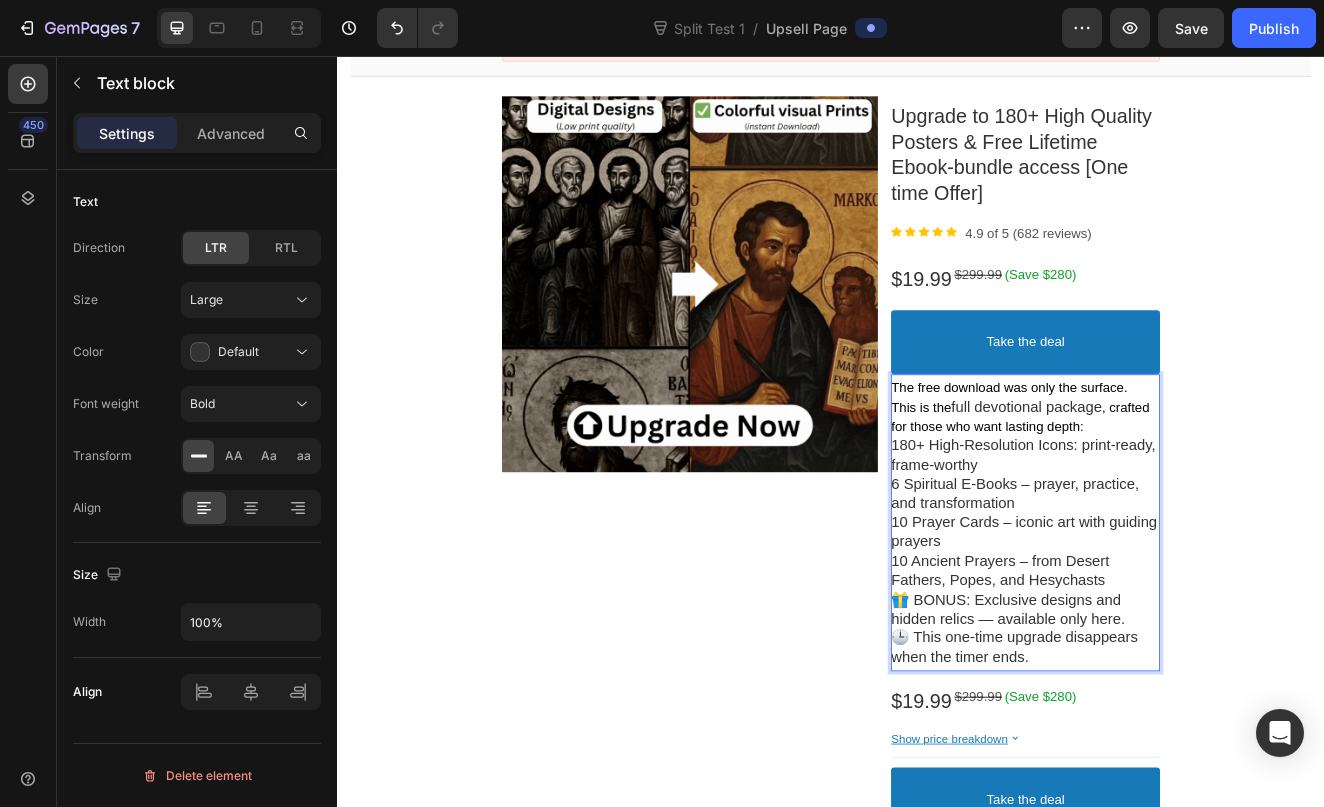 click on "180+ High-Resolution Icons: print-ready, frame-worthy" at bounding box center (1173, 541) 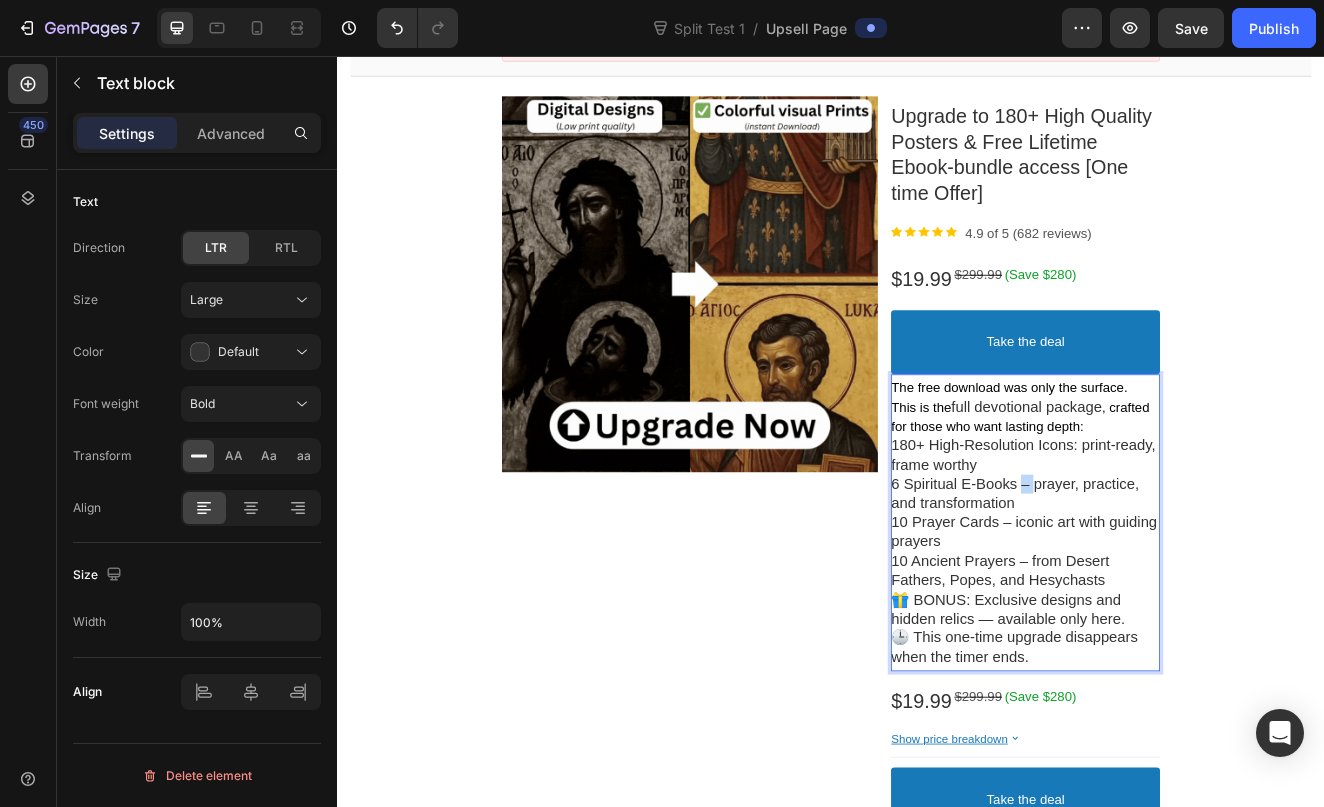 drag, startPoint x: 1183, startPoint y: 572, endPoint x: 1163, endPoint y: 572, distance: 20 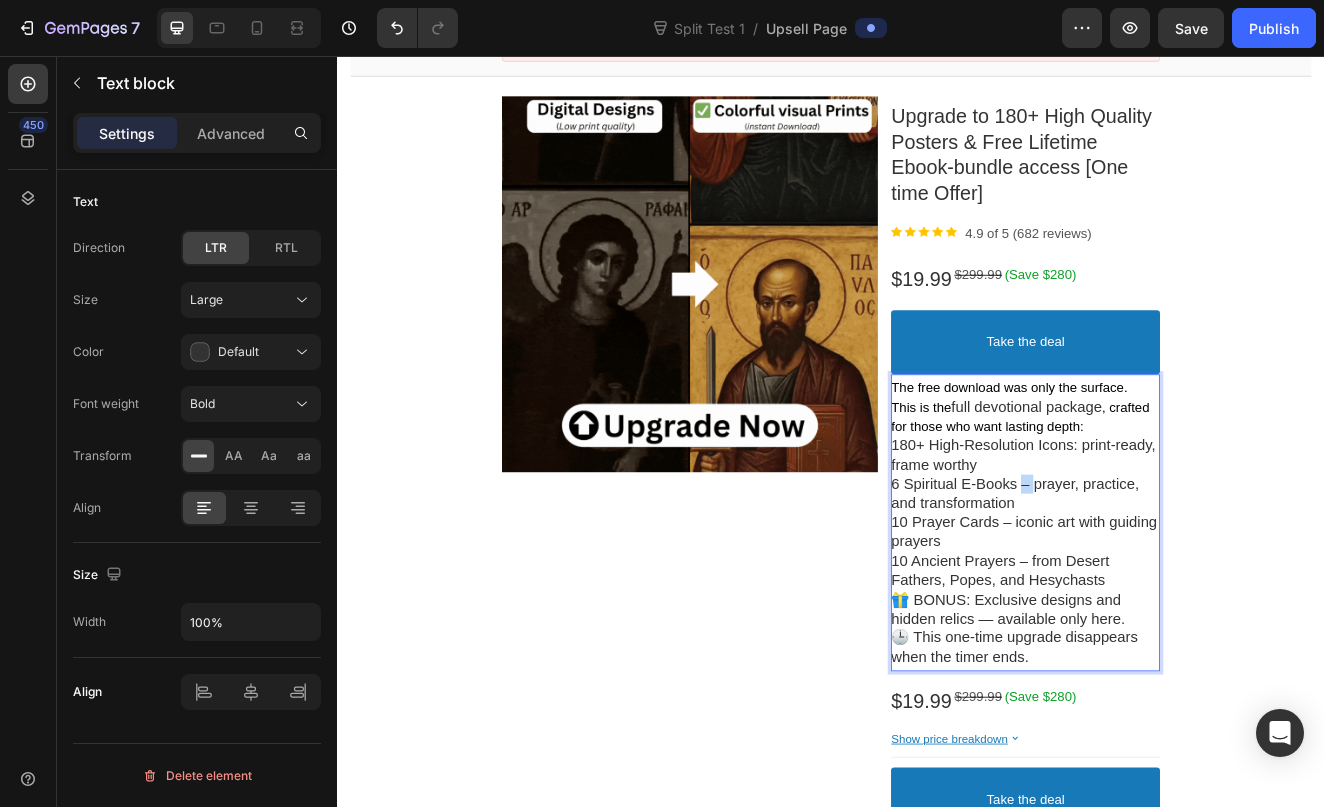 click on "6 Spiritual E-Books – prayer, practice, and transformation" at bounding box center (1173, 588) 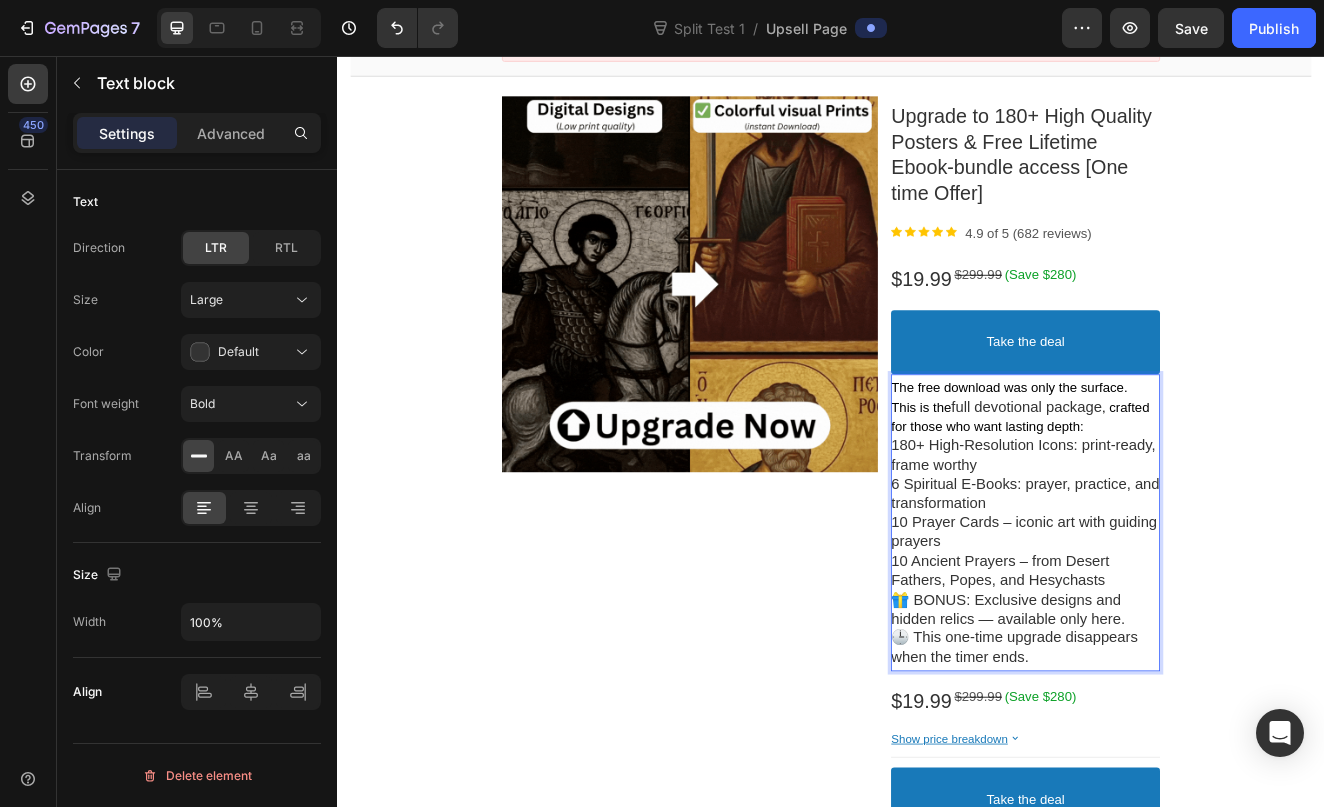 click on "6 Spiritual E-Books: prayer, practice, and transformation" at bounding box center [1173, 588] 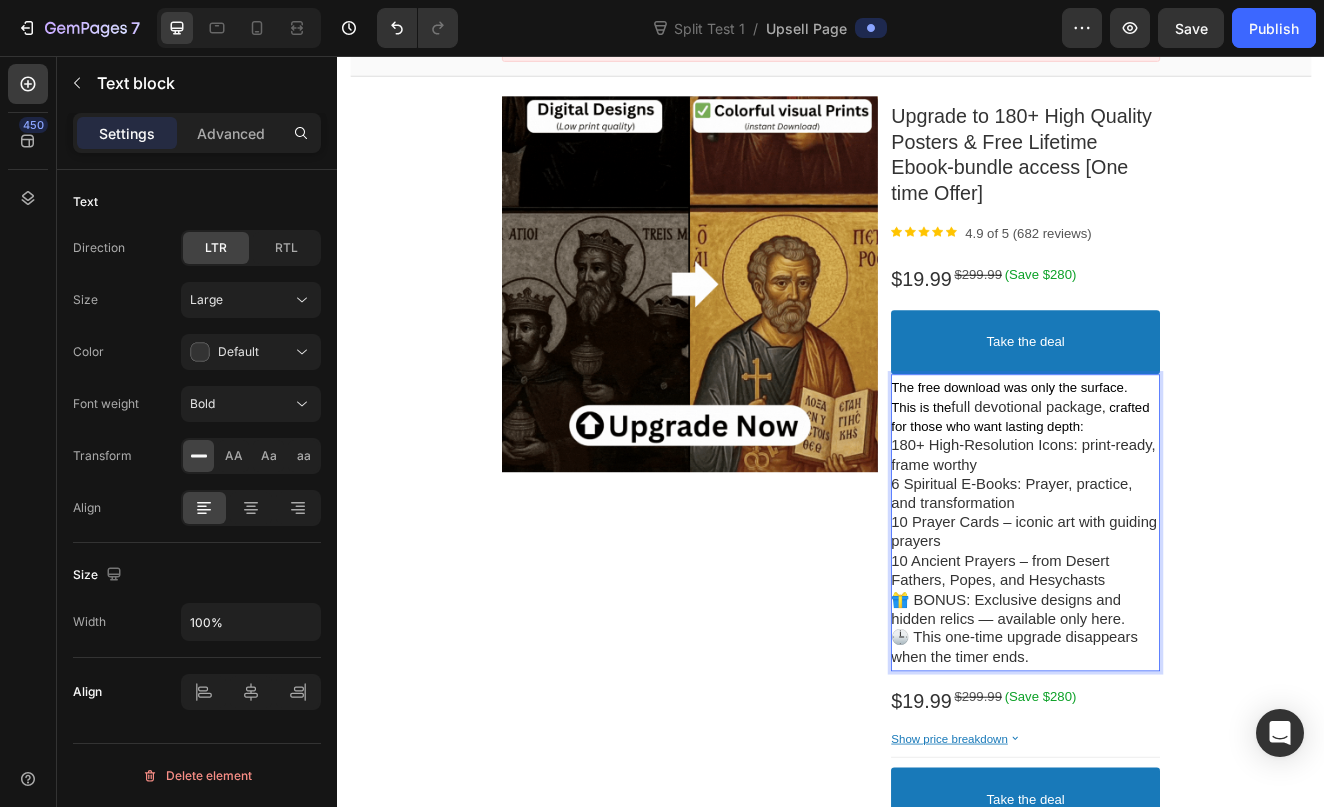 click on "6 Spiritual E-Books: Prayer, practice, and transformation" at bounding box center [1173, 588] 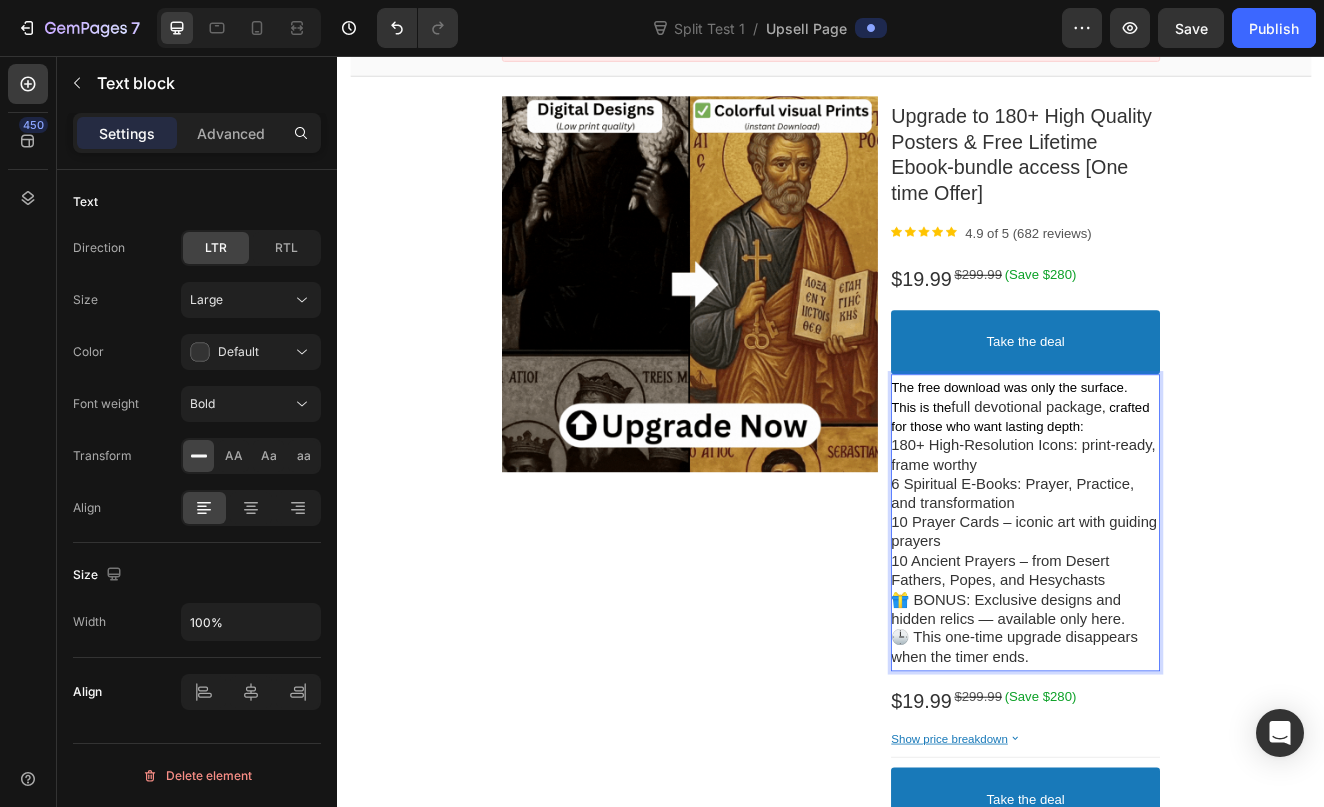 click on "6 Spiritual E-Books: Prayer, Practice, and transformation" at bounding box center [1173, 588] 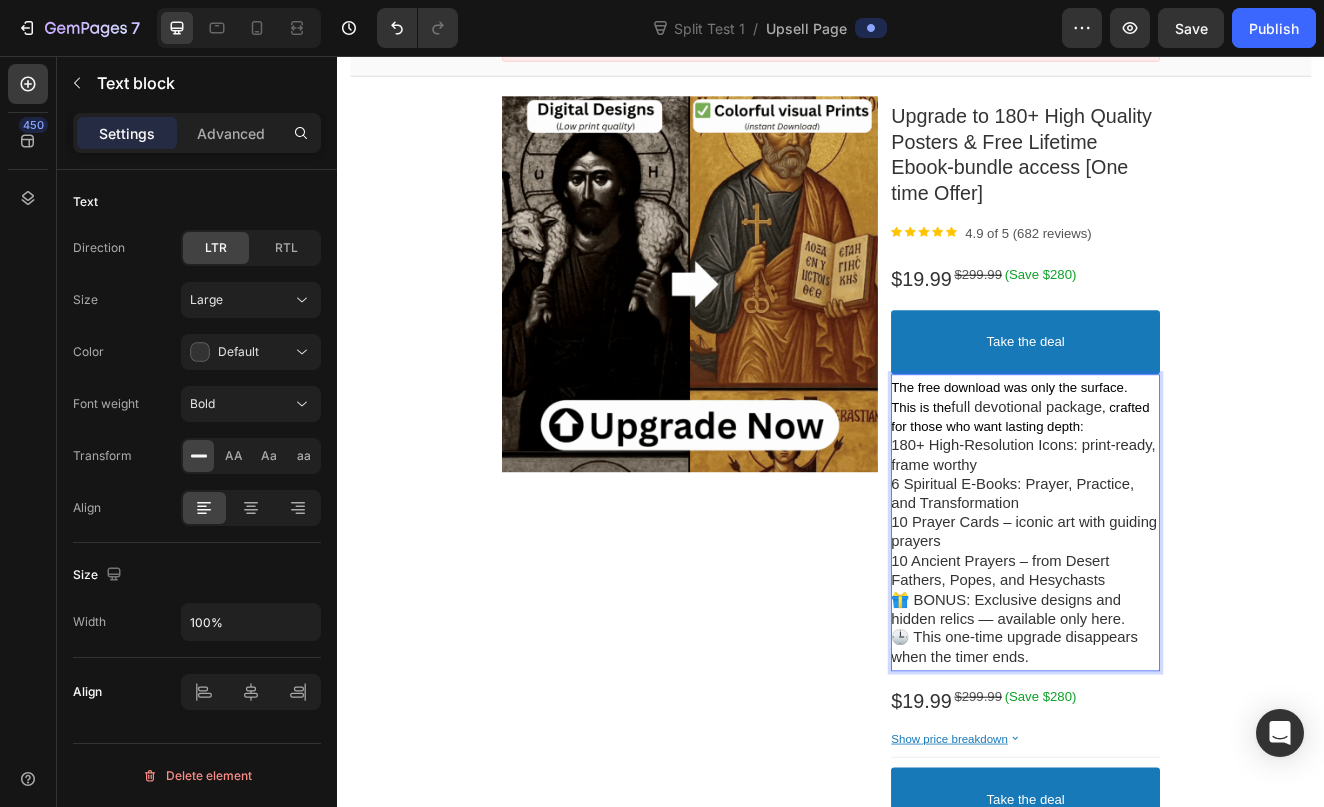 click on "10 Prayer Cards – iconic art with guiding prayers" at bounding box center (1173, 635) 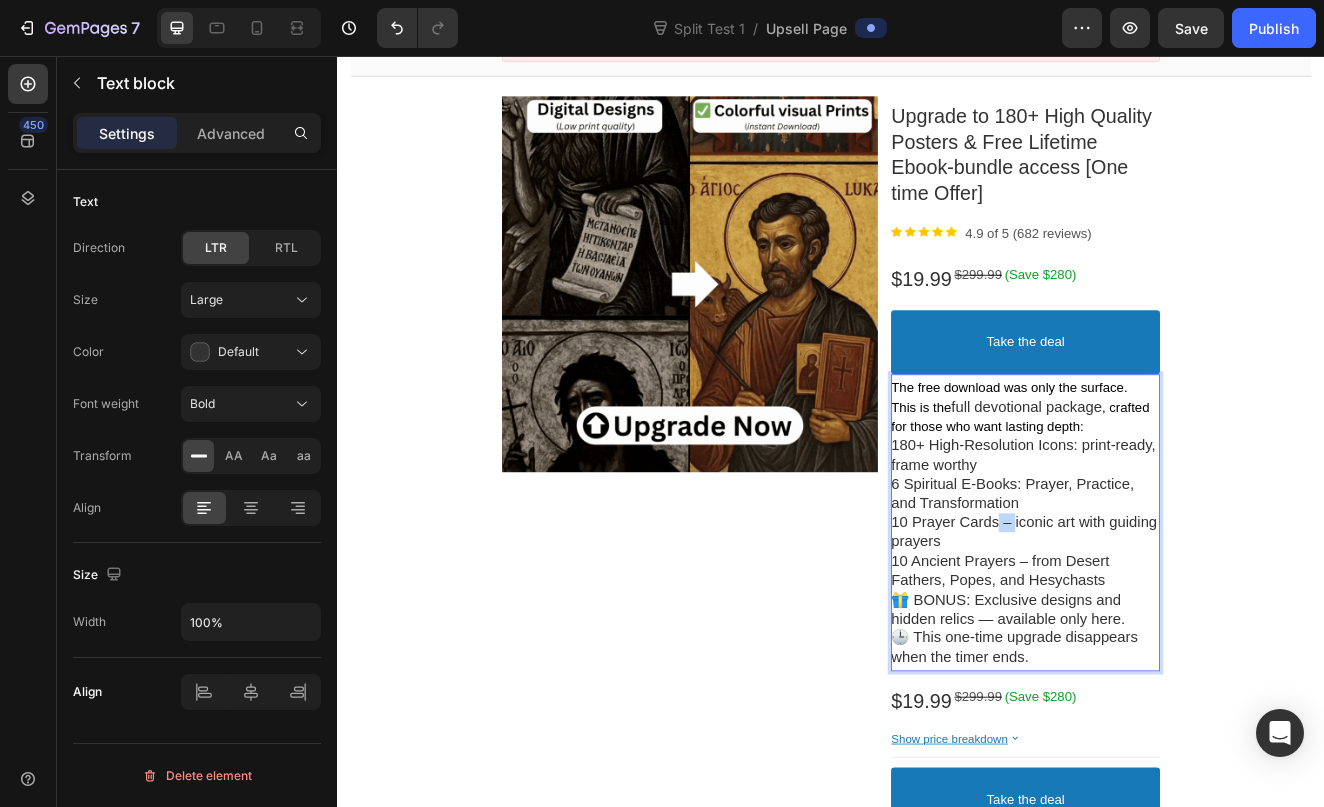 drag, startPoint x: 1153, startPoint y: 618, endPoint x: 1133, endPoint y: 618, distance: 20 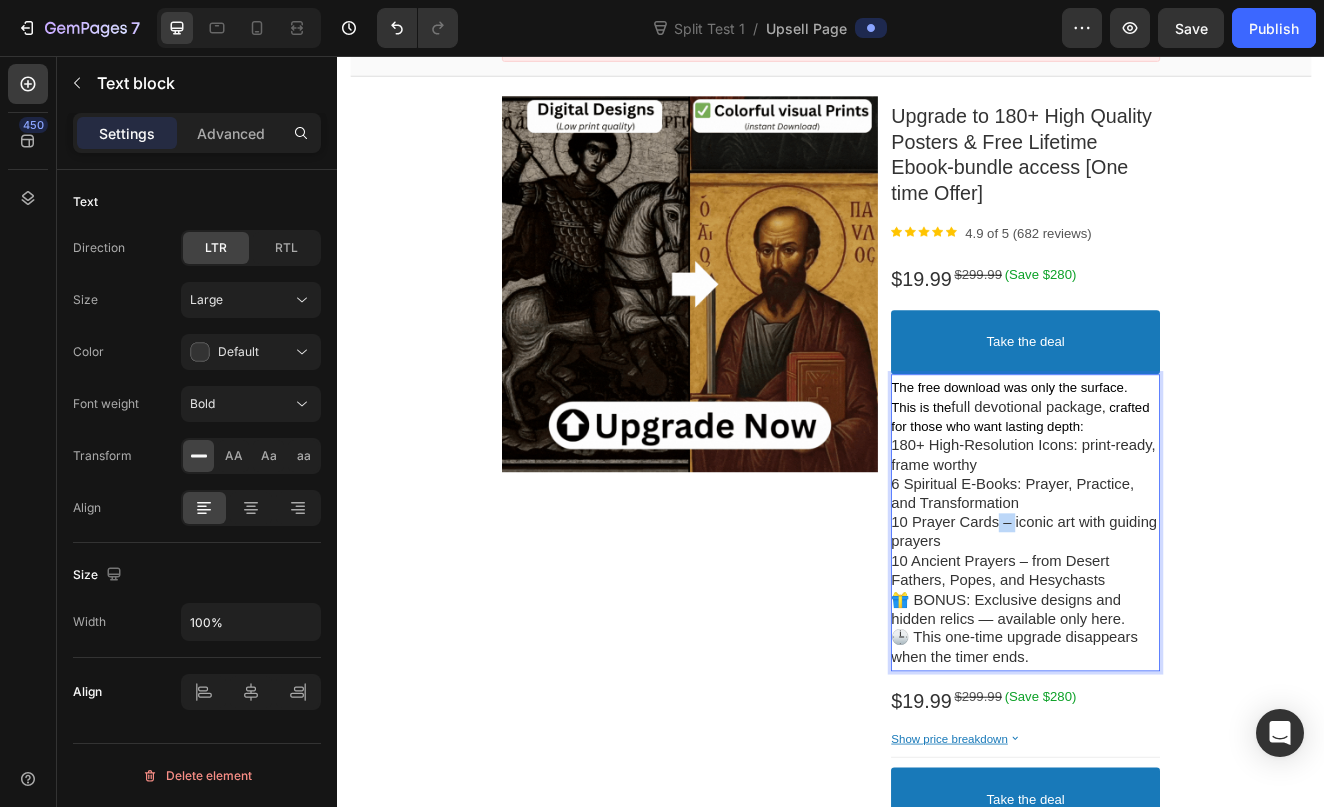 click on "10 Prayer Cards – iconic art with guiding prayers" at bounding box center [1173, 635] 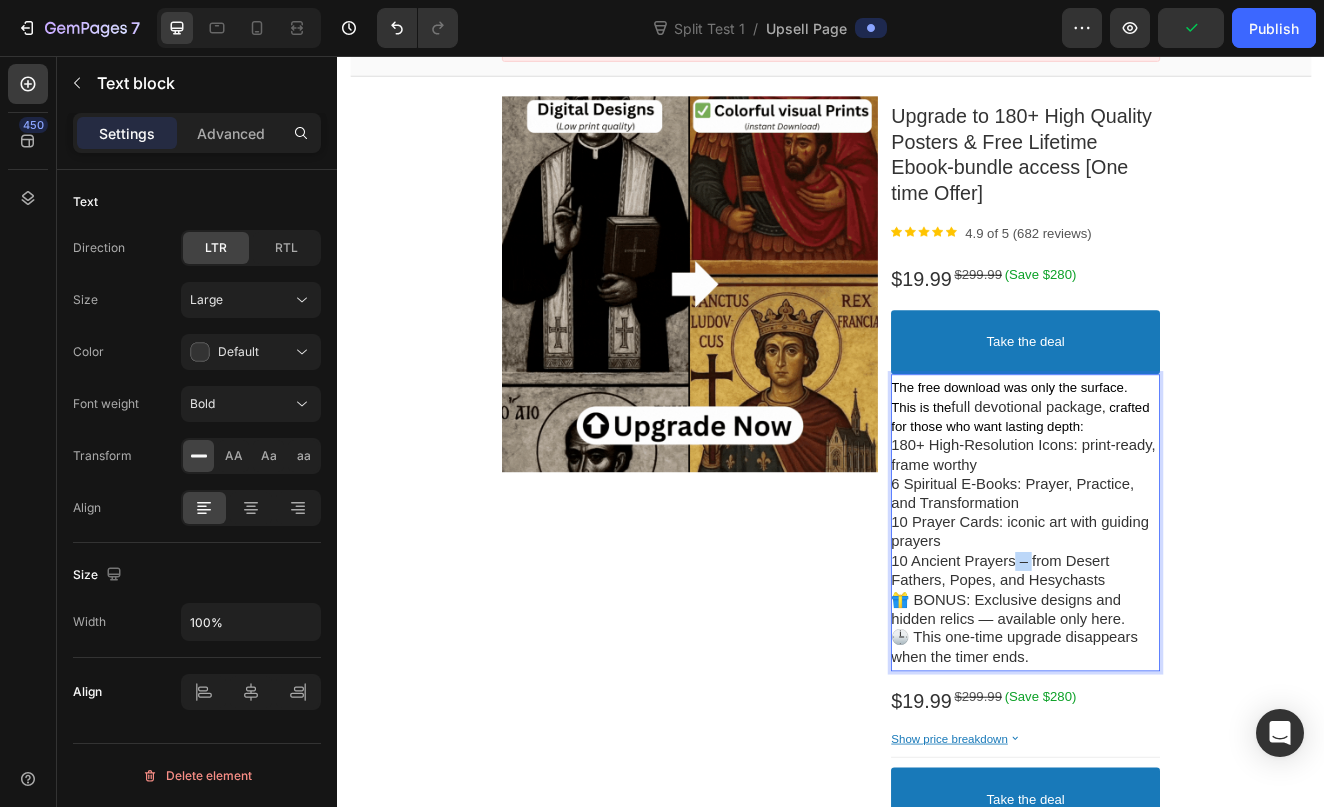 drag, startPoint x: 1178, startPoint y: 663, endPoint x: 1154, endPoint y: 660, distance: 24.186773 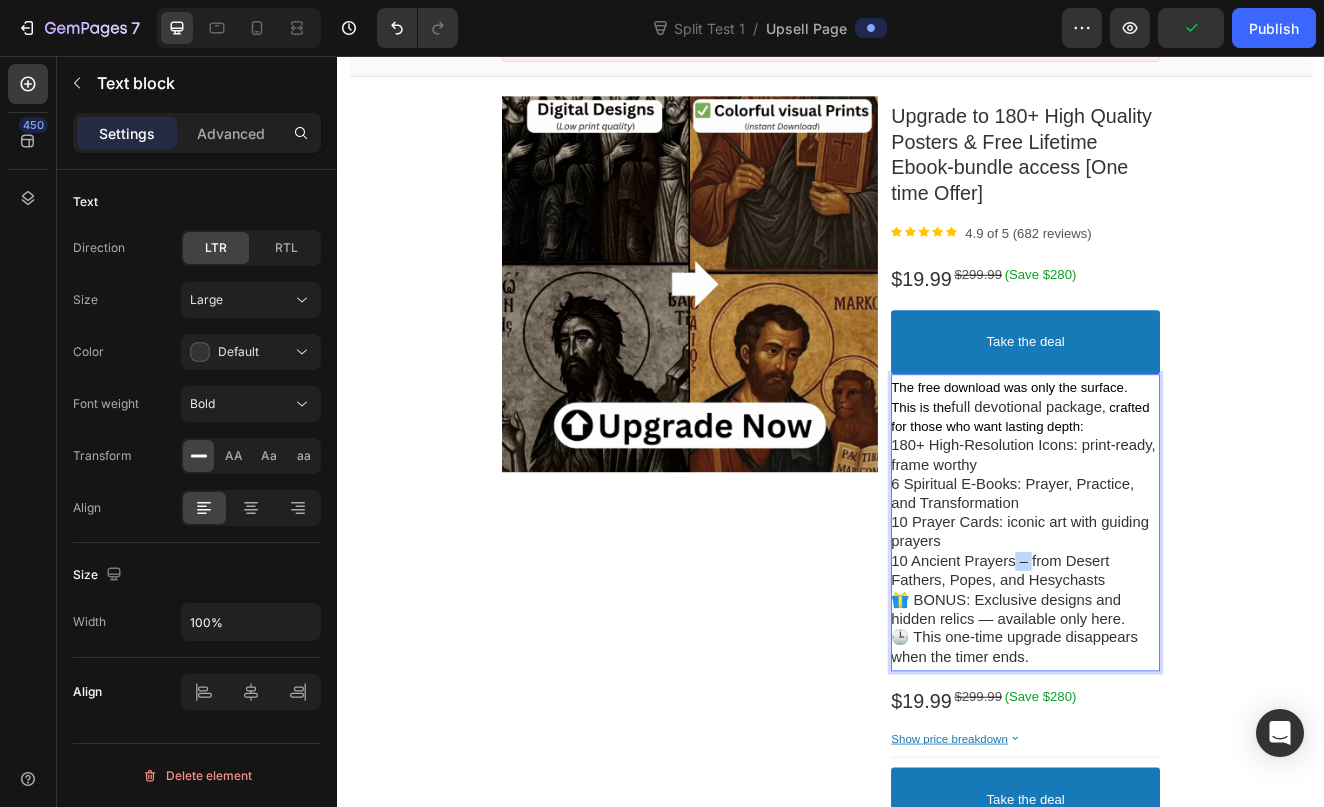 click on "10 Ancient Prayers – from Desert Fathers, Popes, and Hesychasts" at bounding box center (1173, 682) 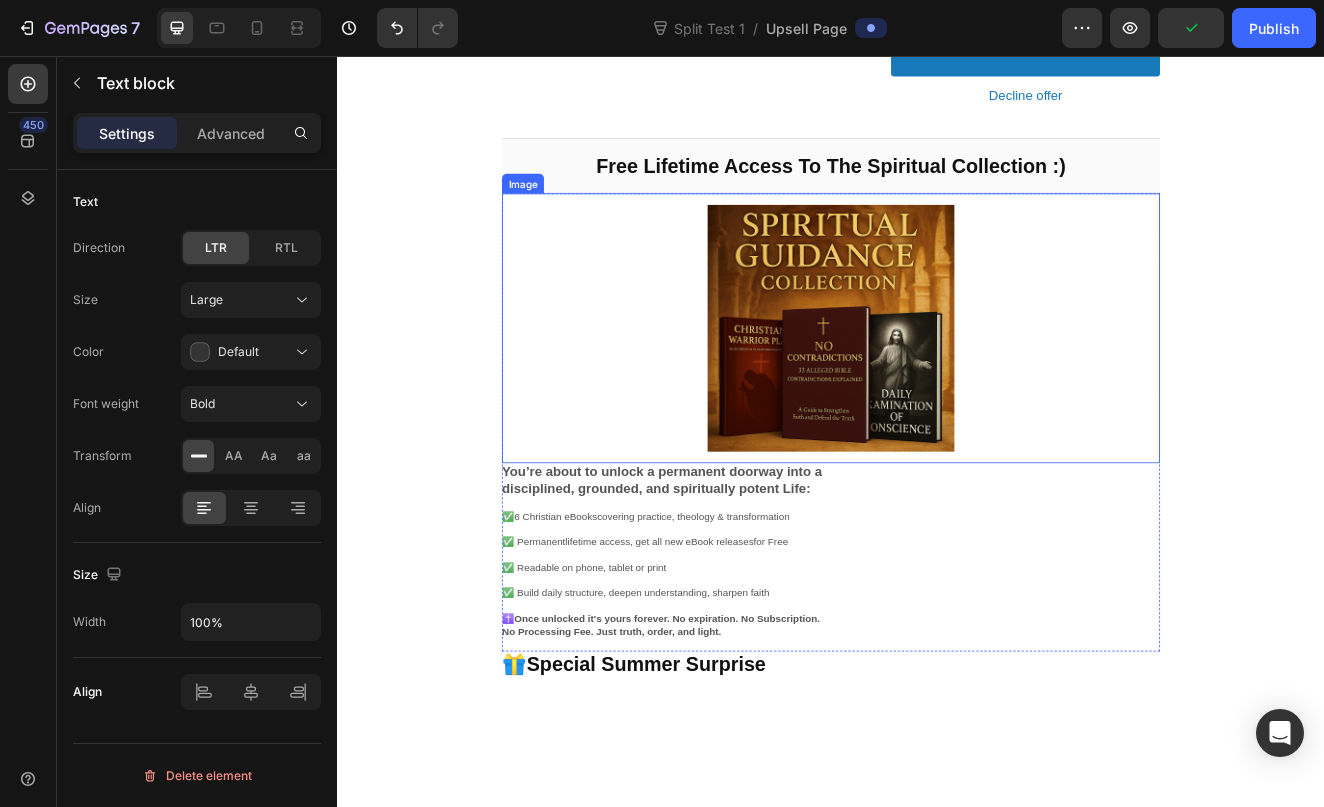 scroll, scrollTop: 1178, scrollLeft: 0, axis: vertical 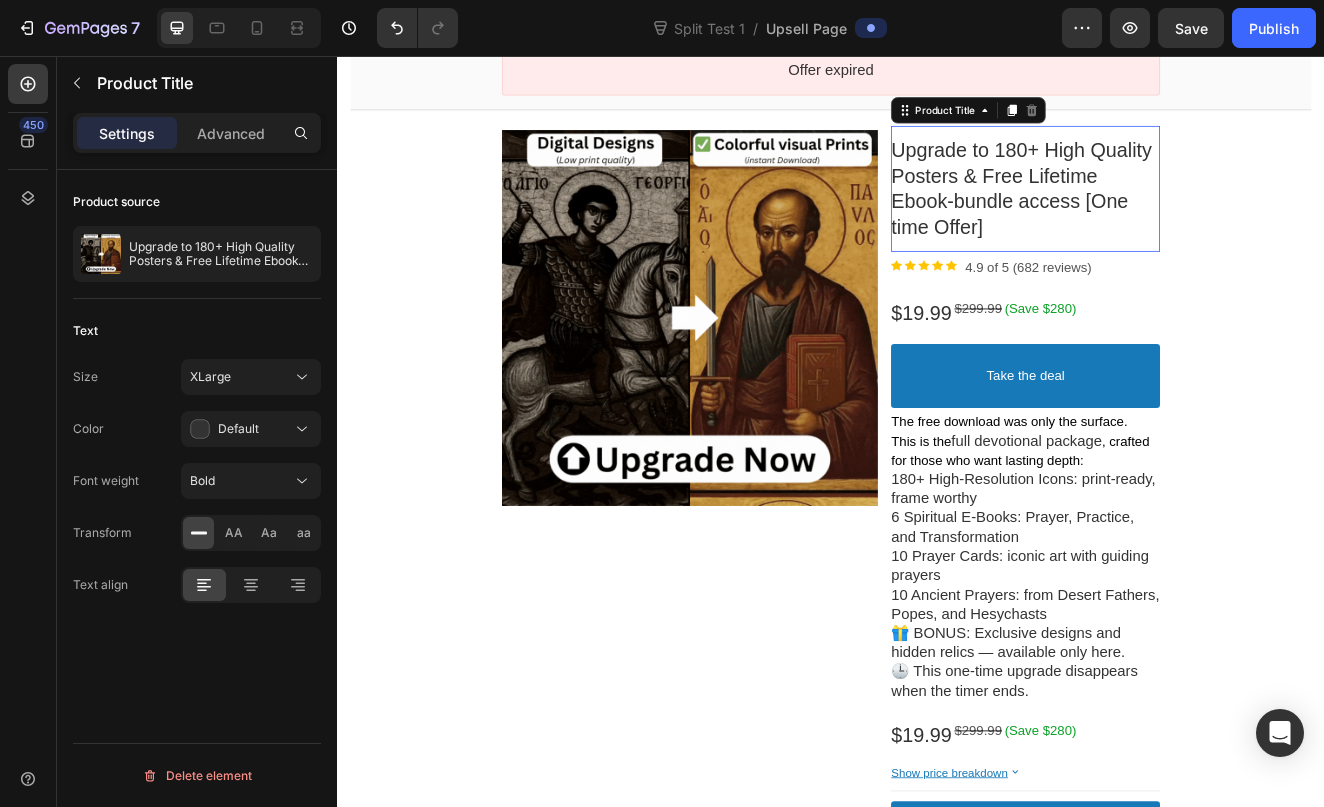 click on "Upgrade to 180+ High Quality Posters & Free Lifetime Ebook-bundle access [One time Offer]" at bounding box center [1168, 217] 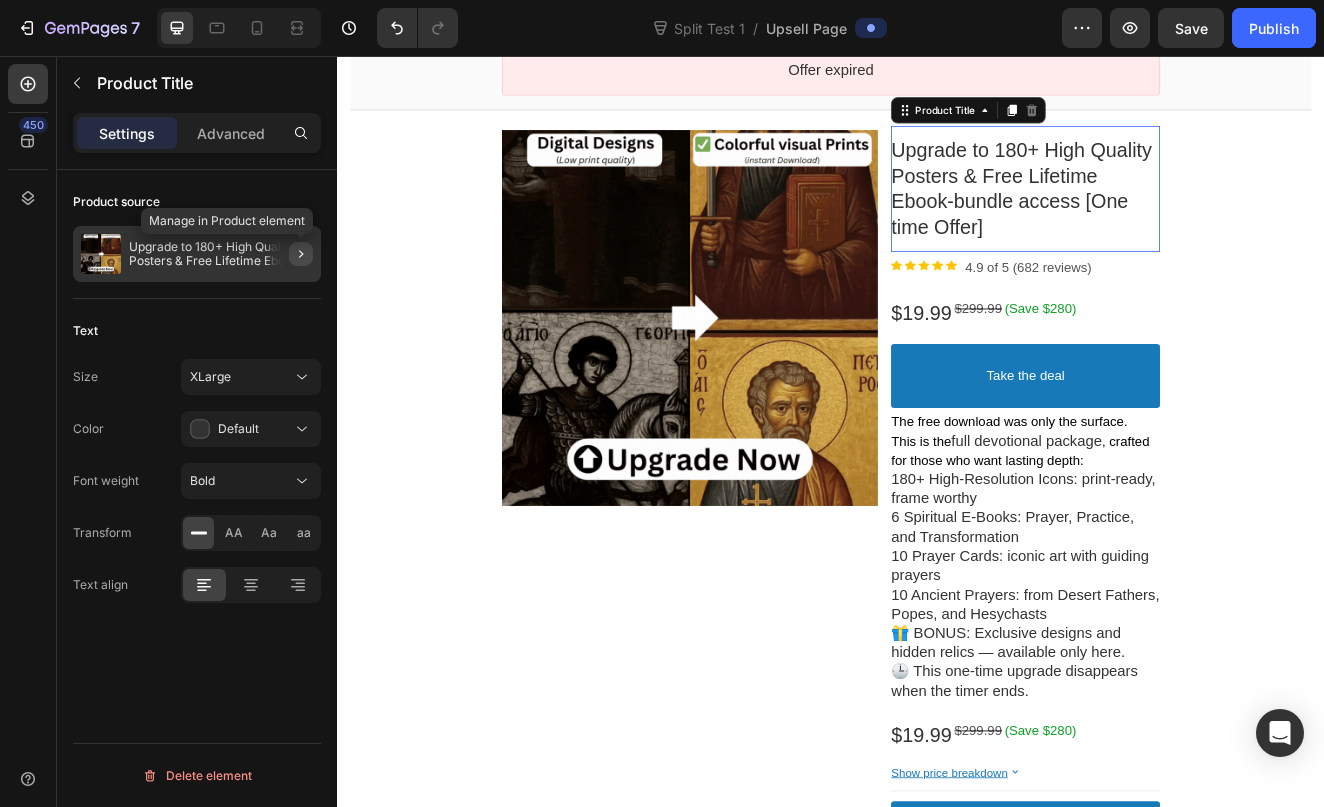 click 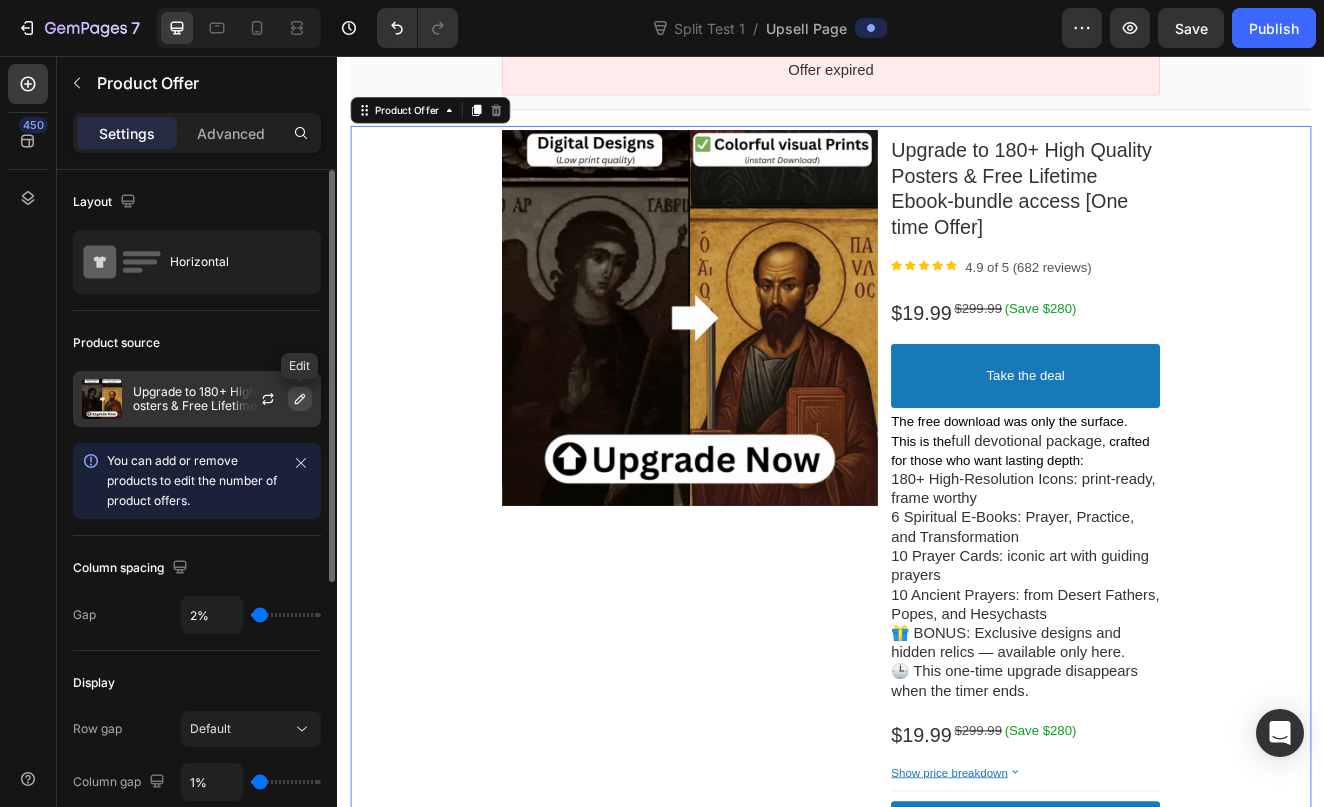 click 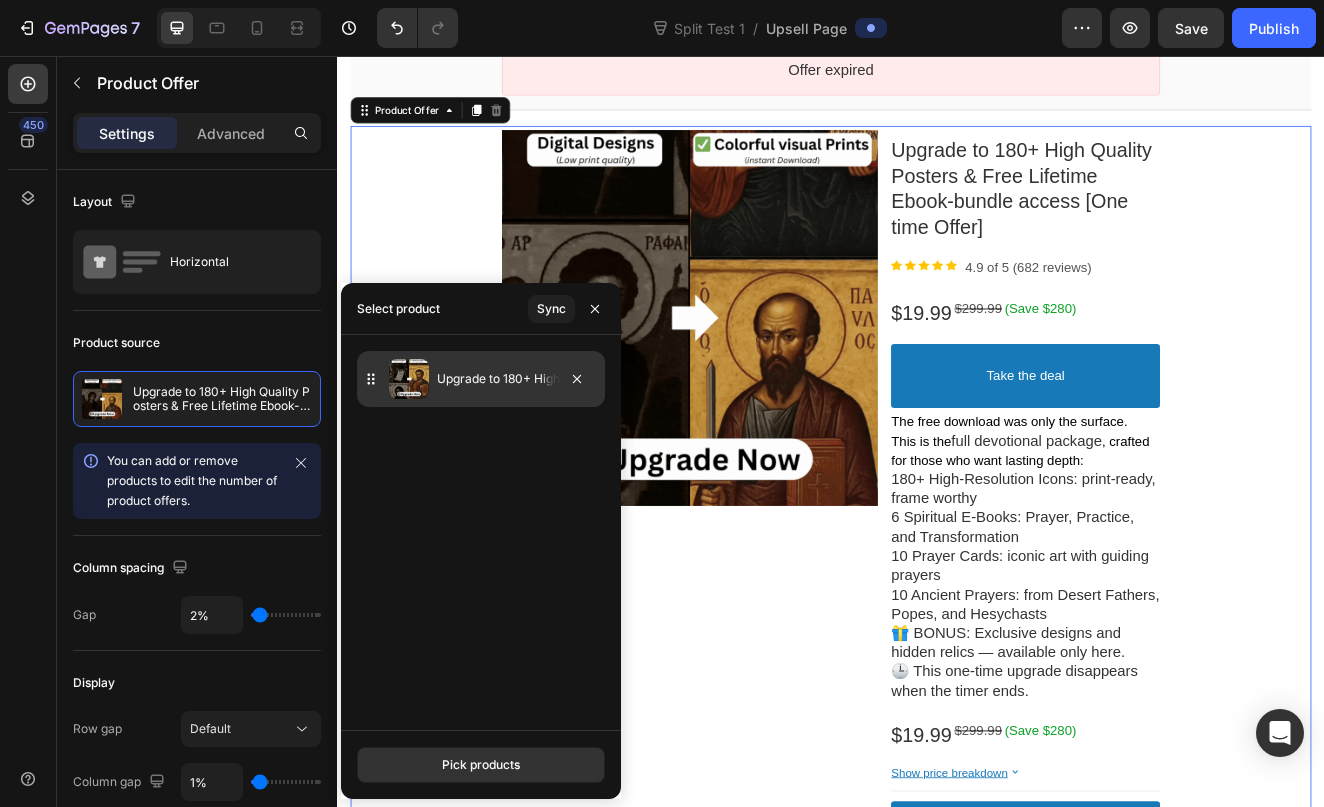click on "Upgrade to 180+ High Quality Posters & Free Lifetime Ebook-bundle access [One time Offer]" at bounding box center [517, 379] 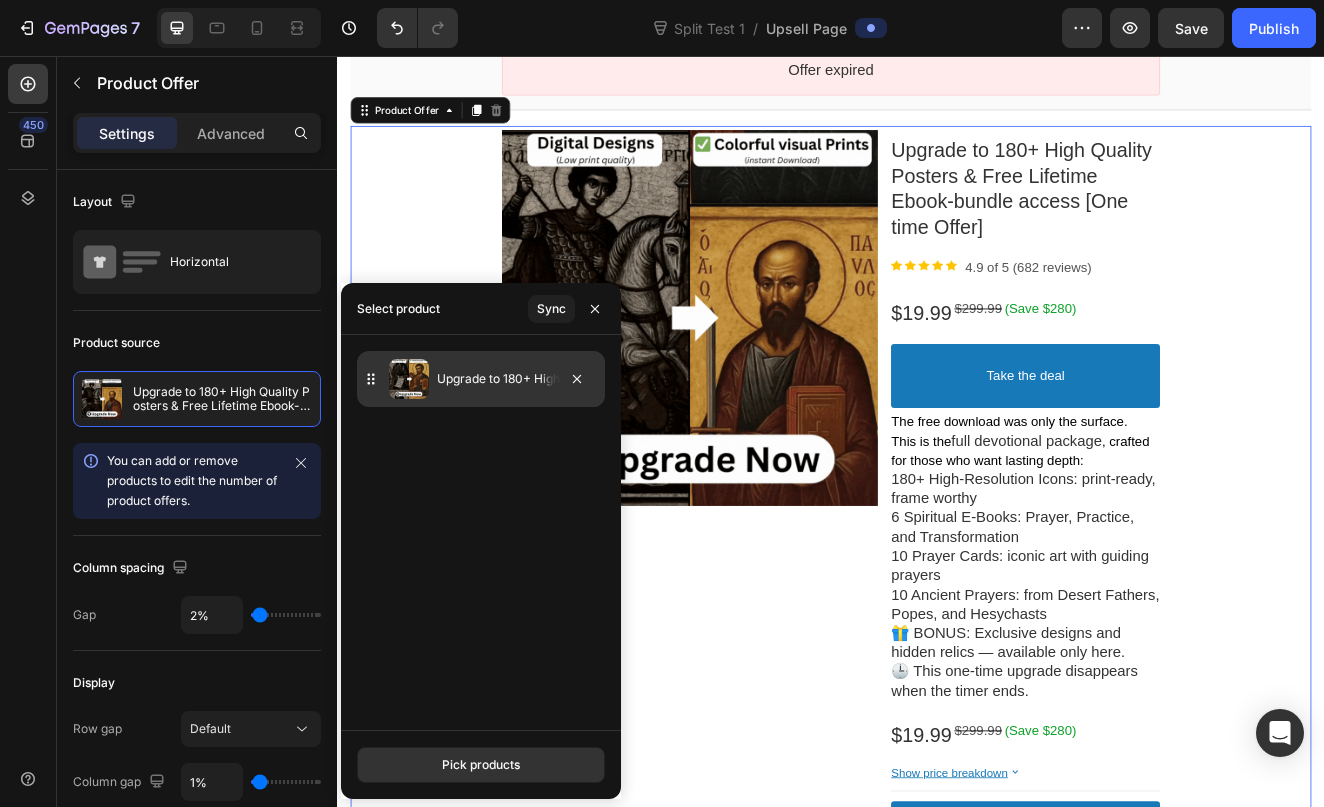 click on "Upgrade to 180+ High Quality Posters & Free Lifetime Ebook-bundle access [One time Offer]" at bounding box center (517, 379) 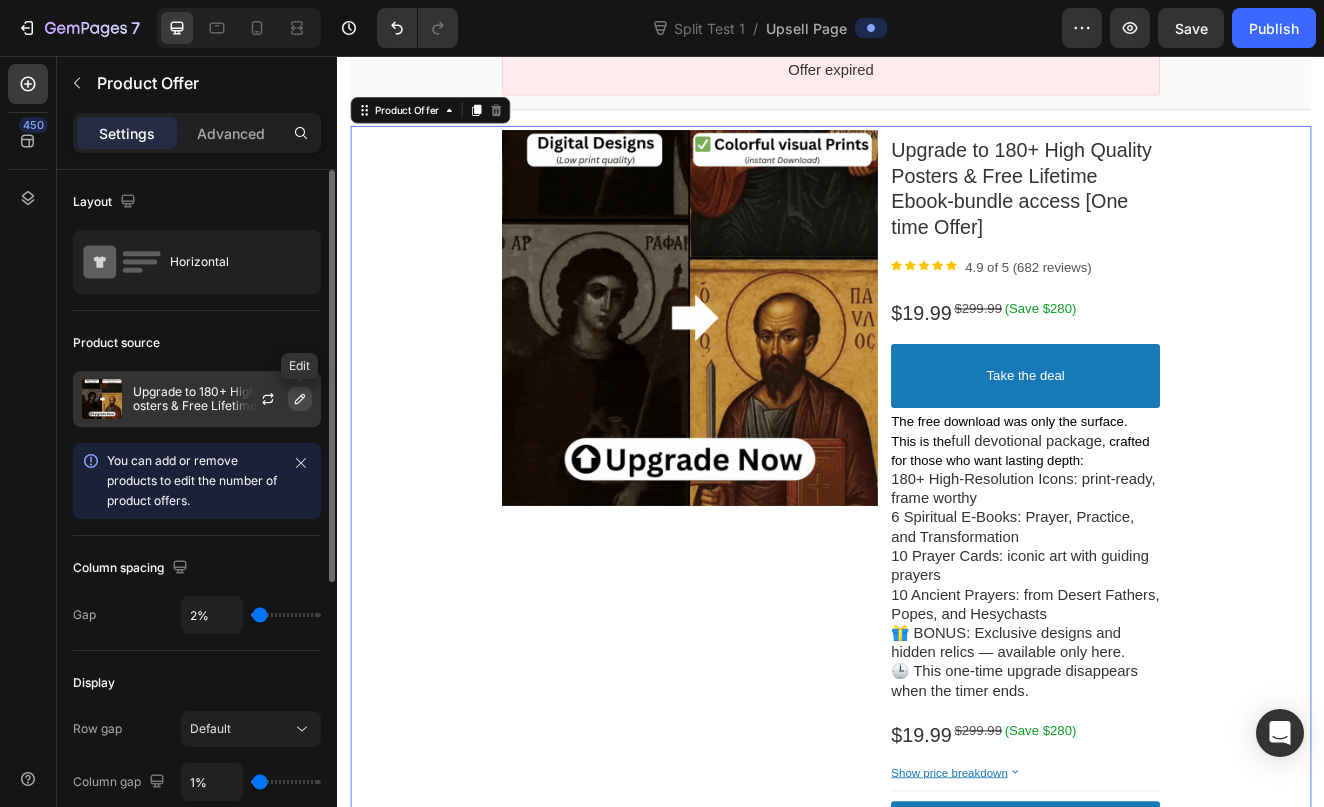 click 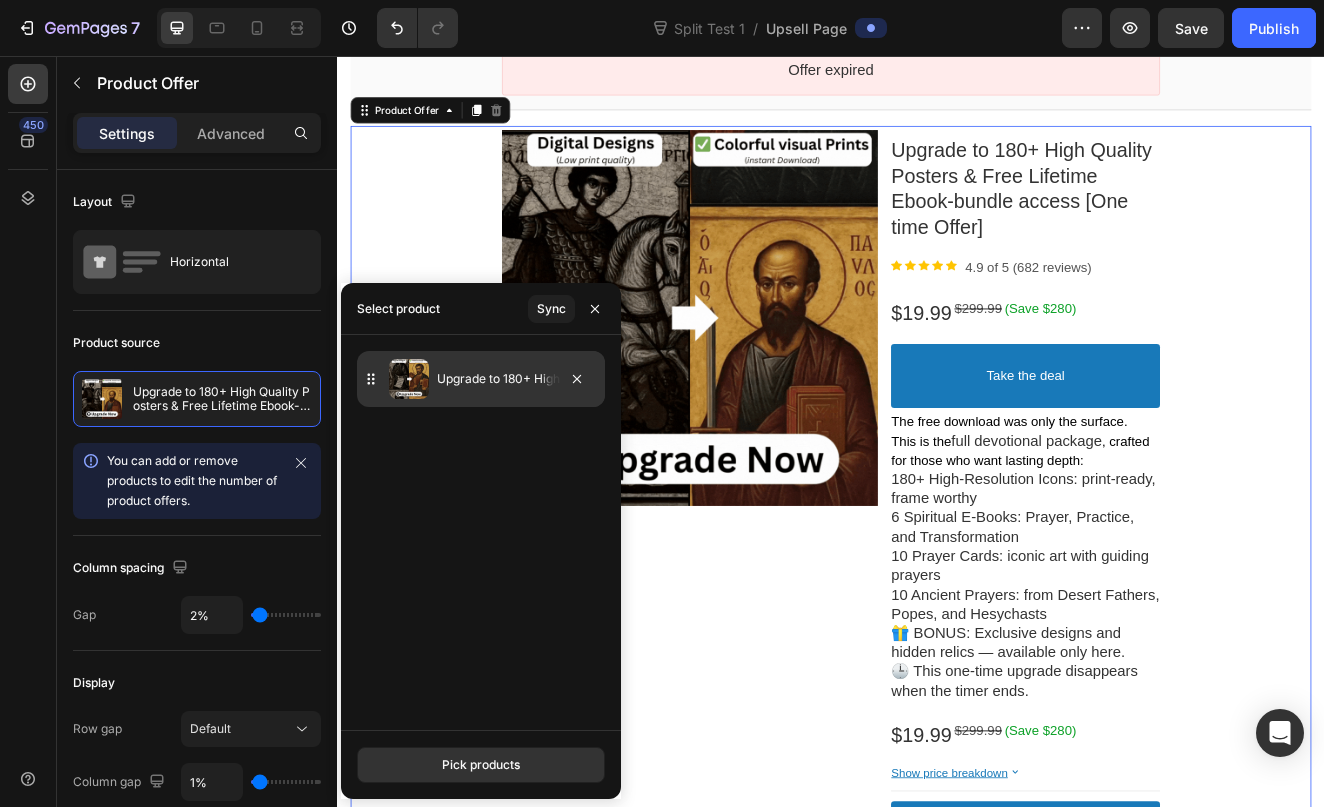 click on "Upgrade to 180+ High Quality Posters & Free Lifetime Ebook-bundle access [One time Offer]" 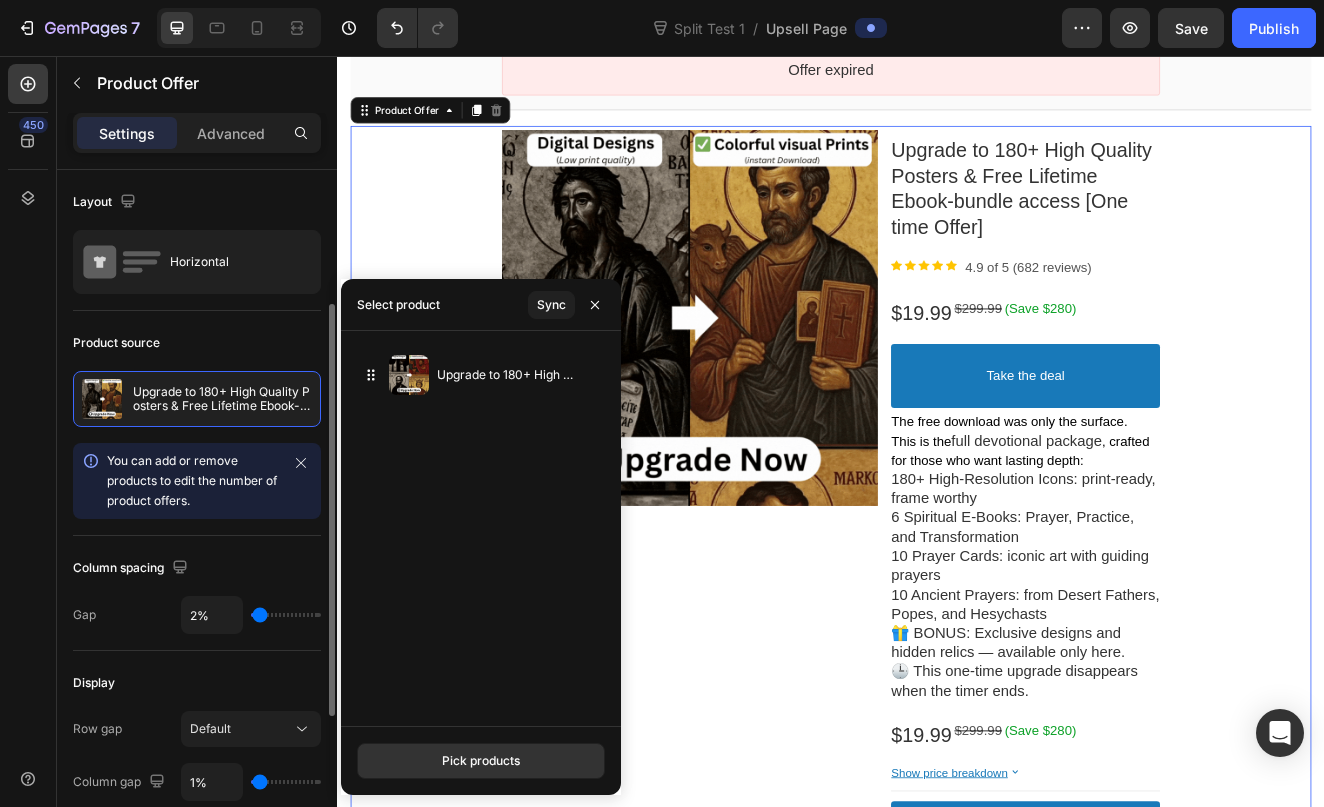 scroll, scrollTop: 127, scrollLeft: 0, axis: vertical 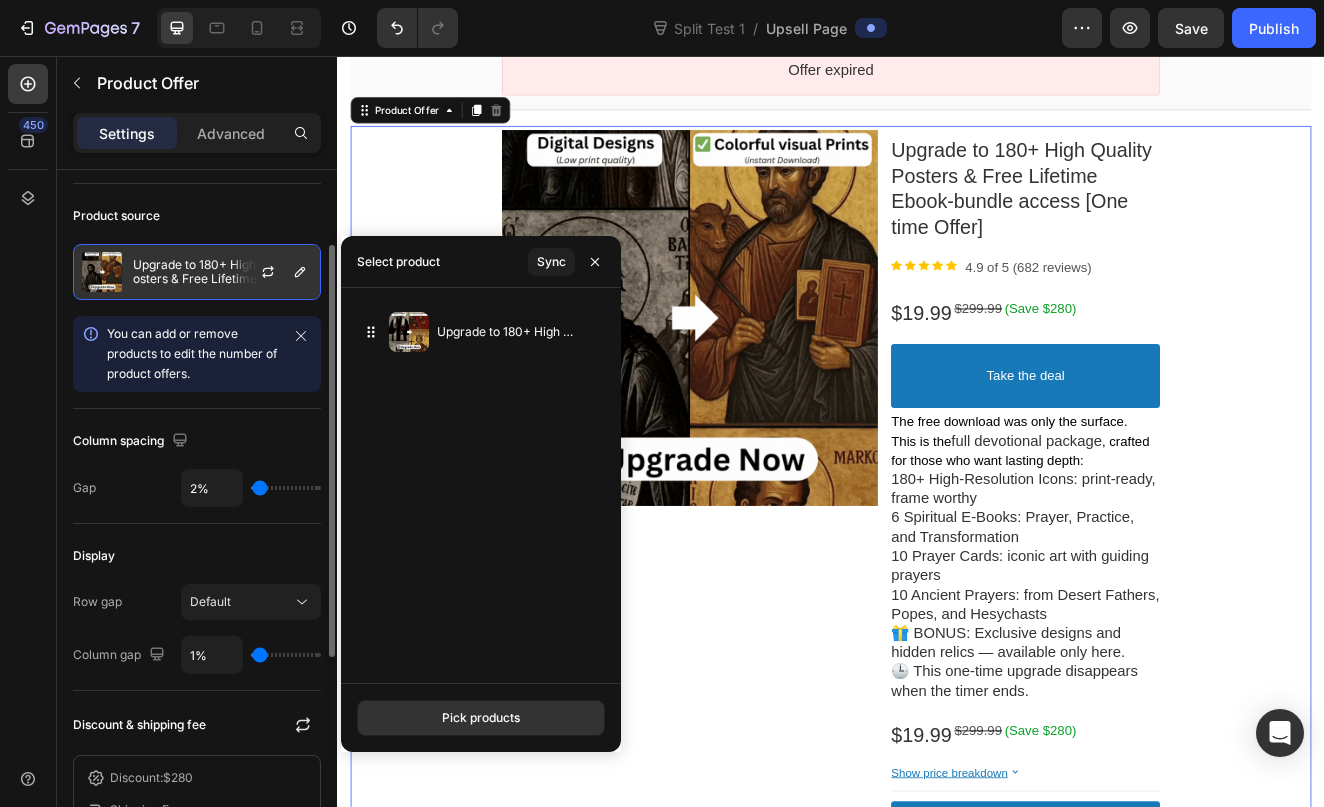 click on "Upgrade to 180+ High Quality Posters & Free Lifetime Ebook-bundle access [One time Offer]" at bounding box center (222, 272) 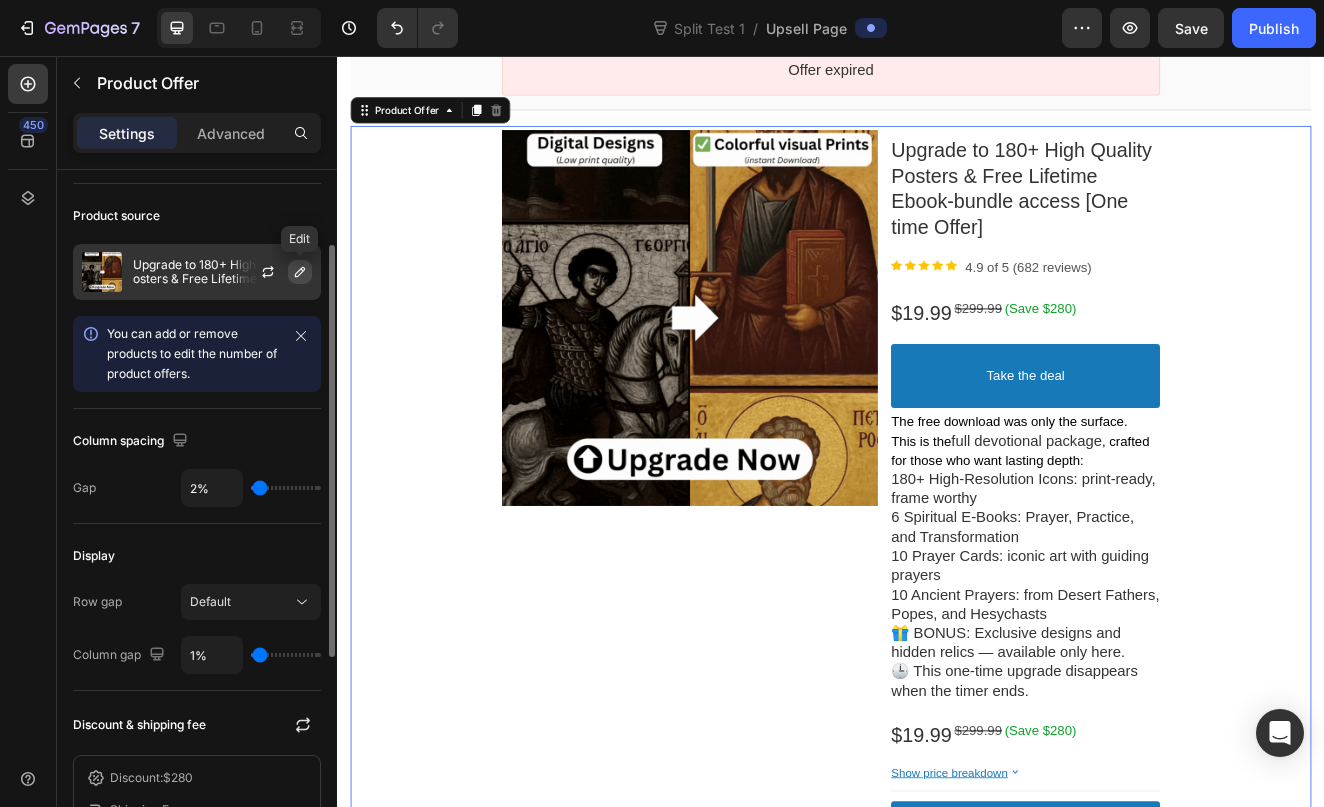 click 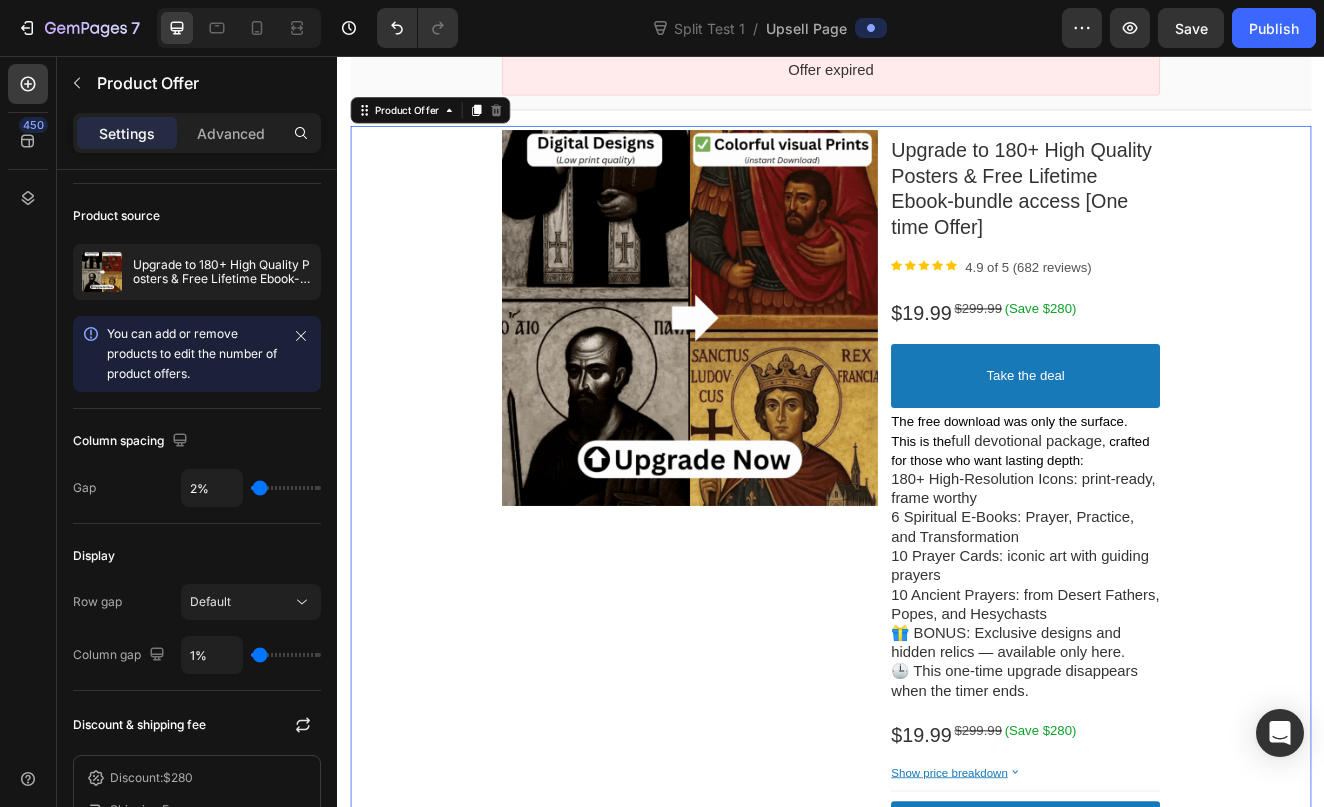 click on "Product Images" at bounding box center [765, 614] 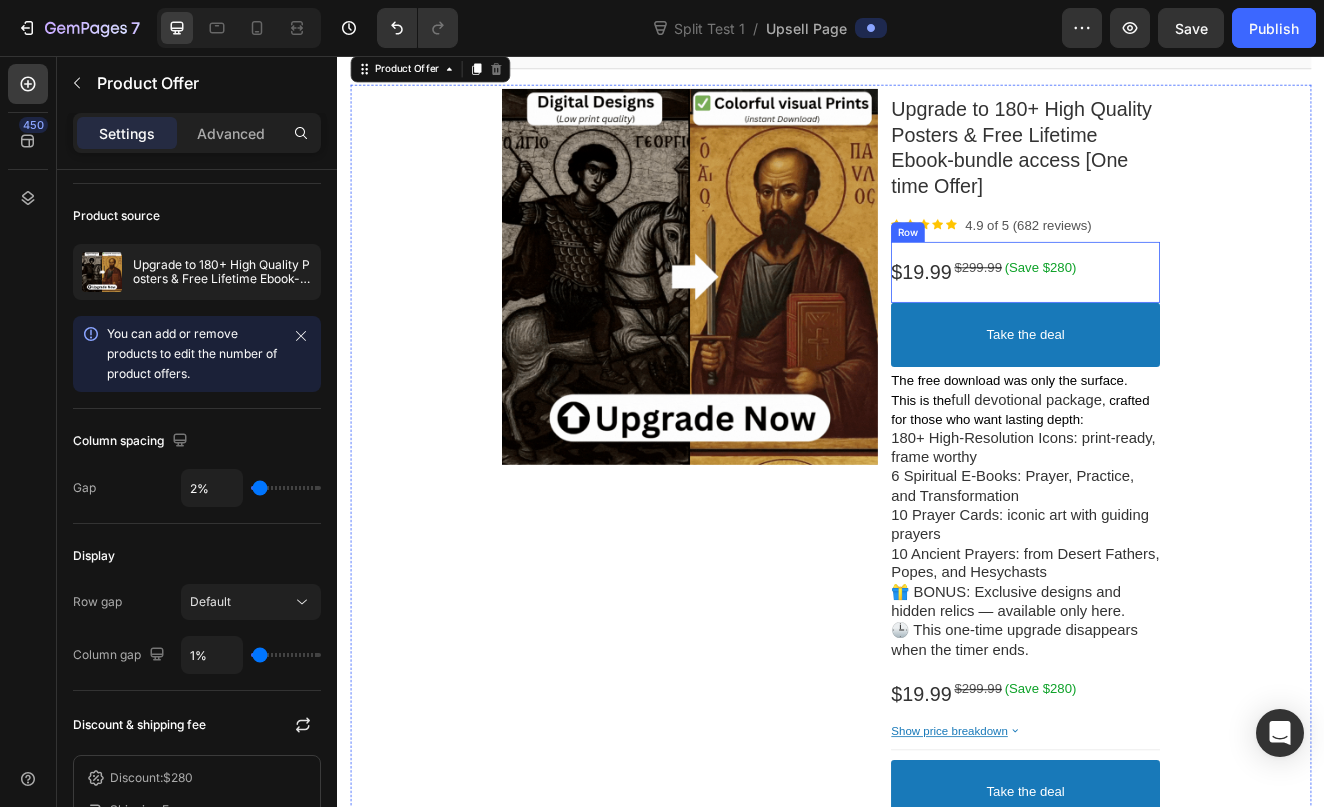 scroll, scrollTop: 260, scrollLeft: 0, axis: vertical 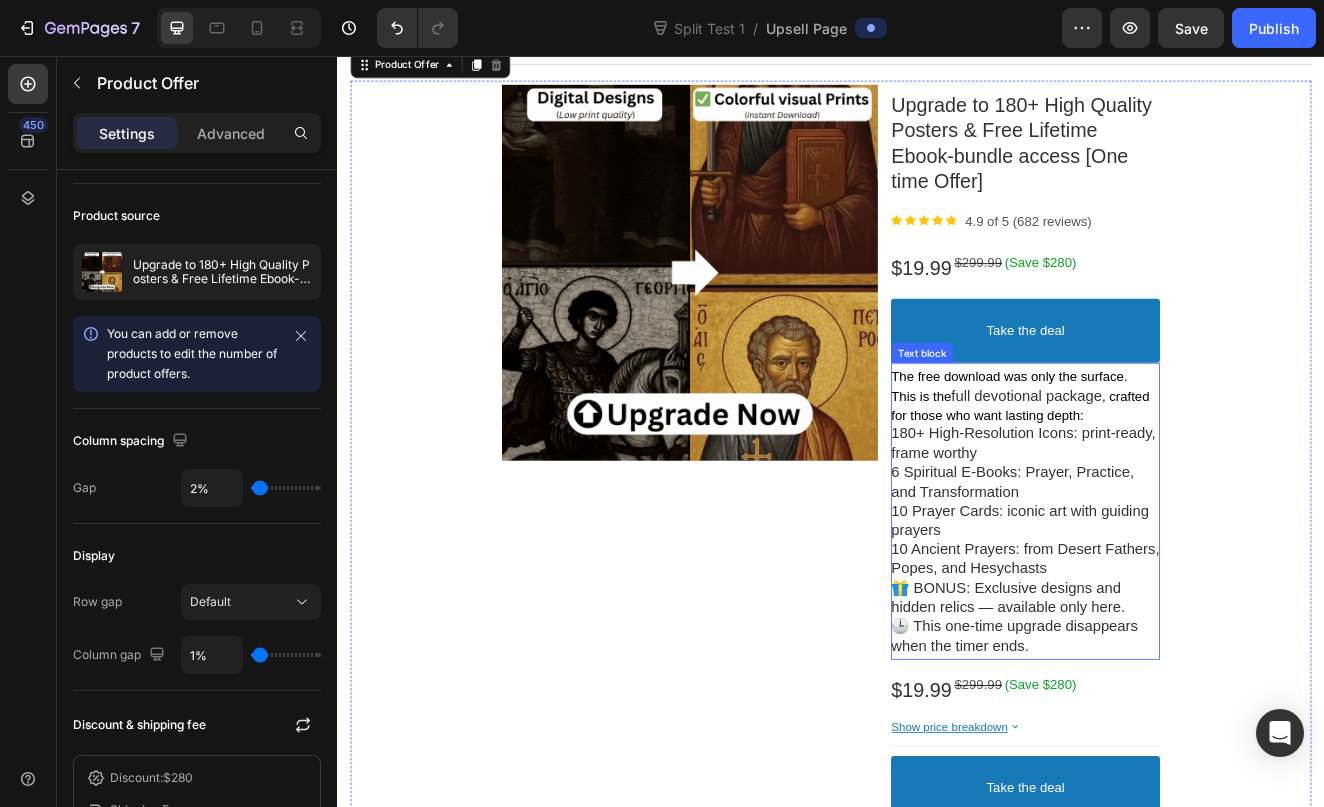 click on "The free download was only the surface. This is the  full devotional package , crafted for those who want lasting depth:" at bounding box center [1173, 469] 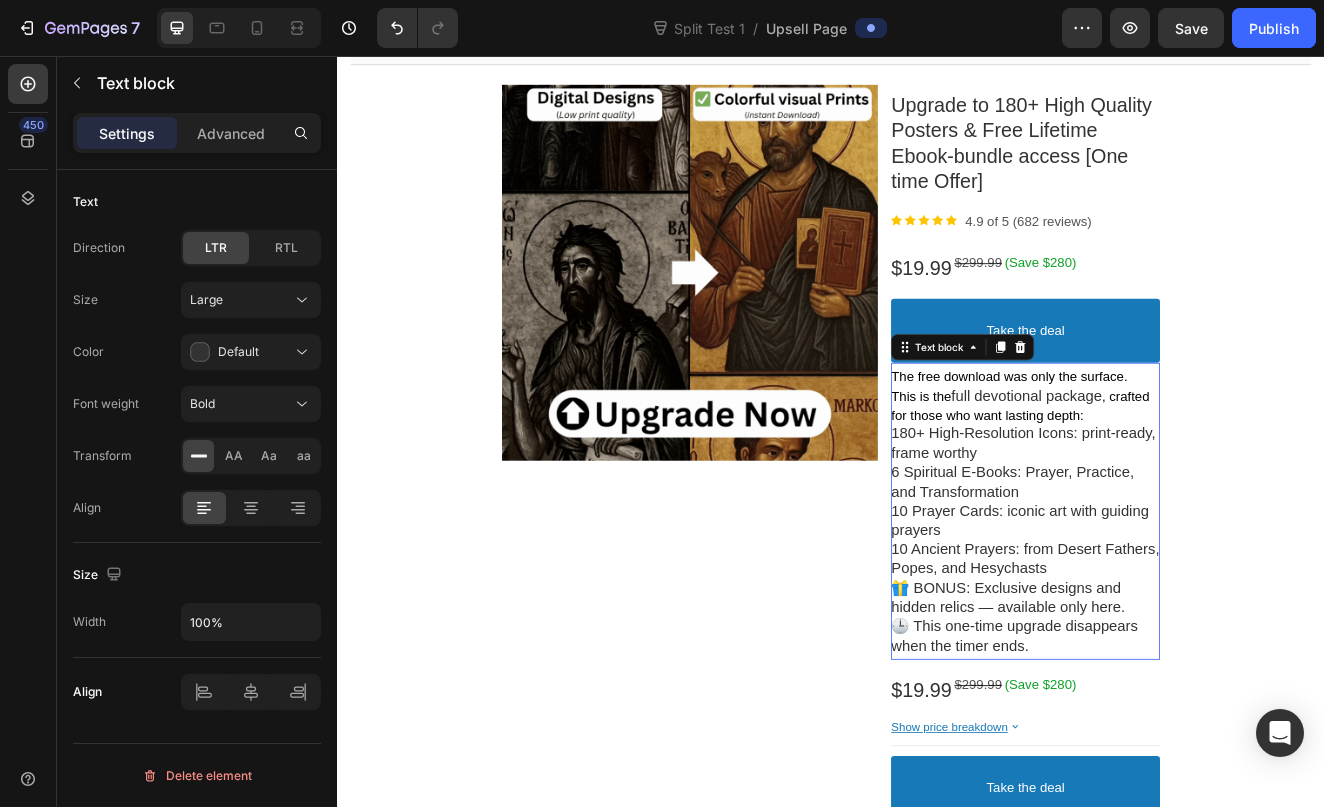scroll, scrollTop: 0, scrollLeft: 0, axis: both 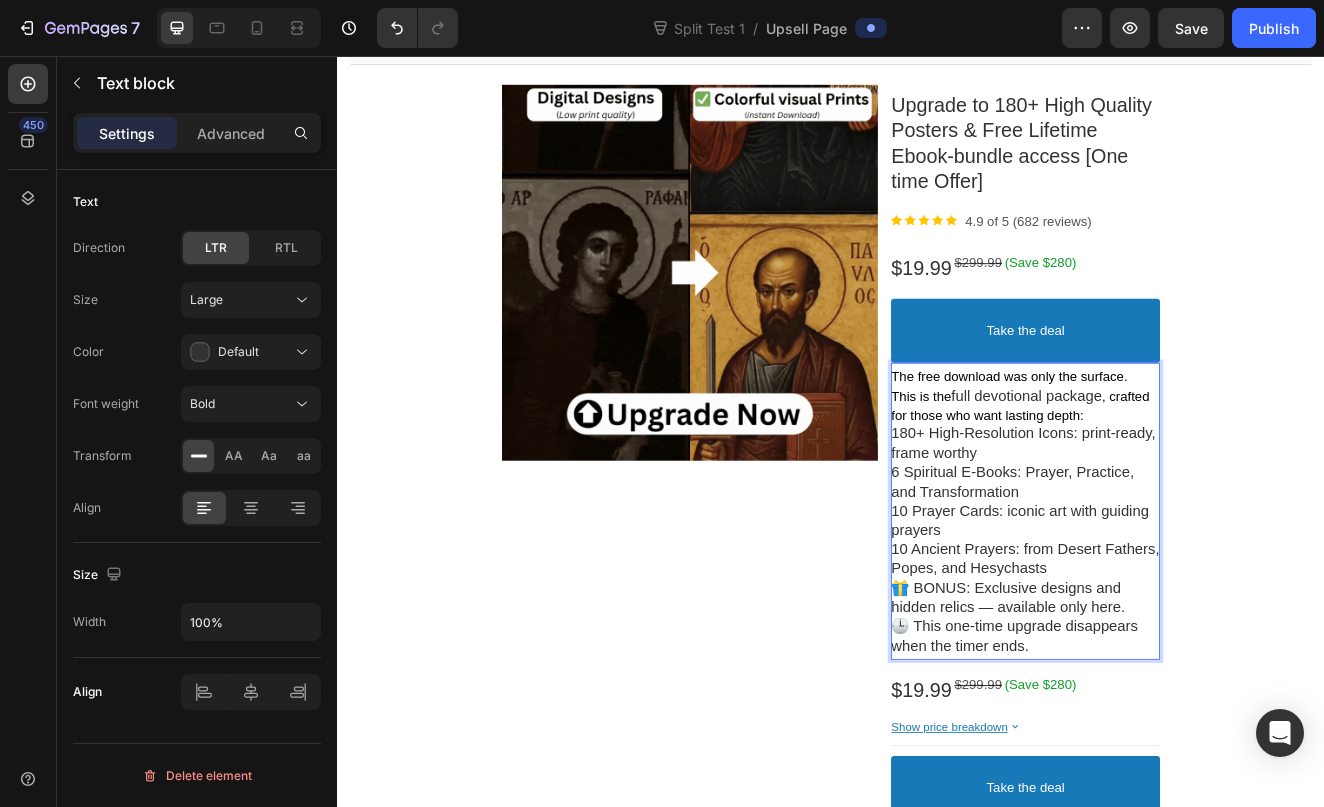 click on "180+ High-Resolution Icons: print-ready, frame worthy" at bounding box center [1173, 527] 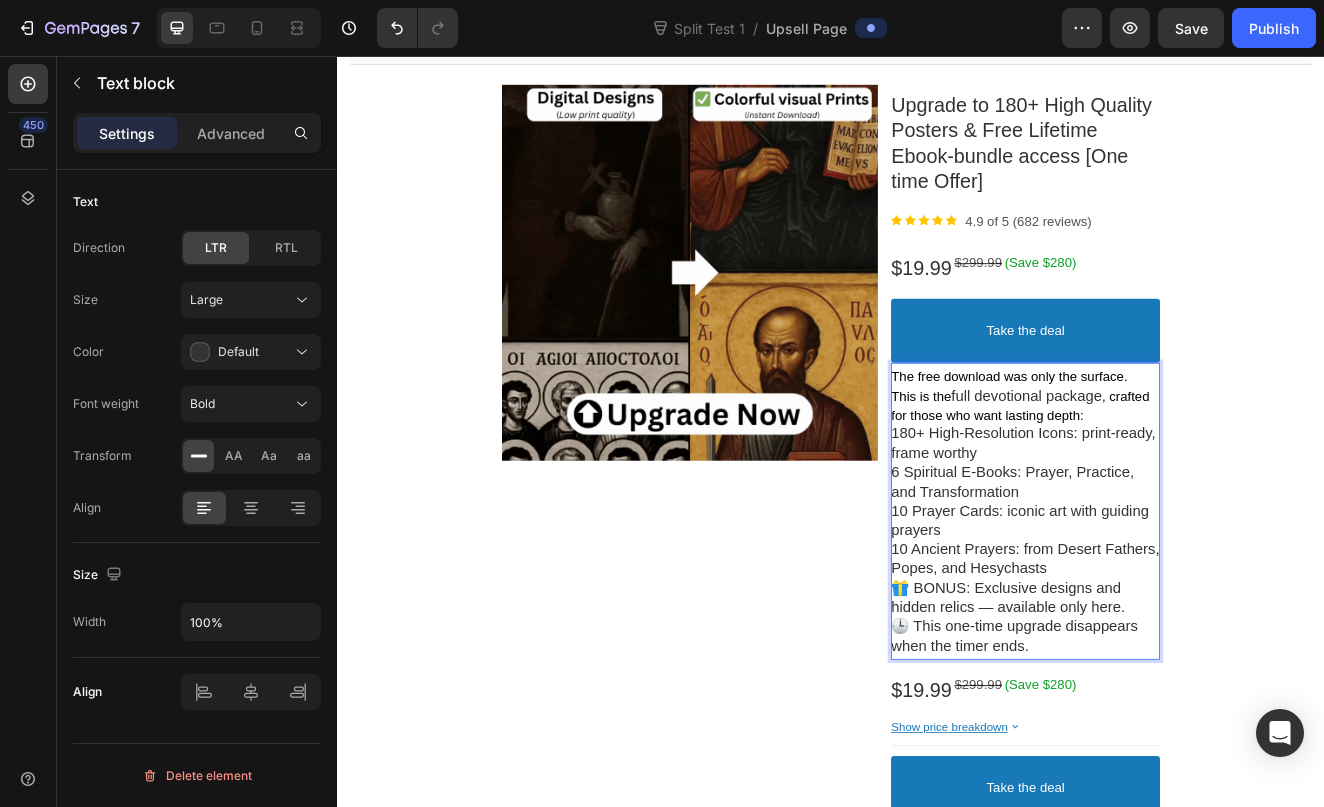 click on "180+ High-Resolution Icons: print-ready, frame worthy" at bounding box center (1173, 527) 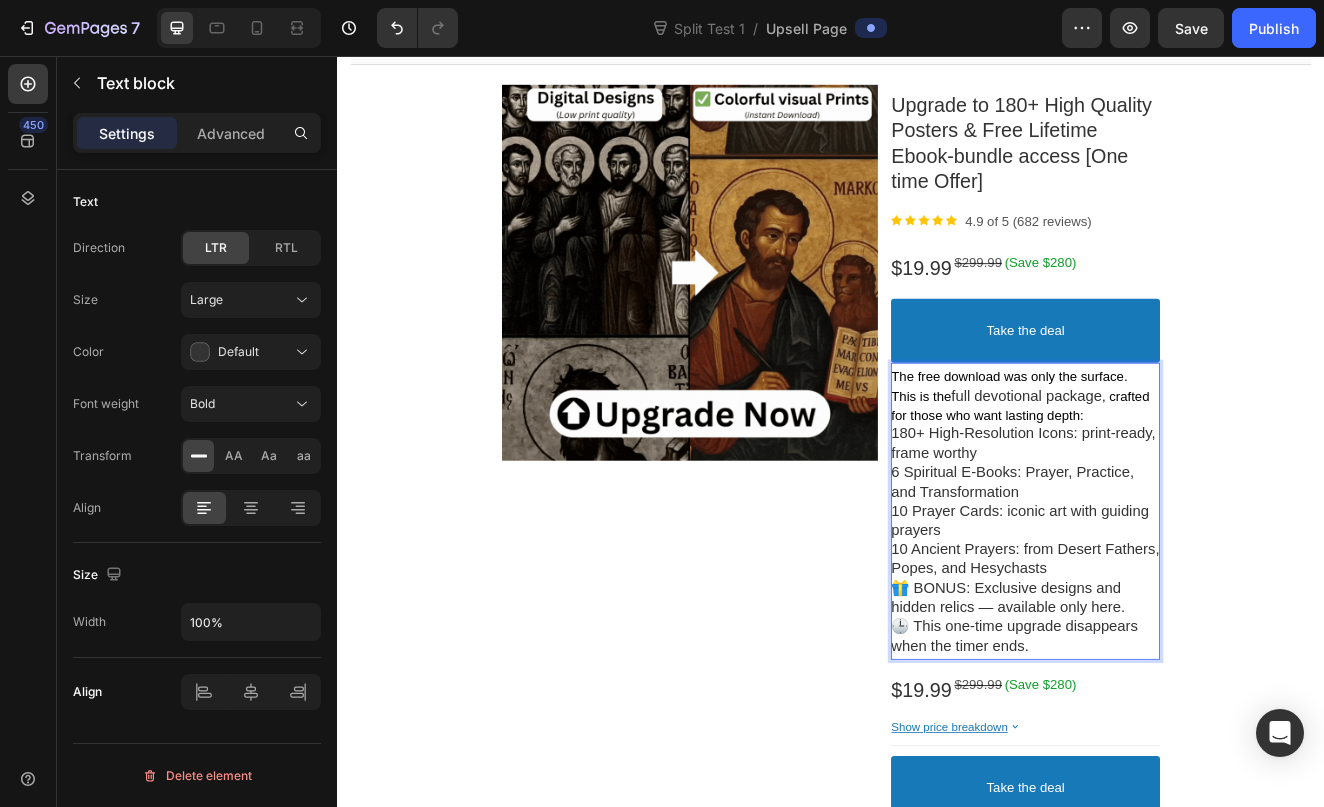 click on "180+ High-Resolution Icons: print-ready, frame worthy" at bounding box center [1173, 527] 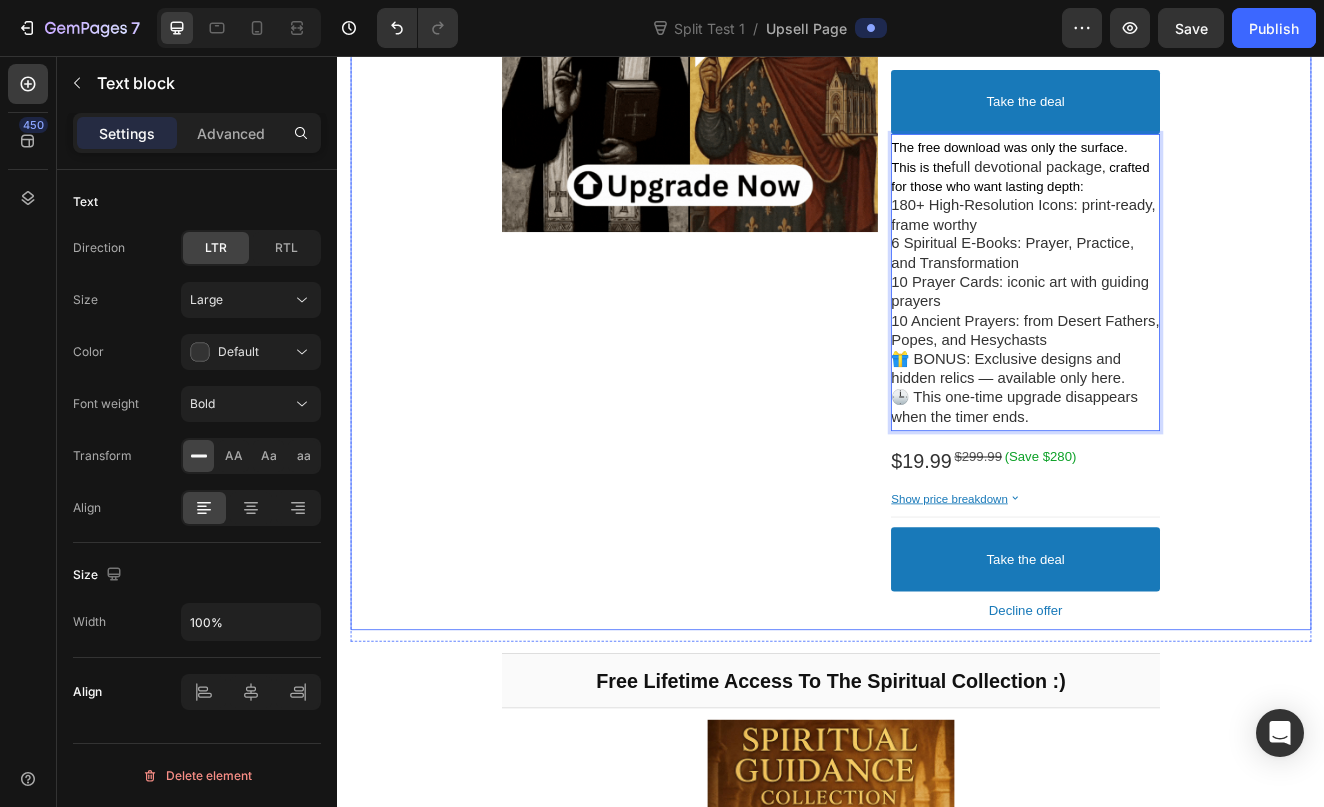 scroll, scrollTop: 485, scrollLeft: 0, axis: vertical 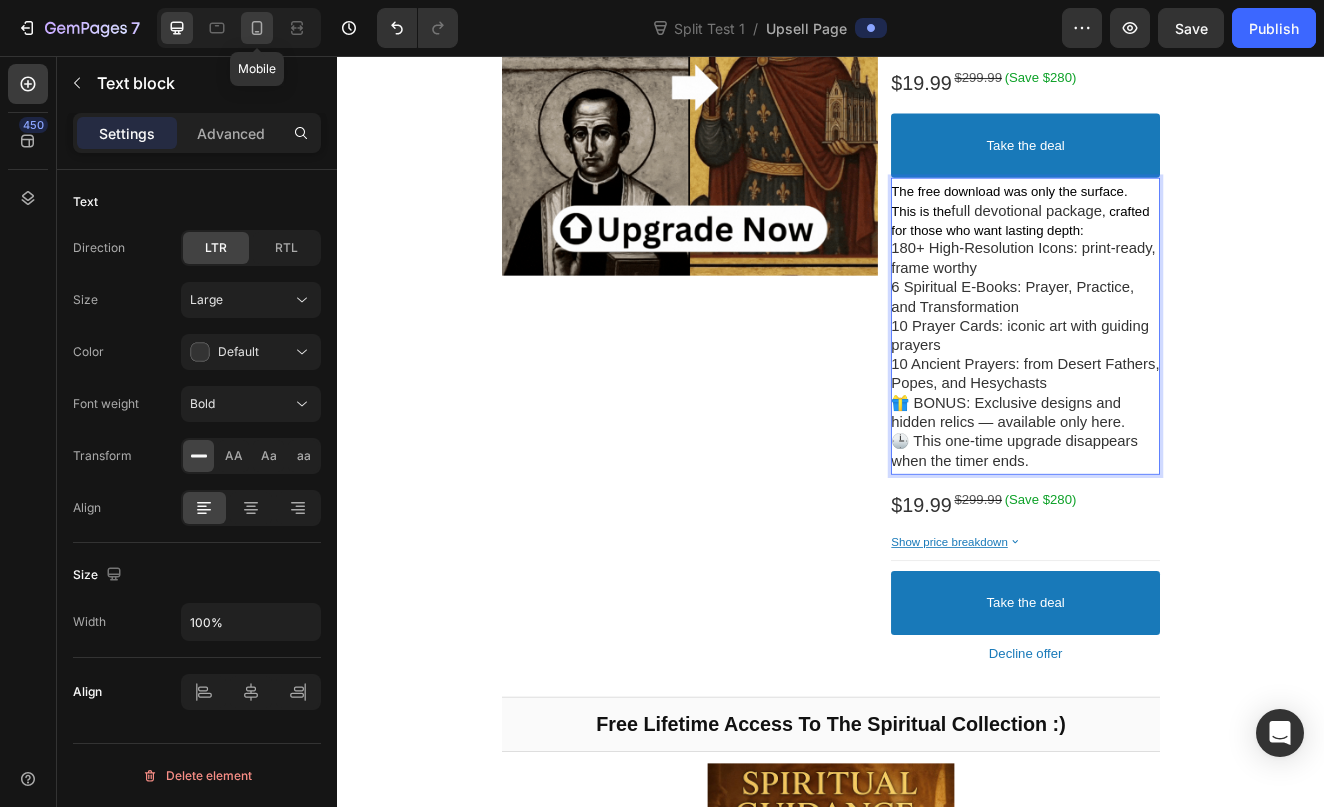 click 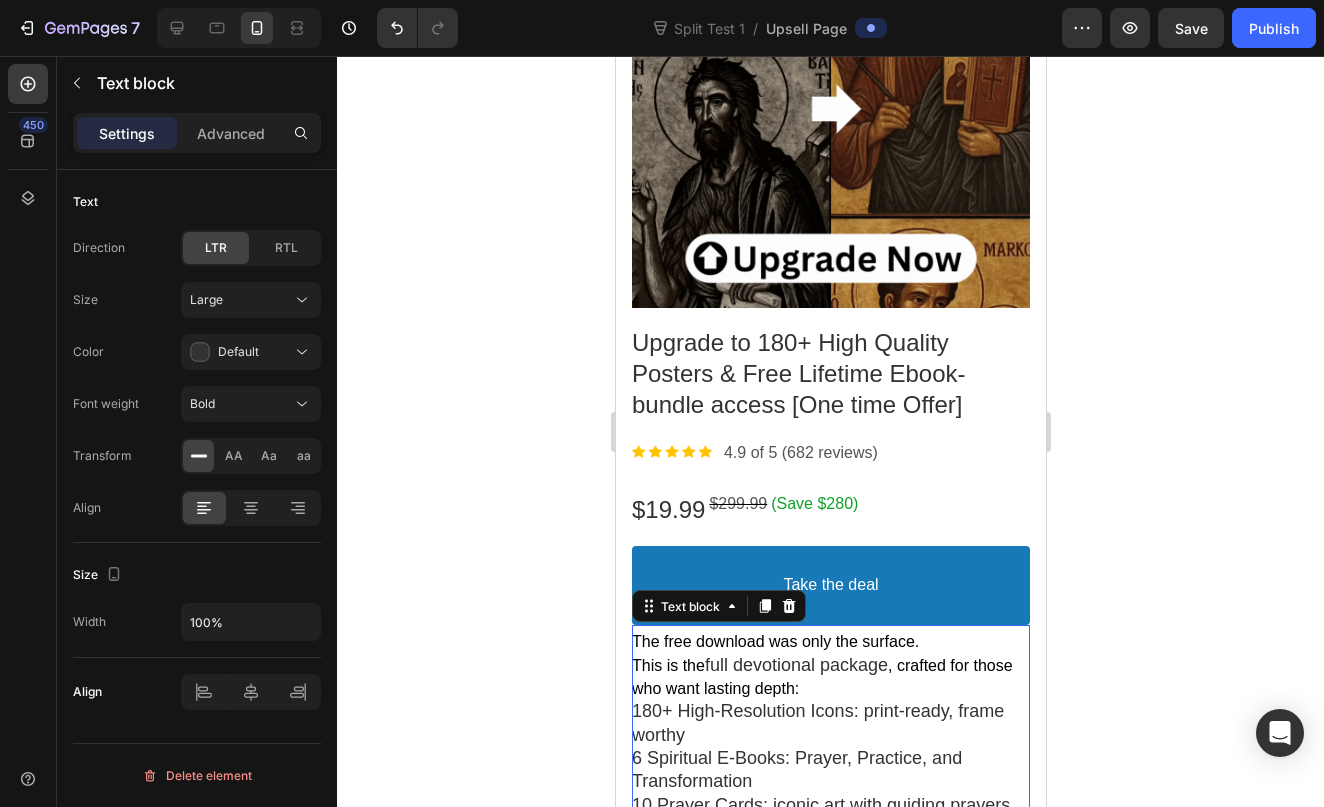 scroll, scrollTop: 453, scrollLeft: 0, axis: vertical 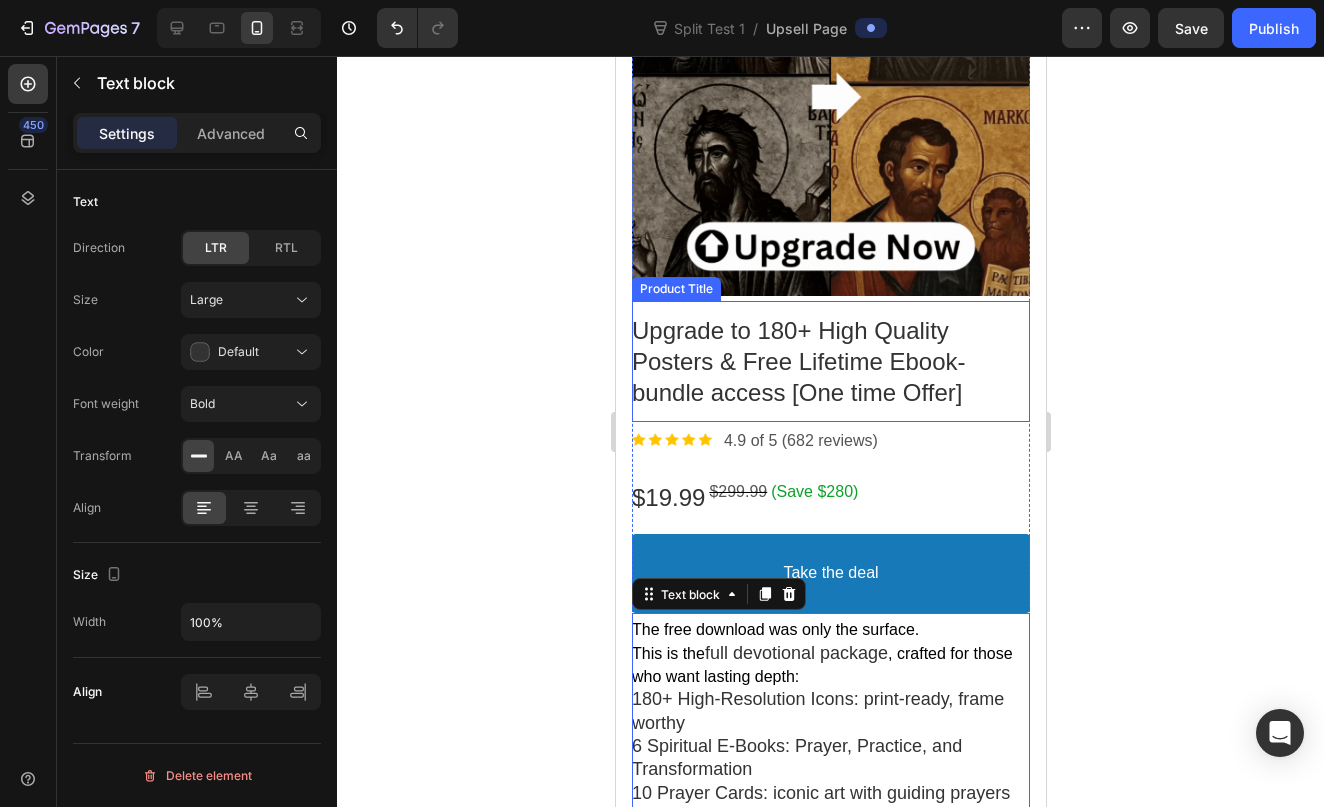 click on "Upgrade to 180+ High Quality Posters & Free Lifetime Ebook-bundle access [One time Offer]" at bounding box center [797, 361] 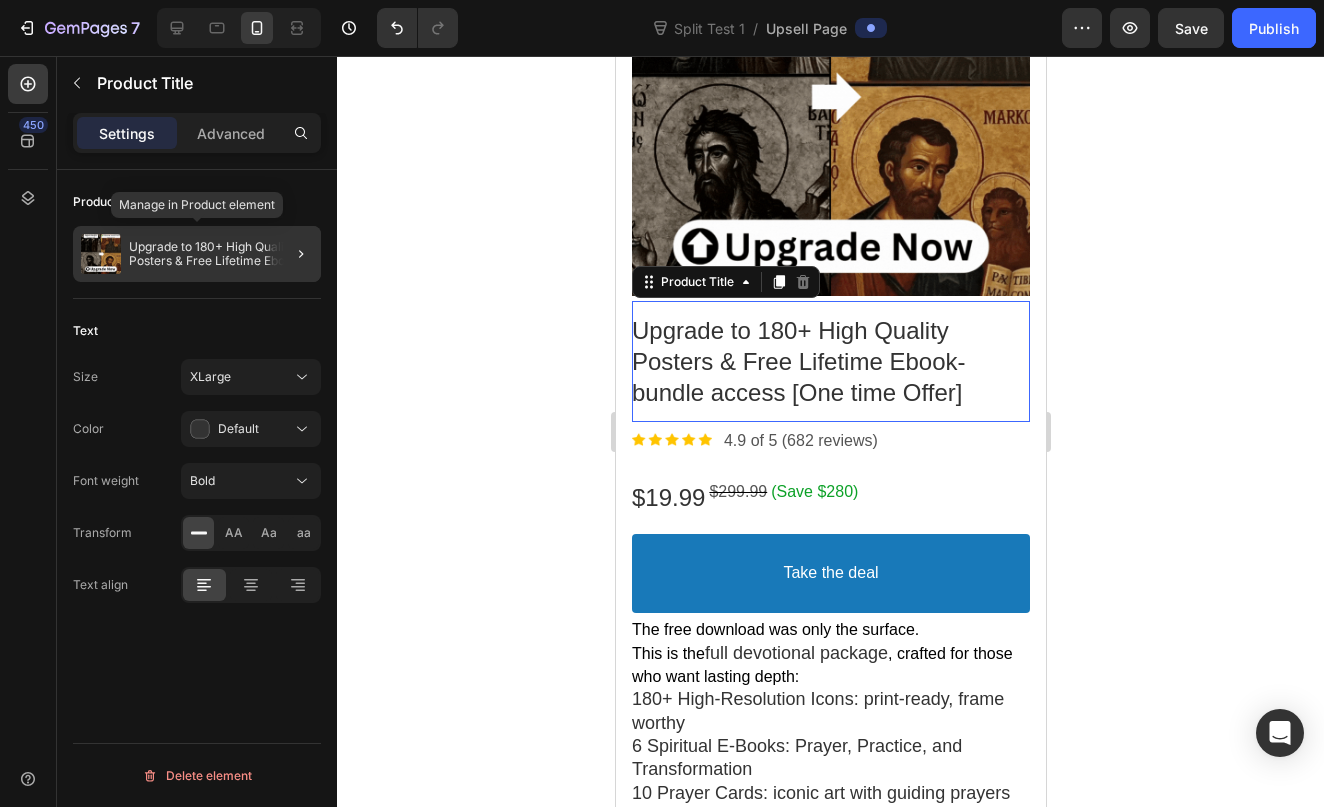 click on "Upgrade to 180+ High Quality Posters & Free Lifetime Ebook-bundle access [One time Offer]" at bounding box center [221, 254] 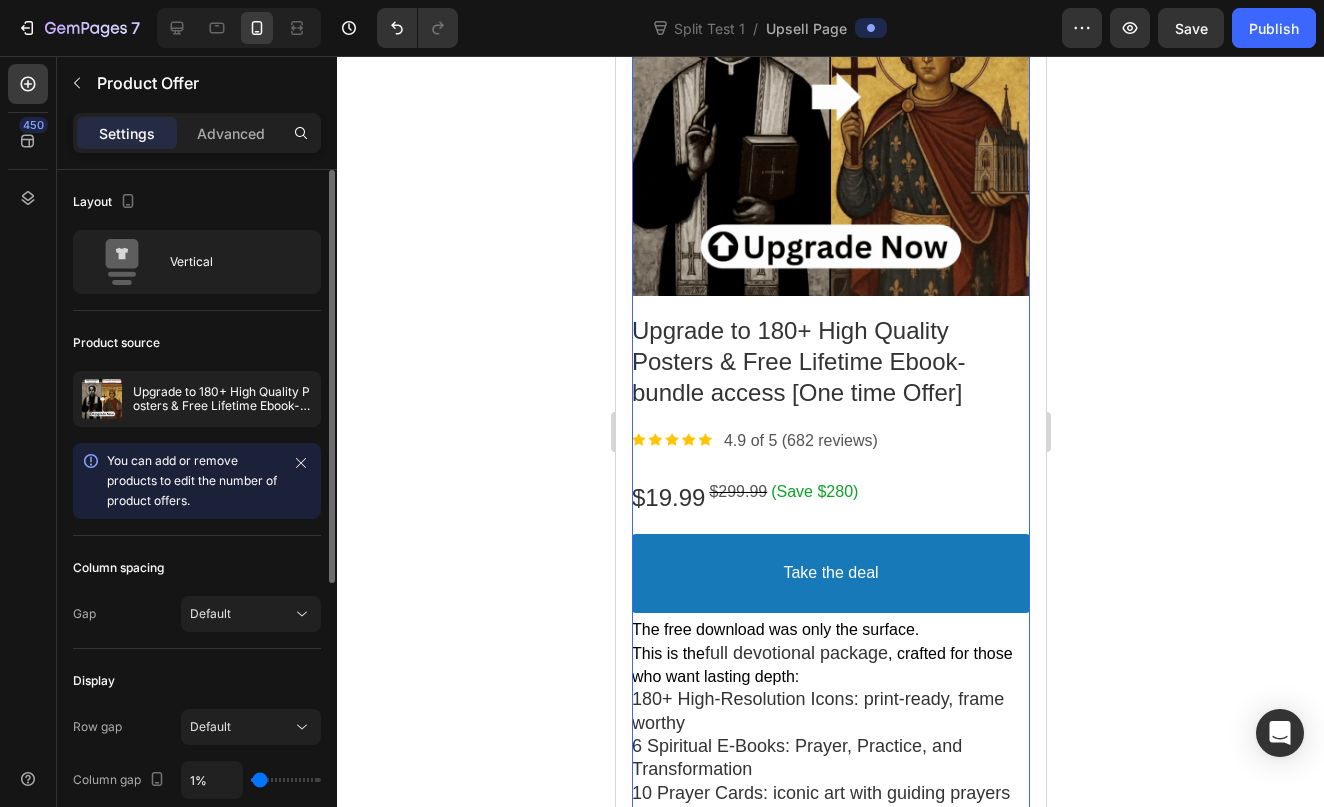 scroll, scrollTop: 45, scrollLeft: 0, axis: vertical 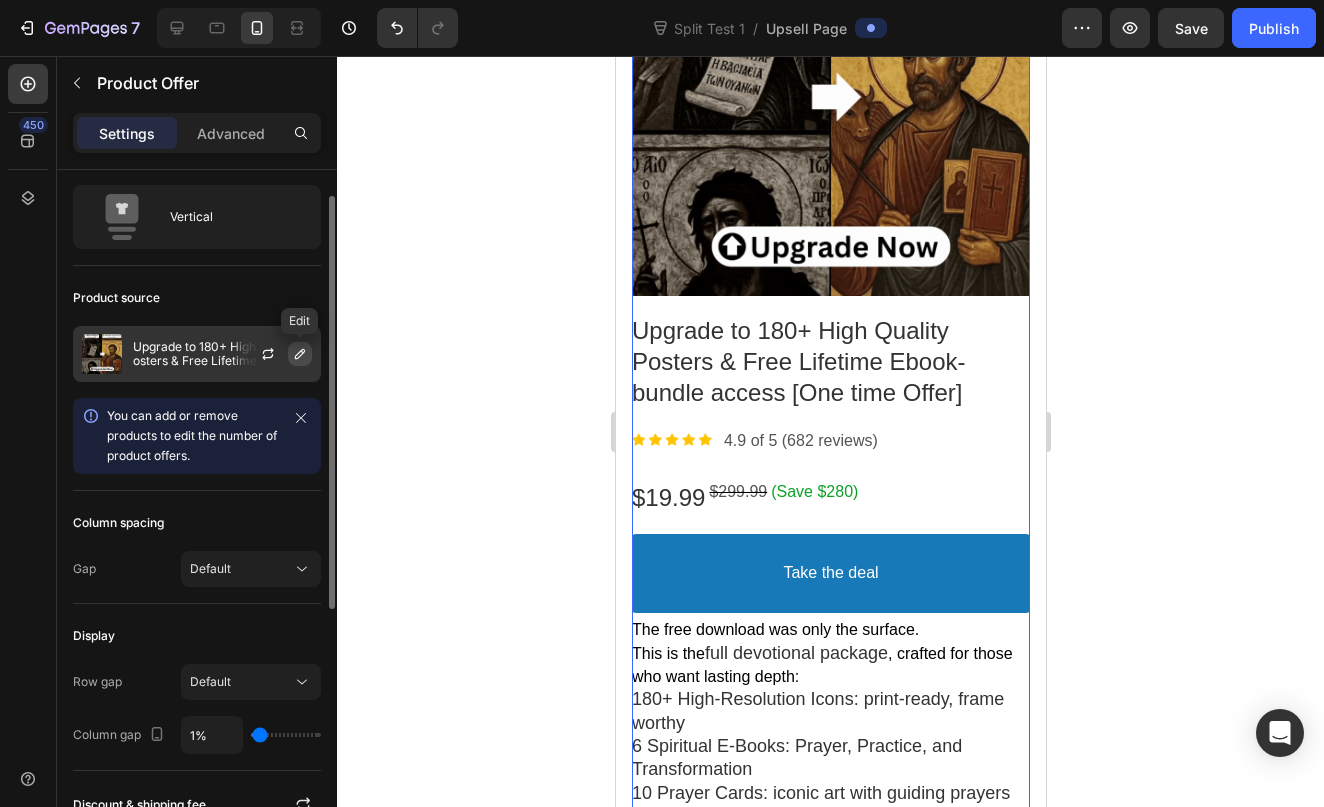 click 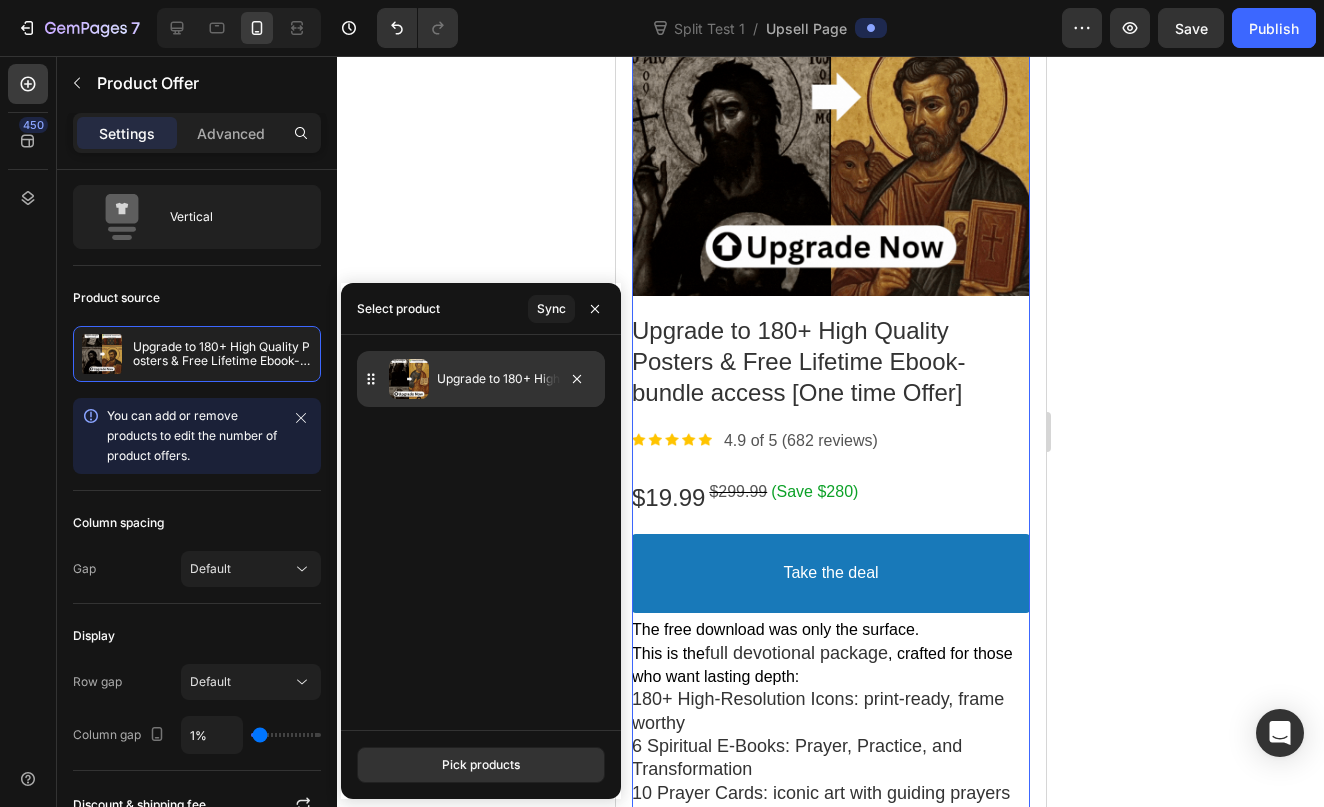 click at bounding box center (409, 379) 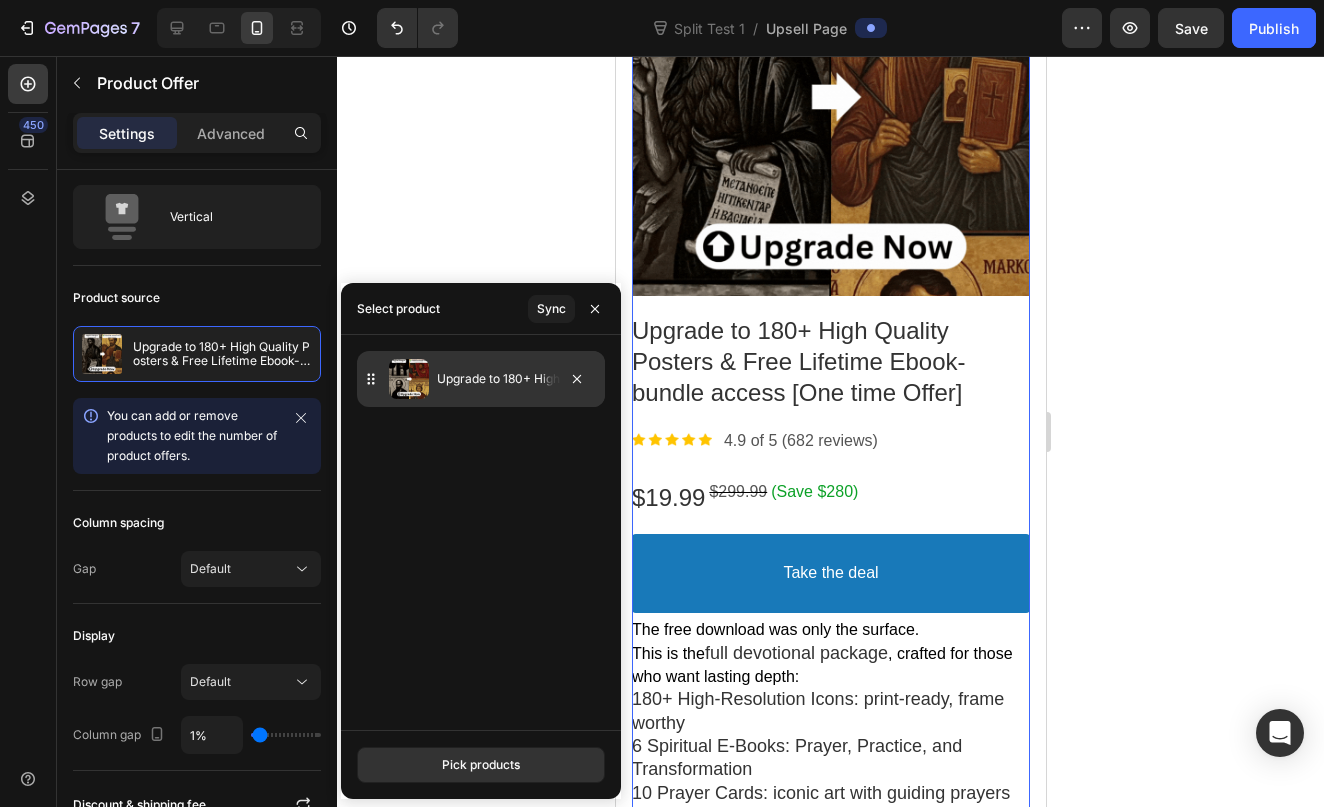 click on "Upgrade to 180+ High Quality Posters & Free Lifetime Ebook-bundle access [One time Offer]" at bounding box center [517, 379] 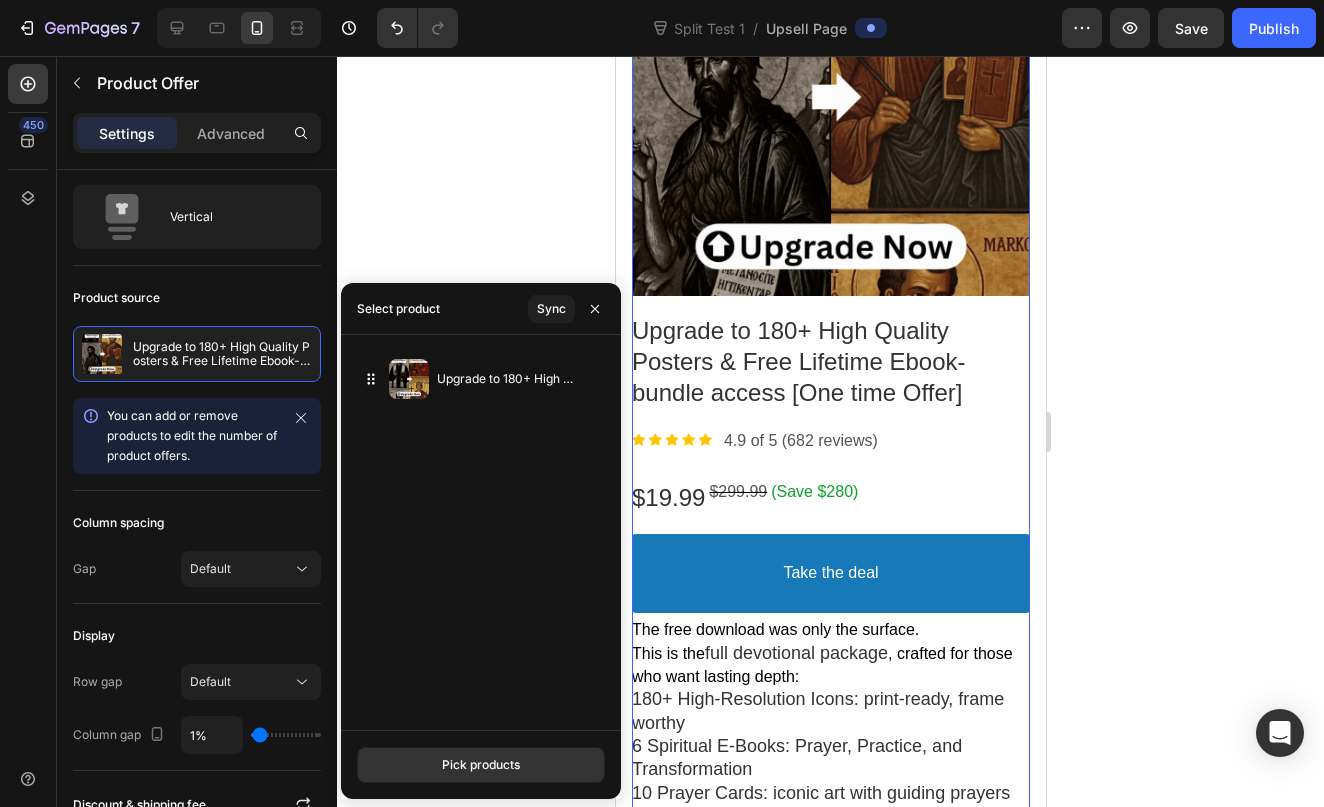click 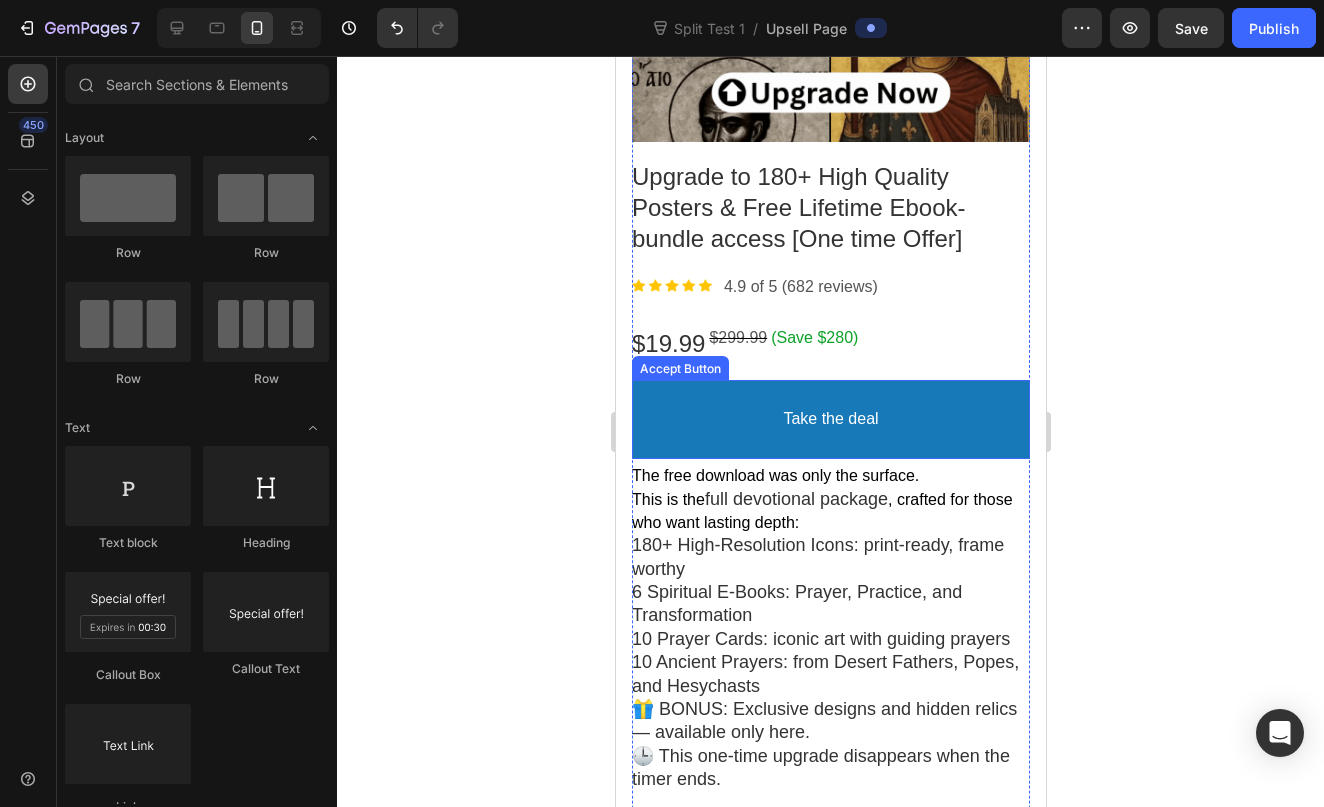 scroll, scrollTop: 618, scrollLeft: 0, axis: vertical 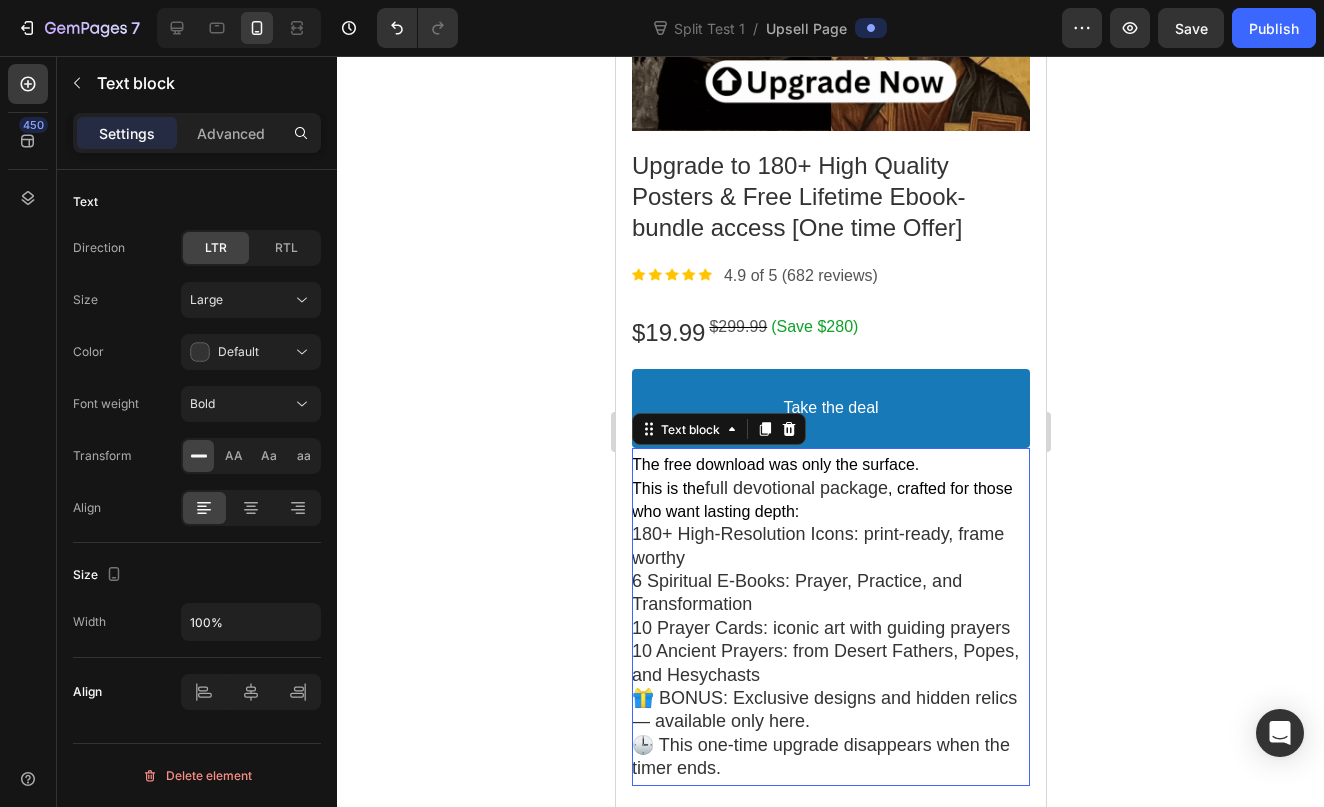 click on "The free download was only the surface. This is the  full devotional package , crafted for those who want lasting depth:" at bounding box center [830, 488] 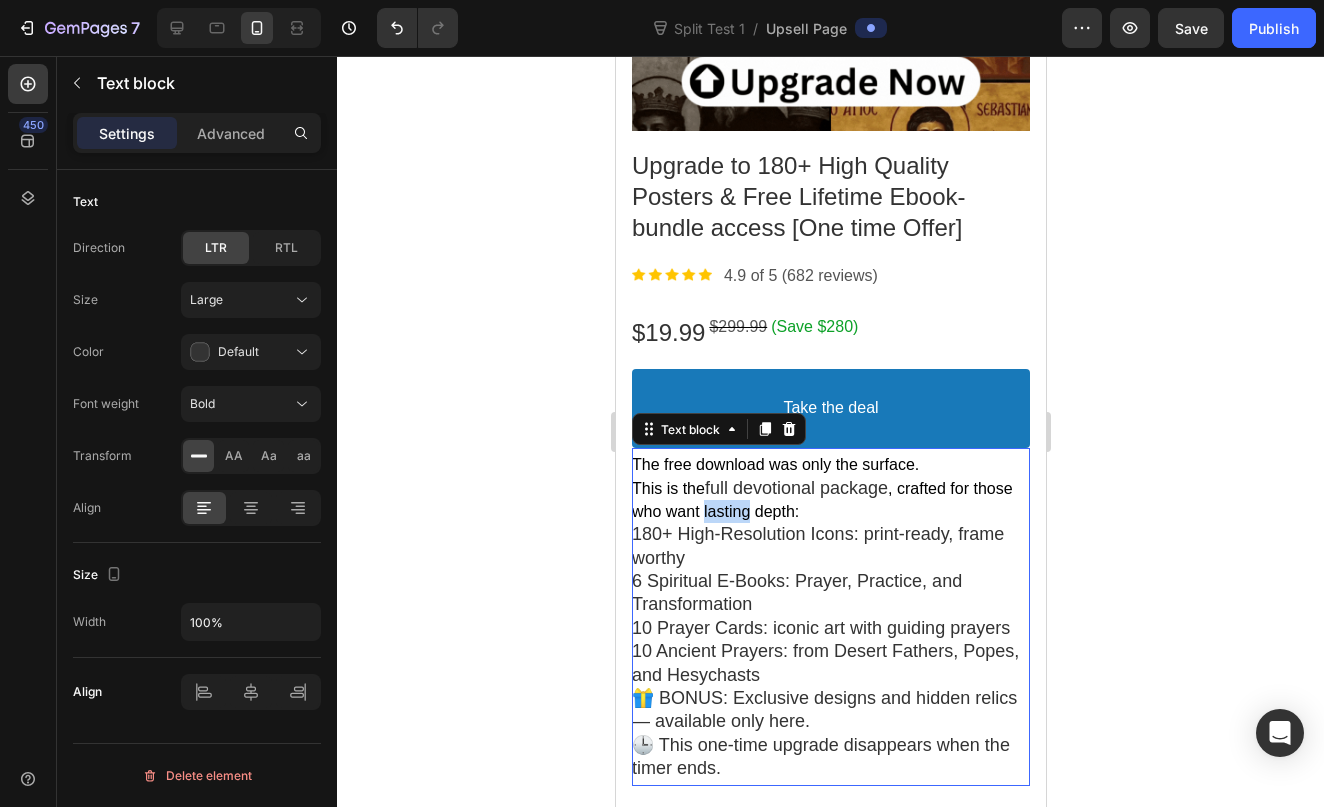 click on ", crafted for those who want lasting depth:" at bounding box center [821, 500] 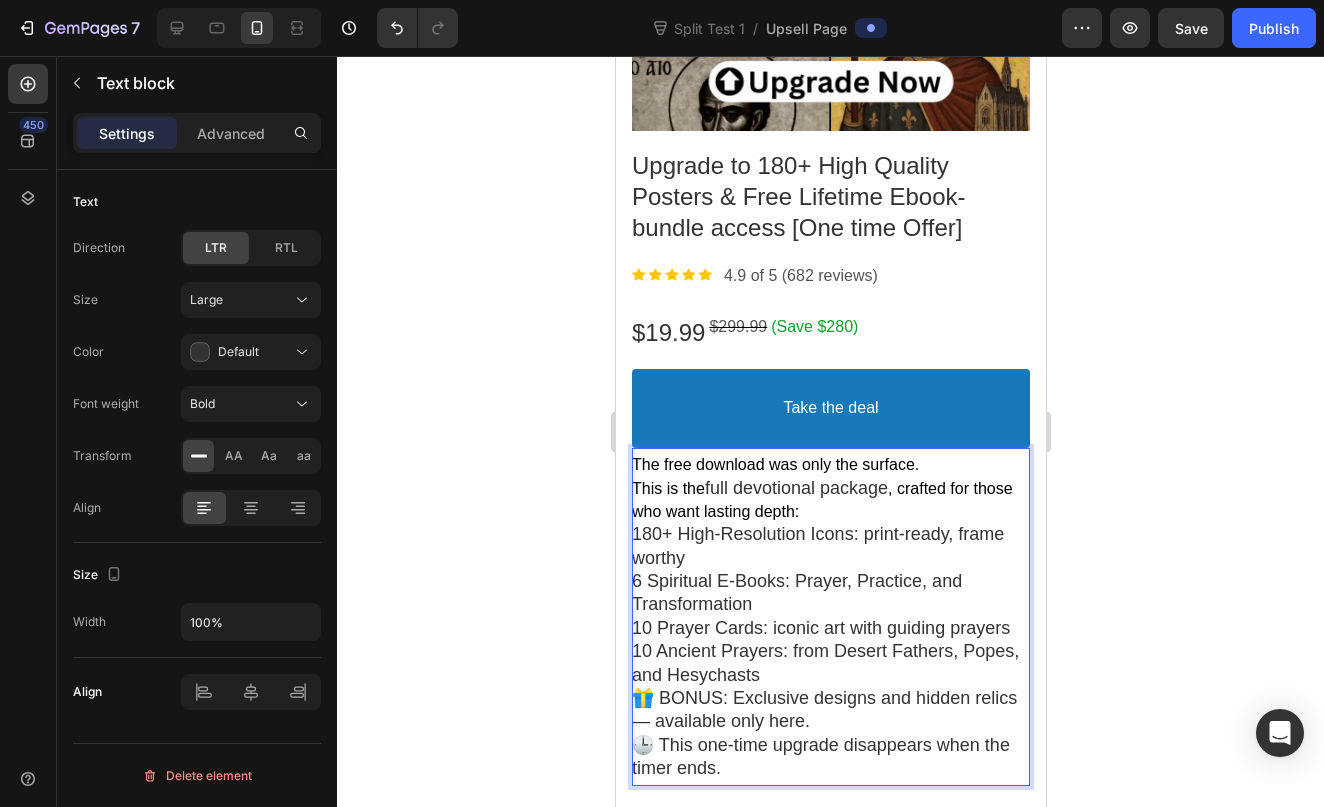 click on ", crafted for those who want lasting depth:" at bounding box center (821, 500) 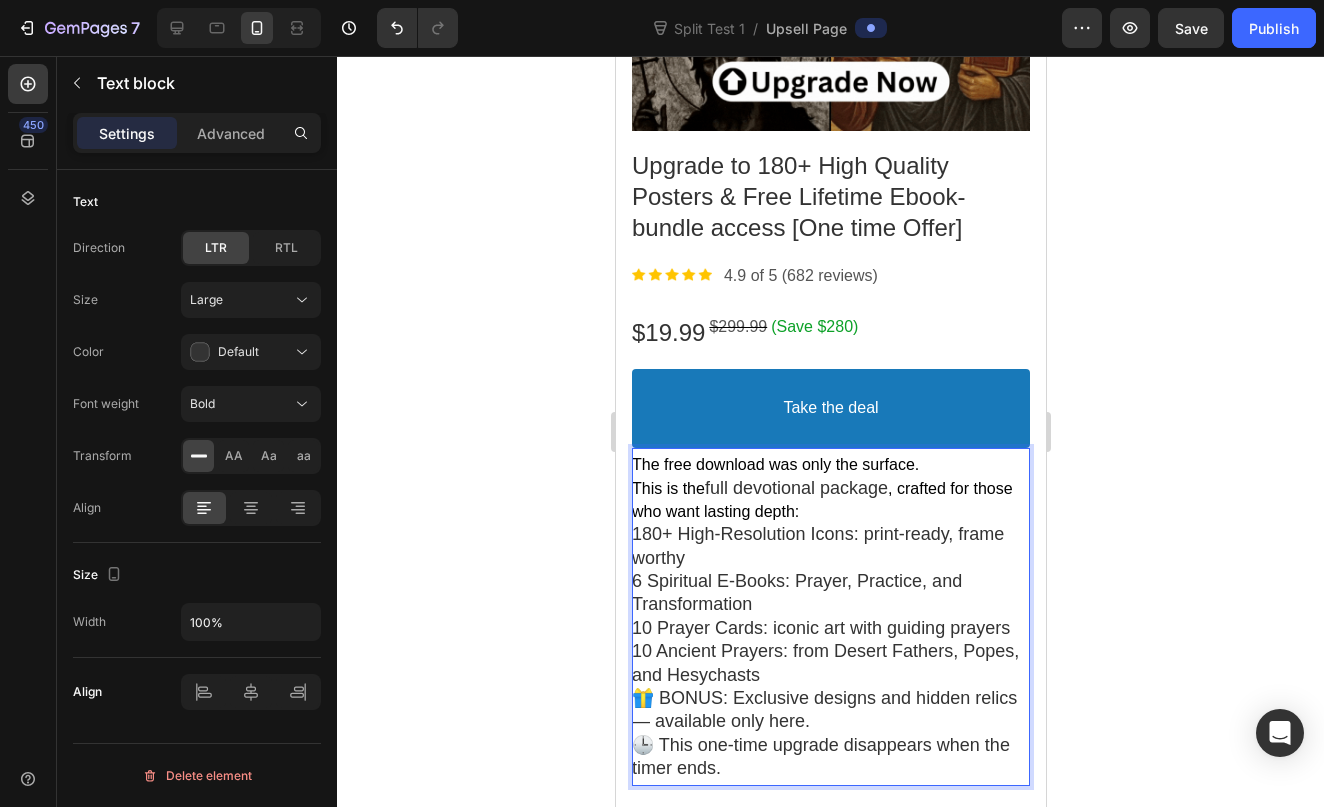 click on "This is the" at bounding box center (667, 488) 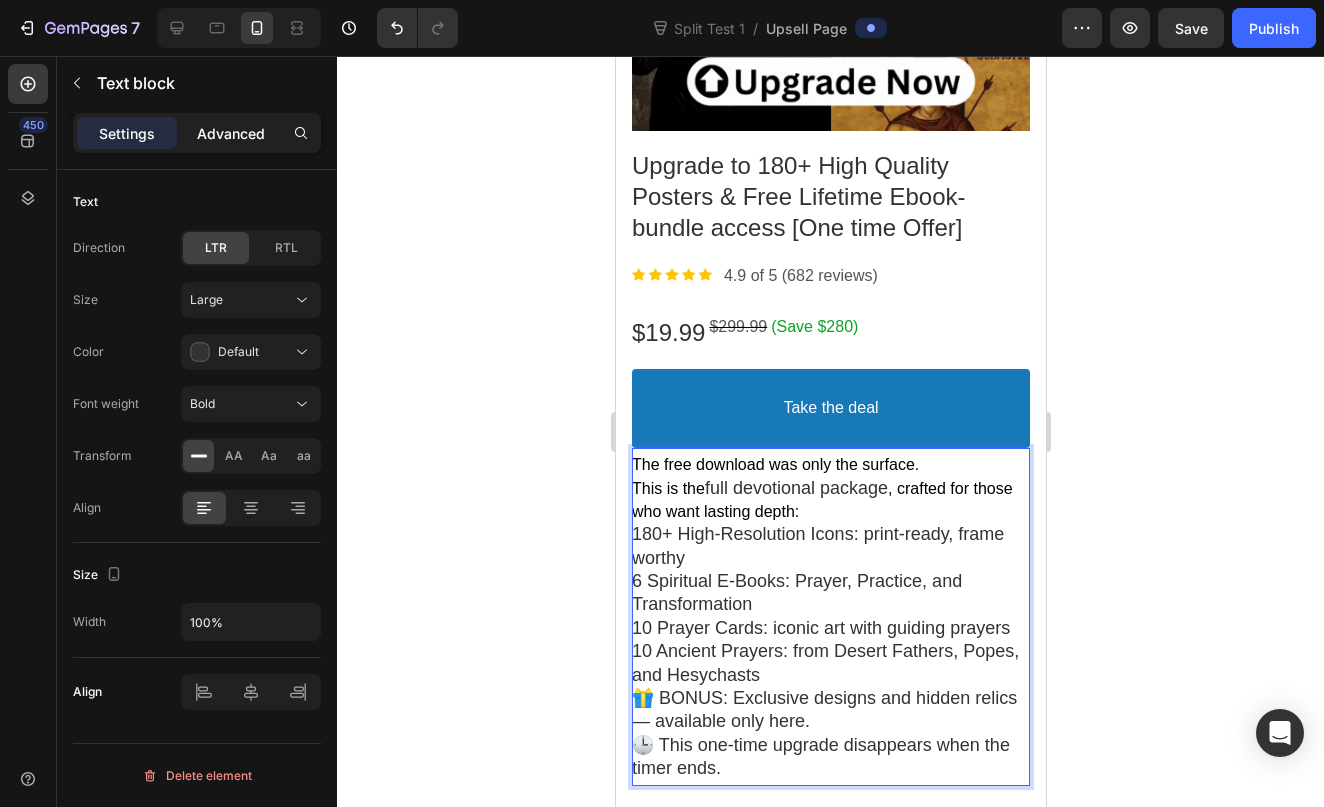 click on "Advanced" at bounding box center (231, 133) 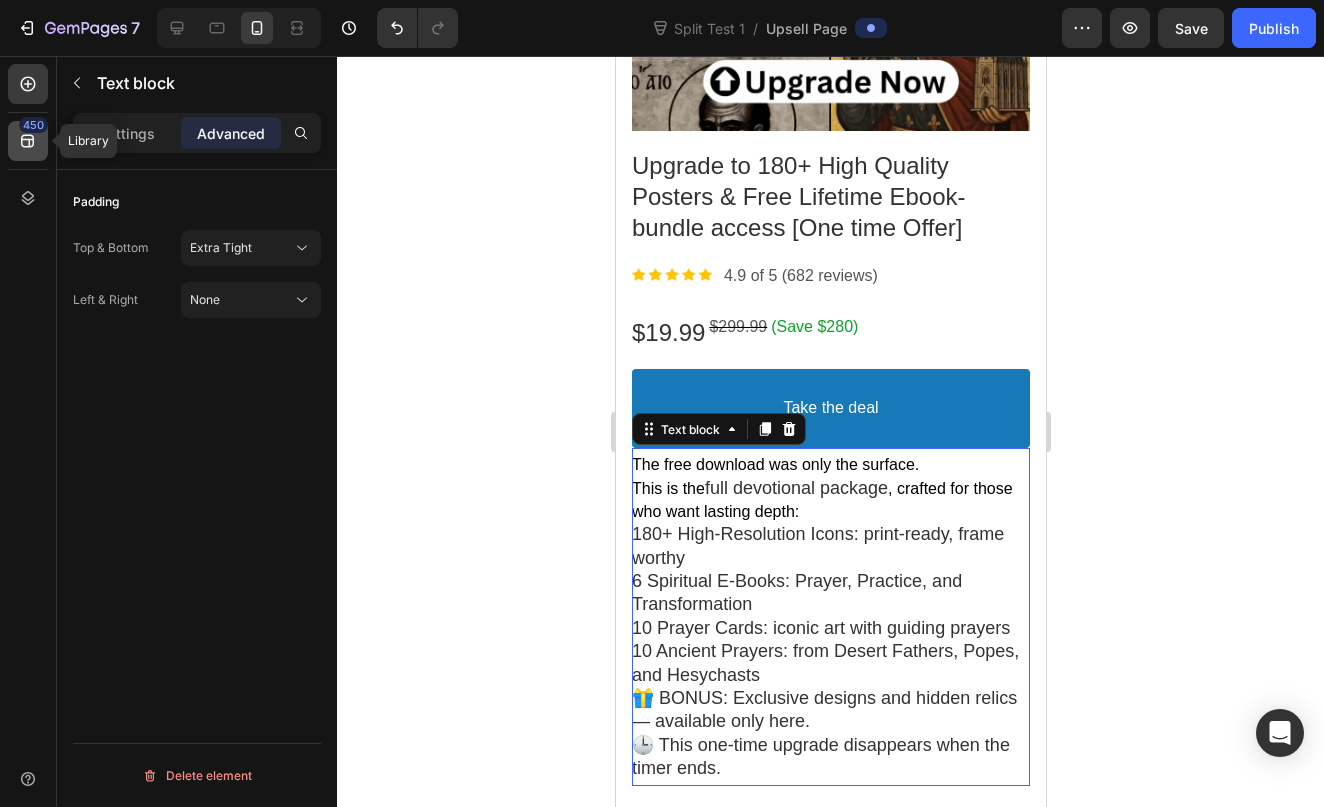 click on "450" 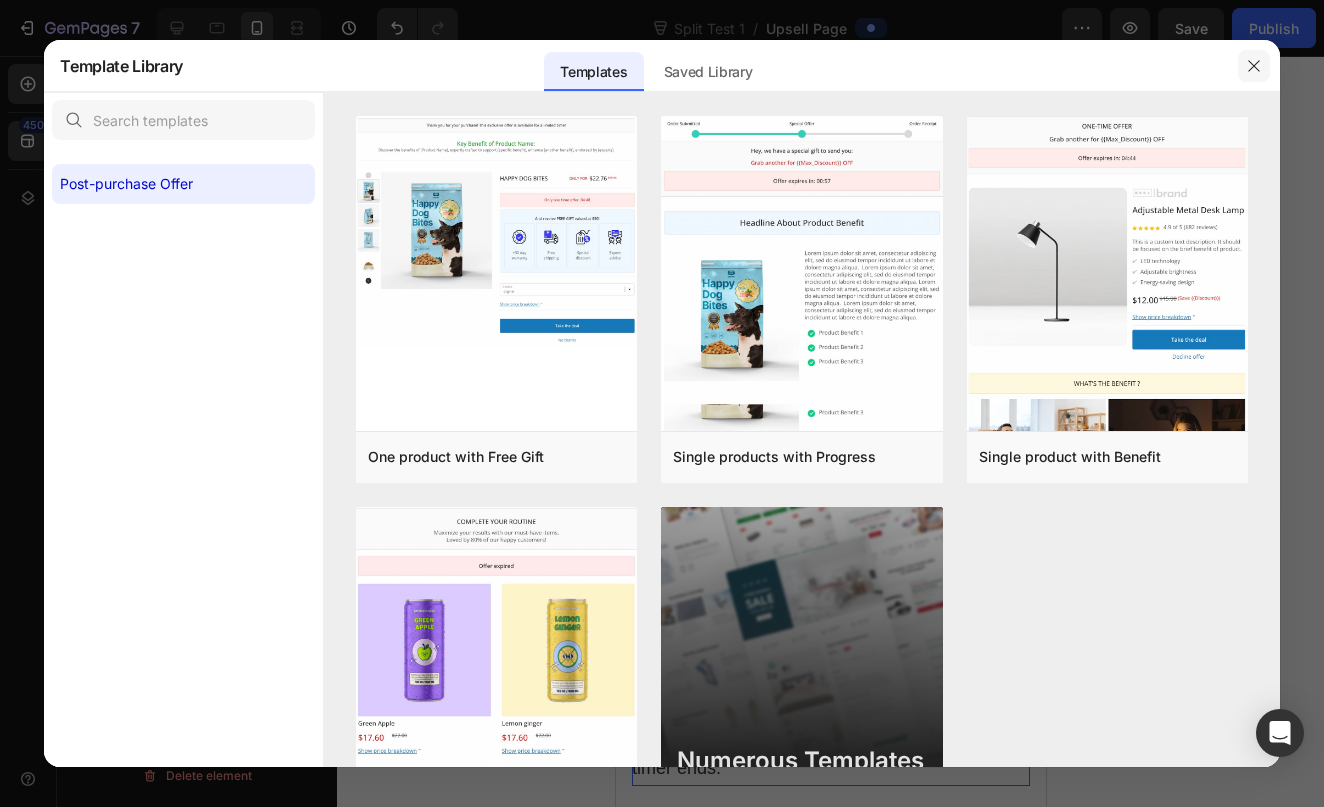 click at bounding box center [1254, 66] 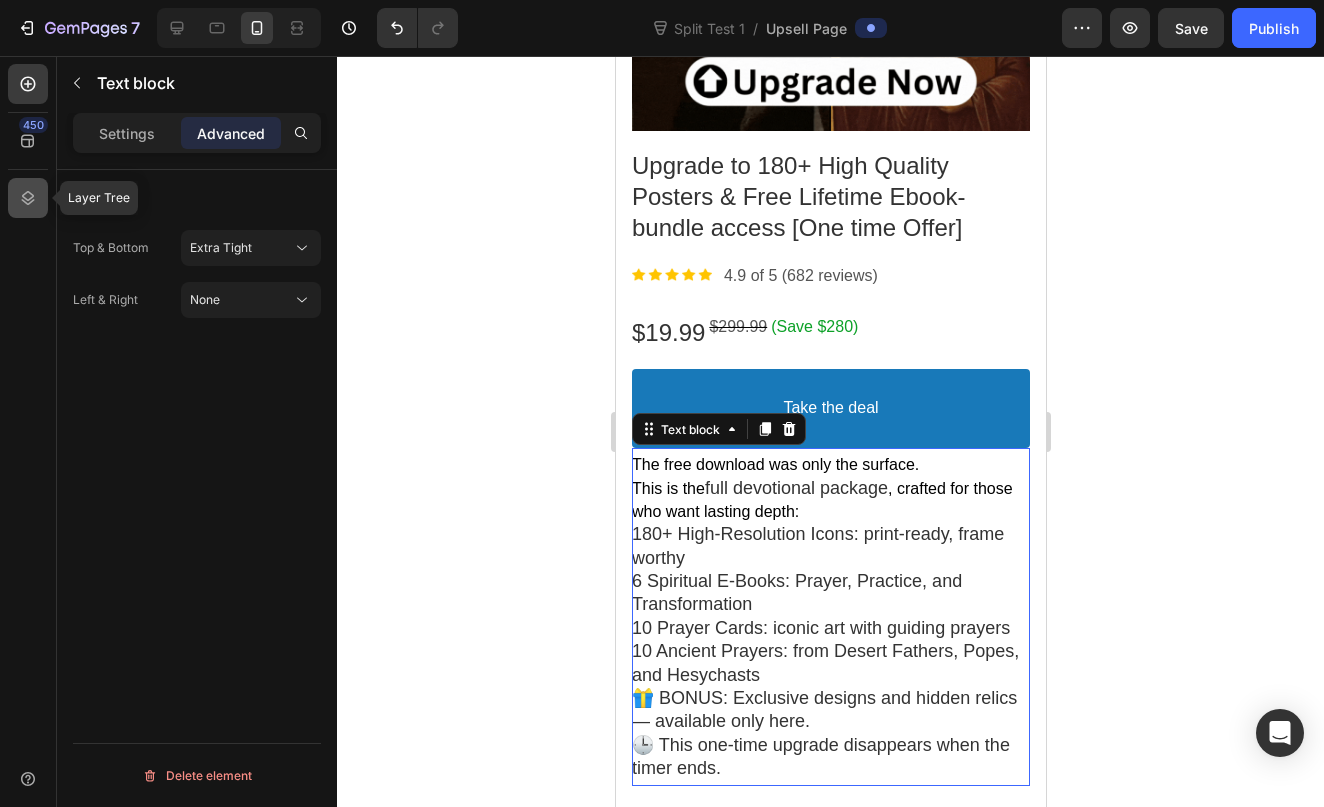 click 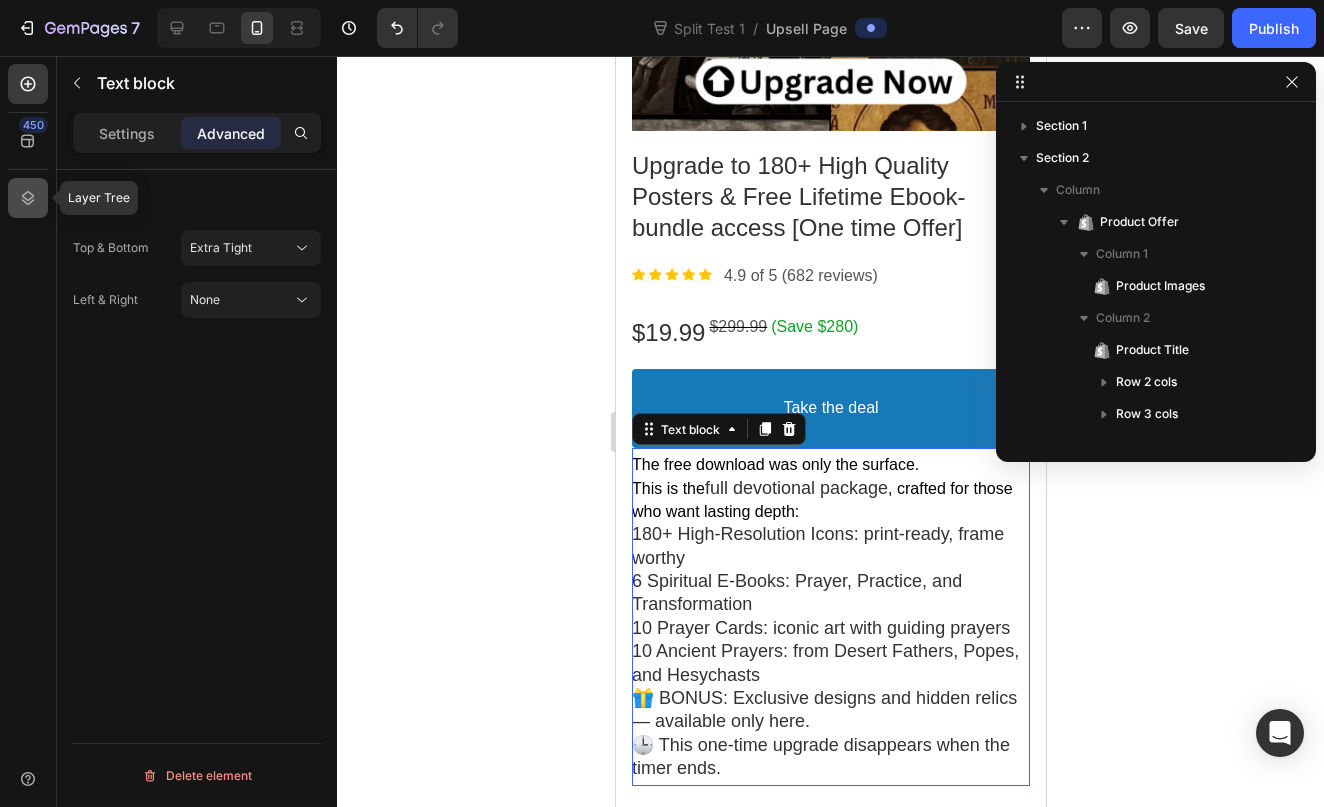 scroll, scrollTop: 218, scrollLeft: 0, axis: vertical 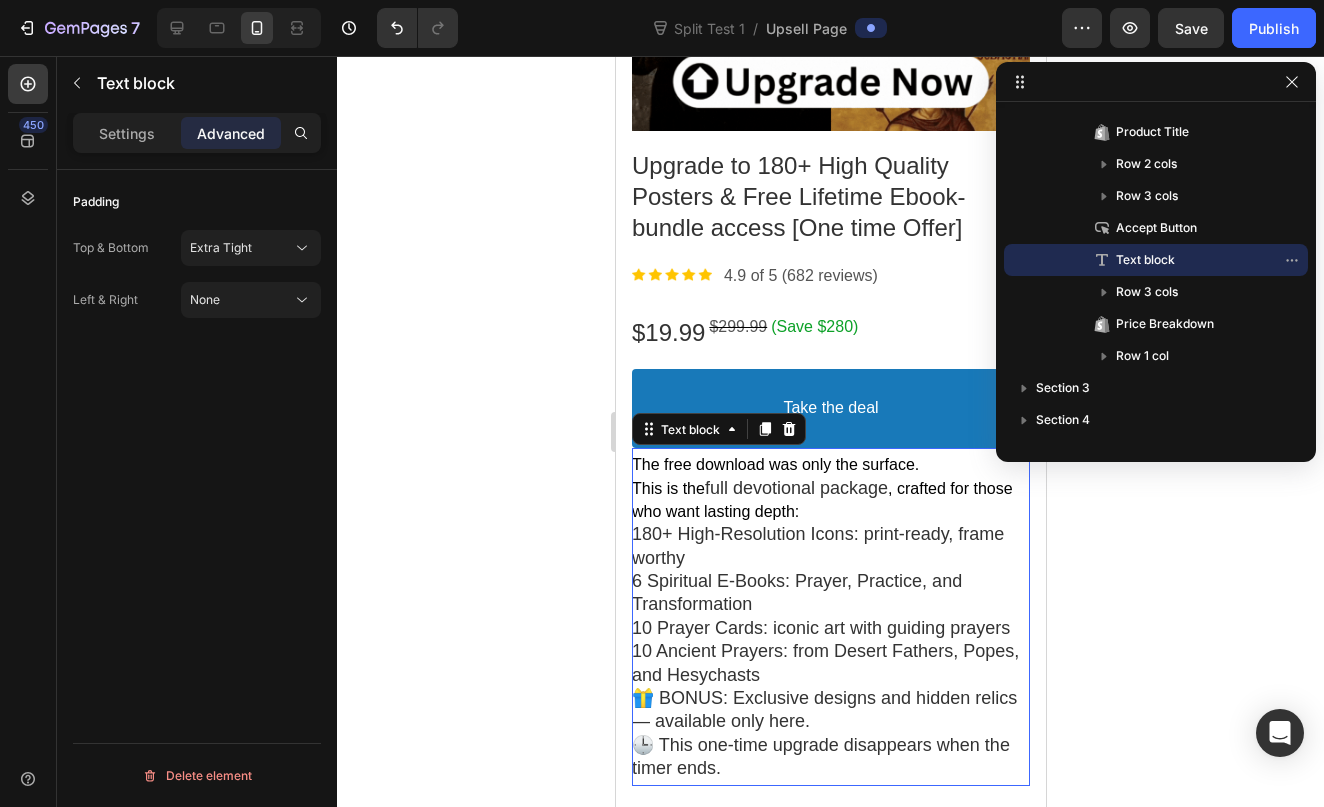 click 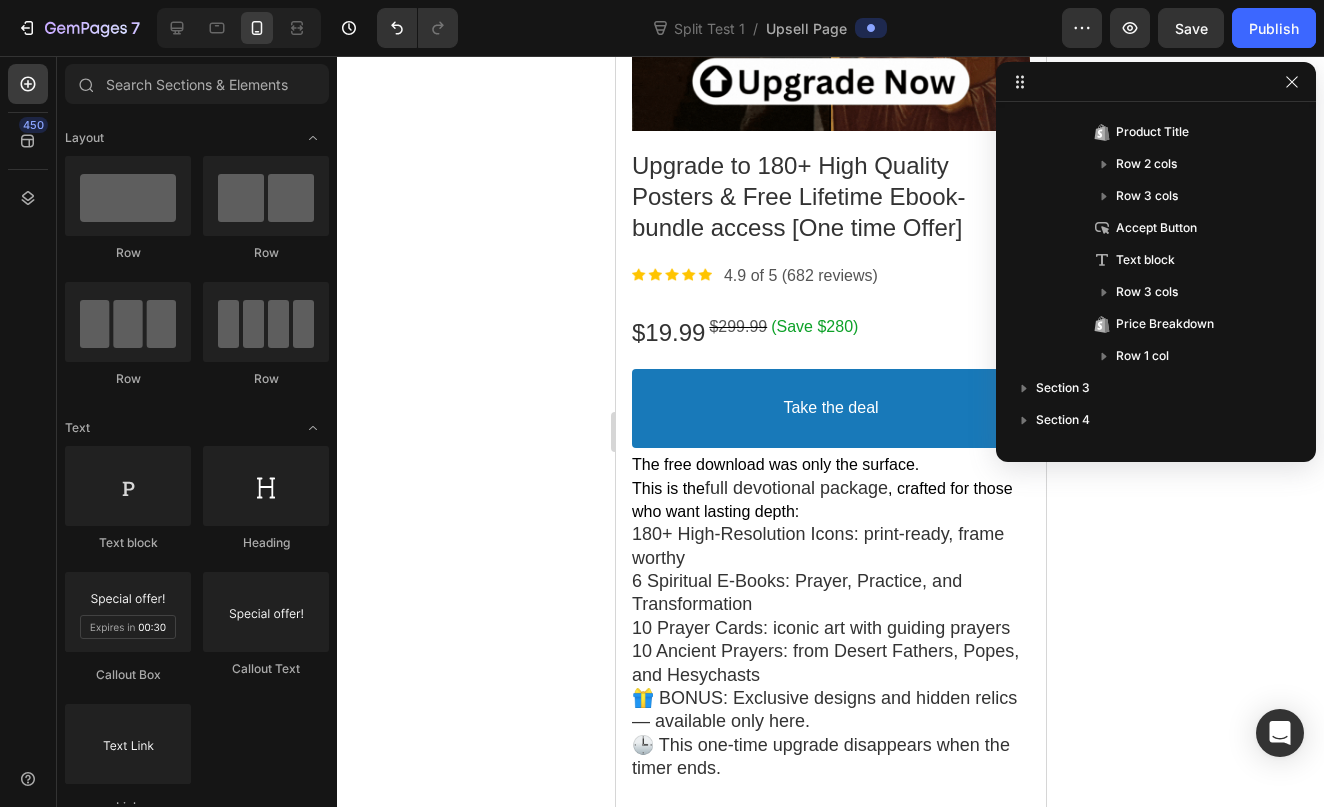 click 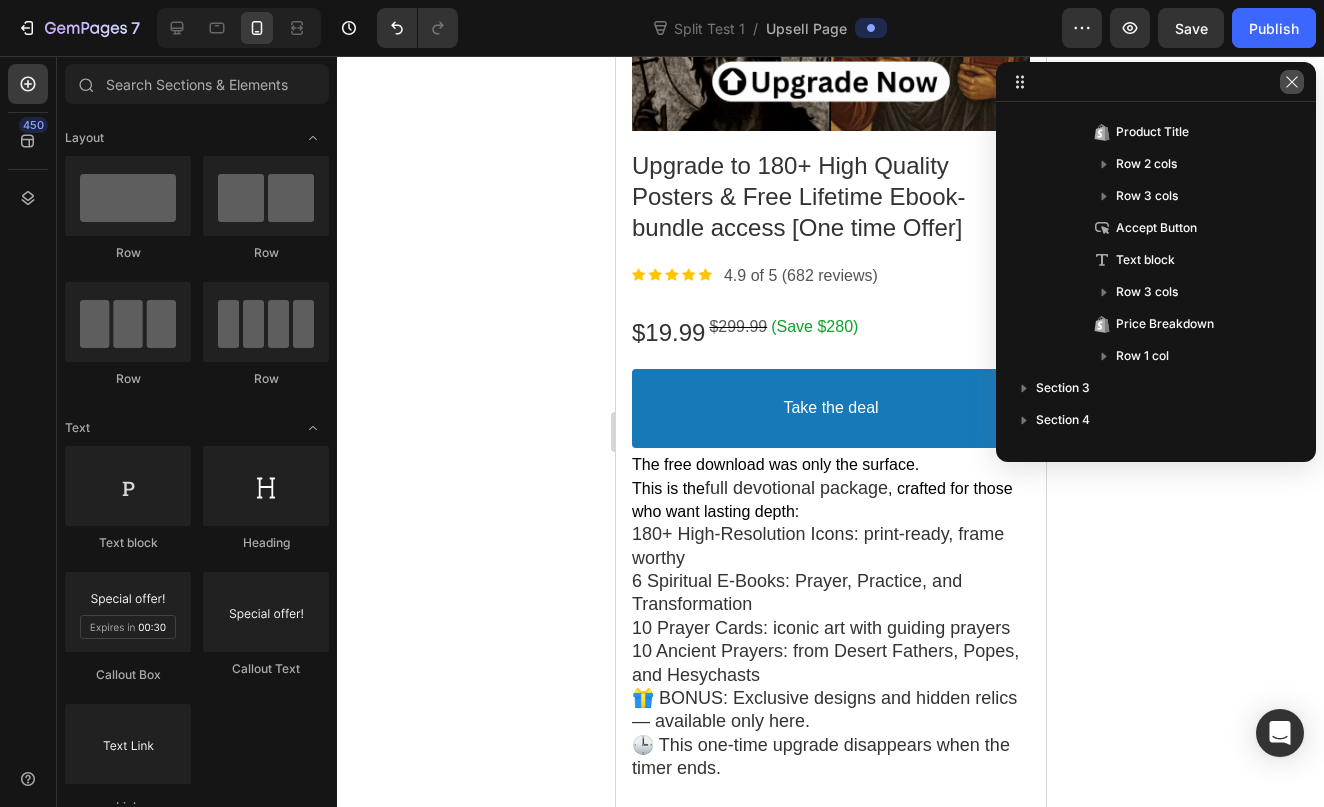 click 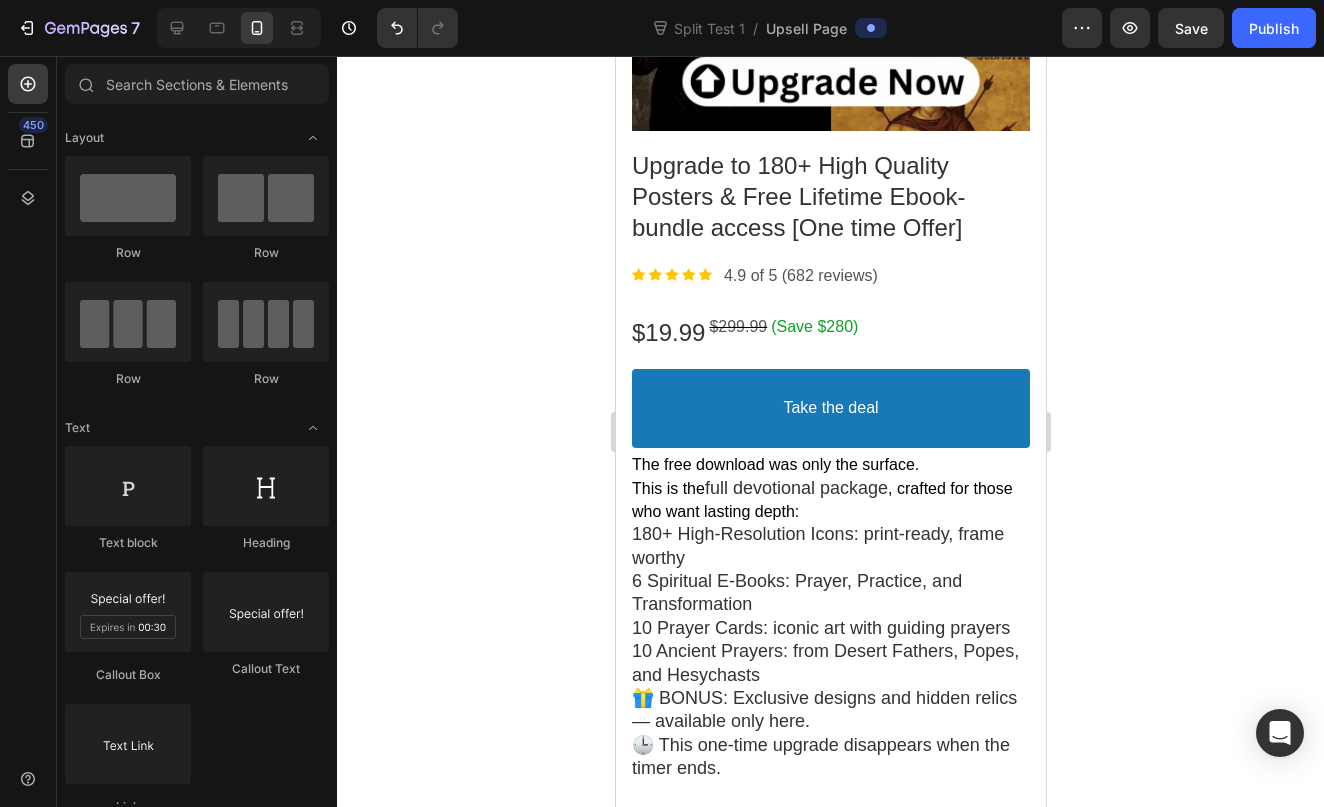 click 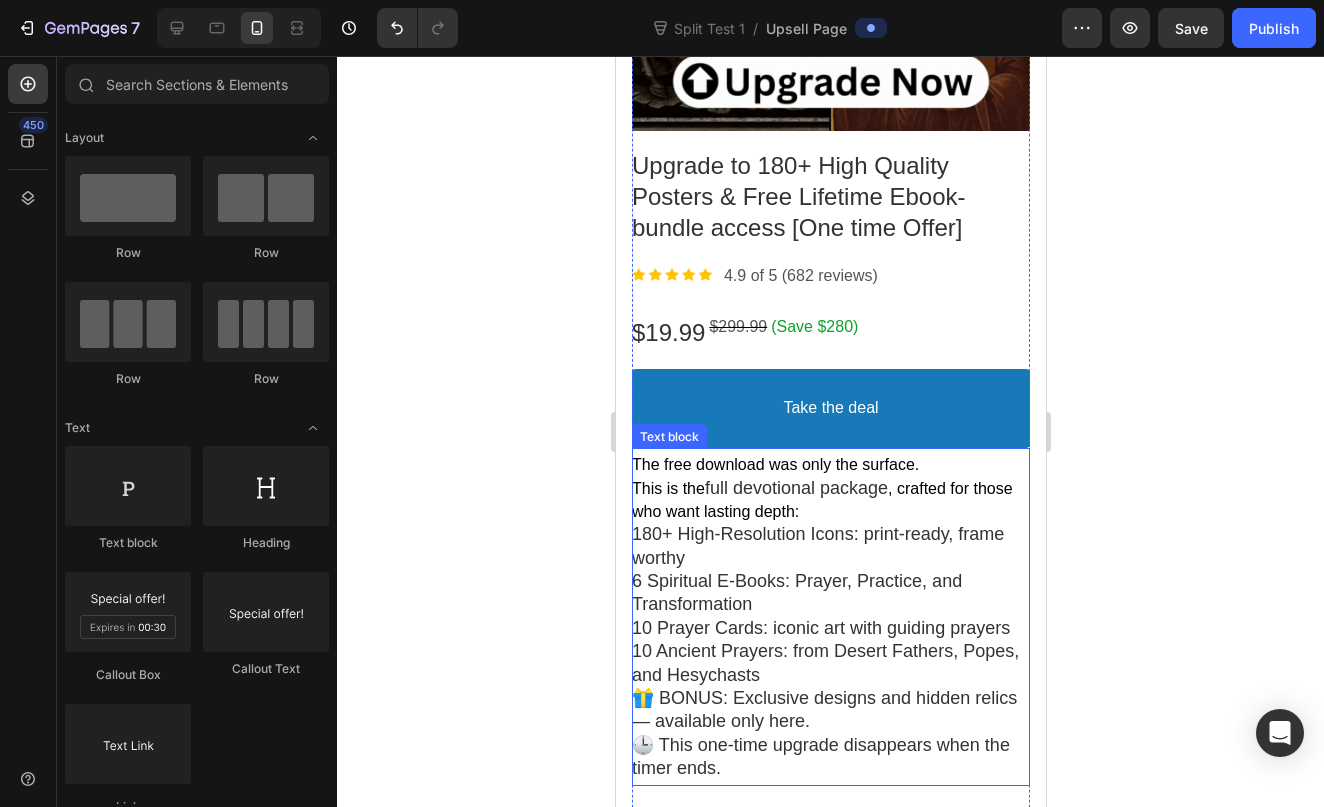 click on "The free download was only the surface. This is the  full devotional package , crafted for those who want lasting depth:" at bounding box center (830, 488) 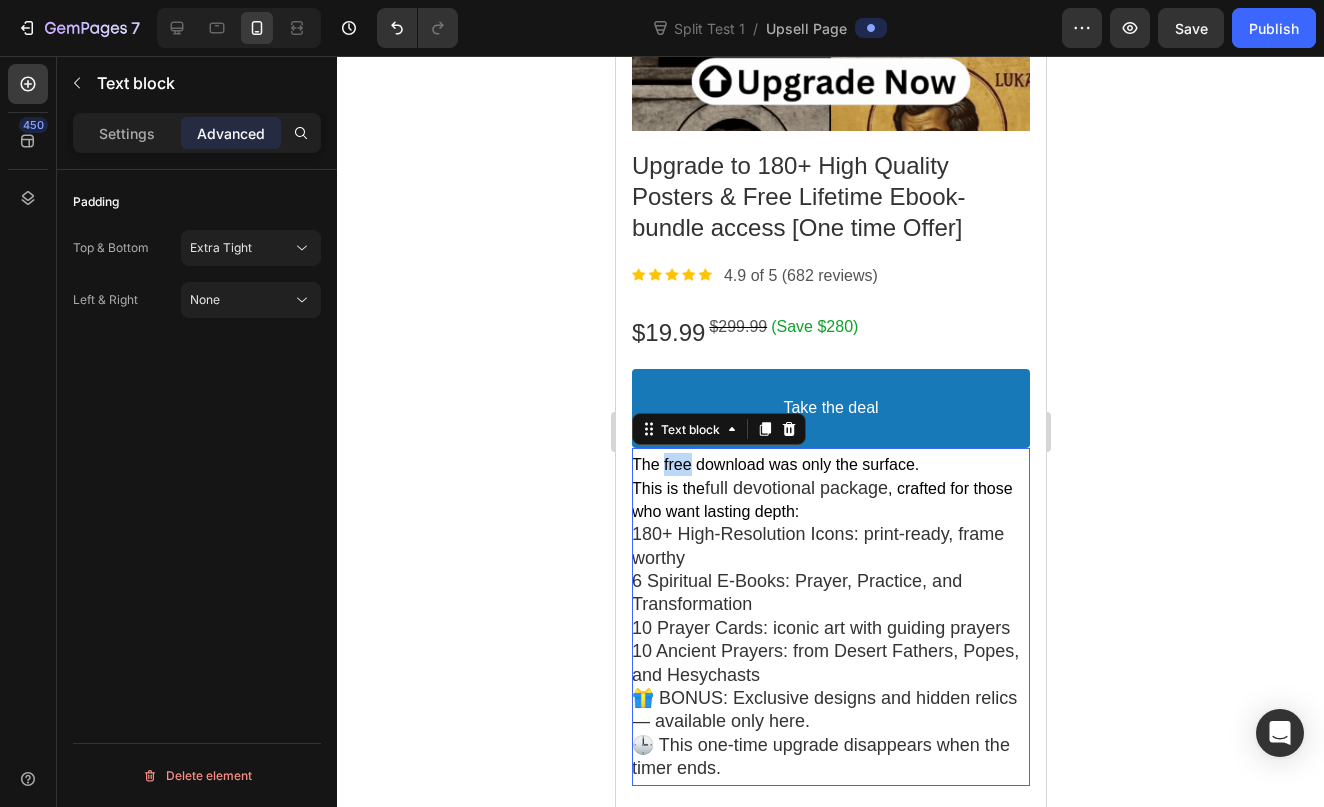 click on "The free download was only the surface." at bounding box center [774, 464] 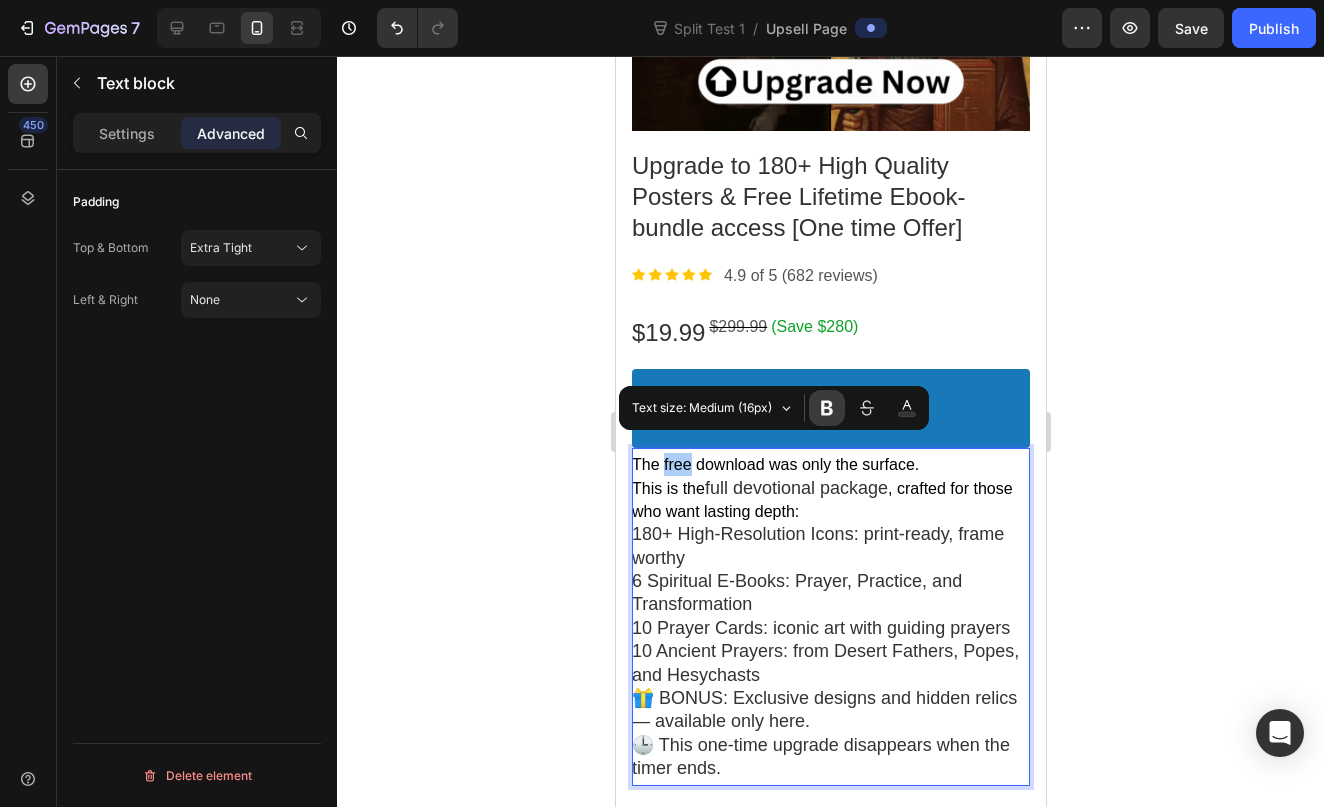 click 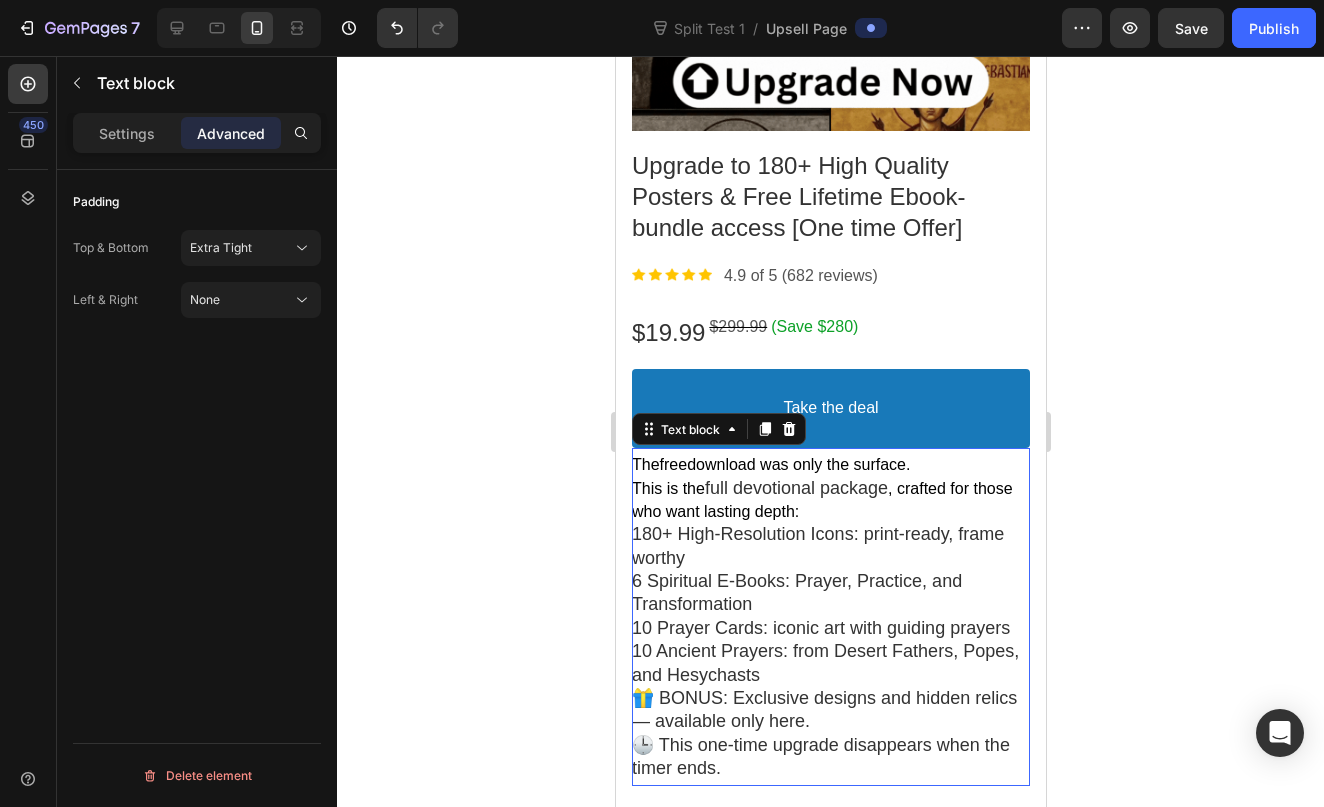 click on ", crafted for those who want lasting depth:" at bounding box center [821, 500] 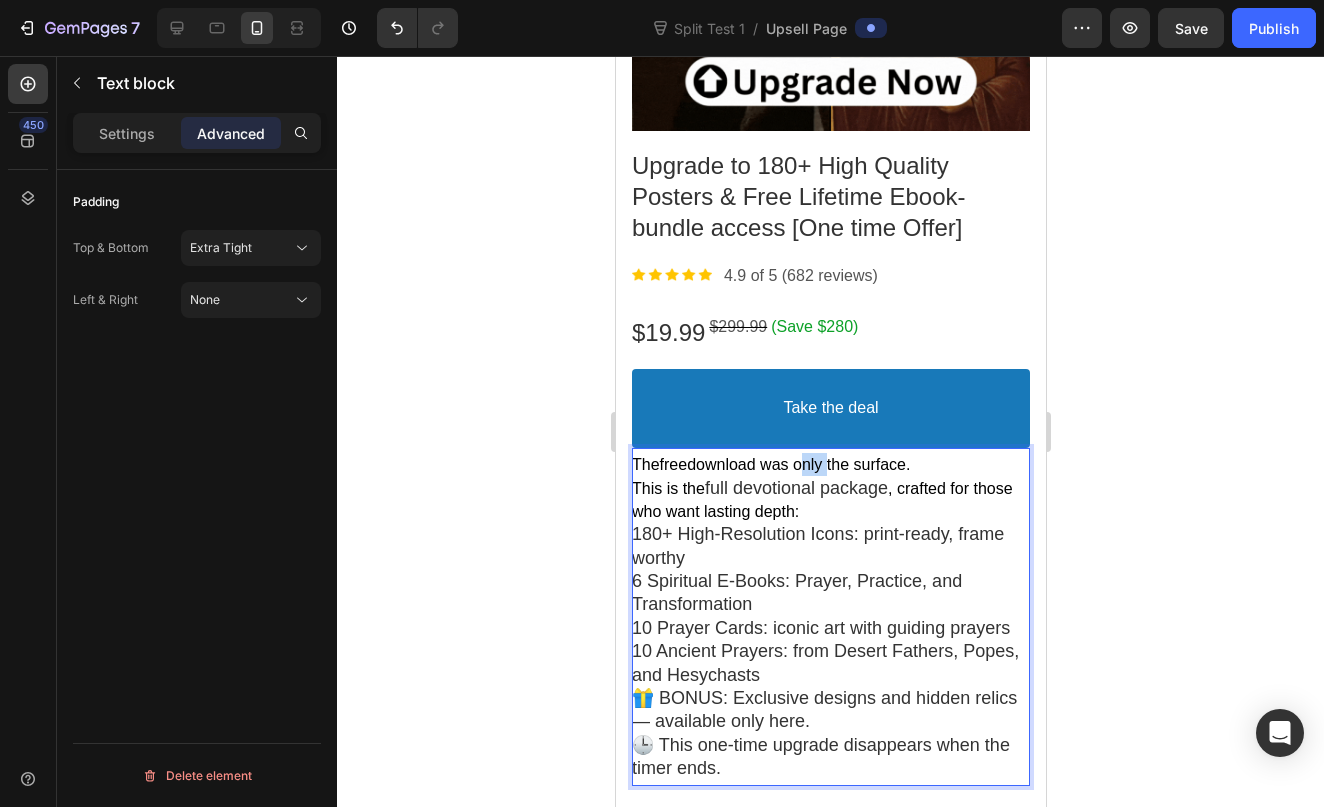 drag, startPoint x: 804, startPoint y: 446, endPoint x: 836, endPoint y: 454, distance: 32.984844 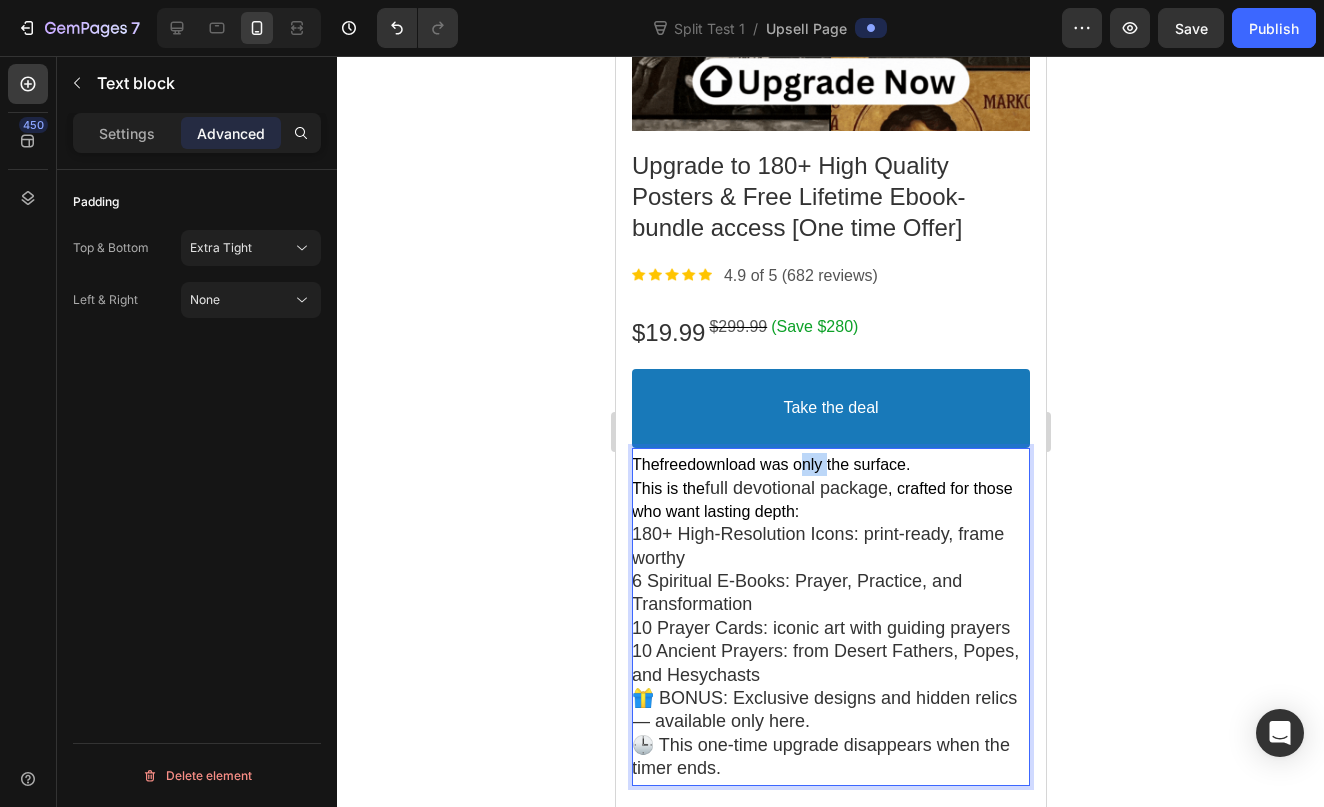 click on "download was only the surface." at bounding box center (797, 464) 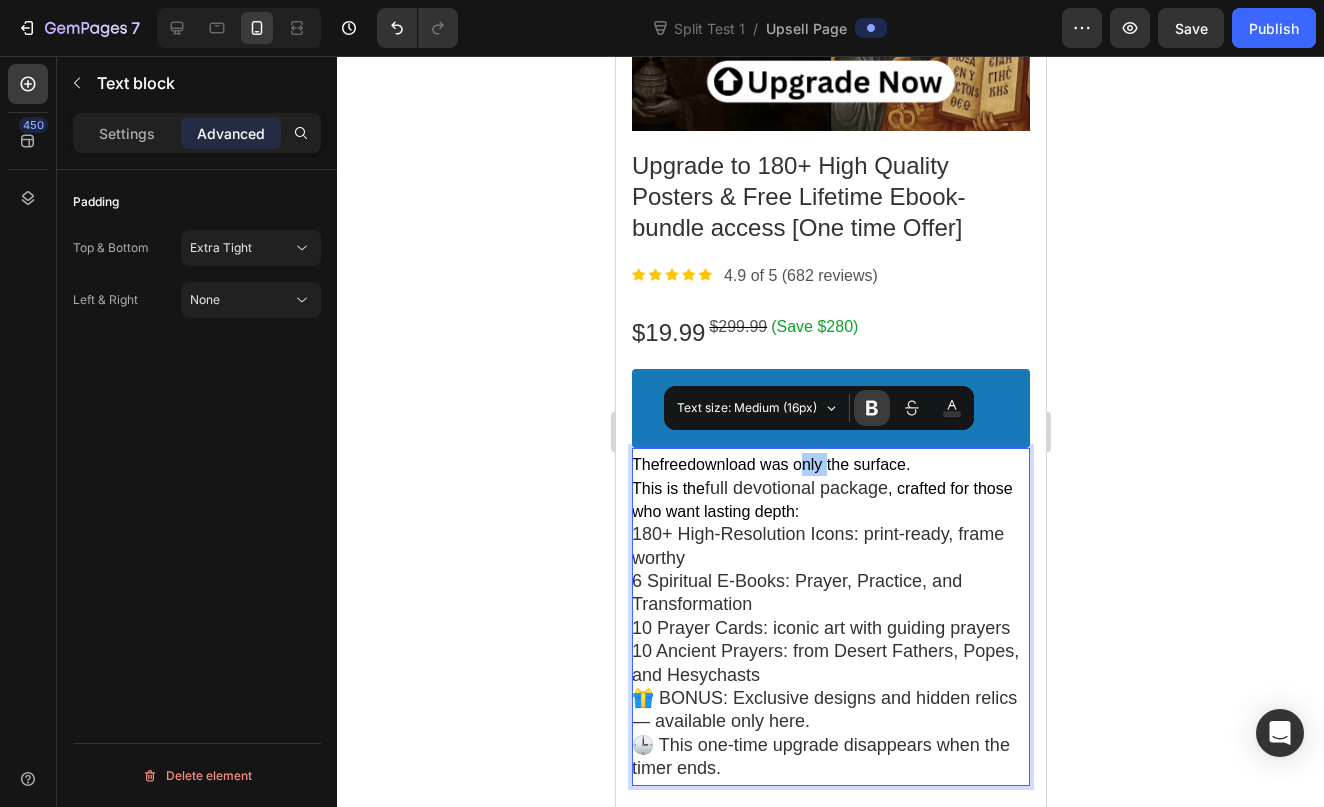 click 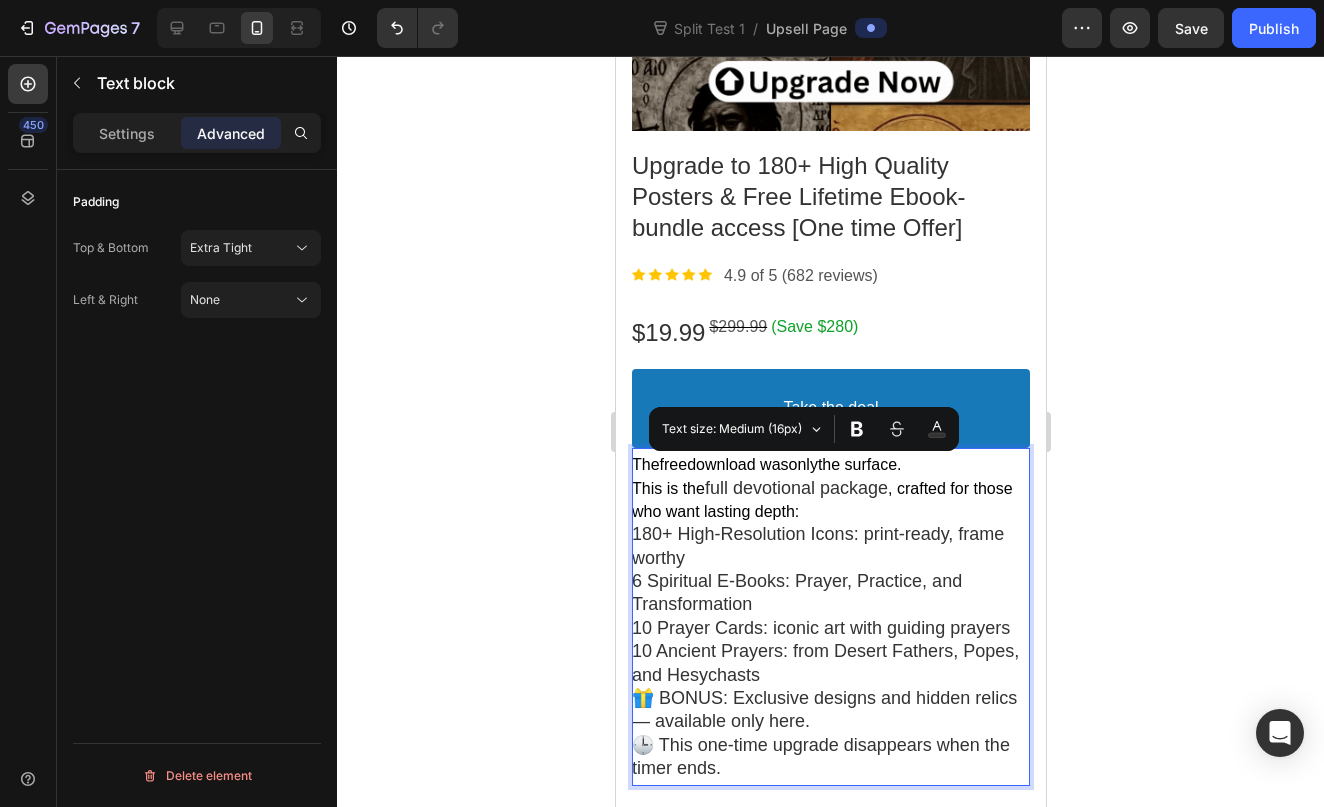 drag, startPoint x: 709, startPoint y: 470, endPoint x: 898, endPoint y: 474, distance: 189.04233 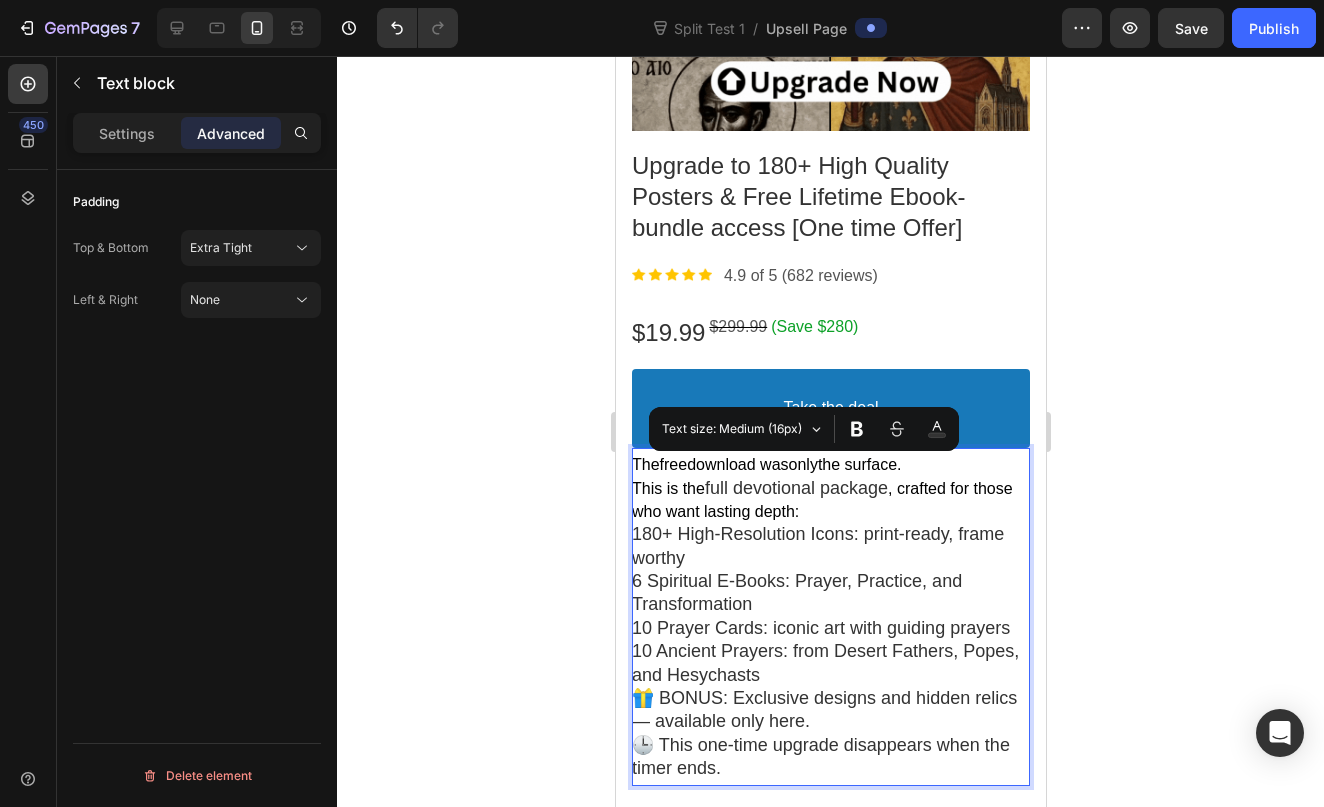 click on "The  free  download was  only  the surface. This is the  full devotional package , crafted for those who want lasting depth:" at bounding box center (830, 488) 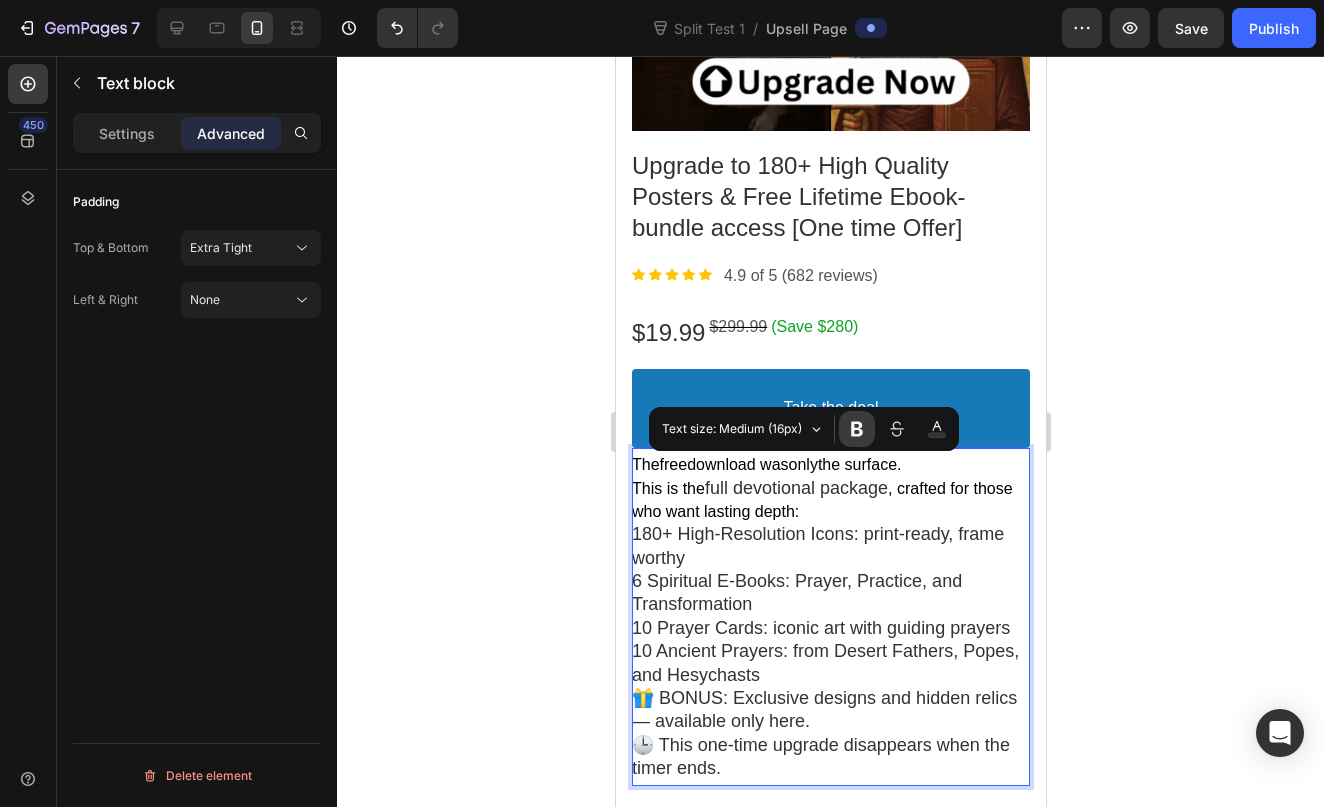 click 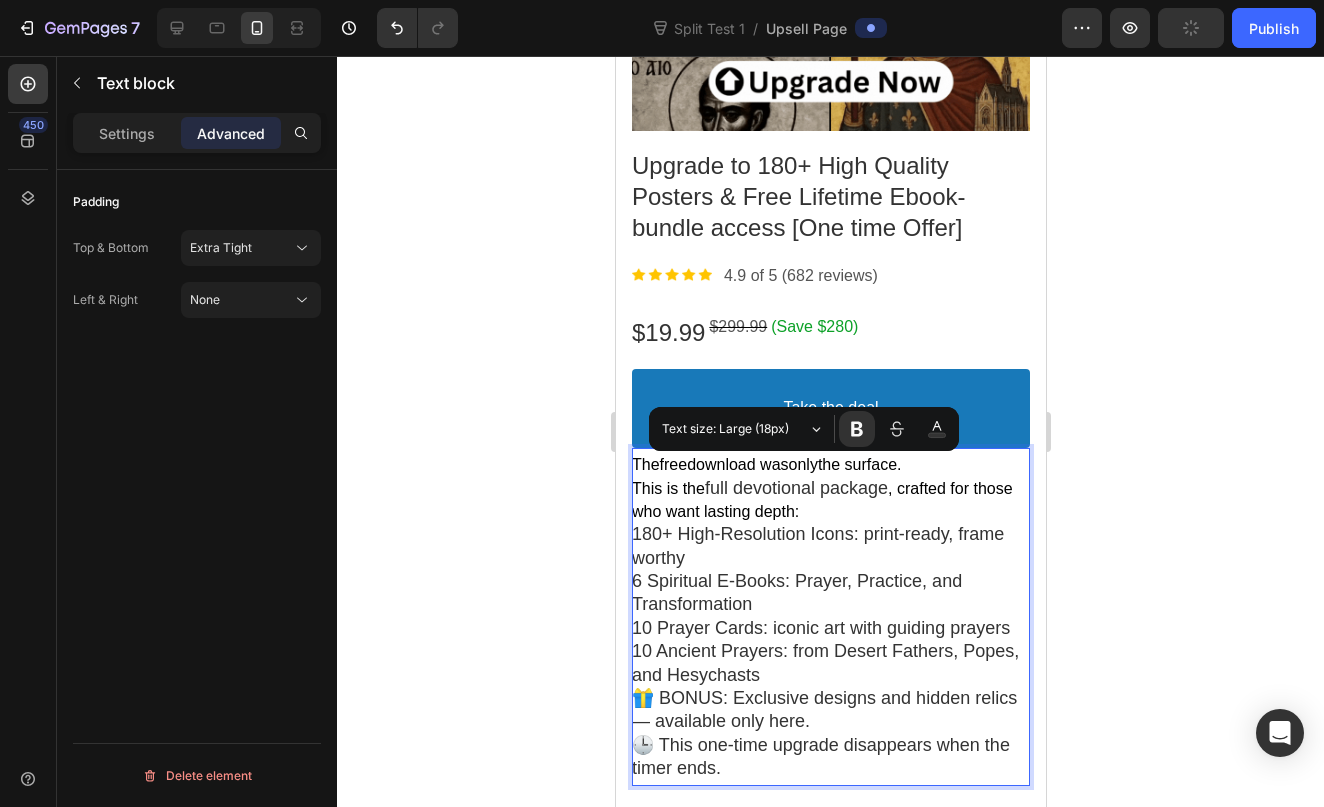 click on "The  free  download was  only  the surface. This is the  full devotional package , crafted for those who want lasting depth:" at bounding box center (830, 488) 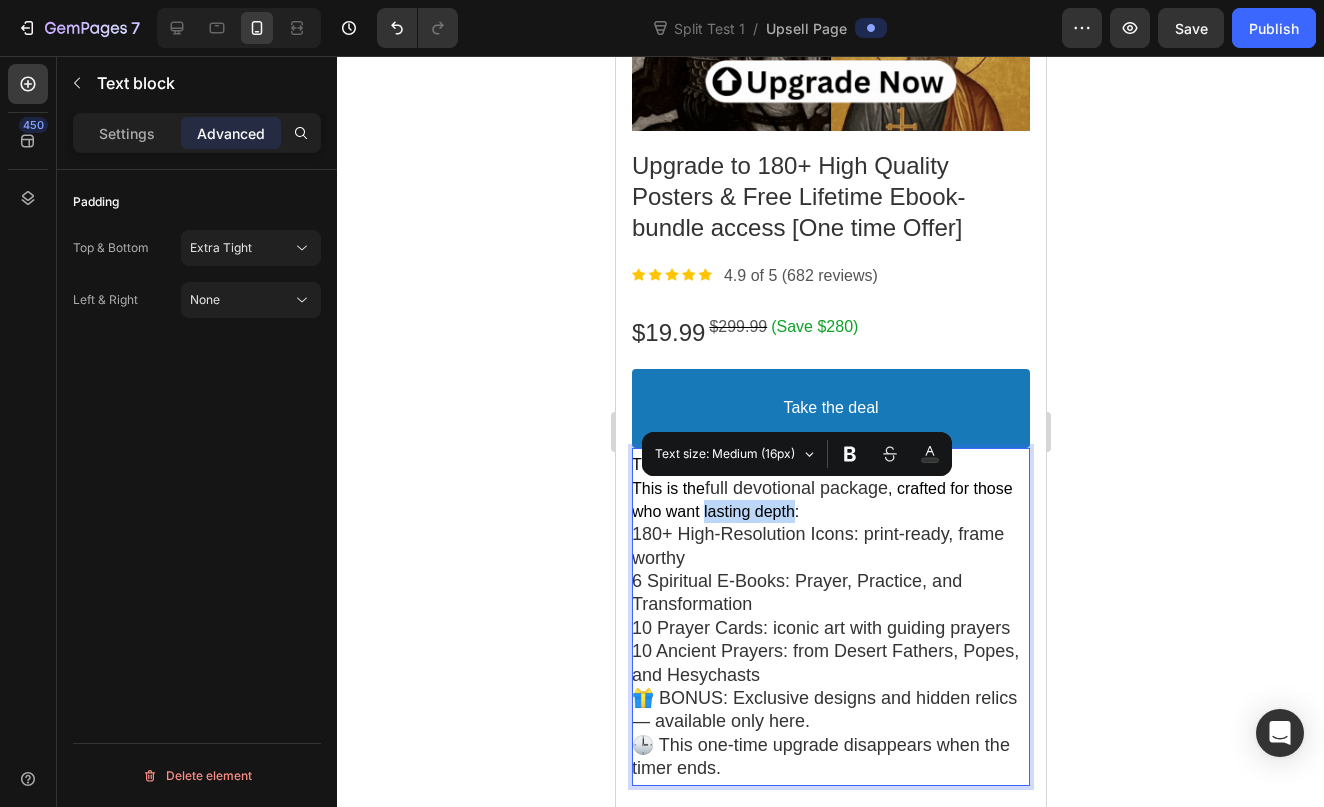 drag, startPoint x: 751, startPoint y: 493, endPoint x: 842, endPoint y: 495, distance: 91.02197 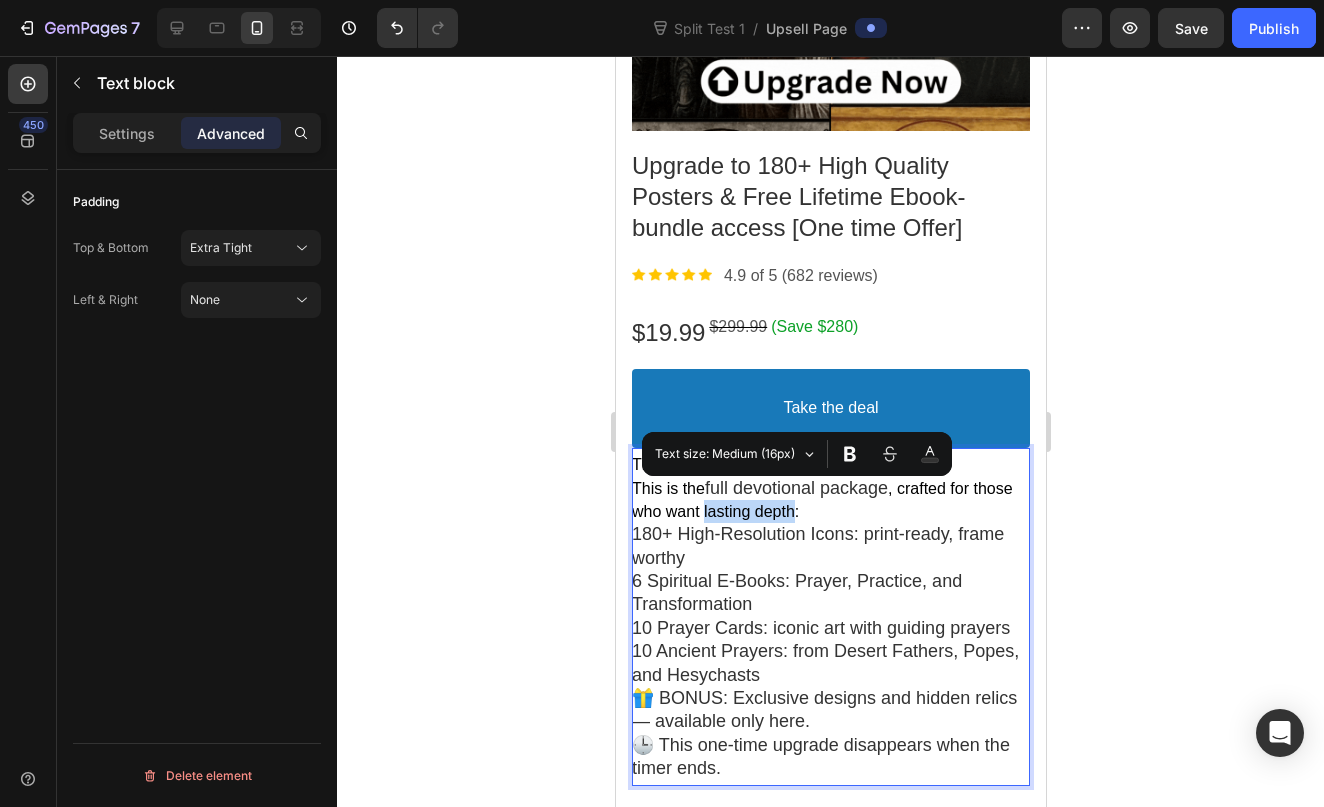 click on ", crafted for those who want lasting depth:" at bounding box center [821, 500] 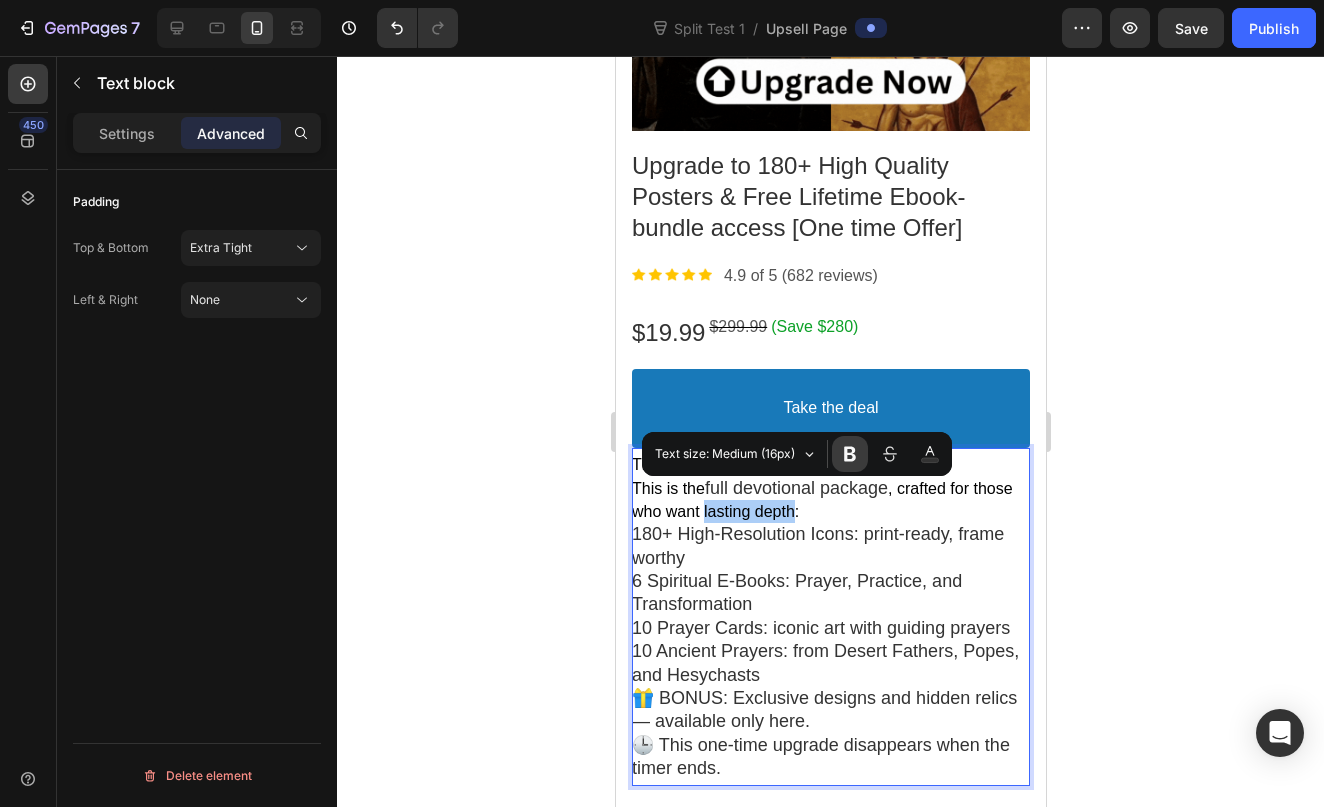click 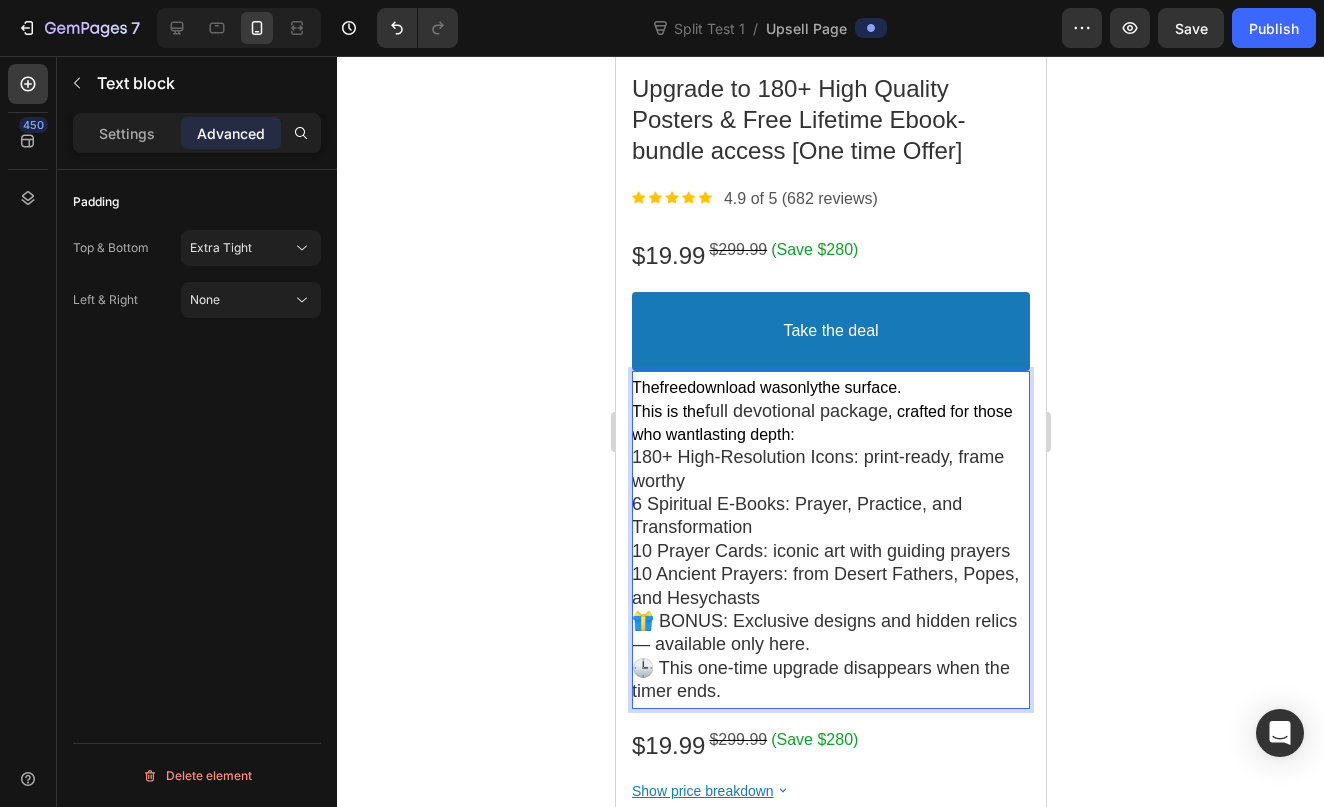 scroll, scrollTop: 704, scrollLeft: 0, axis: vertical 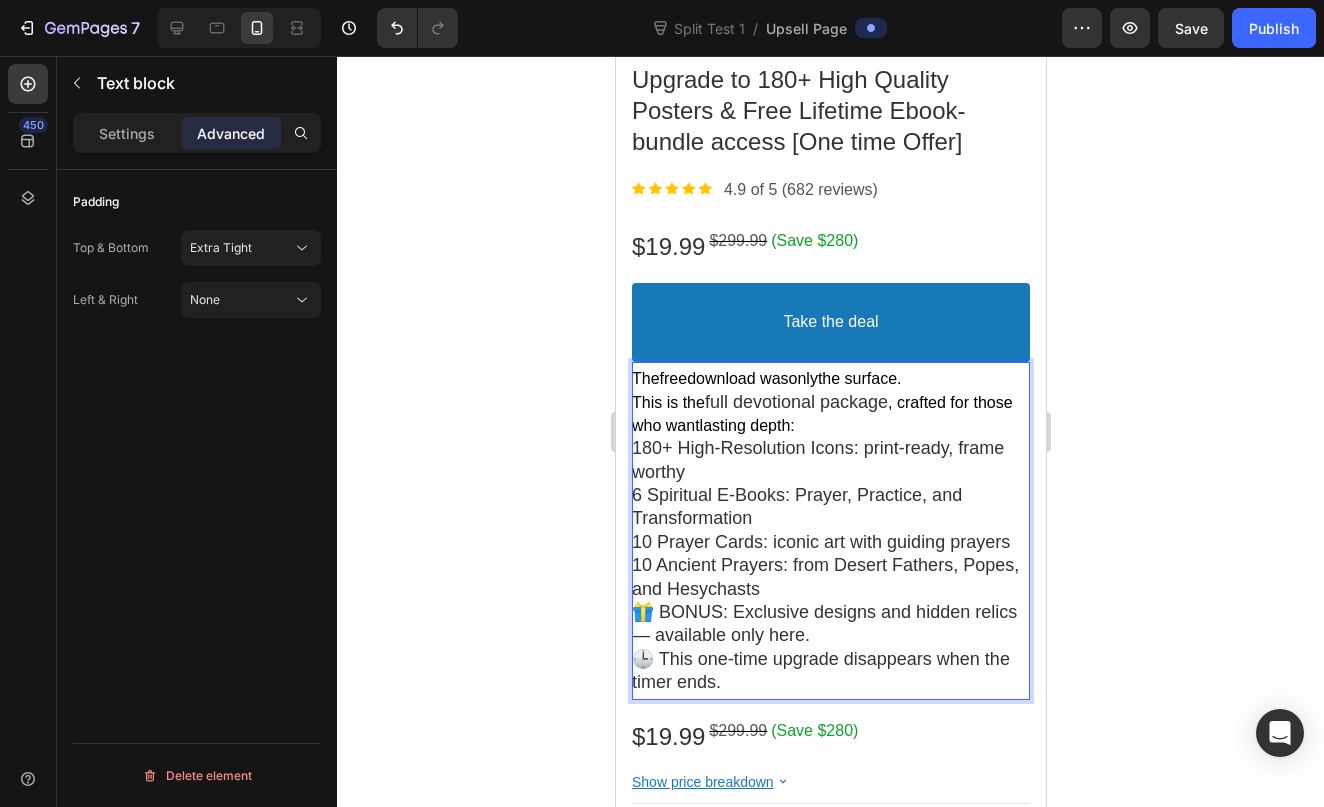 click 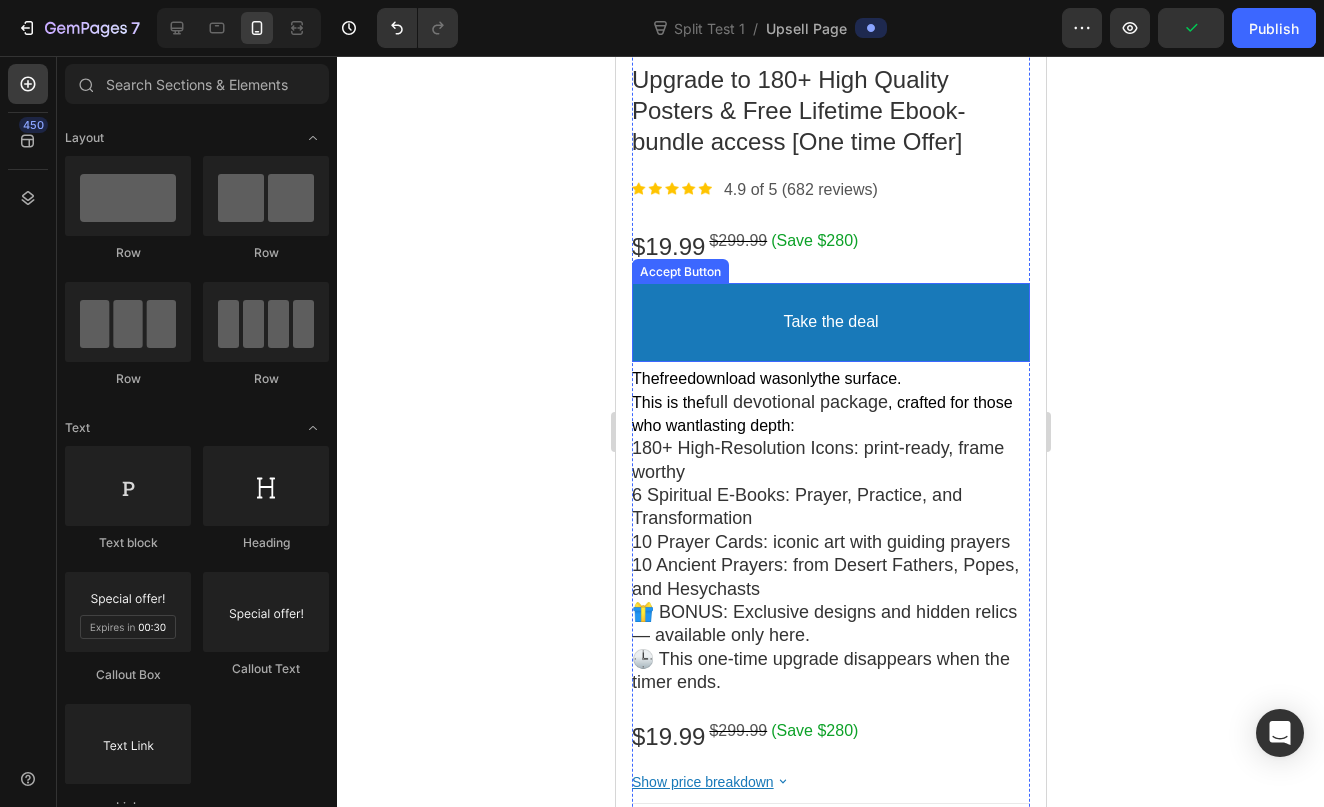 click on "The  free  download was  only  the surface. This is the  full devotional package , crafted for those who want  lasting depth :" at bounding box center (830, 402) 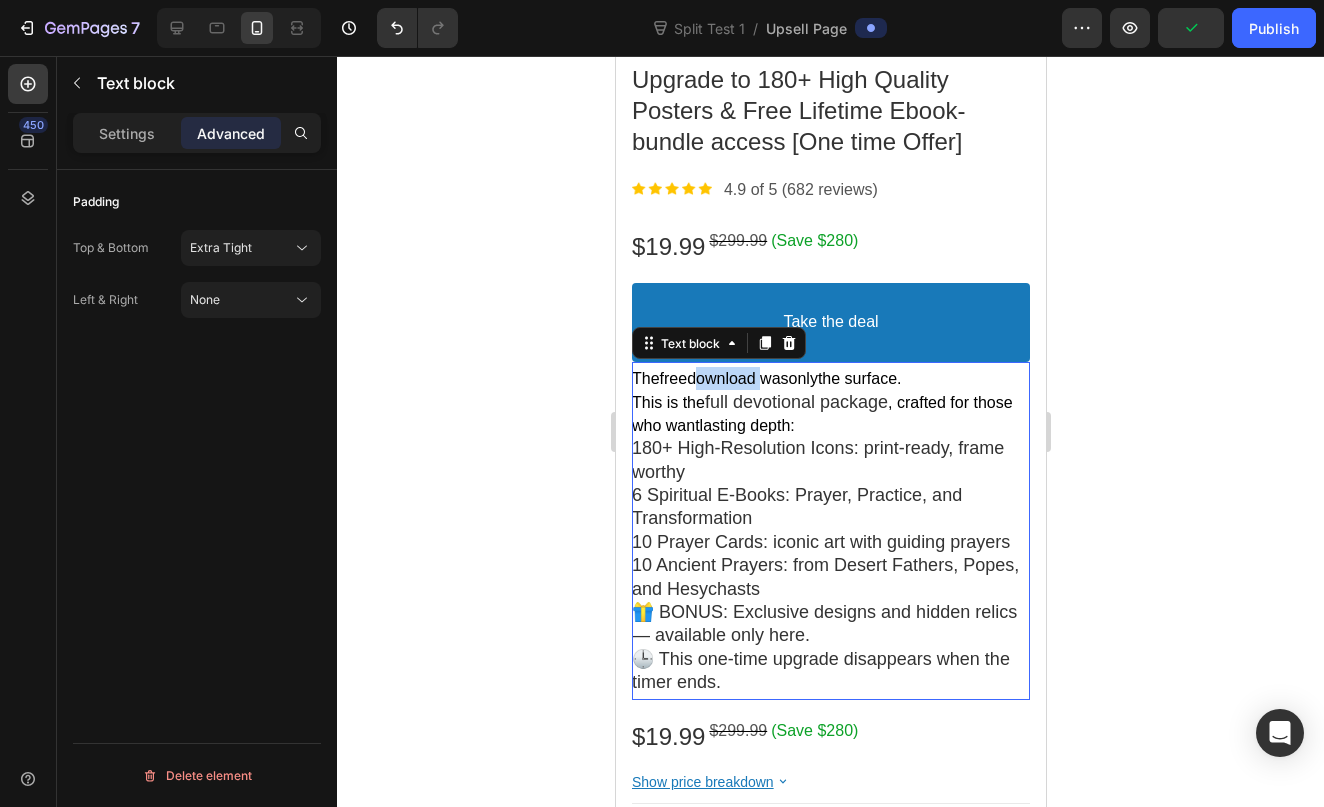 click on "The  free  download was  only  the surface. This is the  full devotional package , crafted for those who want  lasting depth :" at bounding box center (830, 402) 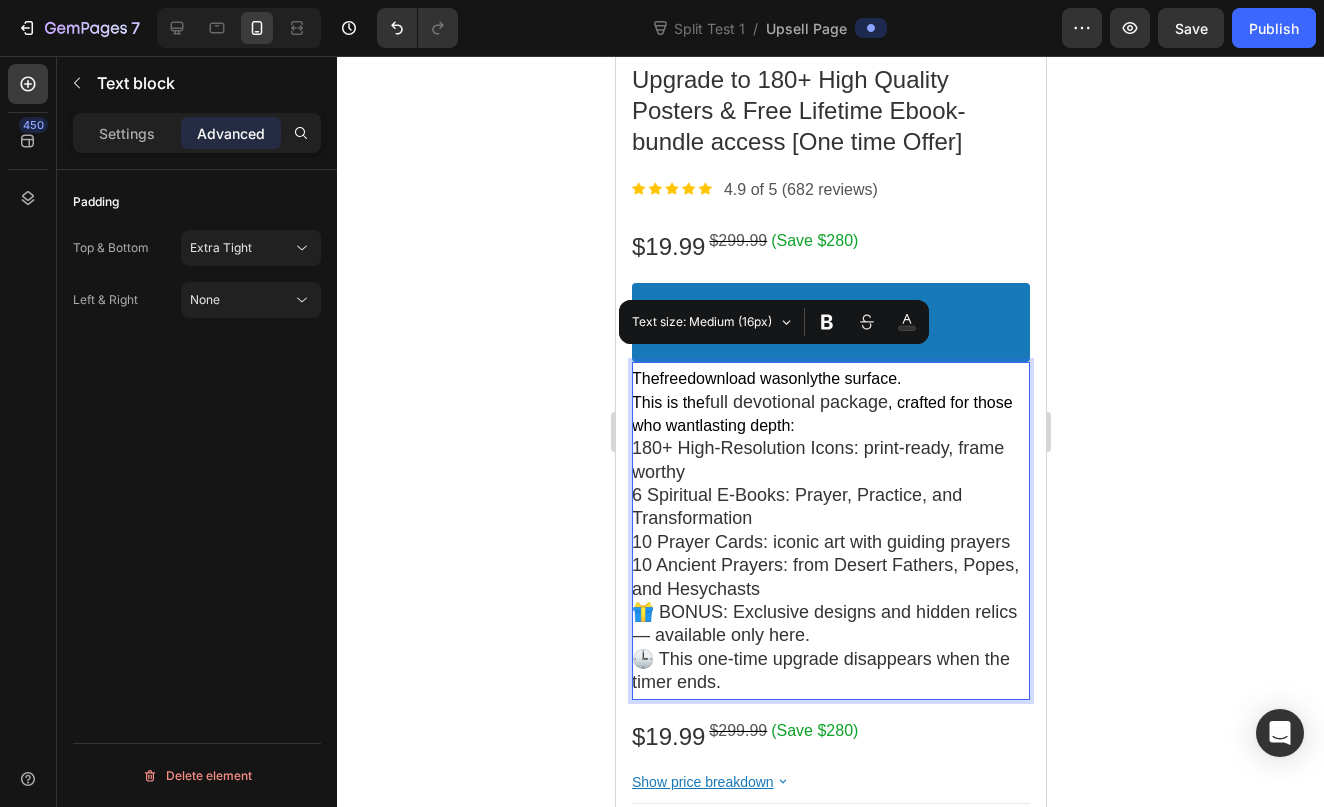 click on "180+ High-Resolution Icons: print-ready, frame worthy" at bounding box center (830, 460) 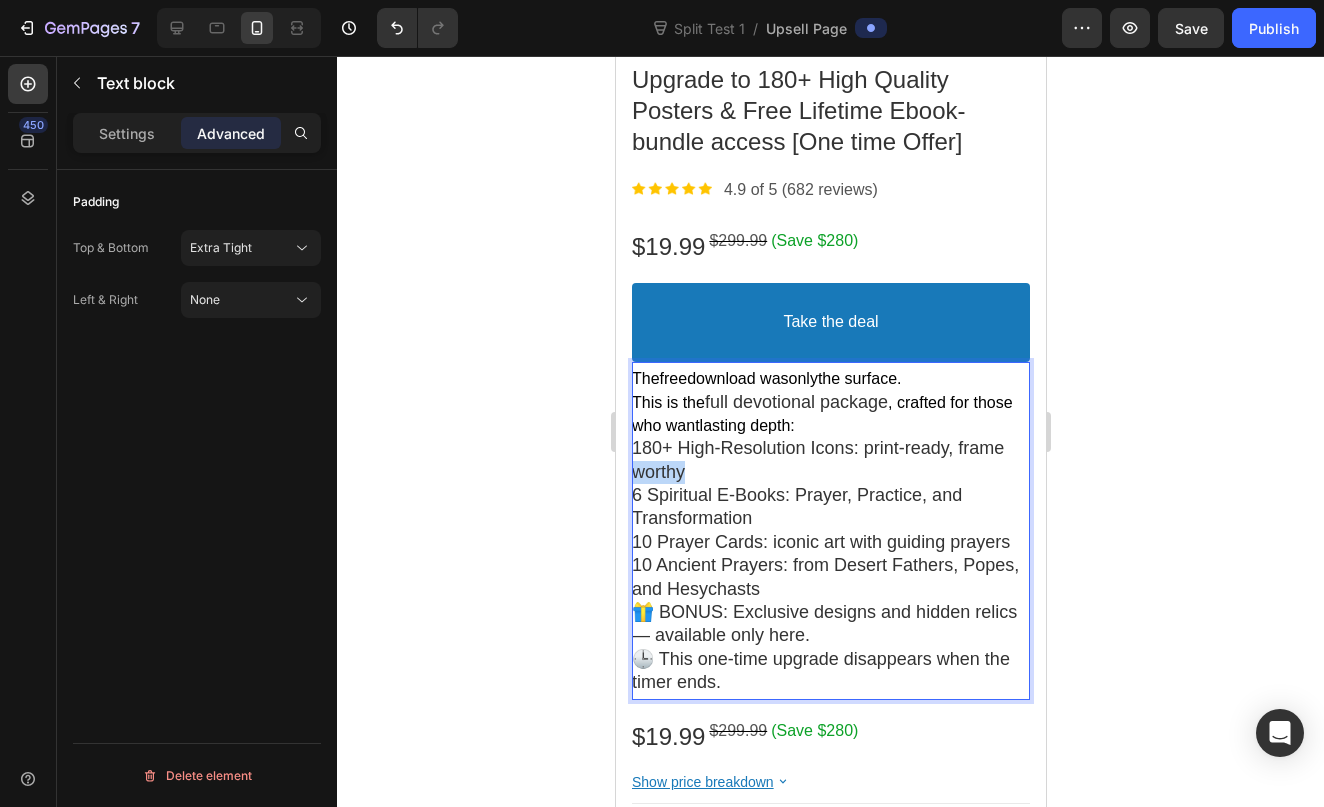 drag, startPoint x: 750, startPoint y: 456, endPoint x: 680, endPoint y: 447, distance: 70.5762 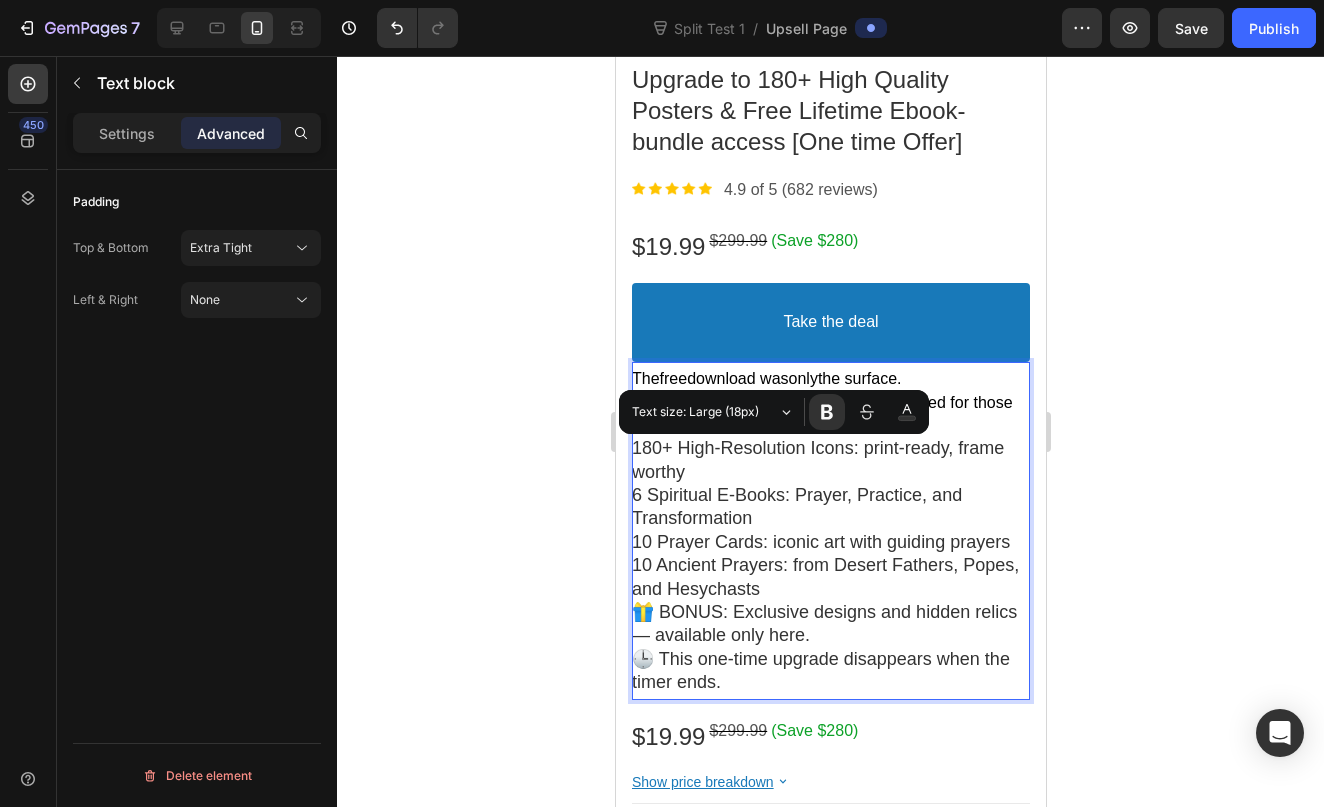 click on "180+ High-Resolution Icons: print-ready, frame worthy" at bounding box center [830, 460] 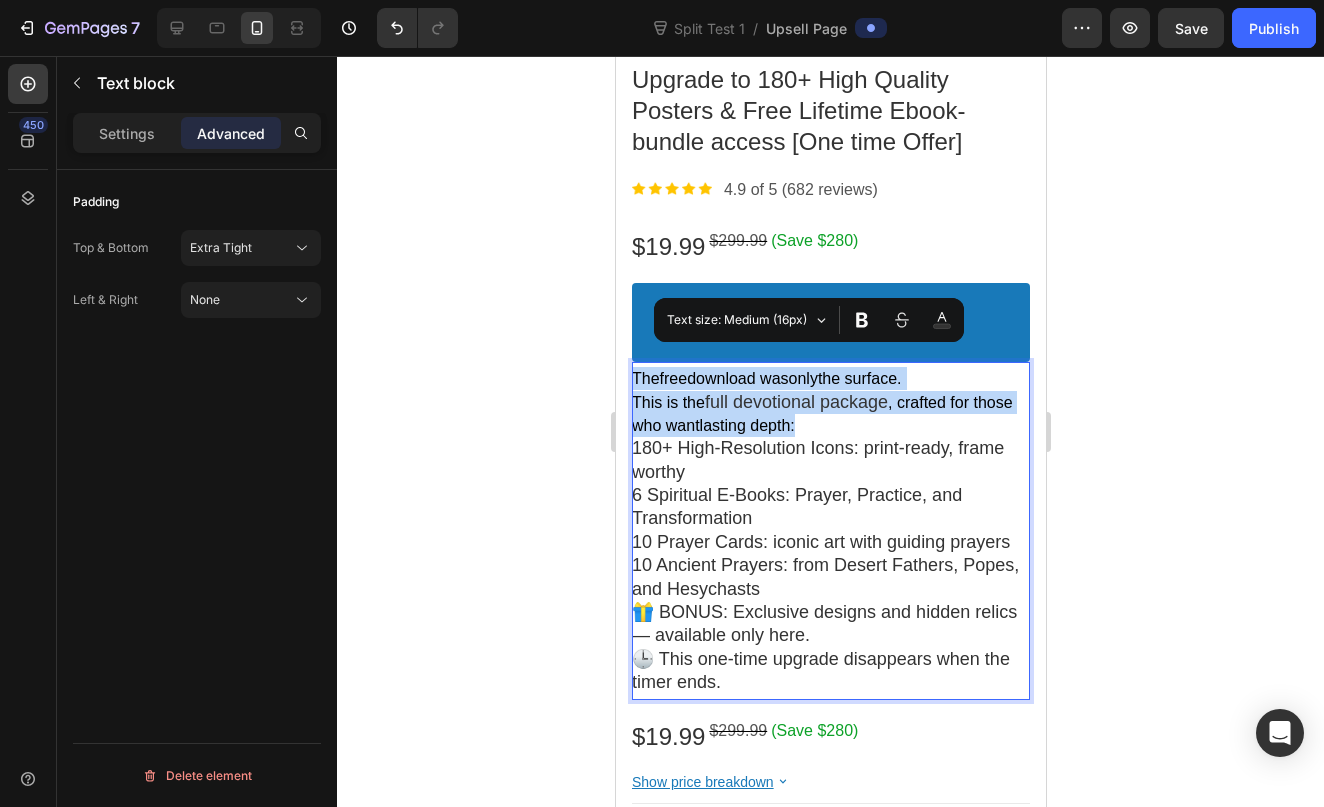 drag, startPoint x: 857, startPoint y: 402, endPoint x: 639, endPoint y: 345, distance: 225.32864 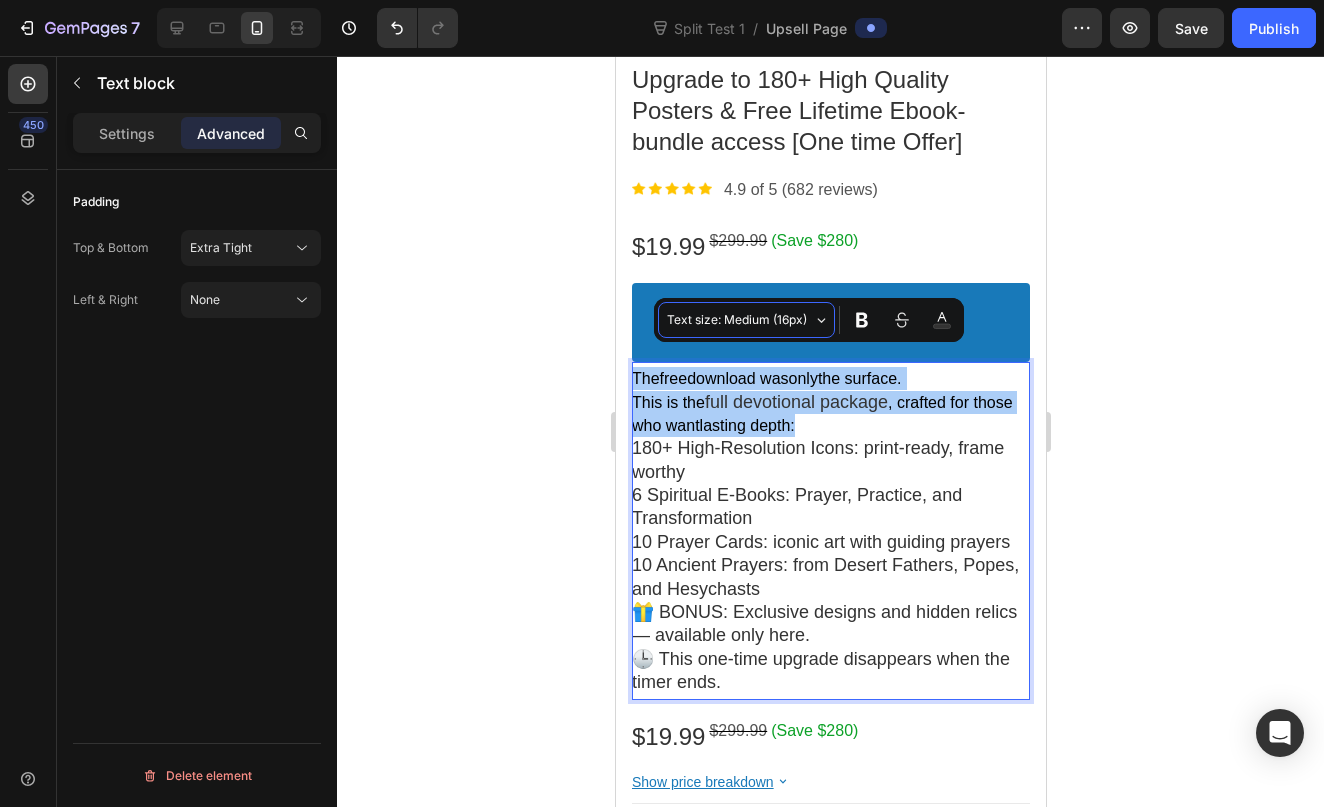 click on "Text size: Medium (16px)" at bounding box center [738, 320] 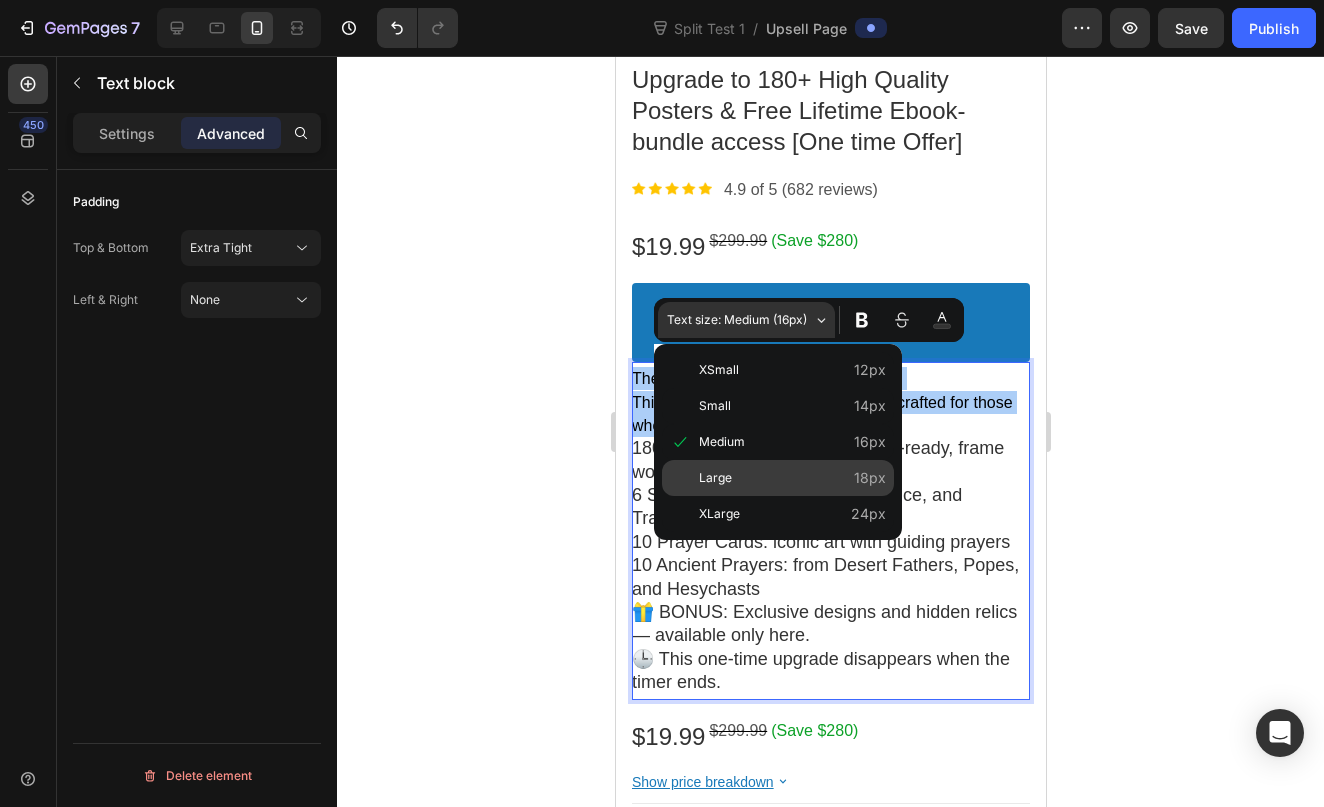 click on "Large" at bounding box center (792, 478) 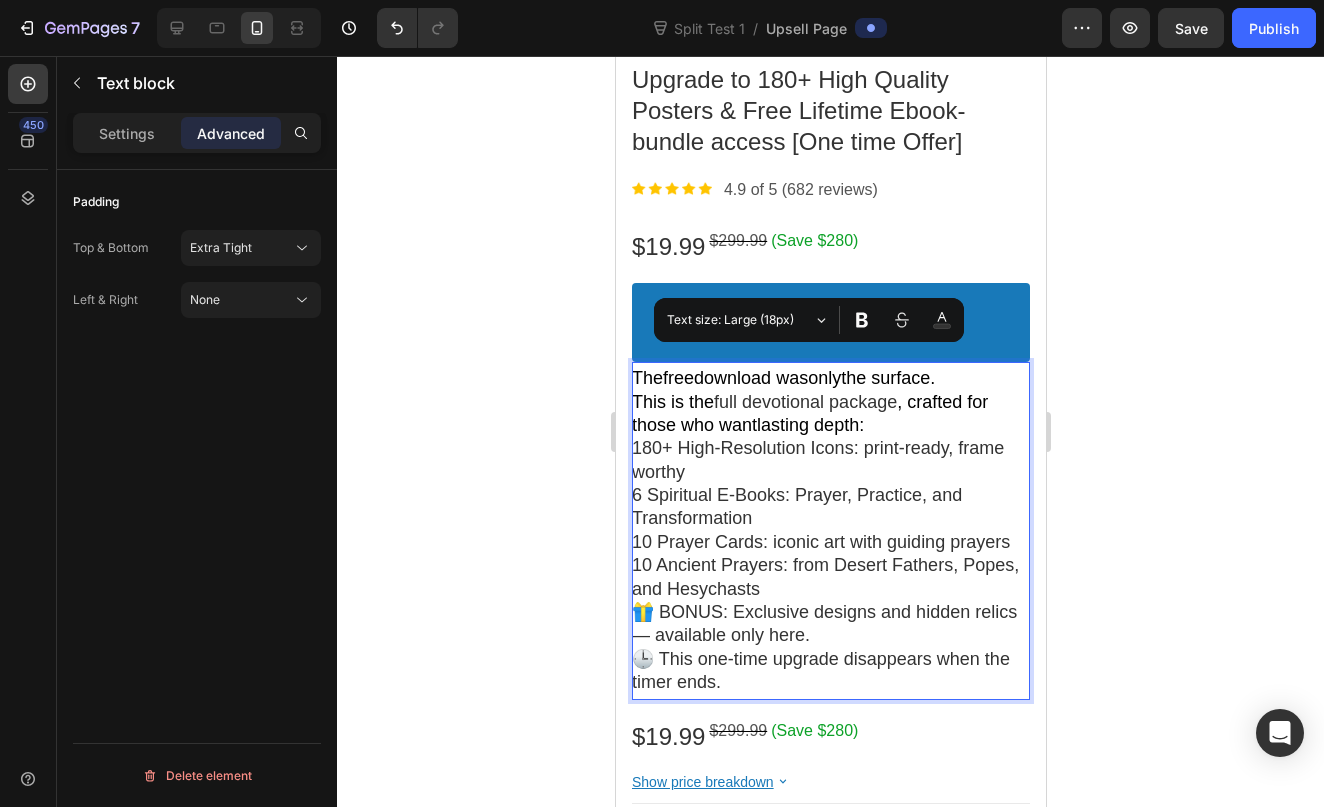 click 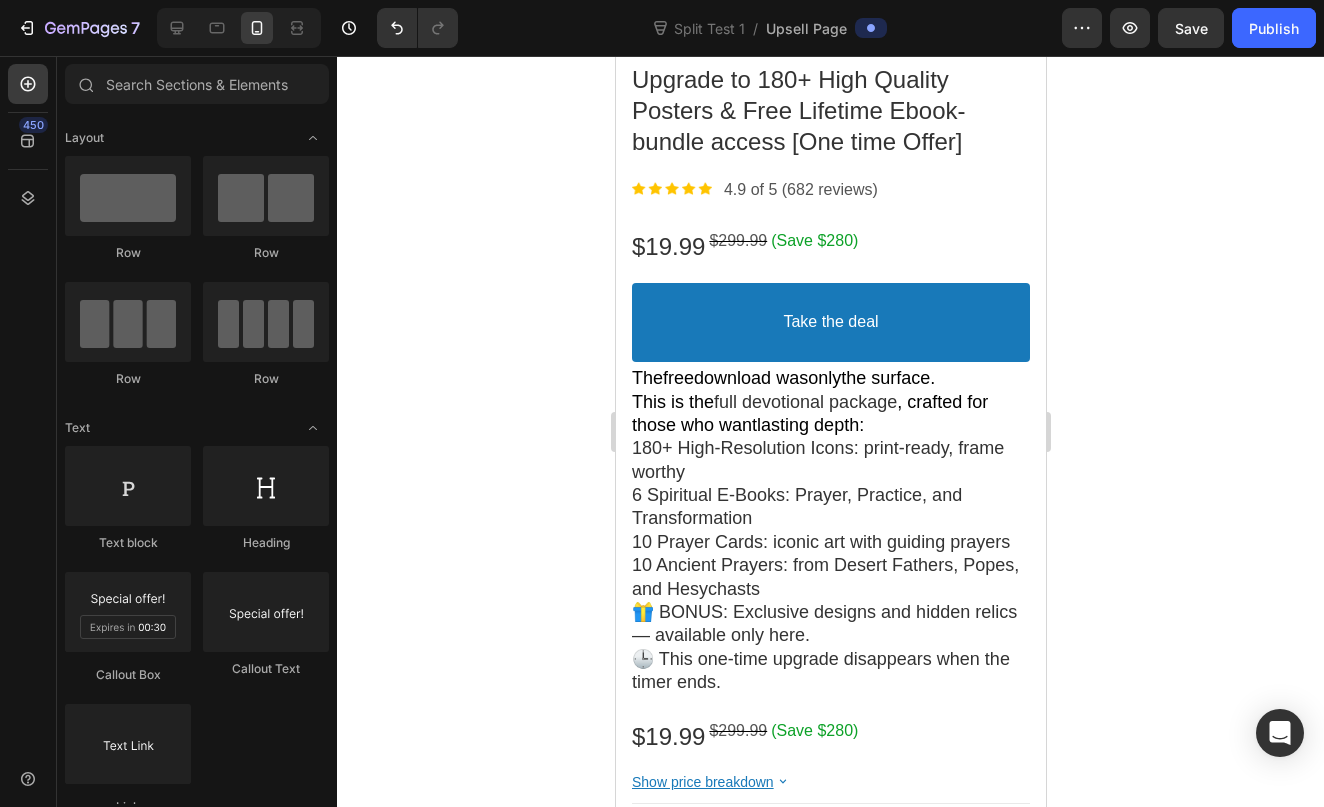 click 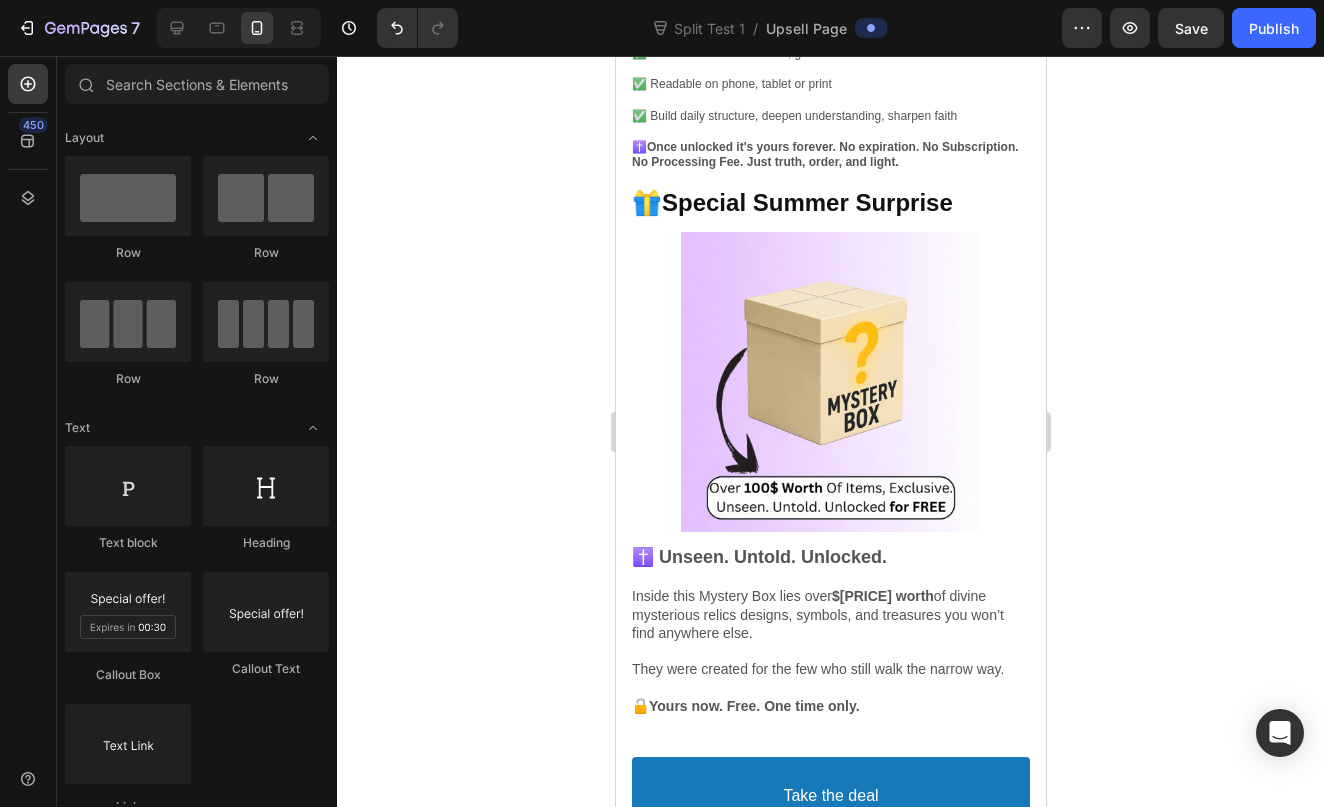 scroll, scrollTop: 2122, scrollLeft: 0, axis: vertical 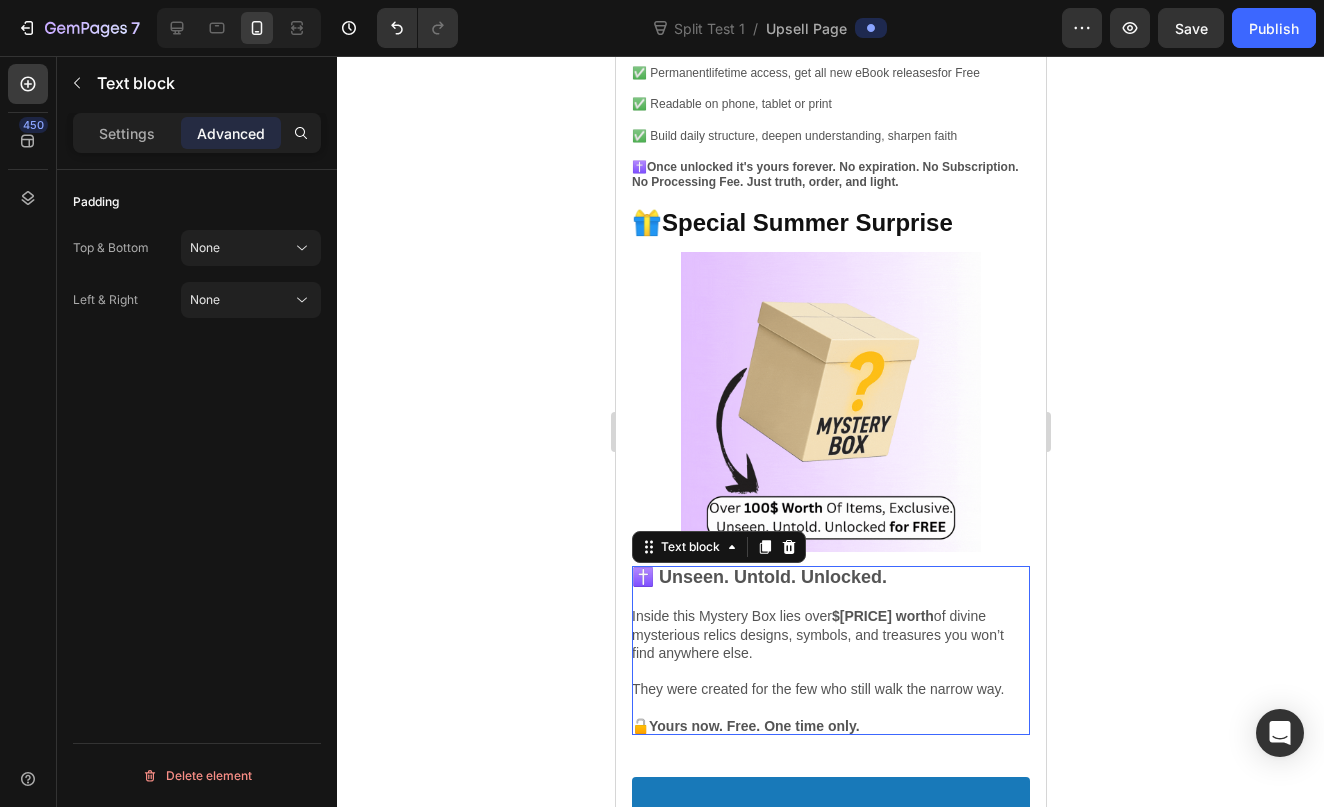 click on "✝️ Unseen. Untold. Unlocked." at bounding box center (758, 577) 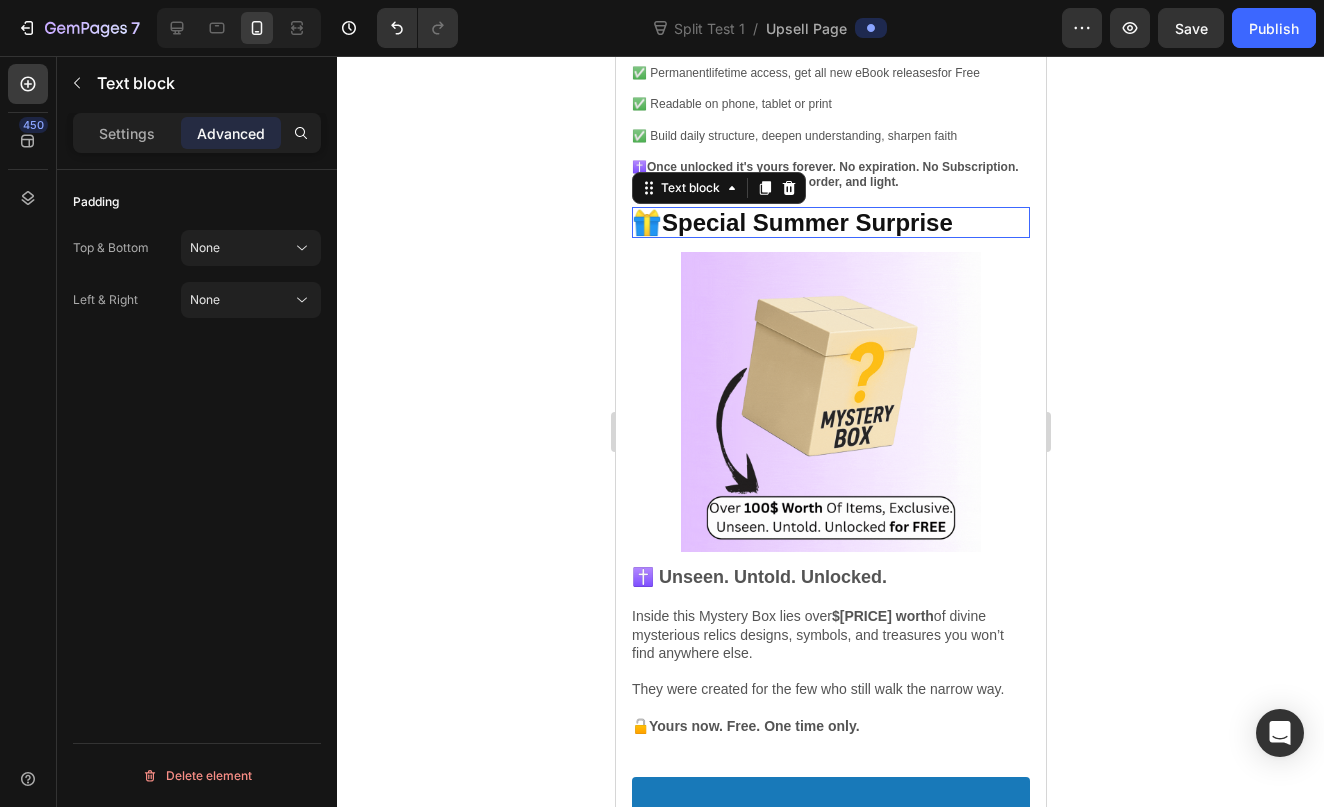 click on "🎁Special Summer Surprise" at bounding box center [791, 222] 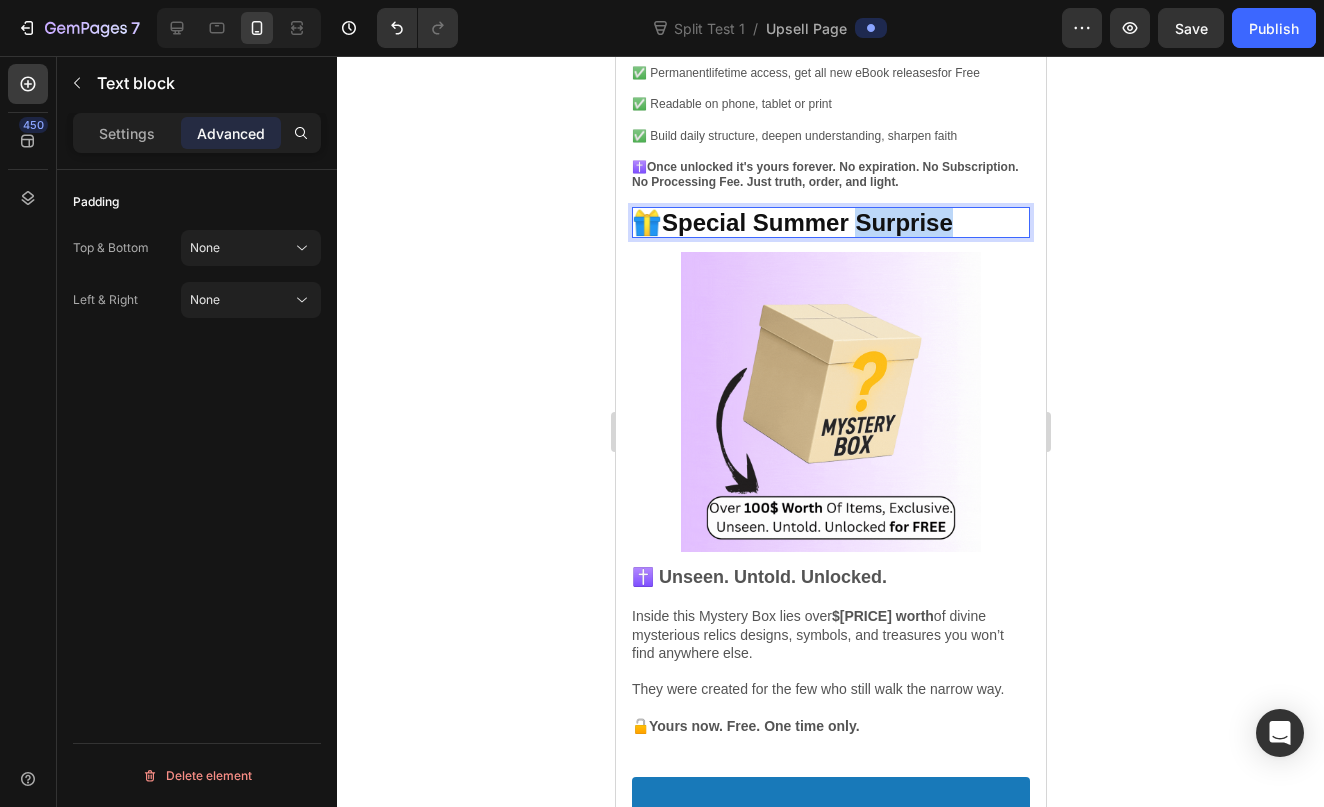 click on "🎁Special Summer Surprise" at bounding box center (791, 222) 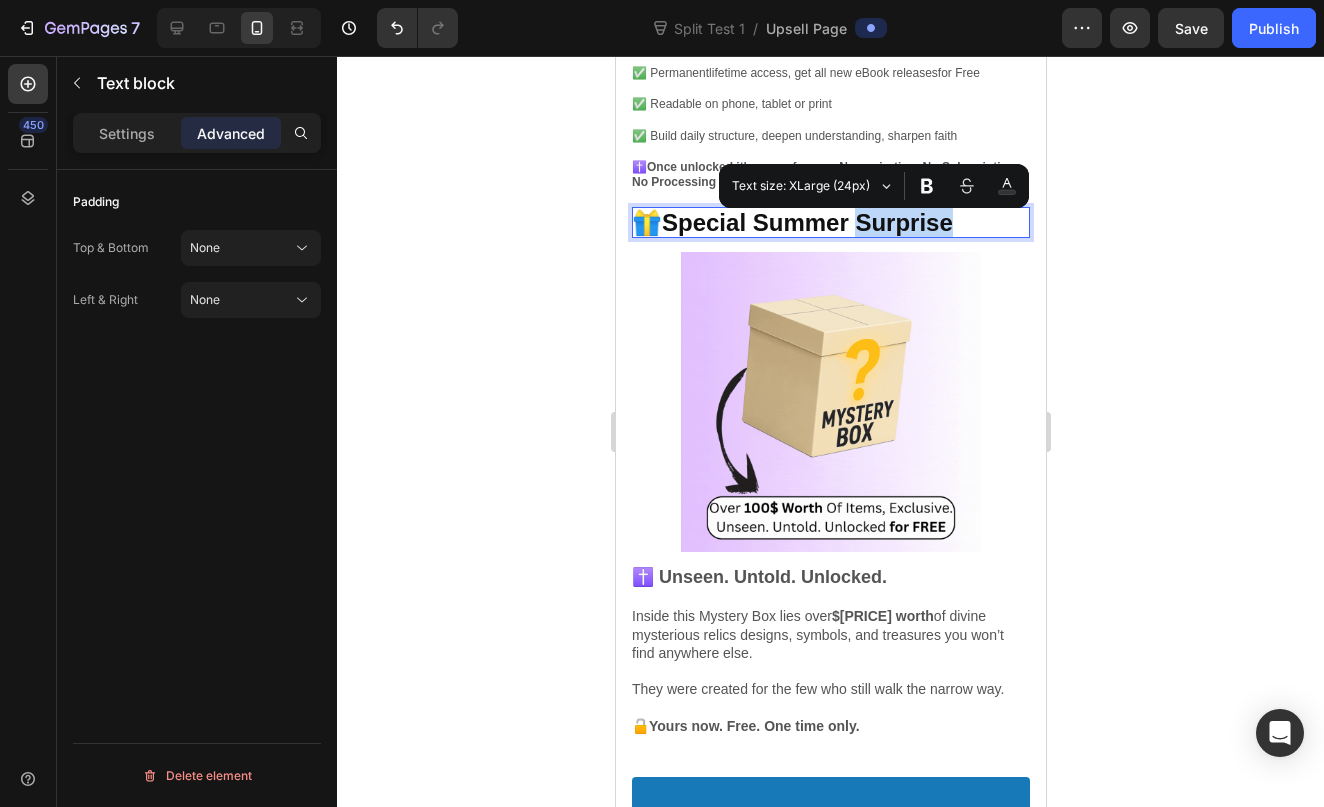 click on "🎁Special Summer Surprise" at bounding box center (830, 222) 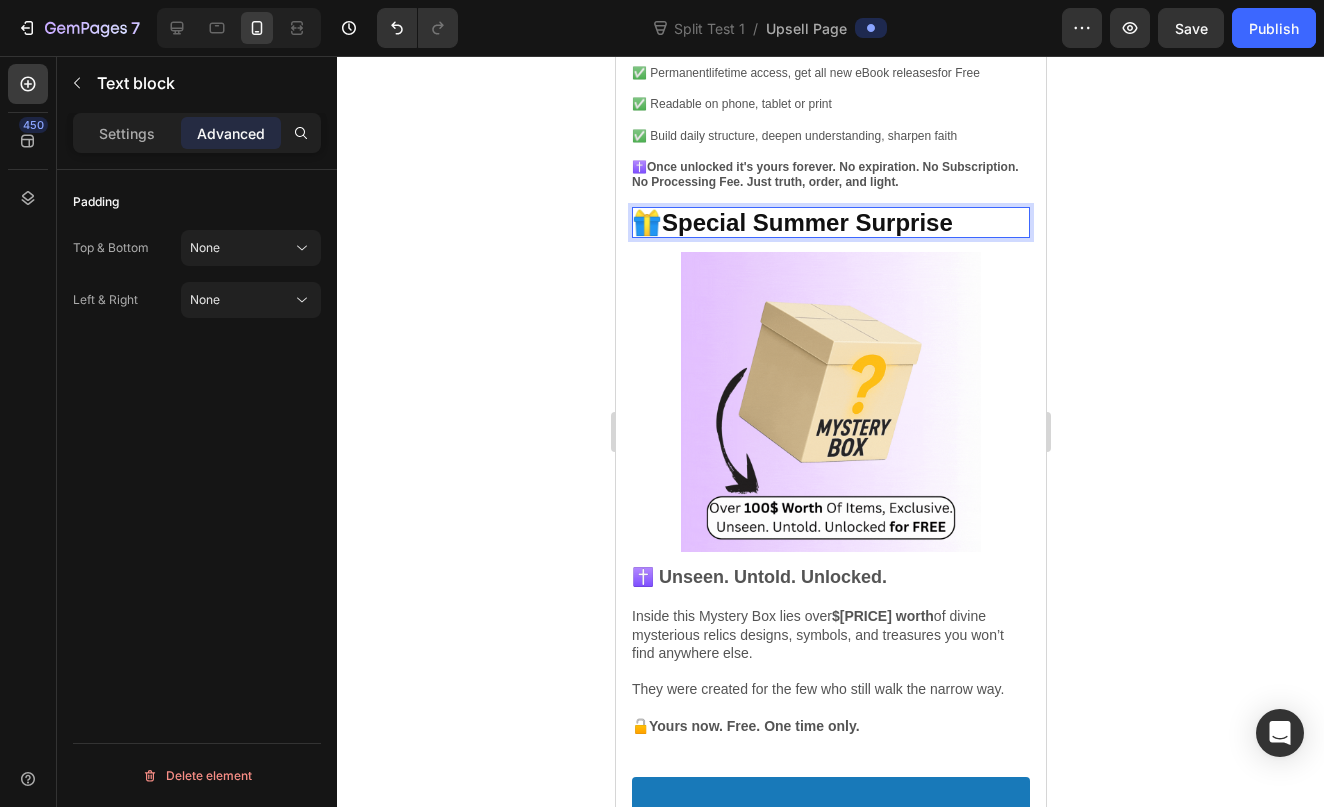 click 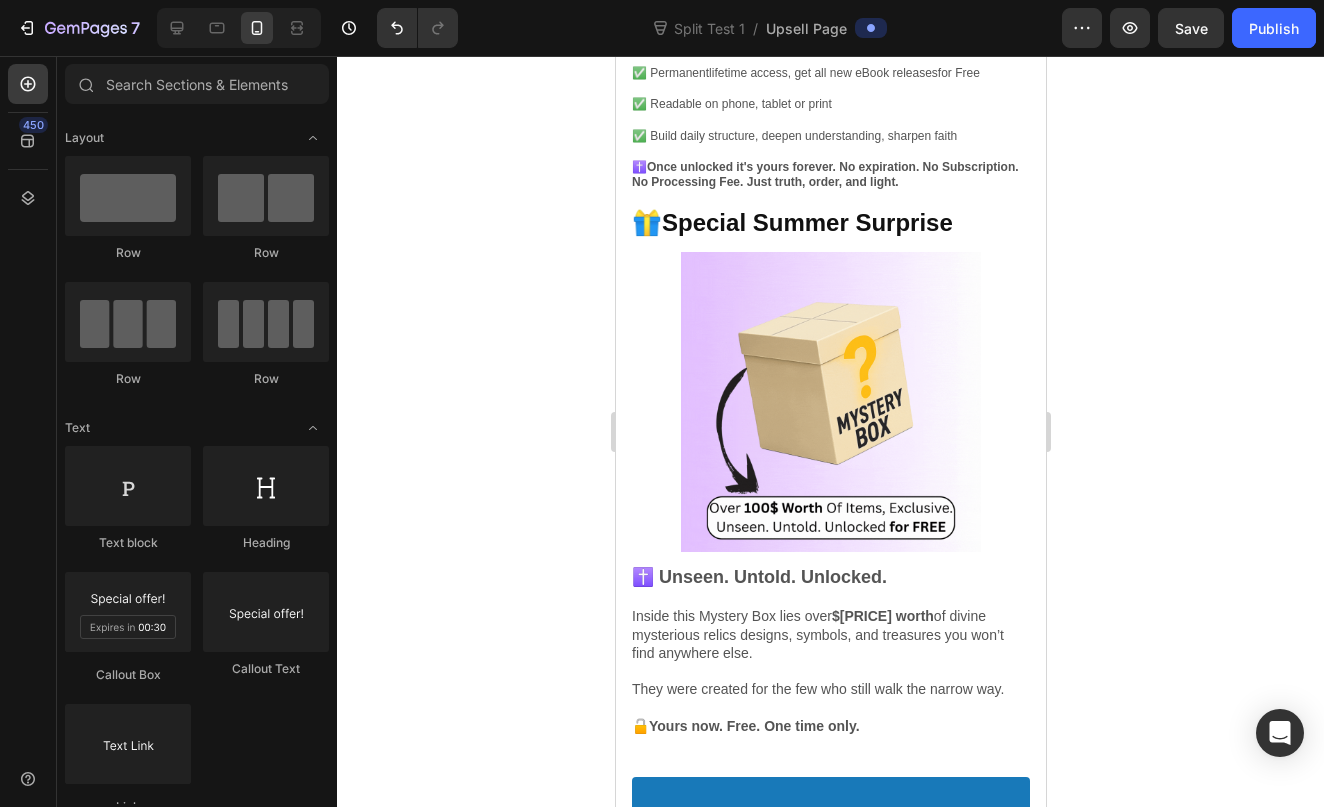 click 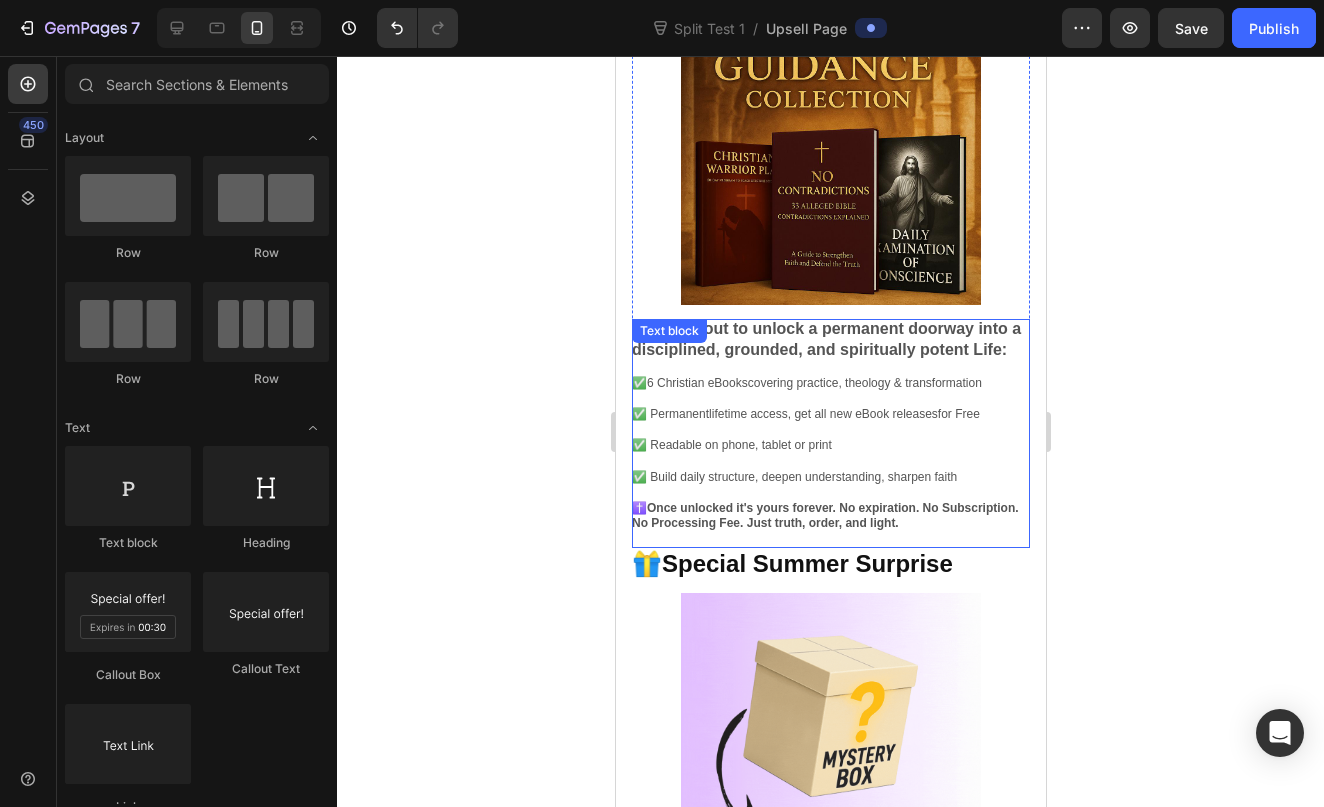 scroll, scrollTop: 1730, scrollLeft: 0, axis: vertical 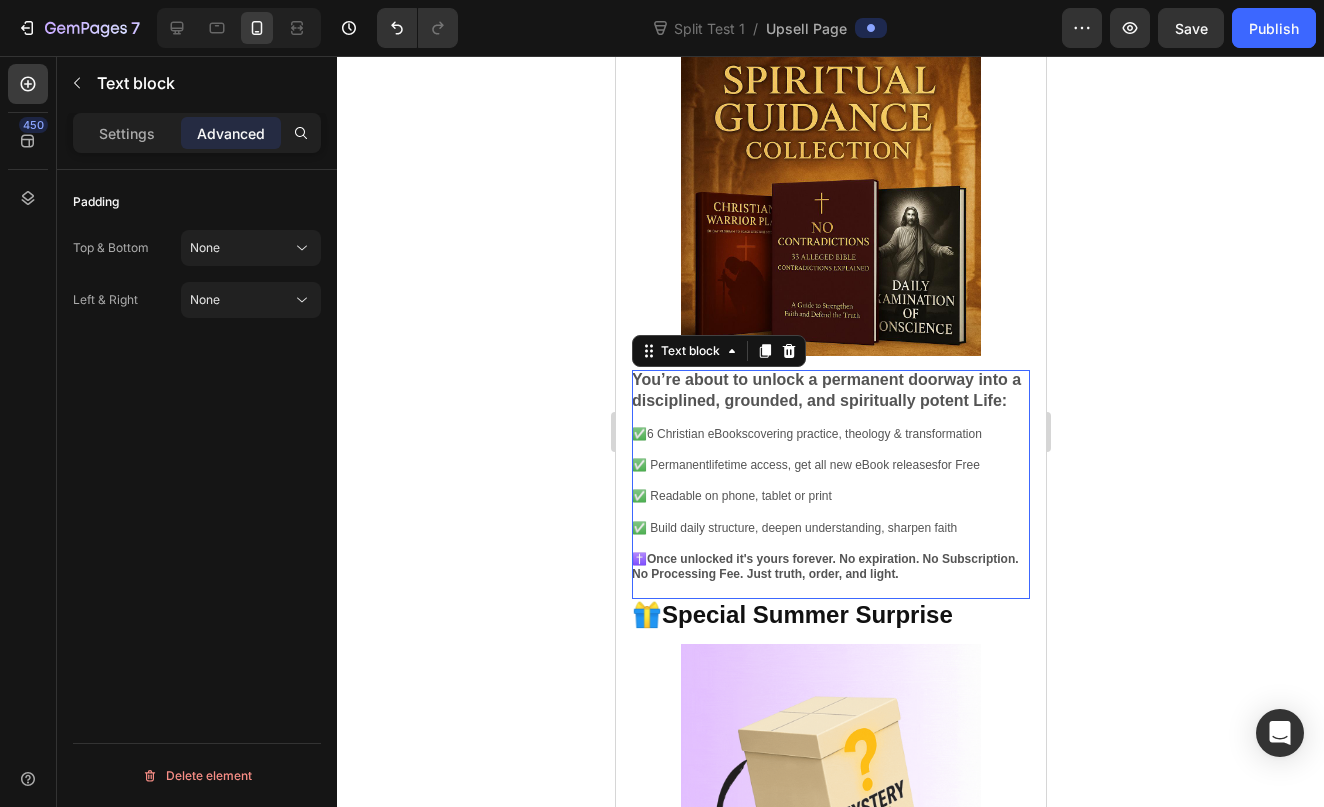 click on "⚠️ one last step… Callout Text Do You Want to Upgrade to the Full Devotional Set? Callout Text Offer expired Countdown Timer Callout Box Section 1 Product Images Upgrade to 180+ High Quality Posters & Free Lifetime Ebook-bundle access [One time Offer] Product Title Image 4.9 of 5 (682 reviews) Text block Row $19.99 Price $299.99 Price (Save $280) Discount Tag Row Take the deal Accept Button The  free  download was  only  the surface. This is the  full devotional package , crafted for those who want  lasting depth : 180+ High-Resolution Icons: print-ready, frame worthy 6 Spiritual E-Books: Prayer, Practice, and Transformation 10 Prayer Cards: iconic art with guiding prayers 10 Ancient Prayers: from Desert Fathers, Popes, and Hesychasts 🎁 BONUS: Exclusive designs and hidden relics — available only here. 🕒 This one-time upgrade disappears when the timer ends. Text block $19.99 Price $299.99 Price (Save $280) Discount Tag Row Show price breakdown Price Breakdown Take the deal Accept Button Row Image" at bounding box center [830, 335] 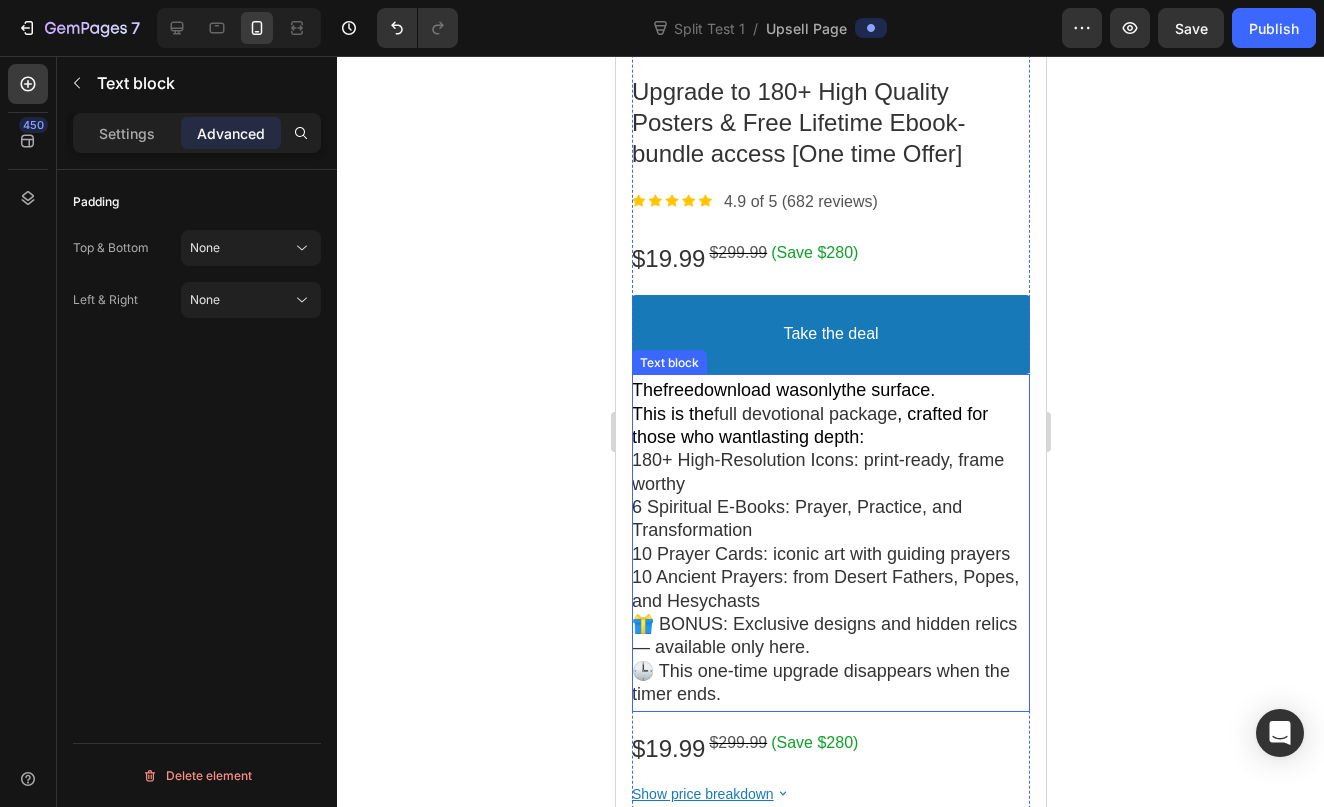 scroll, scrollTop: 717, scrollLeft: 0, axis: vertical 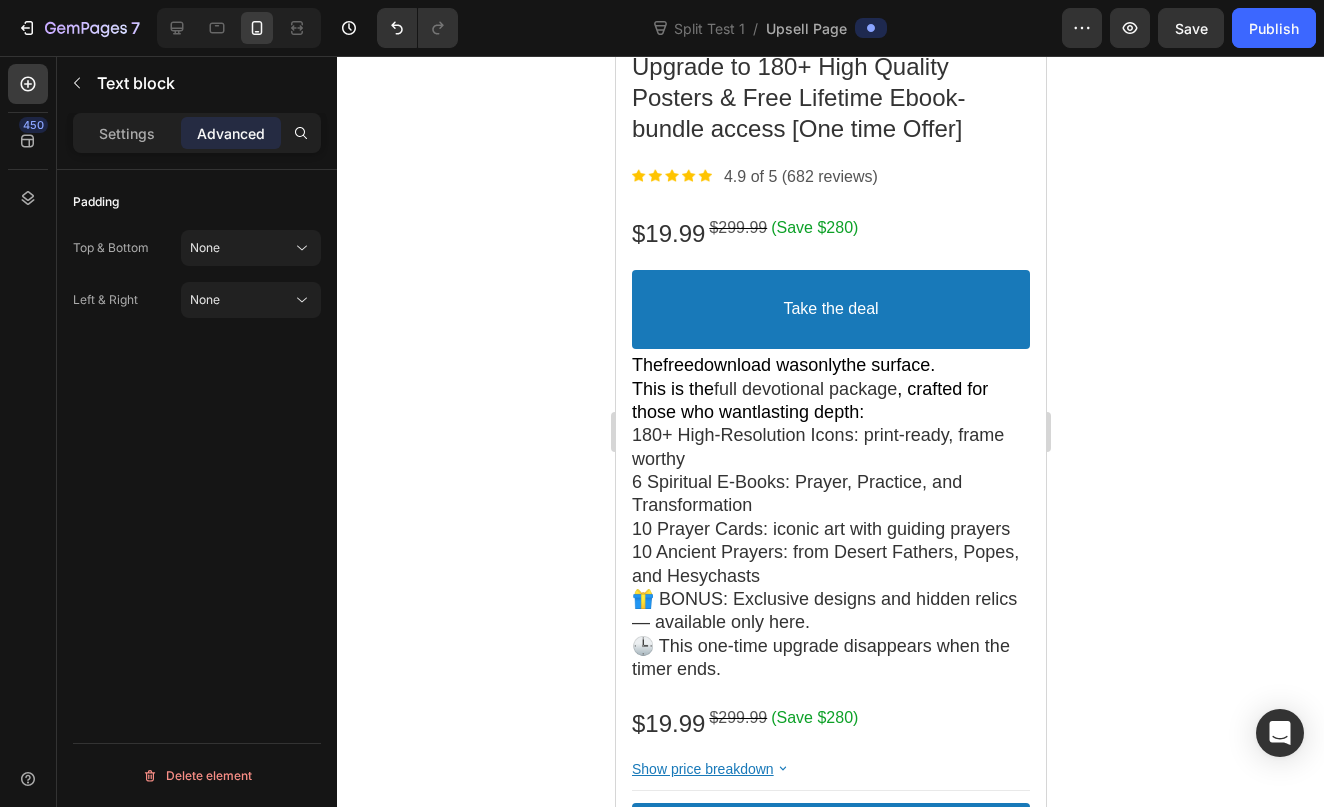 click 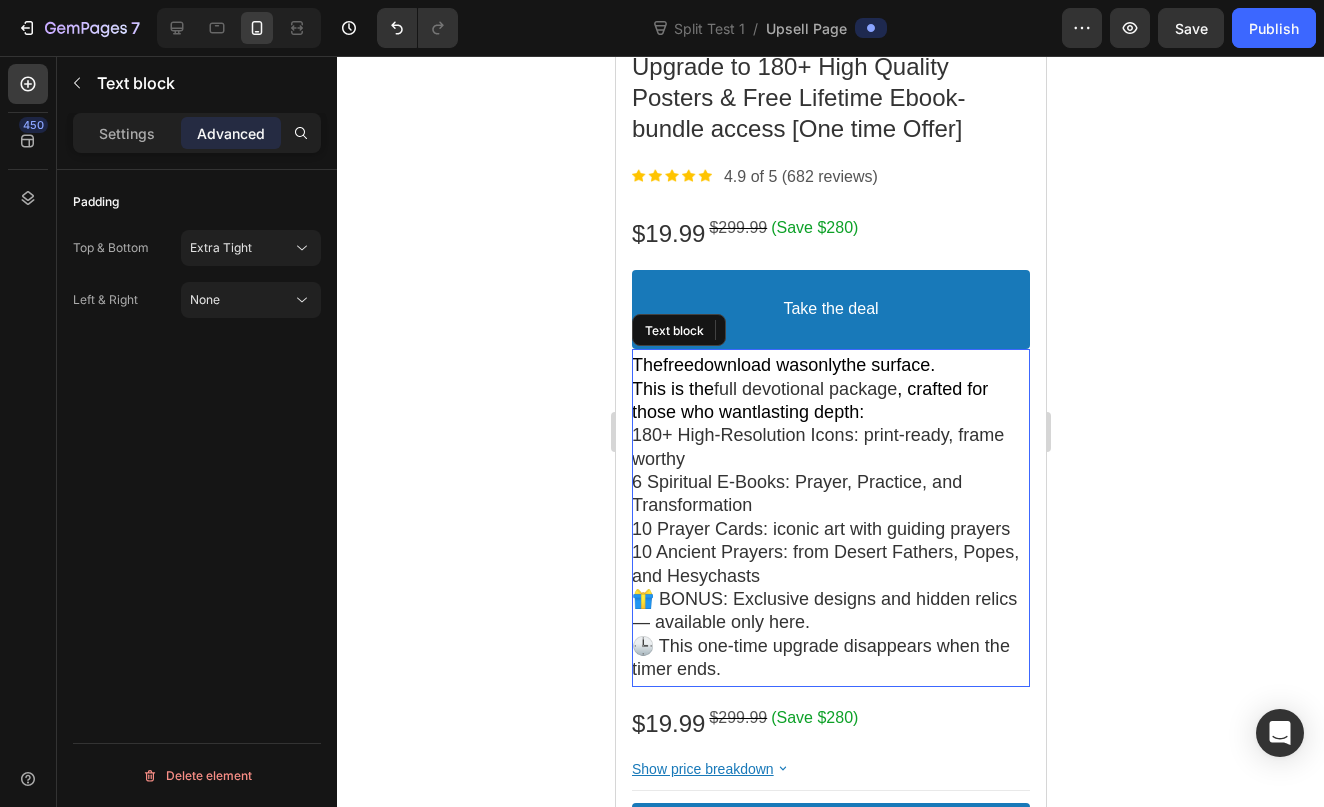 click on "free" at bounding box center [677, 365] 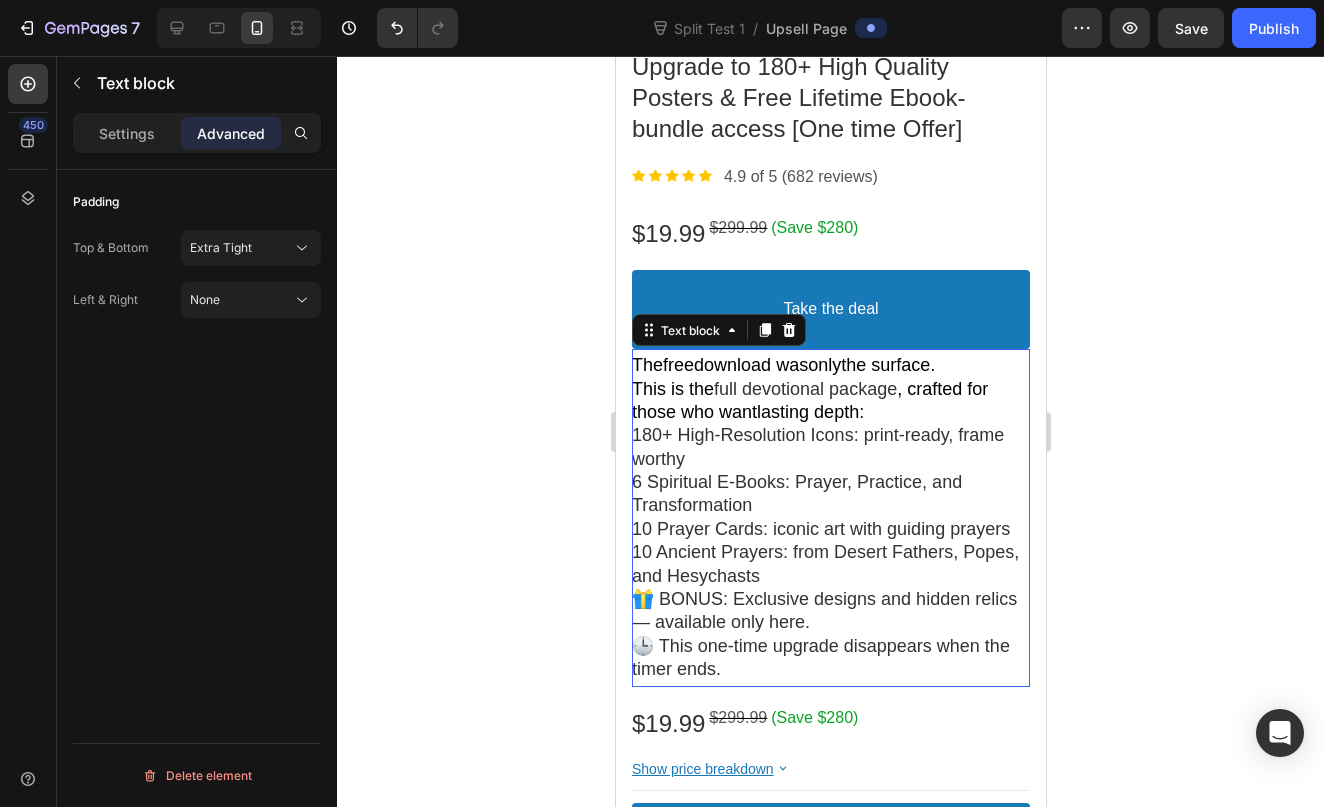 click 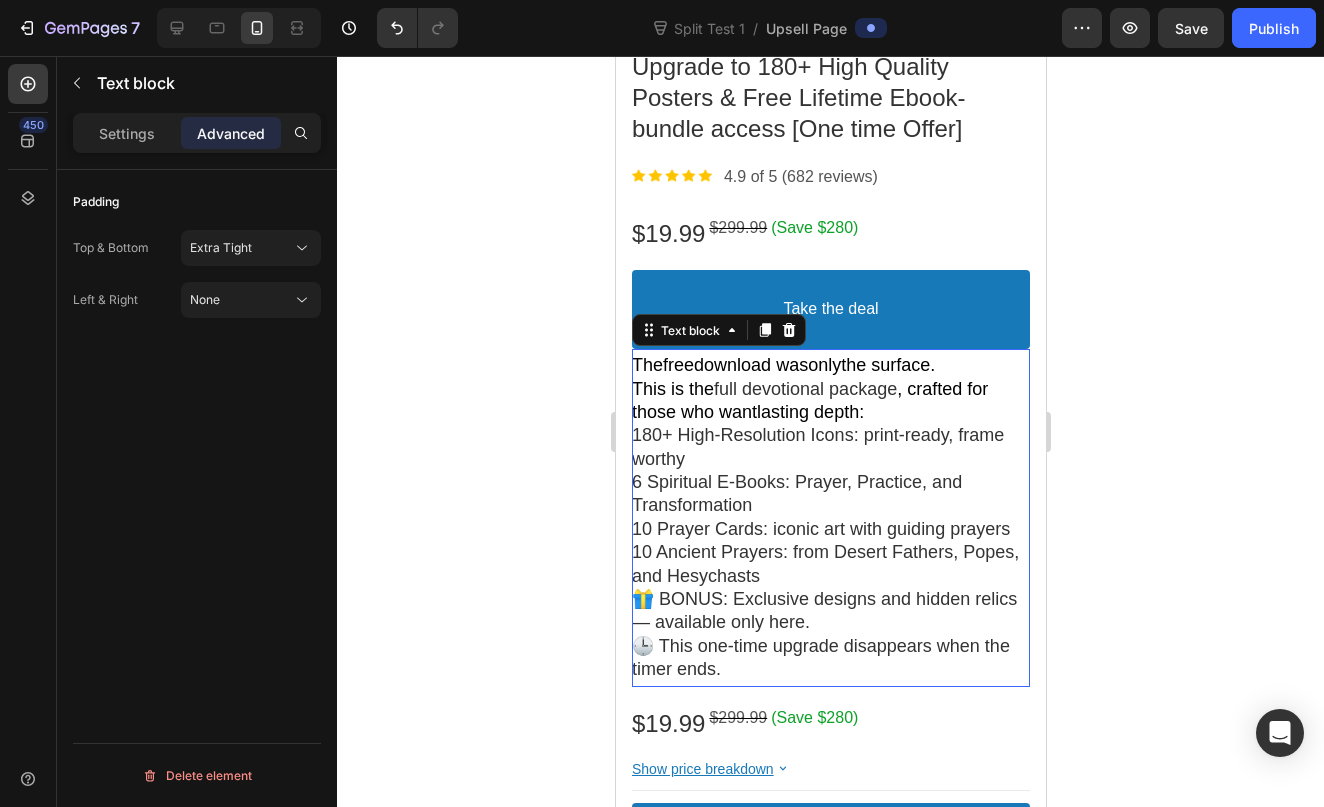 click on "full devotional package" at bounding box center (804, 389) 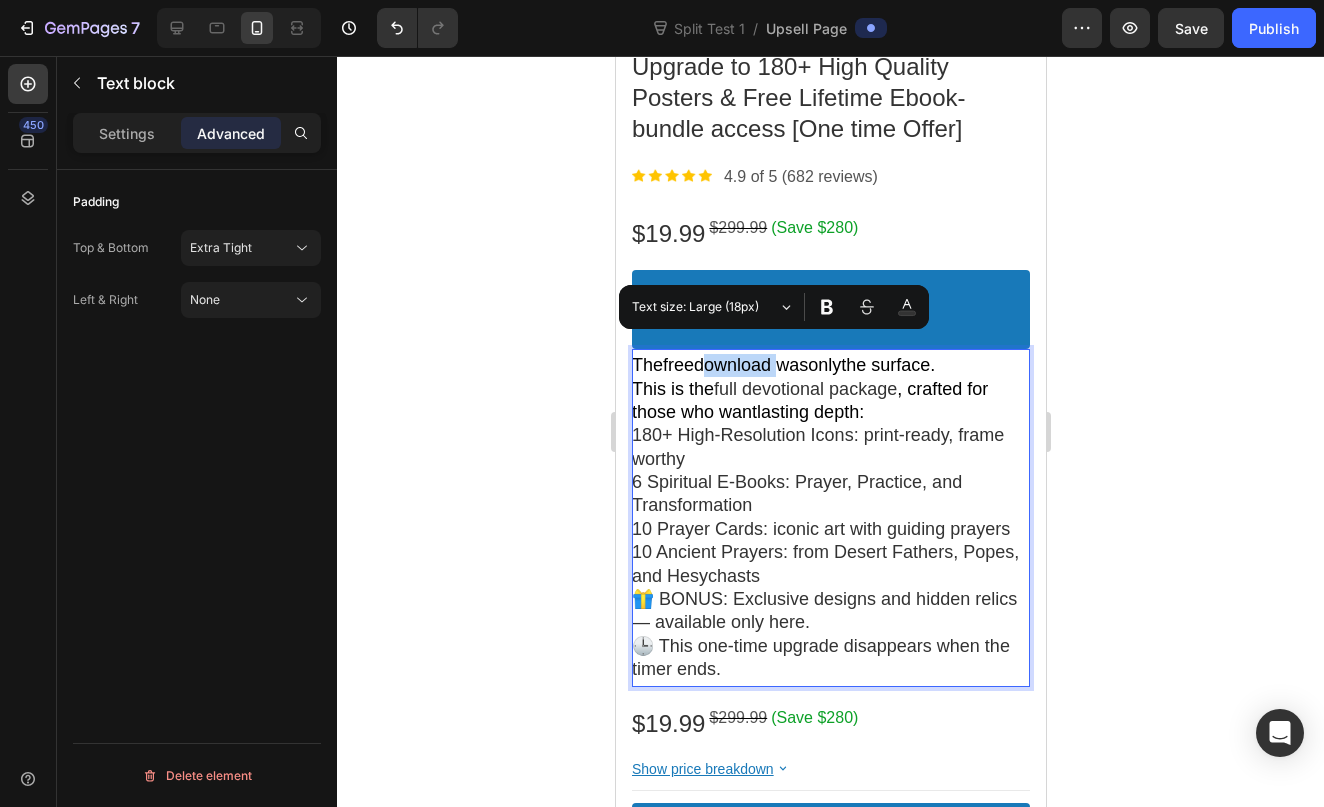 drag, startPoint x: 704, startPoint y: 348, endPoint x: 784, endPoint y: 349, distance: 80.00625 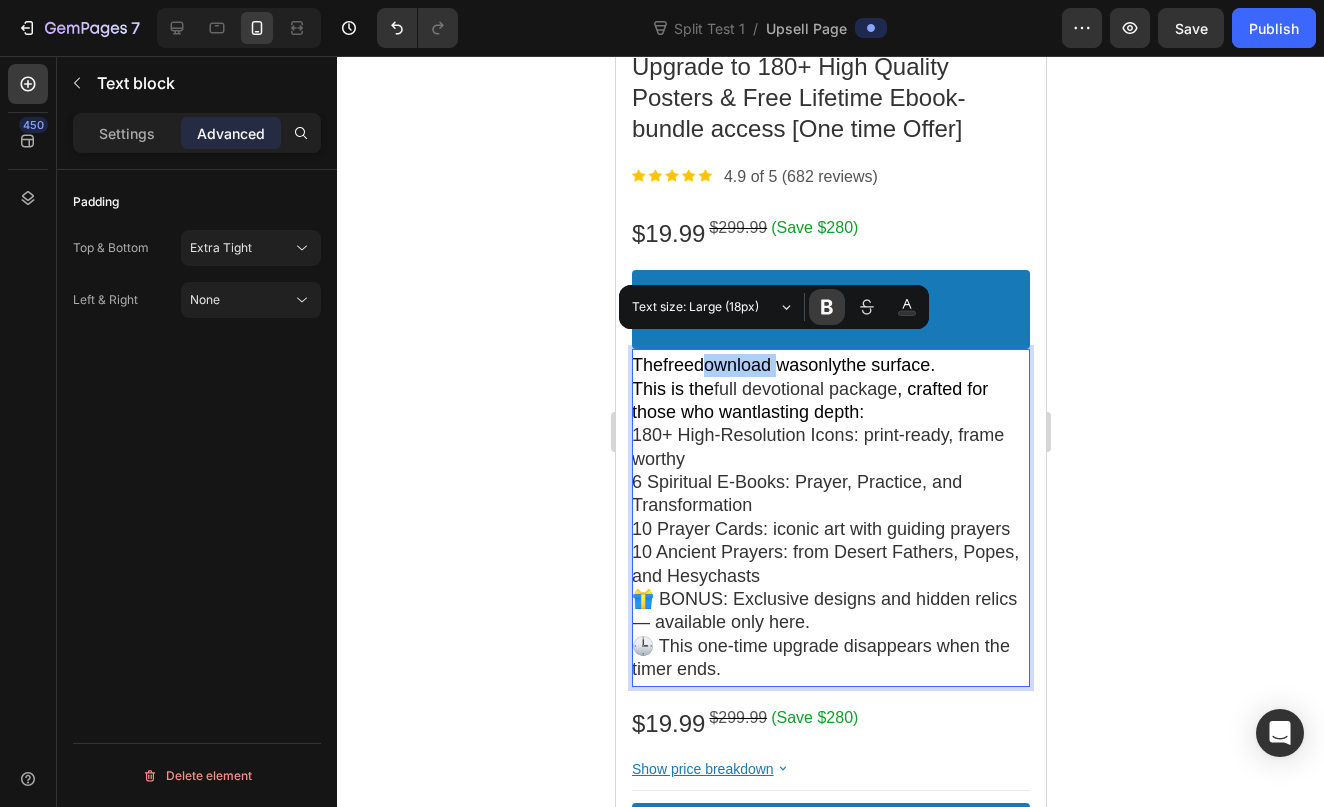 click 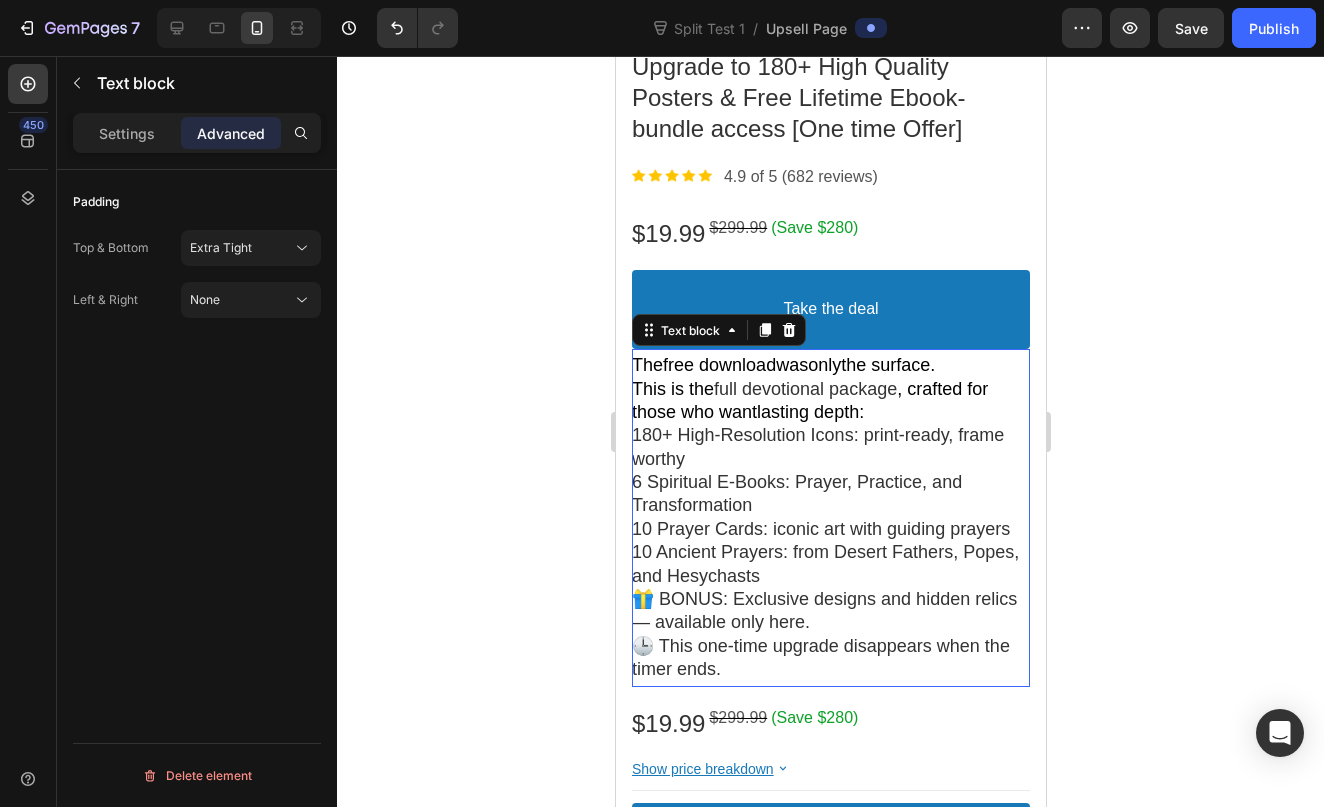 click on "The  free   download  was  only  the surface. This is the  full devotional package , crafted for those who want  lasting depth :" at bounding box center (830, 389) 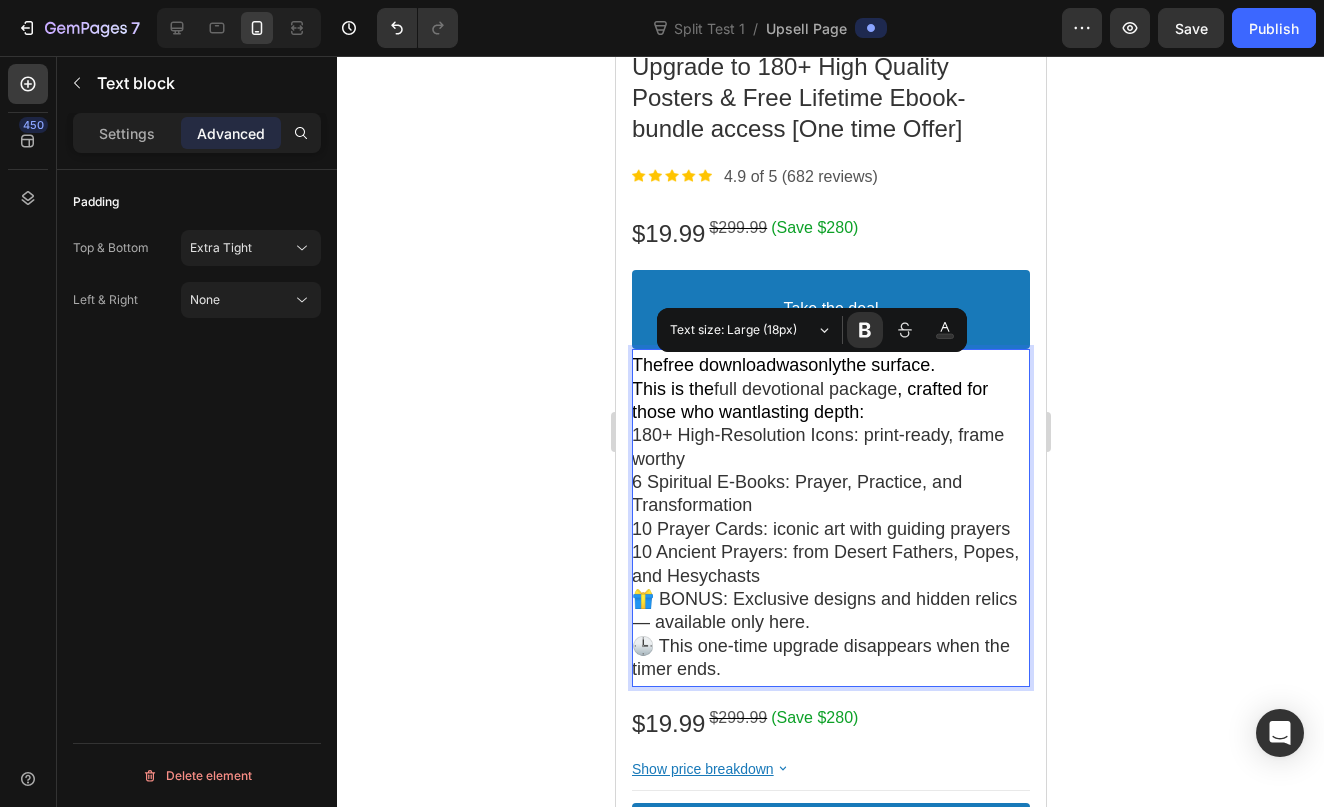 drag, startPoint x: 716, startPoint y: 369, endPoint x: 906, endPoint y: 371, distance: 190.01053 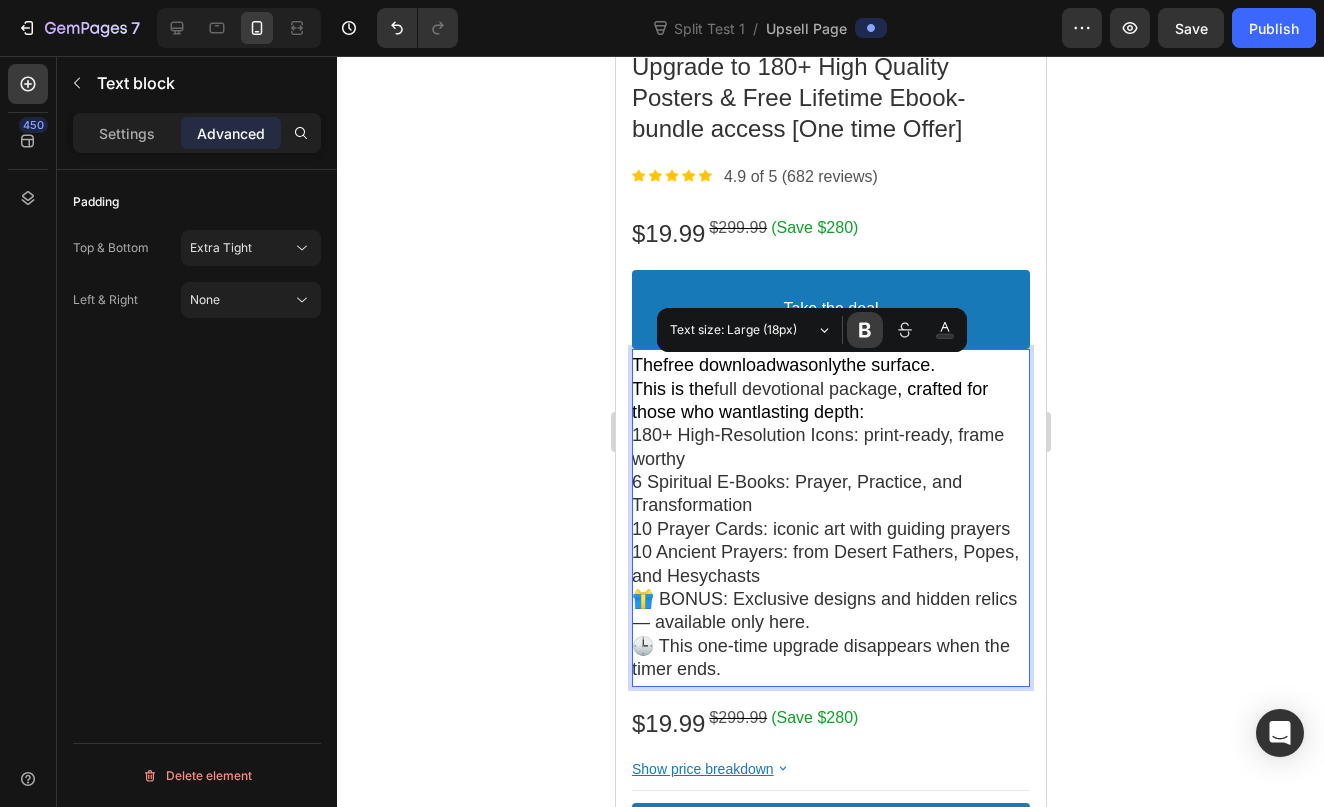click on "Font Weight" at bounding box center (865, 330) 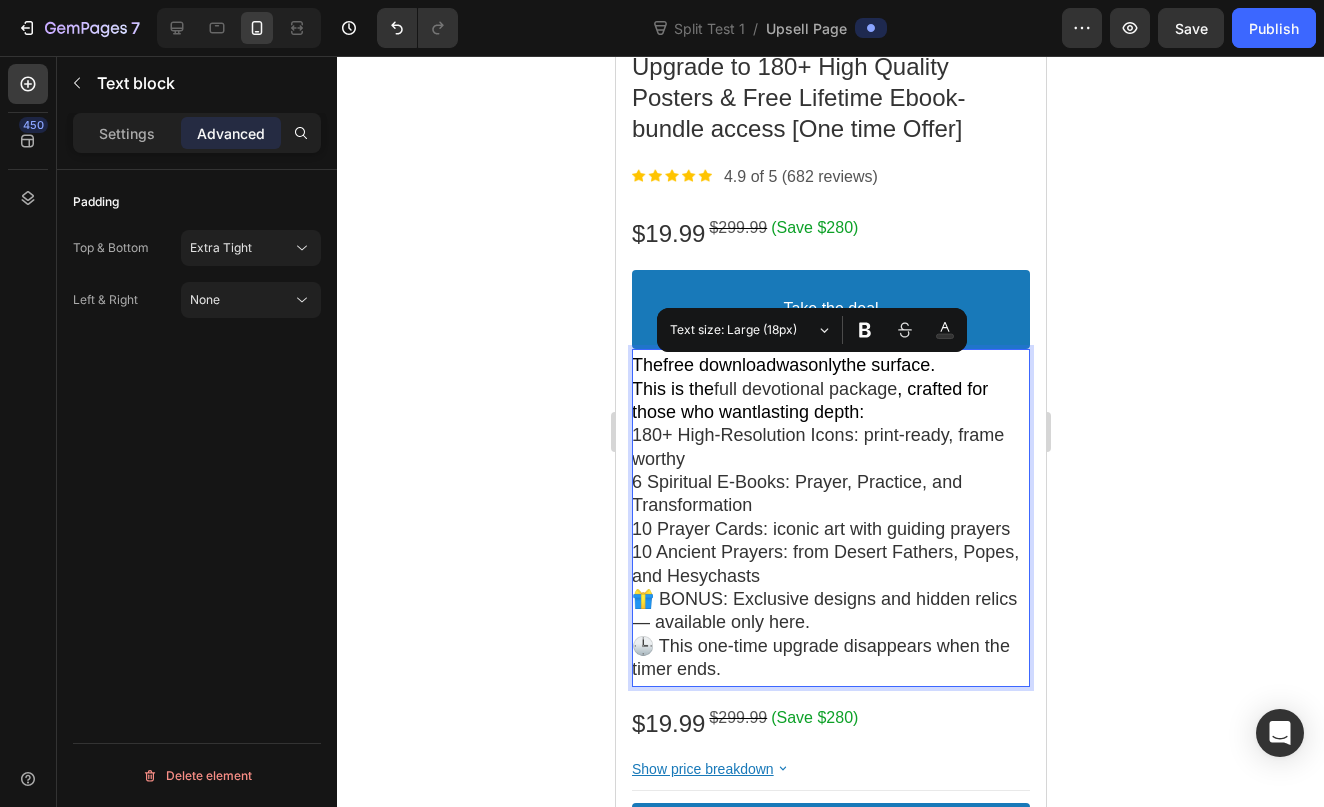 click on "180+ High-Resolution Icons: print-ready, frame worthy" at bounding box center [830, 447] 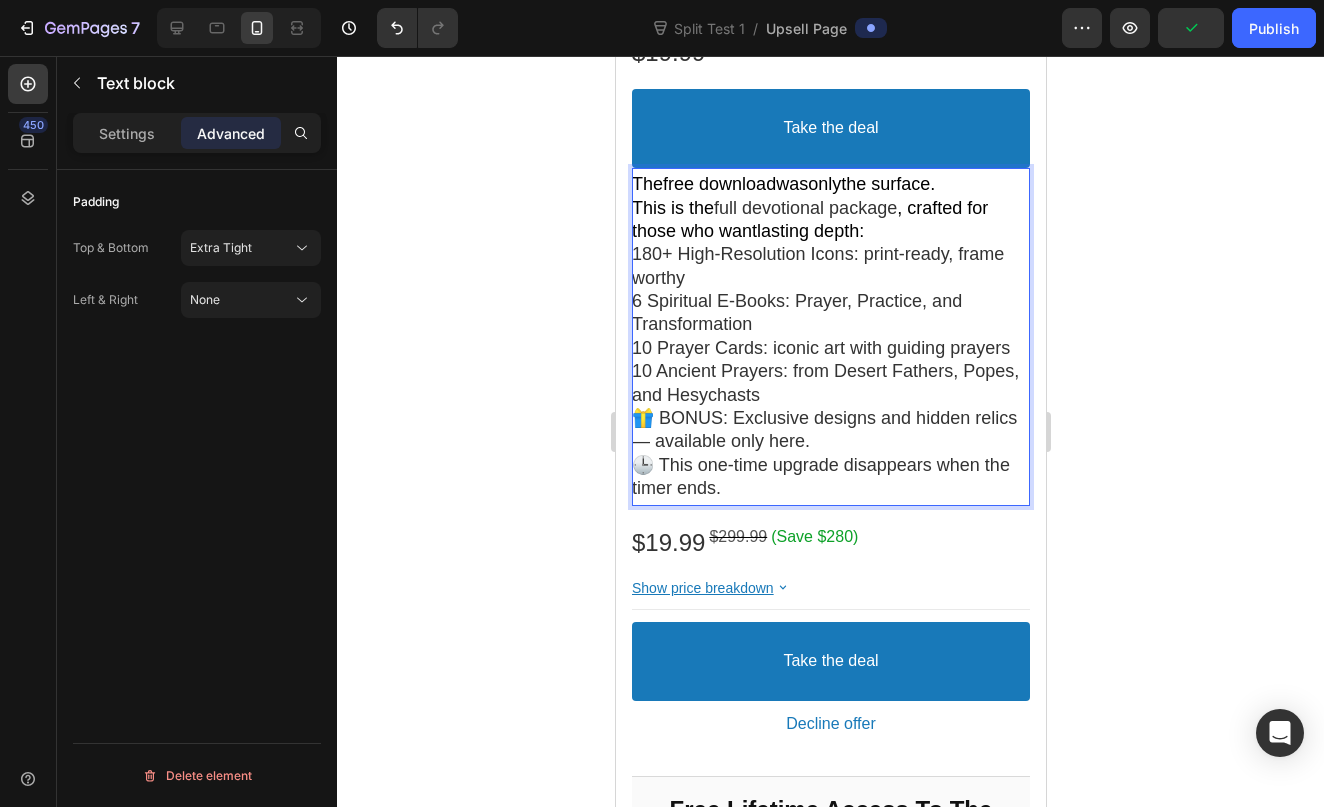 scroll, scrollTop: 903, scrollLeft: 0, axis: vertical 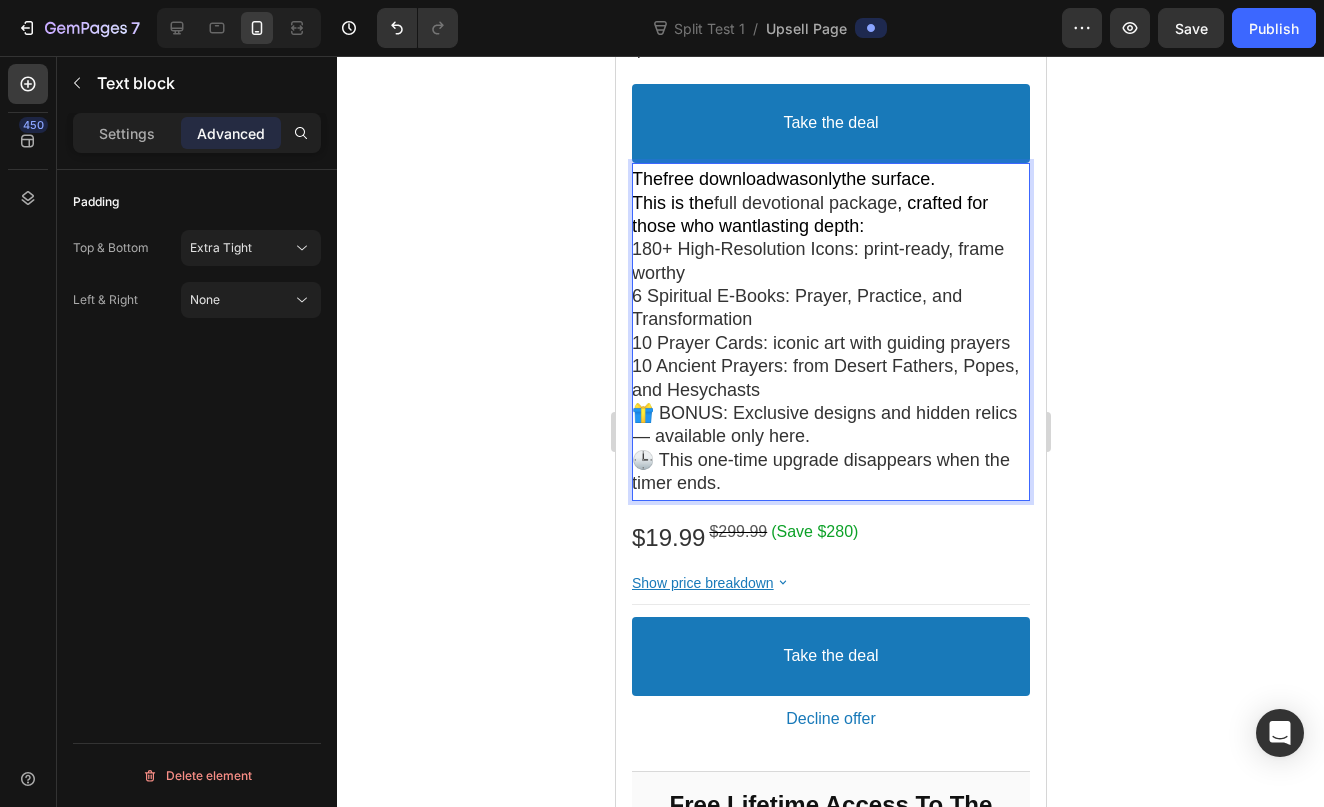 click on "🎁 BONUS: Exclusive designs and hidden relics — available only here." at bounding box center (830, 425) 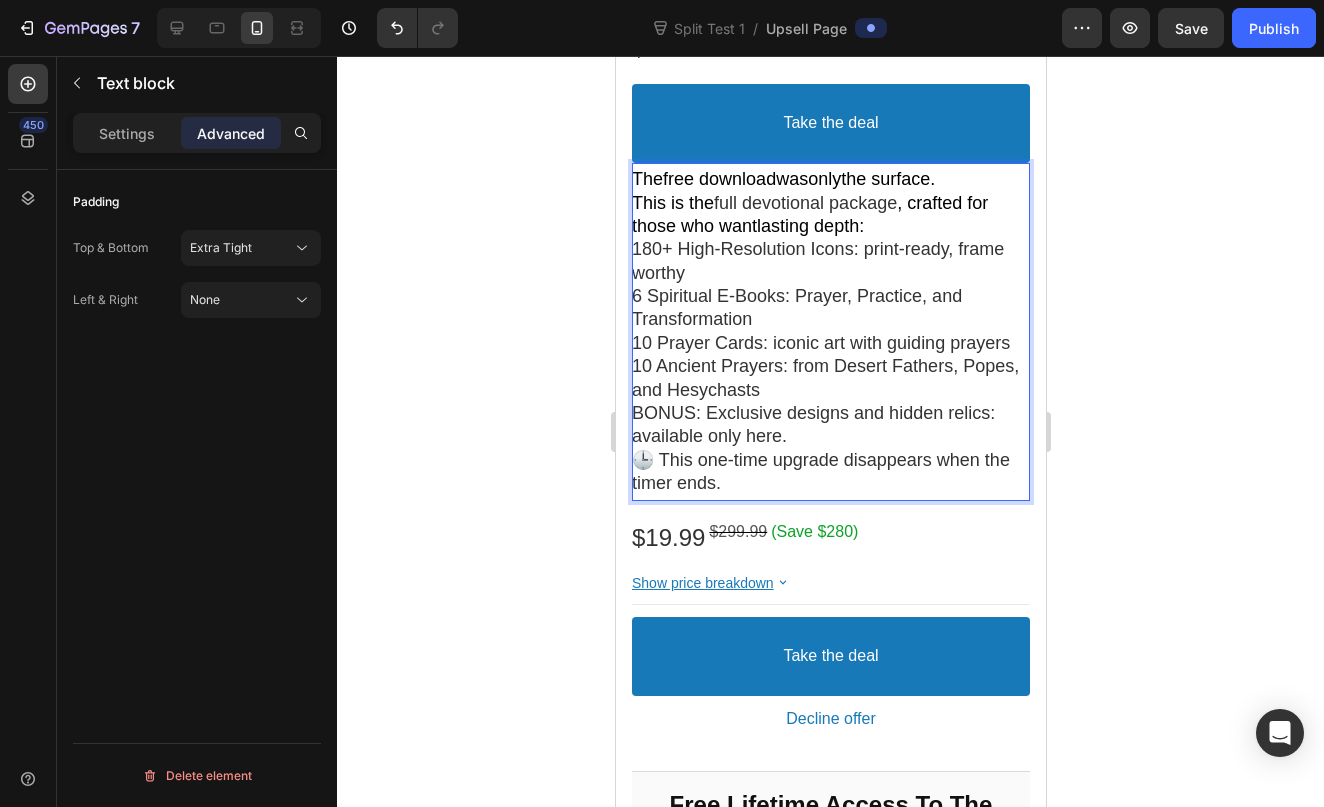 click on "🕒 This one-time upgrade disappears when the timer ends." at bounding box center [830, 472] 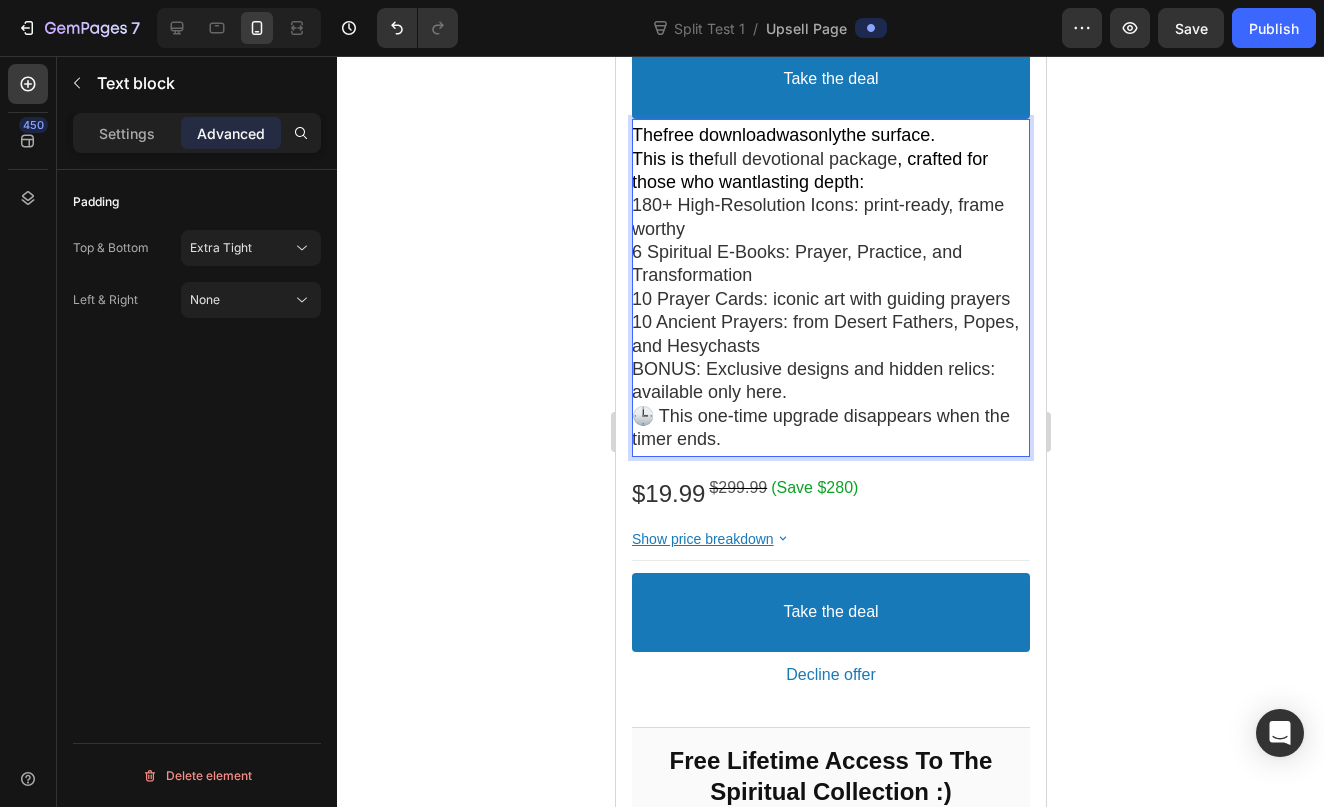 scroll, scrollTop: 951, scrollLeft: 0, axis: vertical 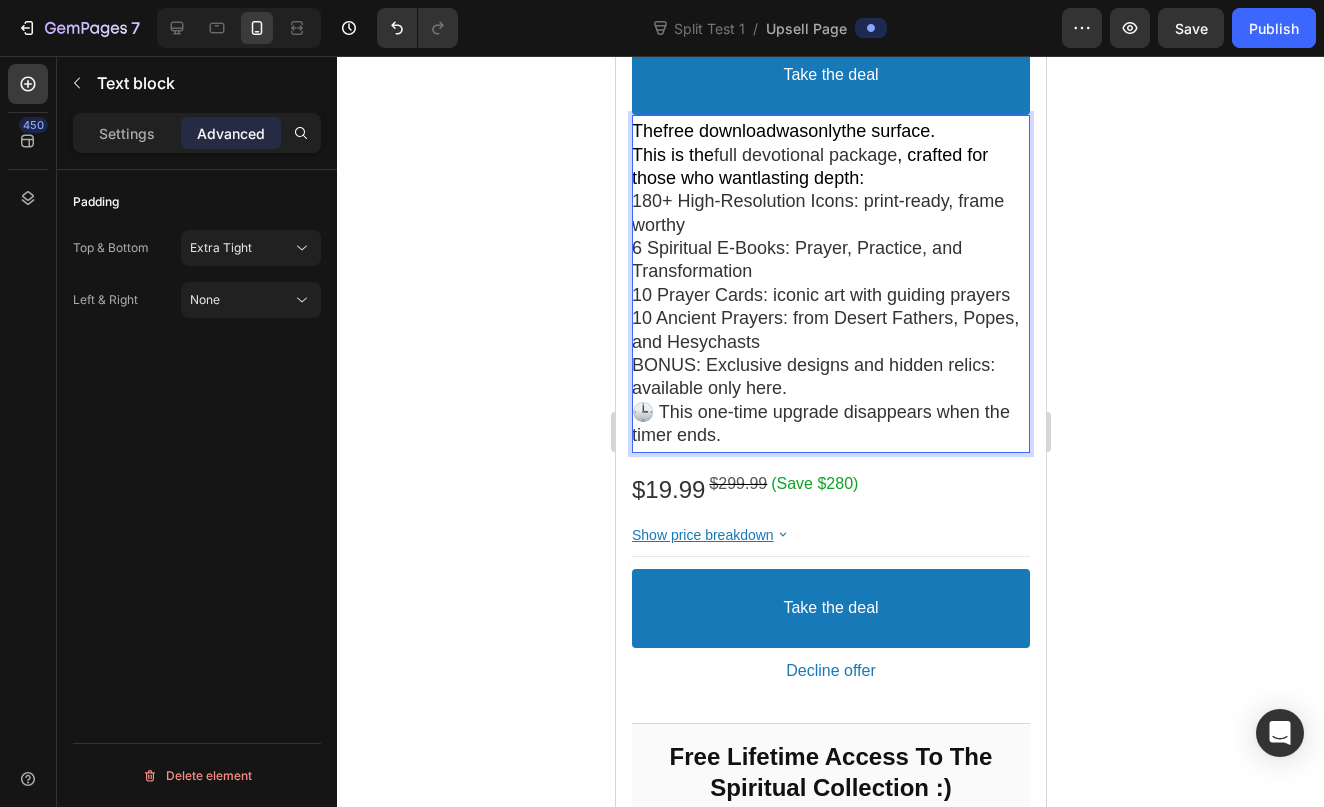 click on "🕒 This one-time upgrade disappears when the timer ends." at bounding box center (830, 424) 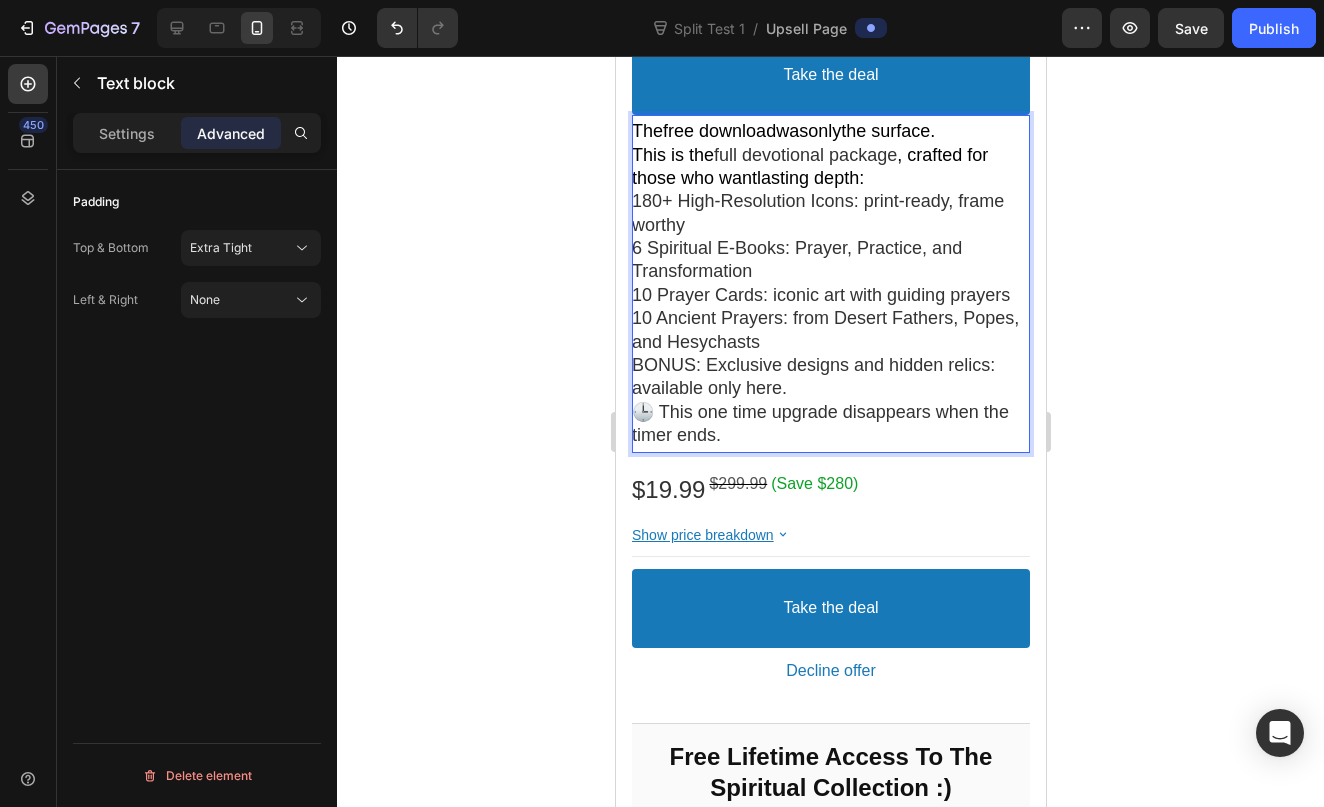 click on "🕒 This one time upgrade disappears when the timer ends." at bounding box center (830, 424) 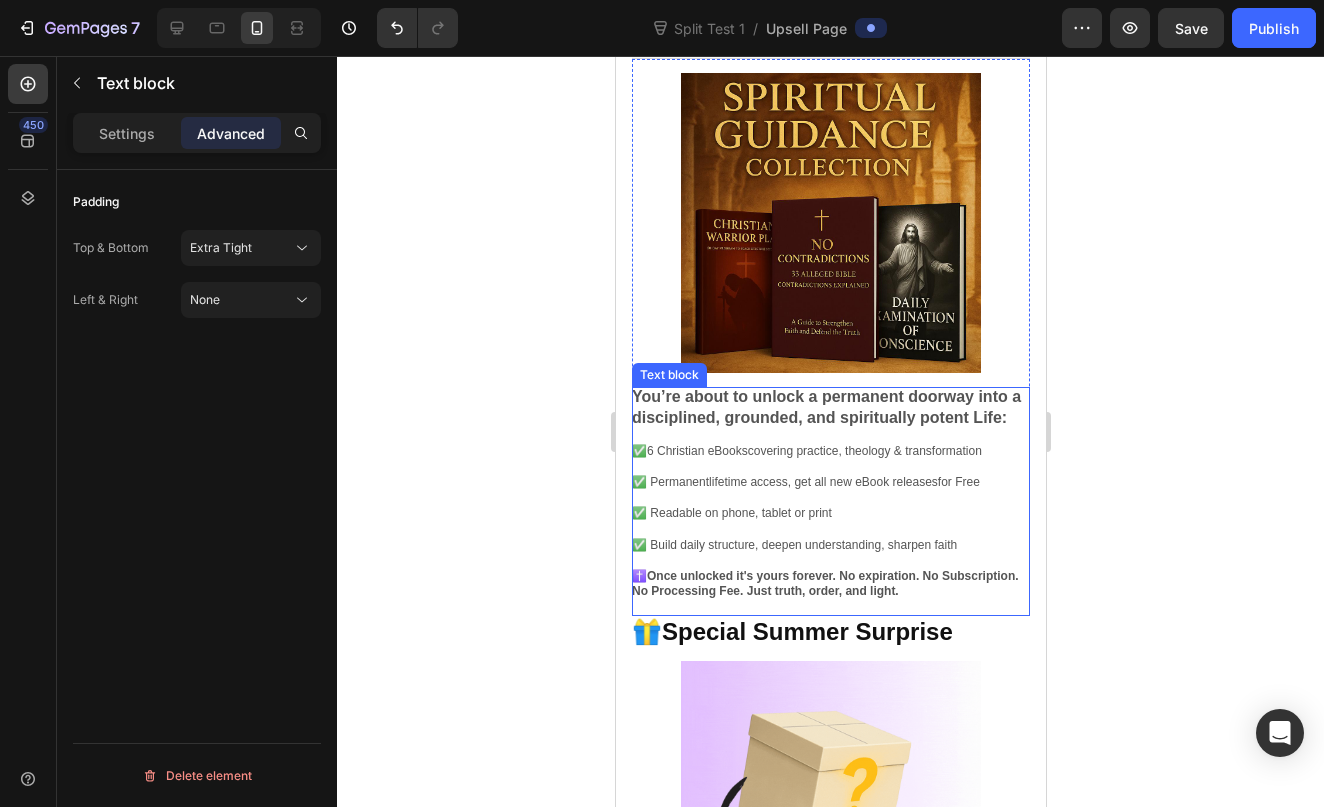 scroll, scrollTop: 1780, scrollLeft: 0, axis: vertical 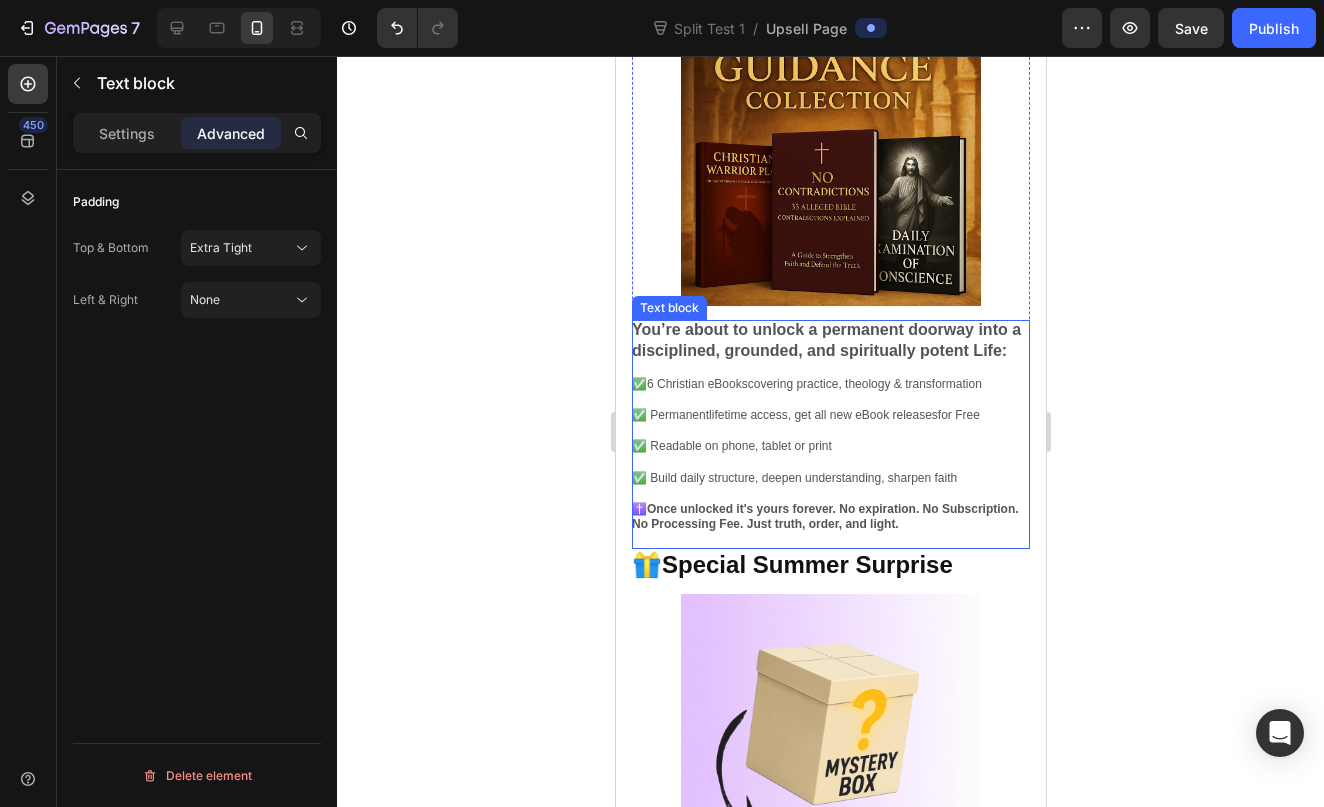 click on "✅  6 Christian eBooks  covering practice, theology & transformation" at bounding box center (830, 385) 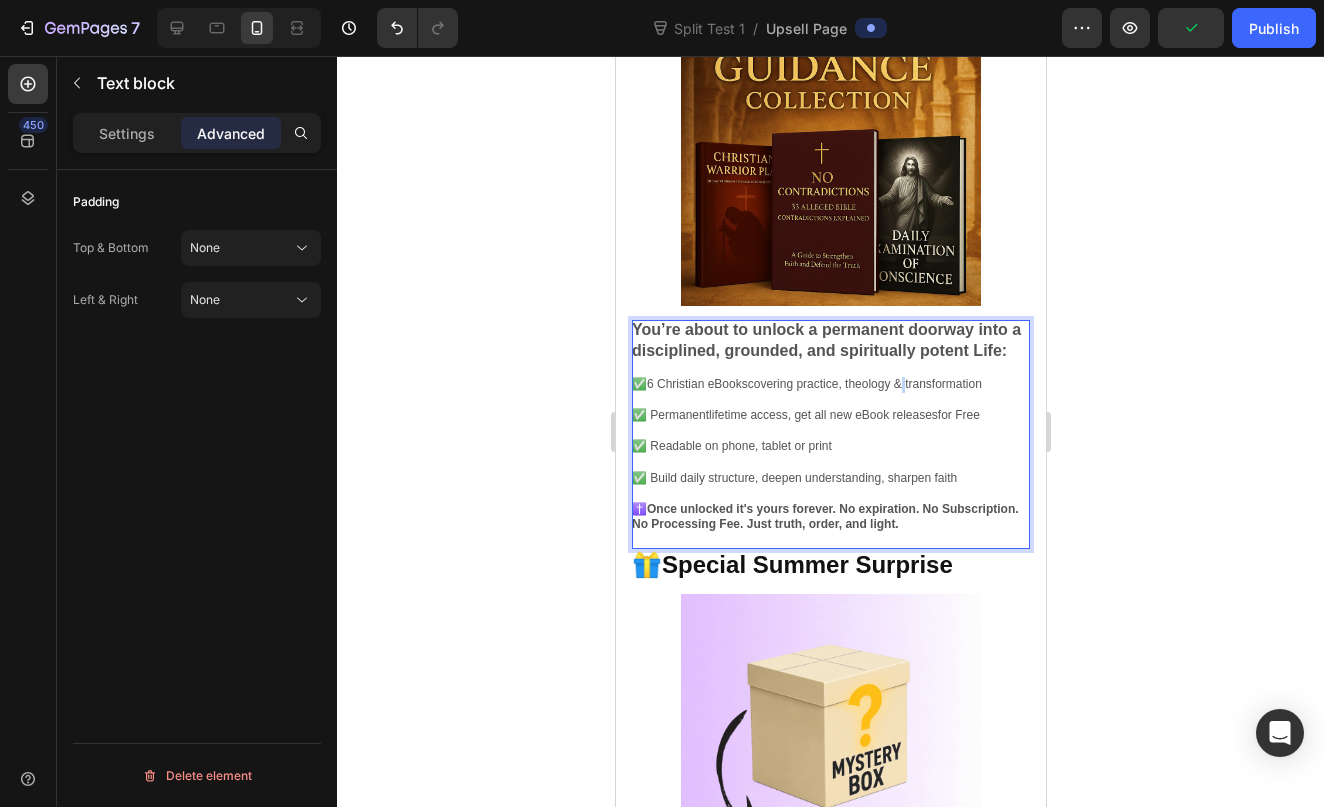 click on "✅  6 Christian eBooks  covering practice, theology & transformation" at bounding box center (830, 385) 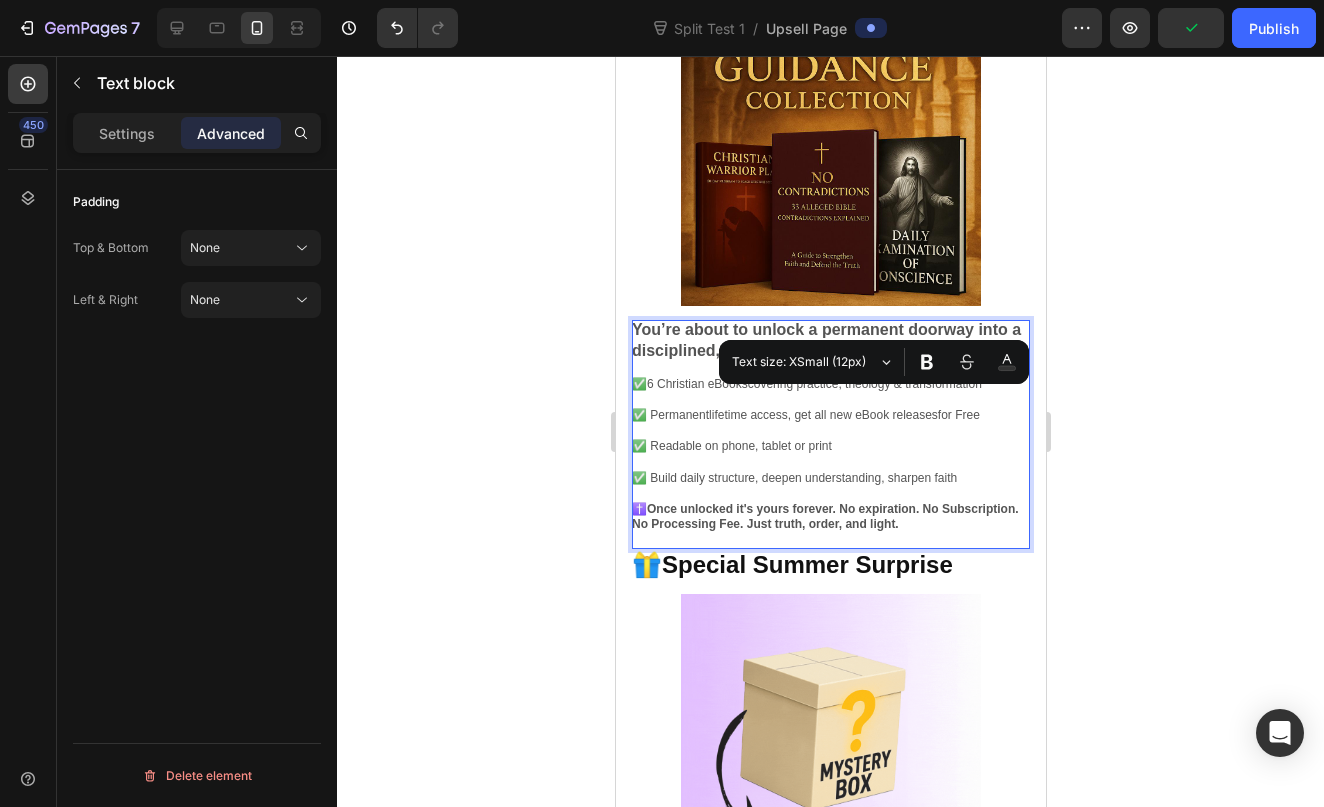 click at bounding box center (830, 463) 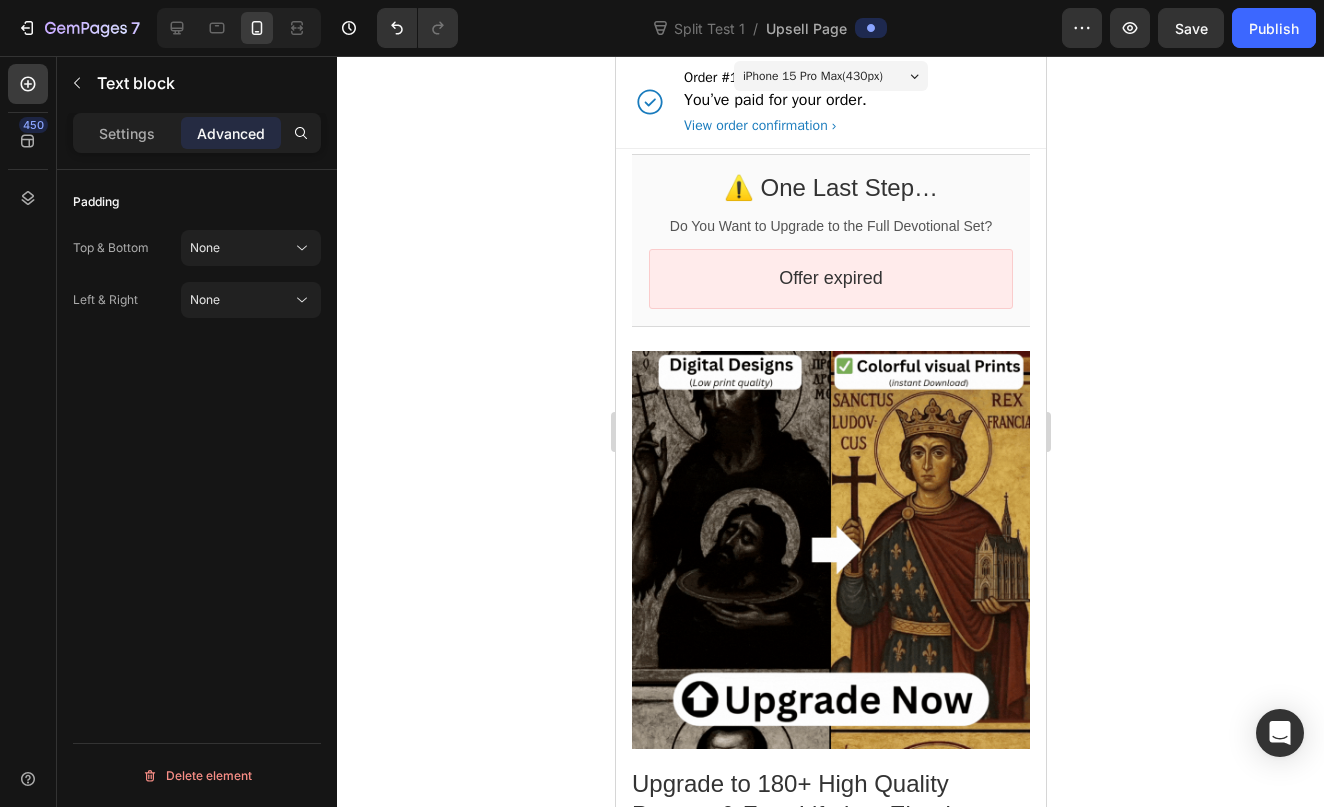 scroll, scrollTop: 0, scrollLeft: 0, axis: both 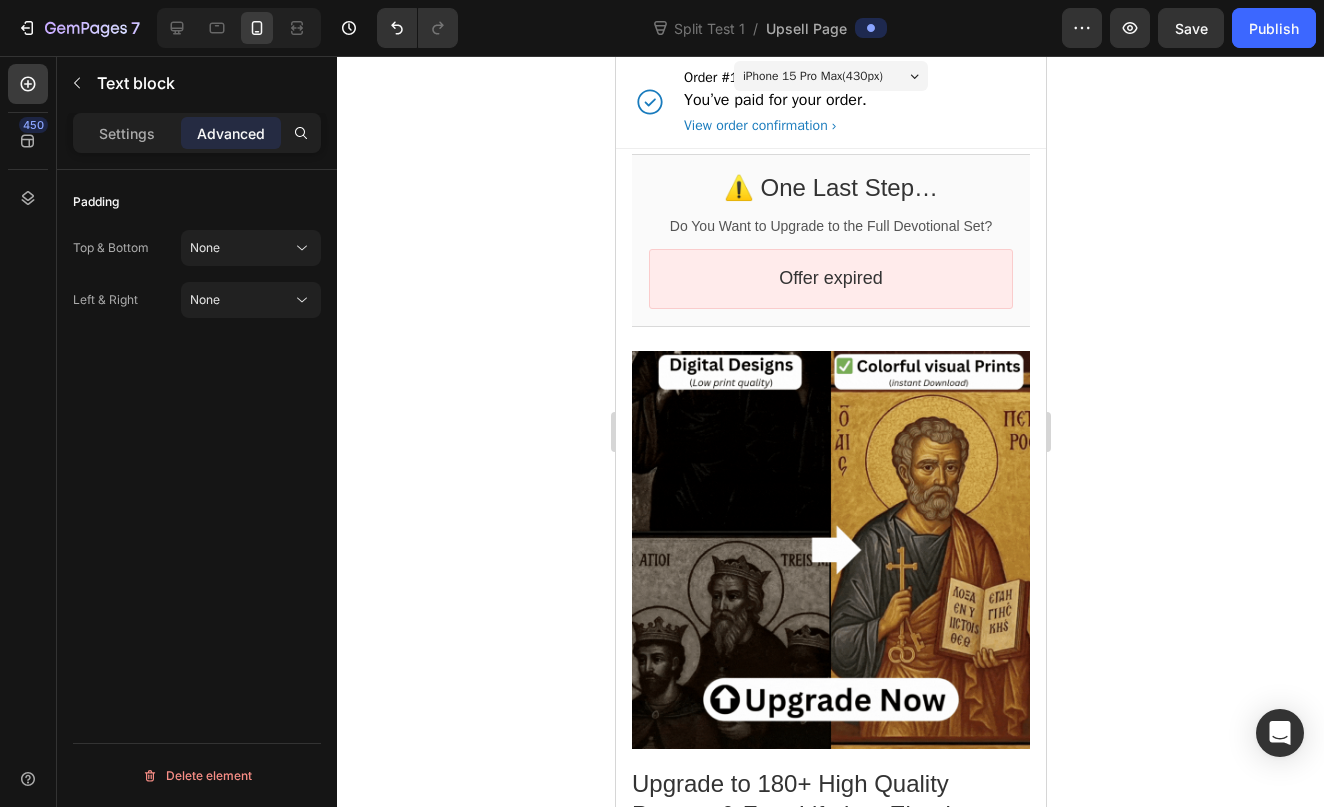 click 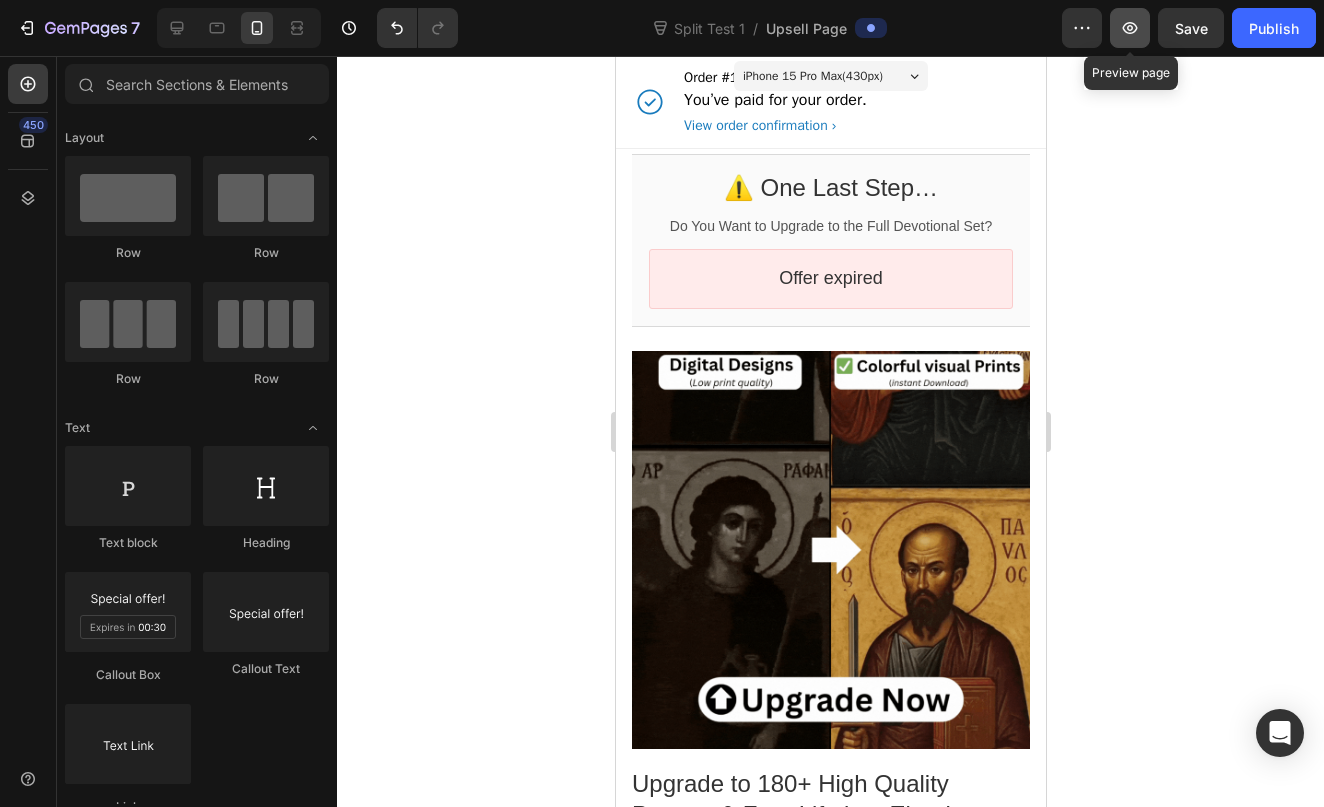 click 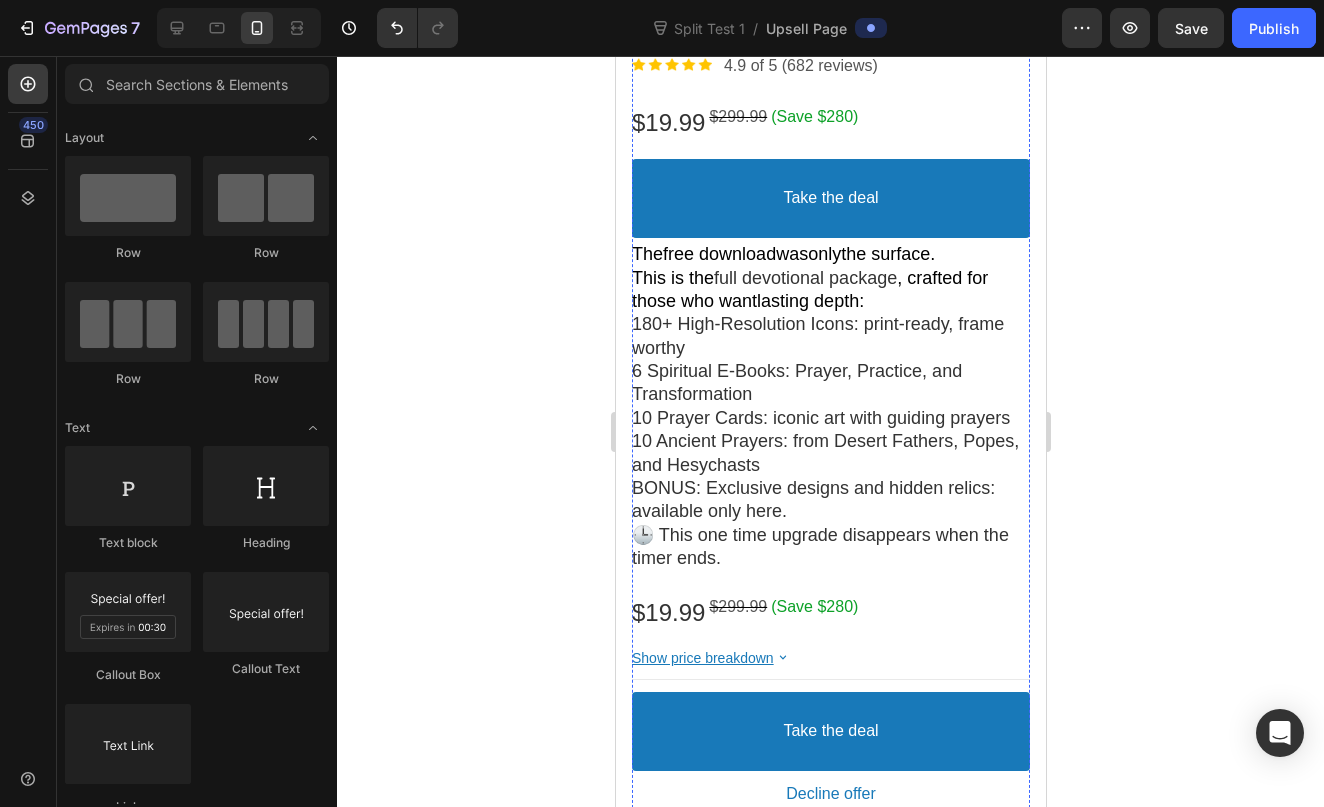 scroll, scrollTop: 830, scrollLeft: 0, axis: vertical 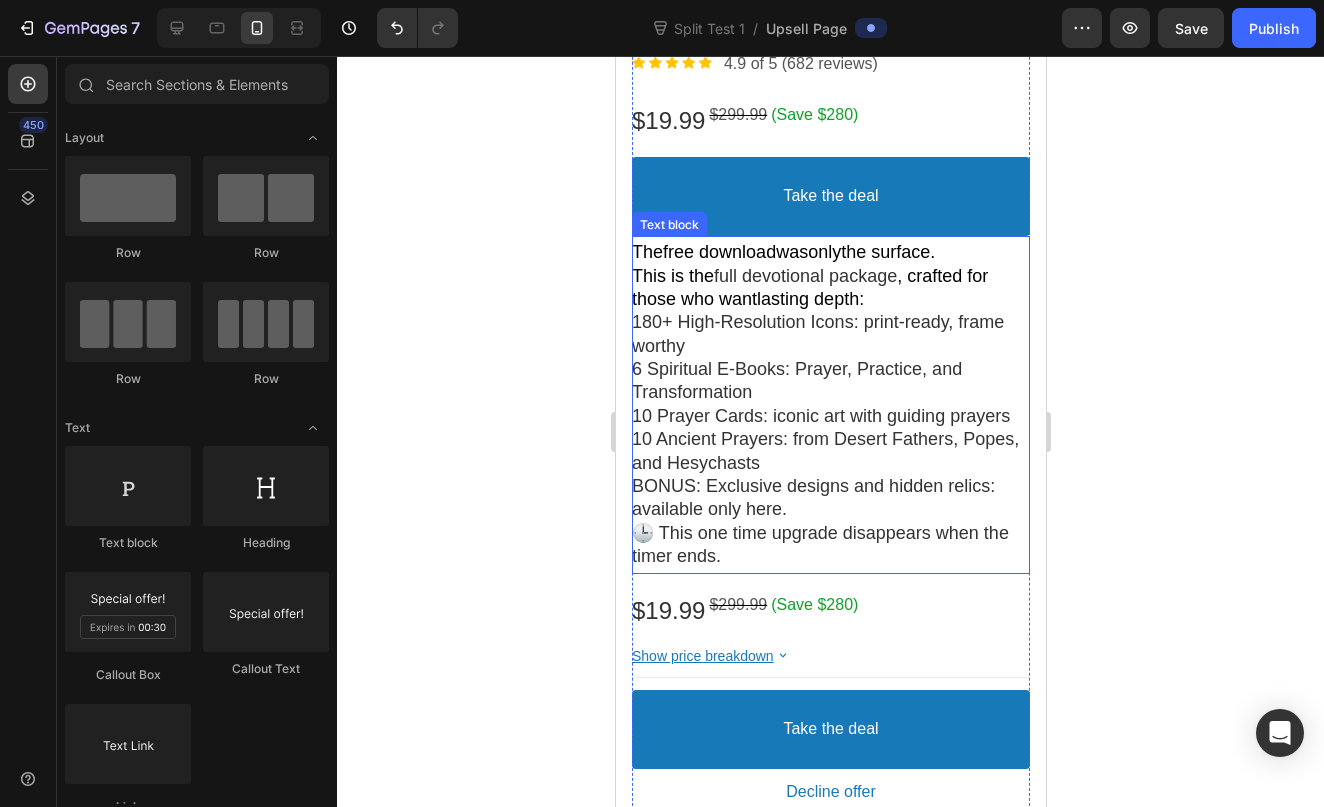 click on "10 Ancient Prayers: from Desert Fathers, Popes, and Hesychasts" at bounding box center (830, 451) 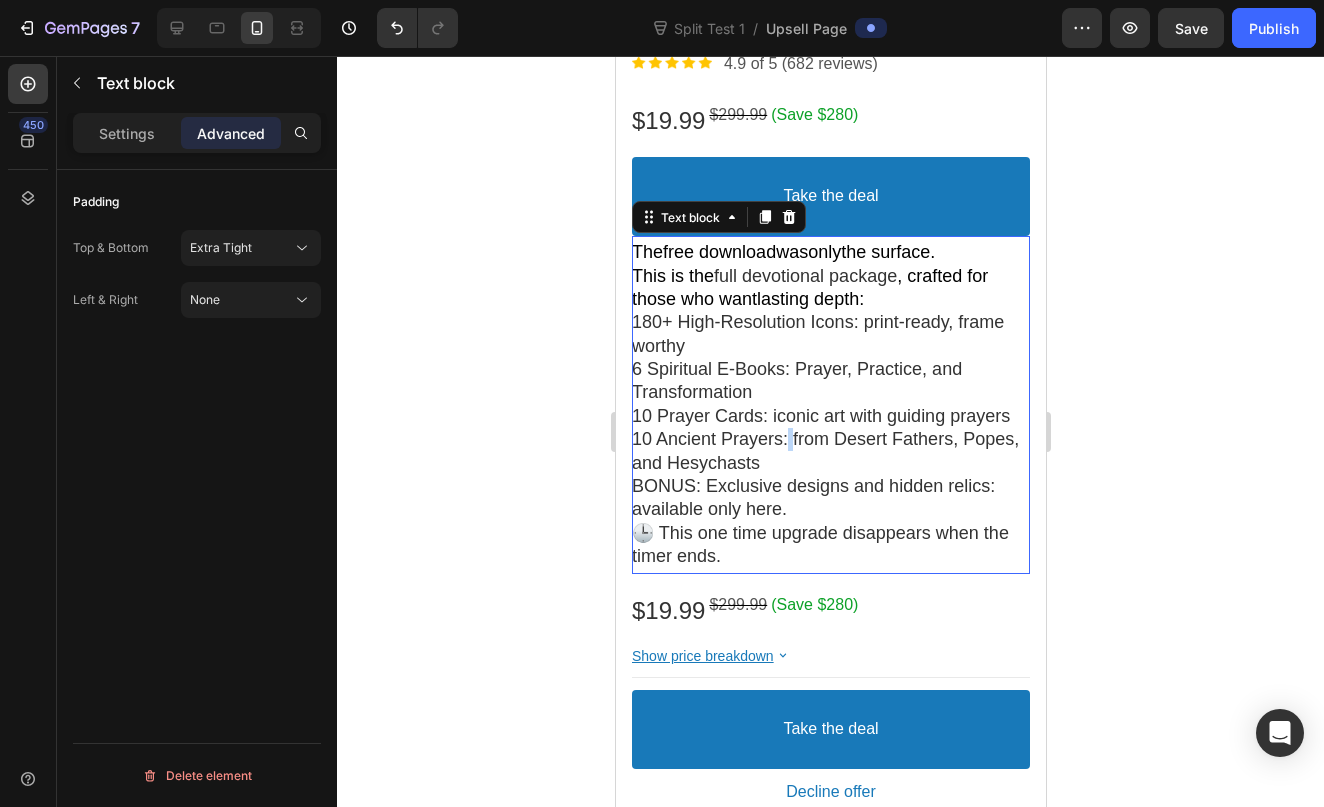 click on "10 Ancient Prayers: from Desert Fathers, Popes, and Hesychasts" at bounding box center (830, 451) 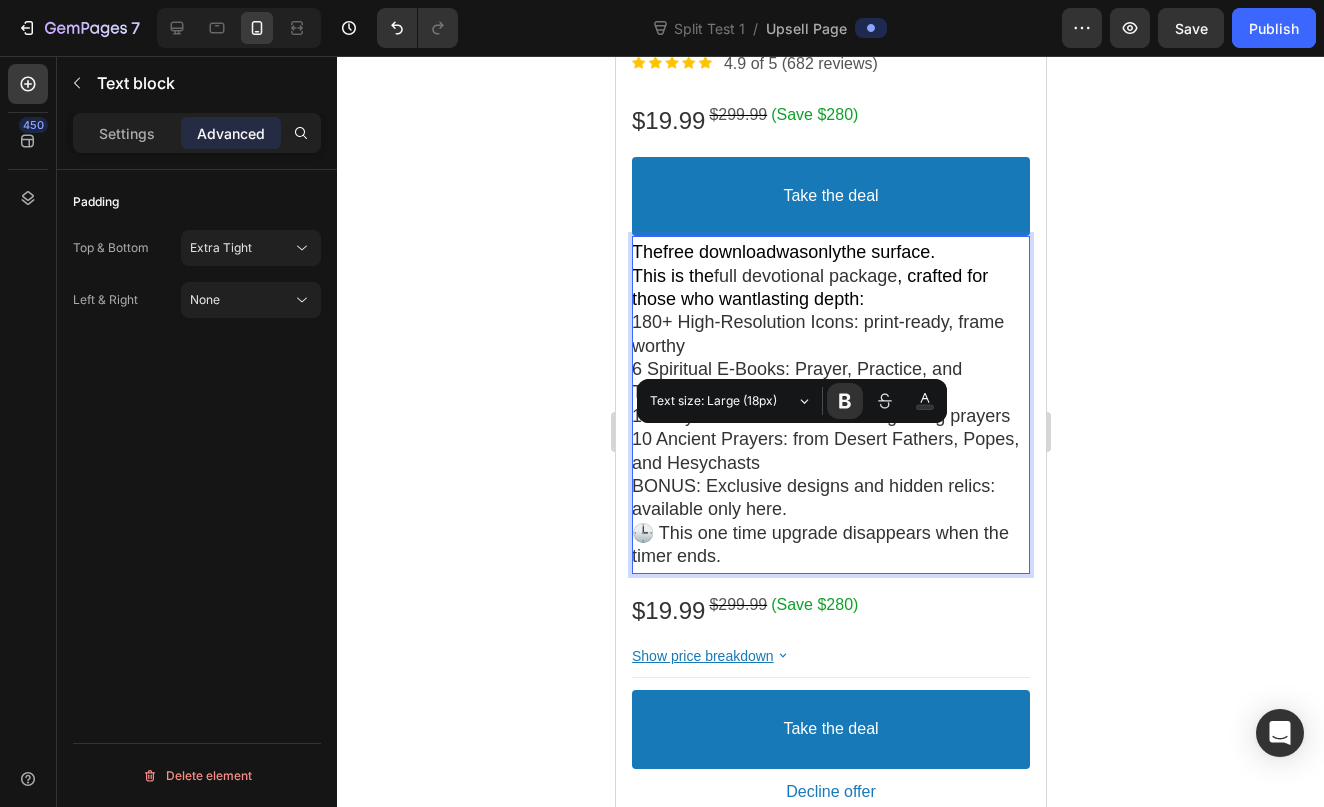 click on "10 Ancient Prayers: from Desert Fathers, Popes, and Hesychasts" at bounding box center (830, 451) 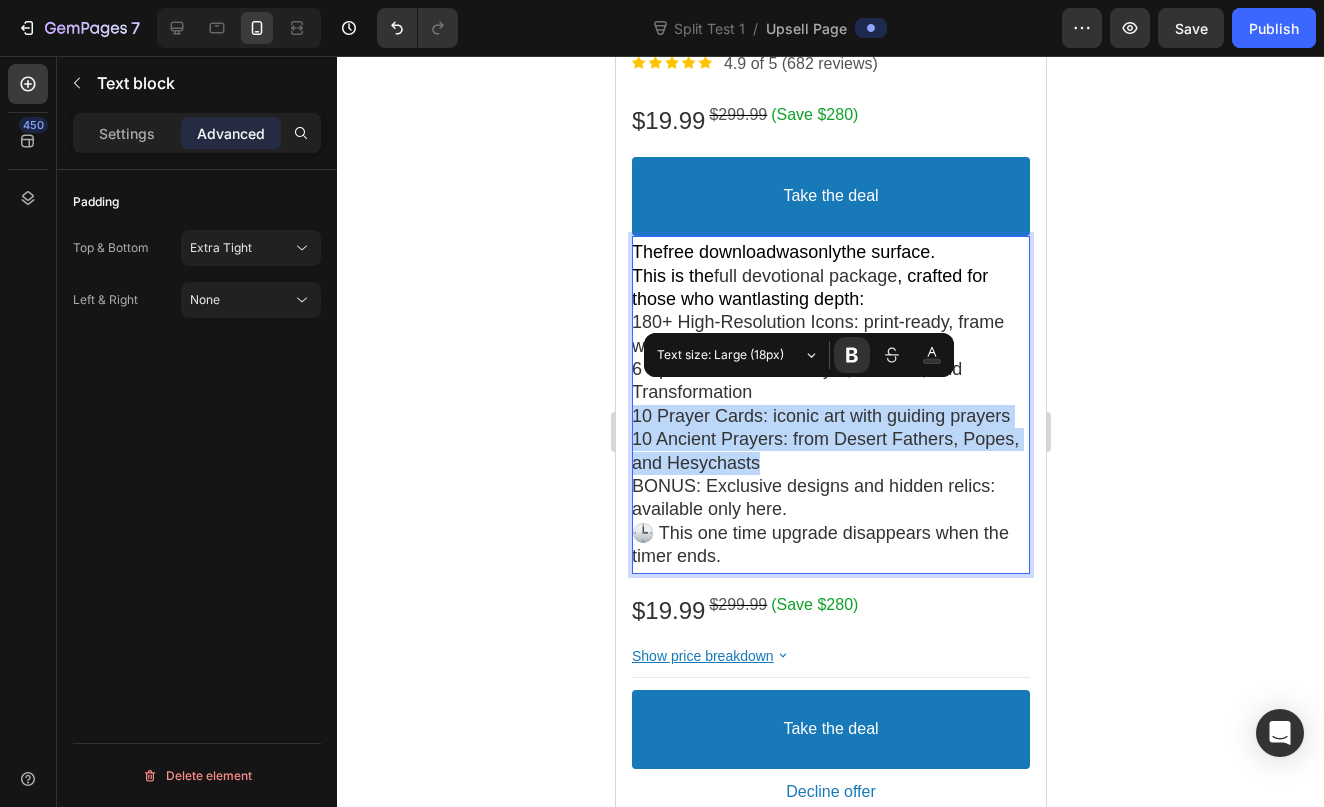 drag, startPoint x: 829, startPoint y: 459, endPoint x: 632, endPoint y: 395, distance: 207.13522 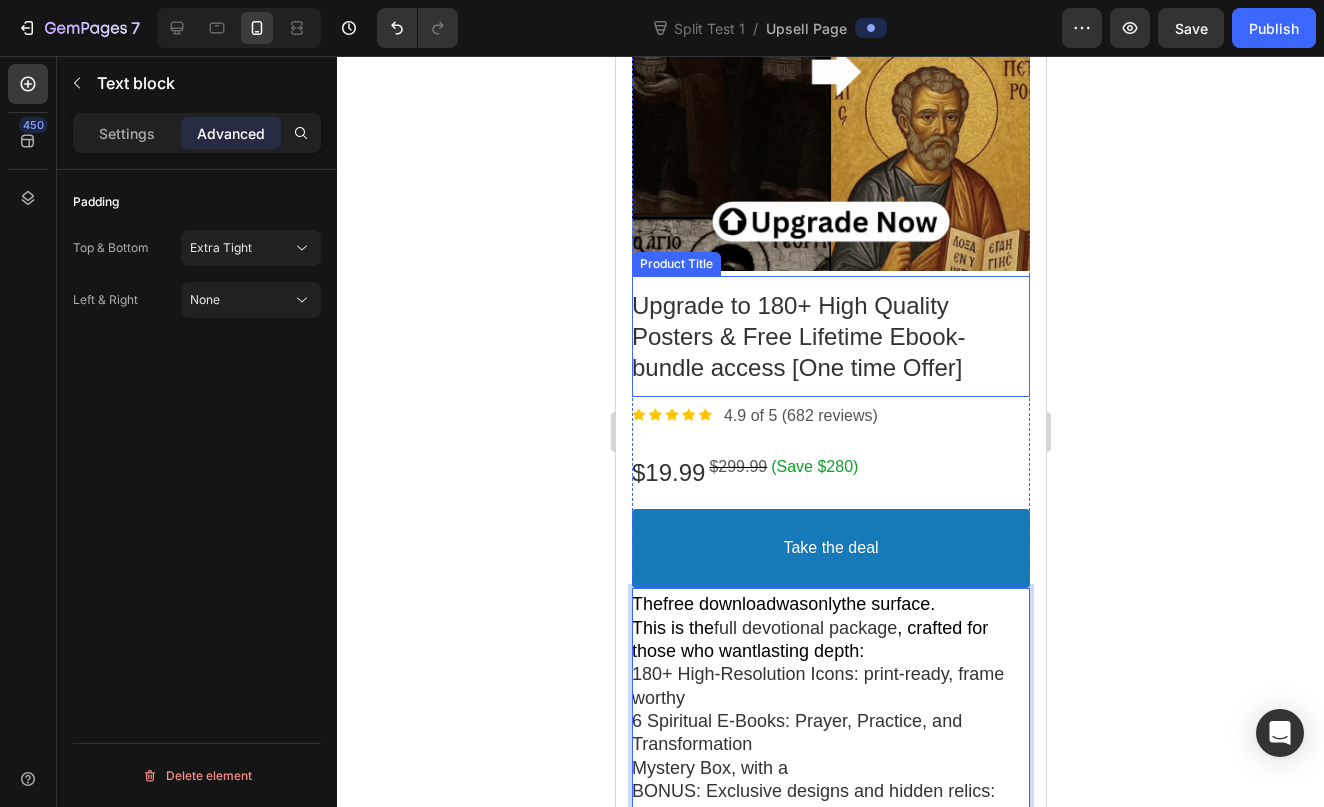 scroll, scrollTop: 487, scrollLeft: 0, axis: vertical 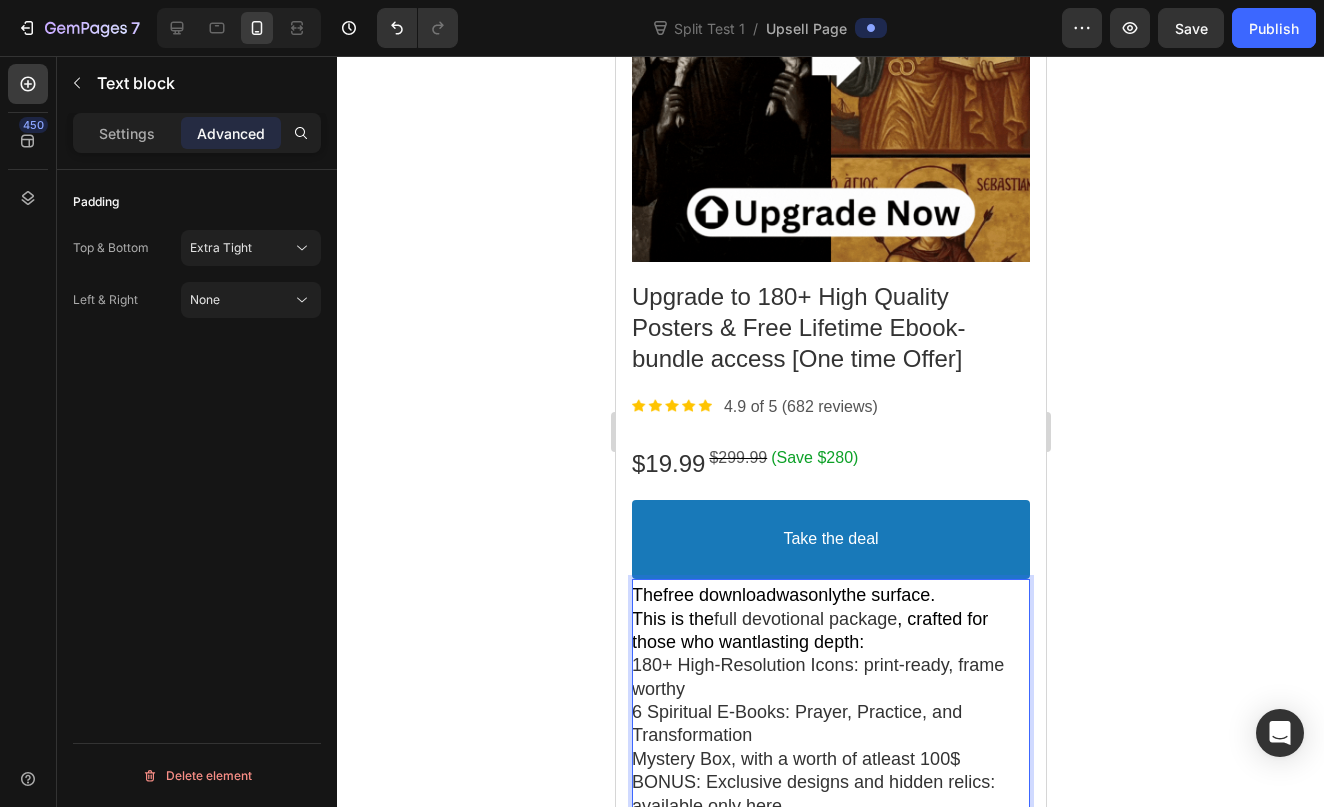 click 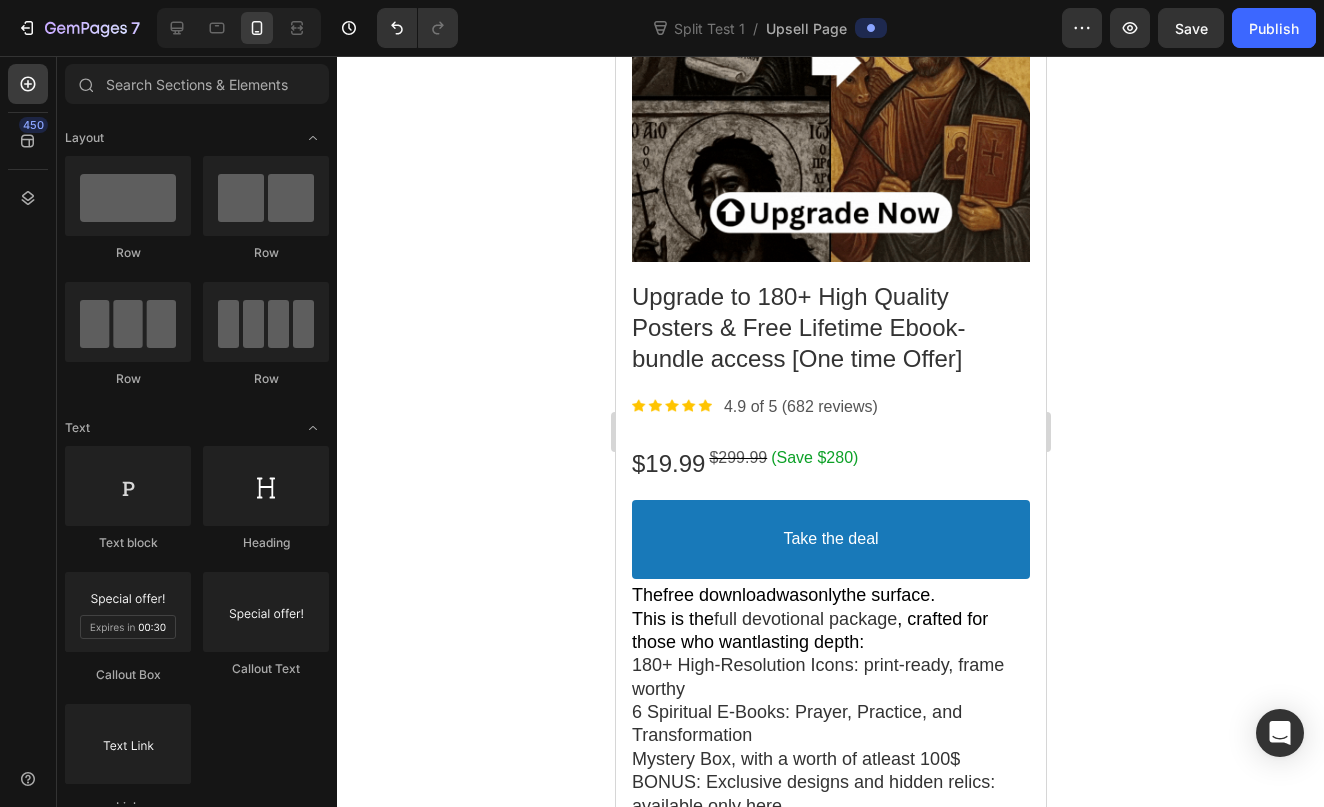 click 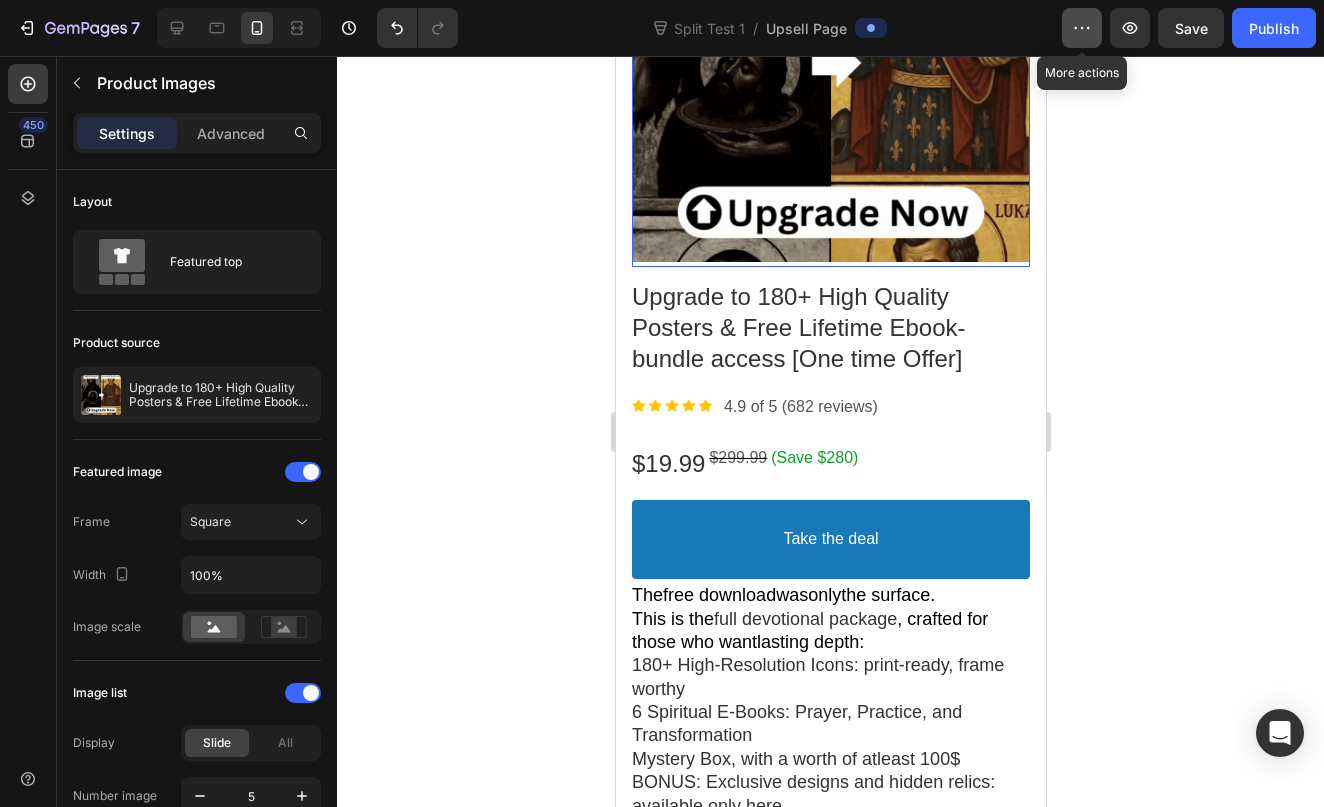 click 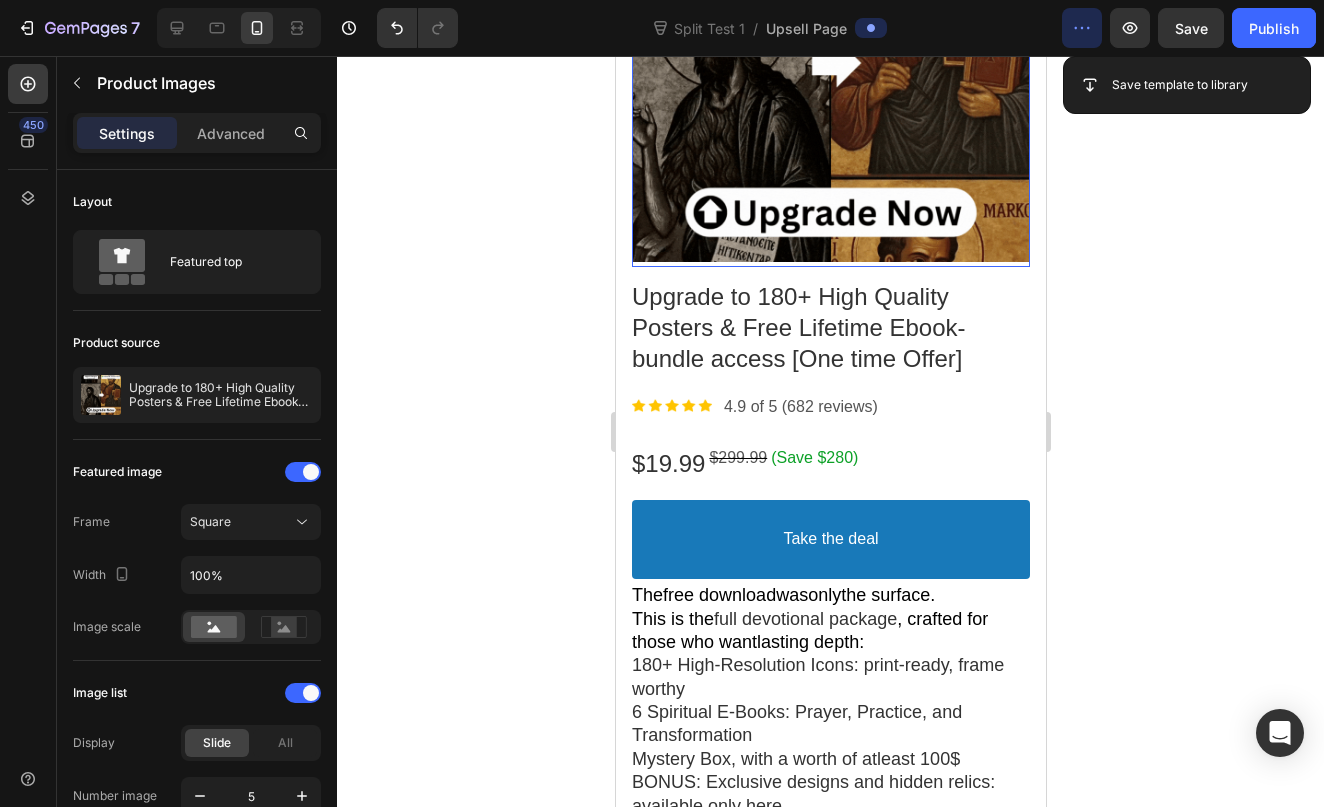 click 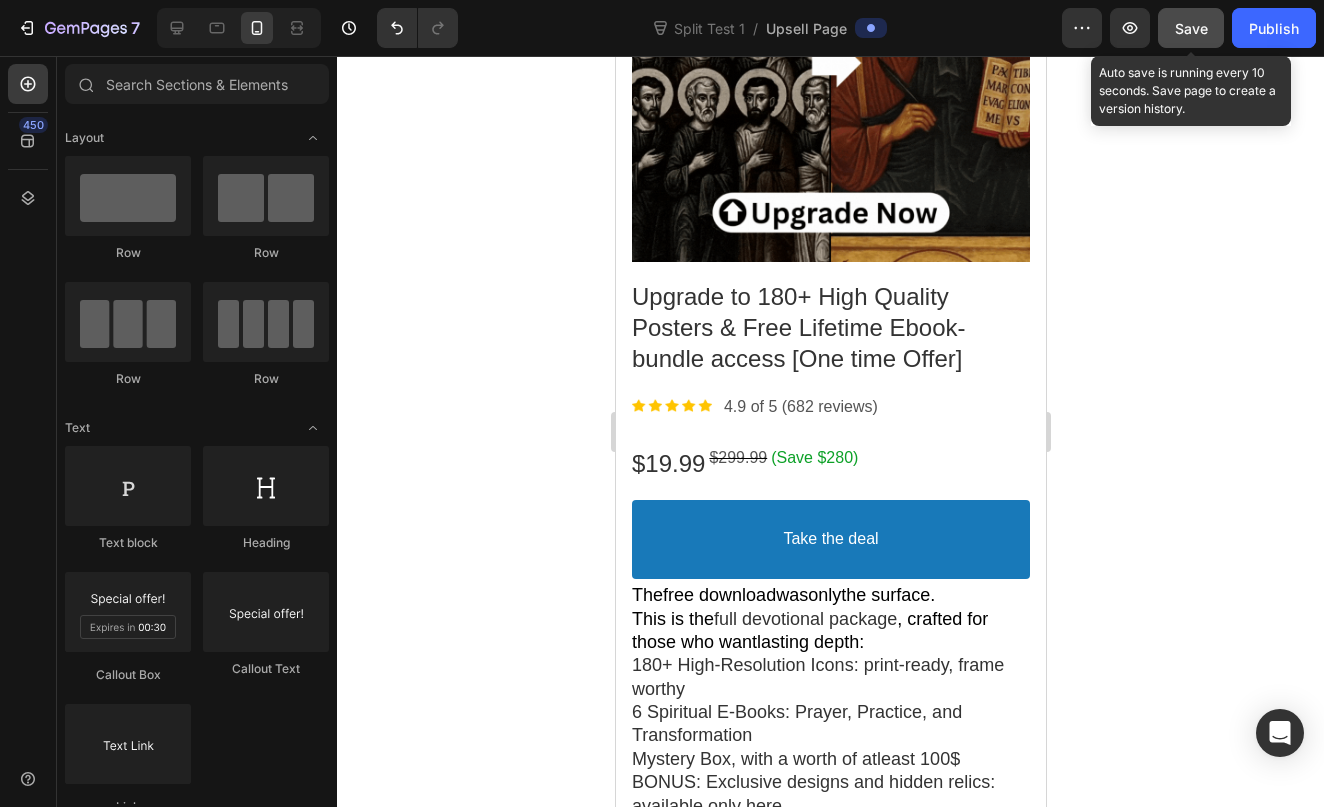 click on "Save" at bounding box center [1191, 28] 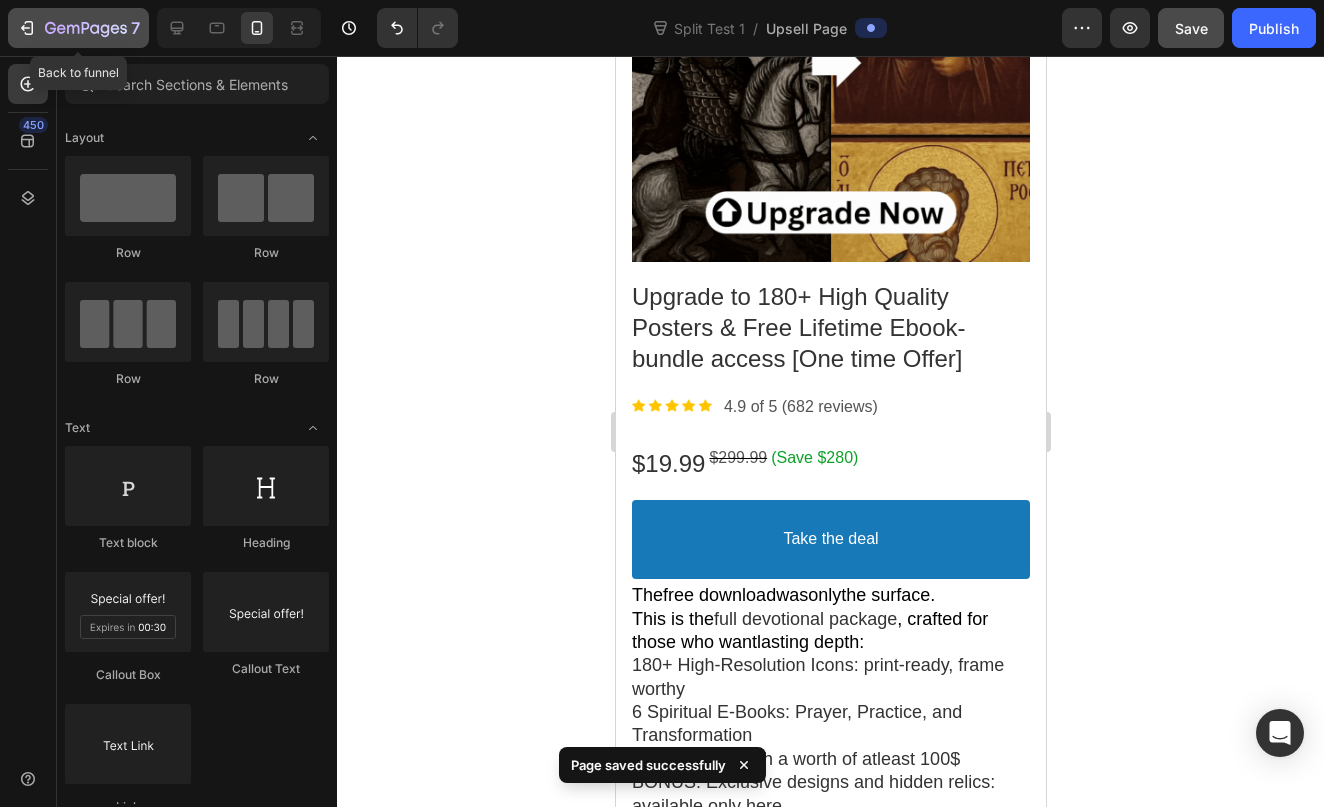 click on "7" at bounding box center [78, 28] 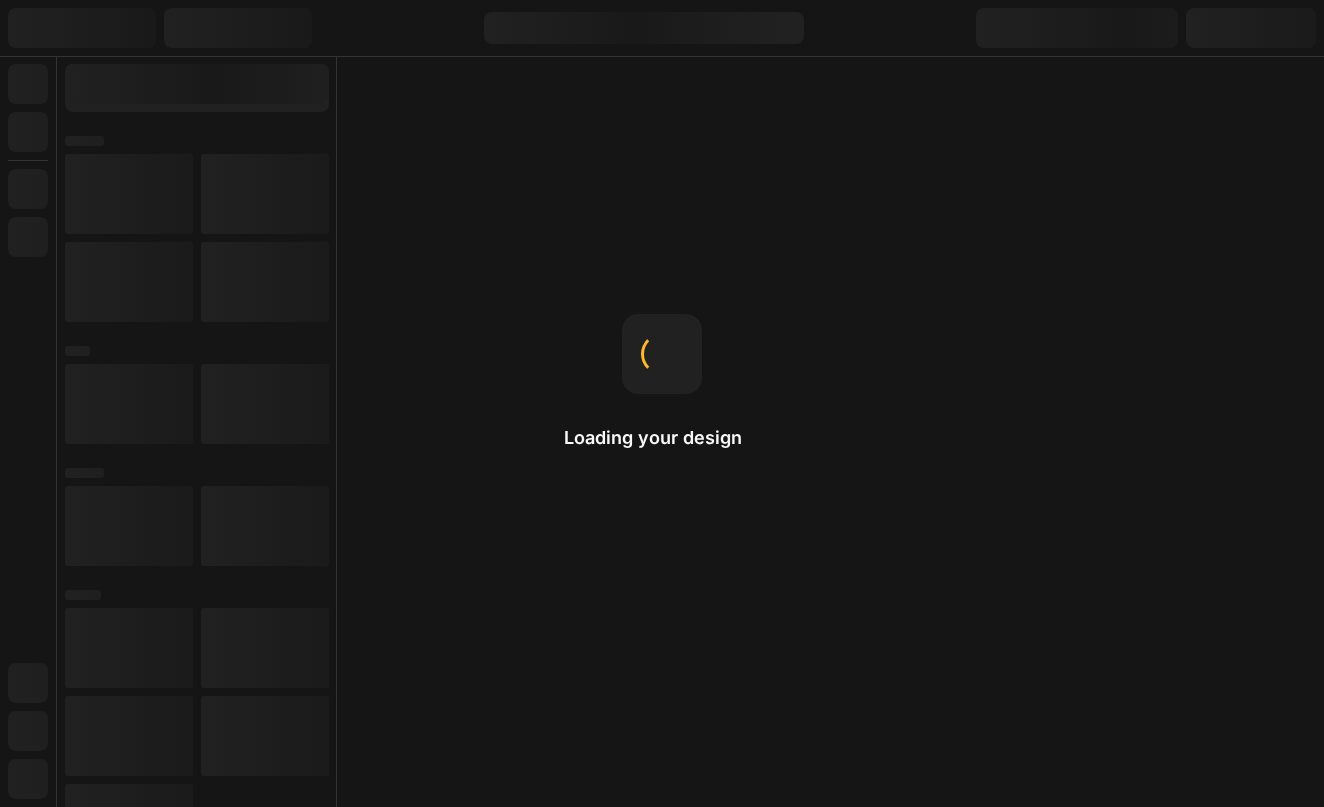 scroll, scrollTop: 0, scrollLeft: 0, axis: both 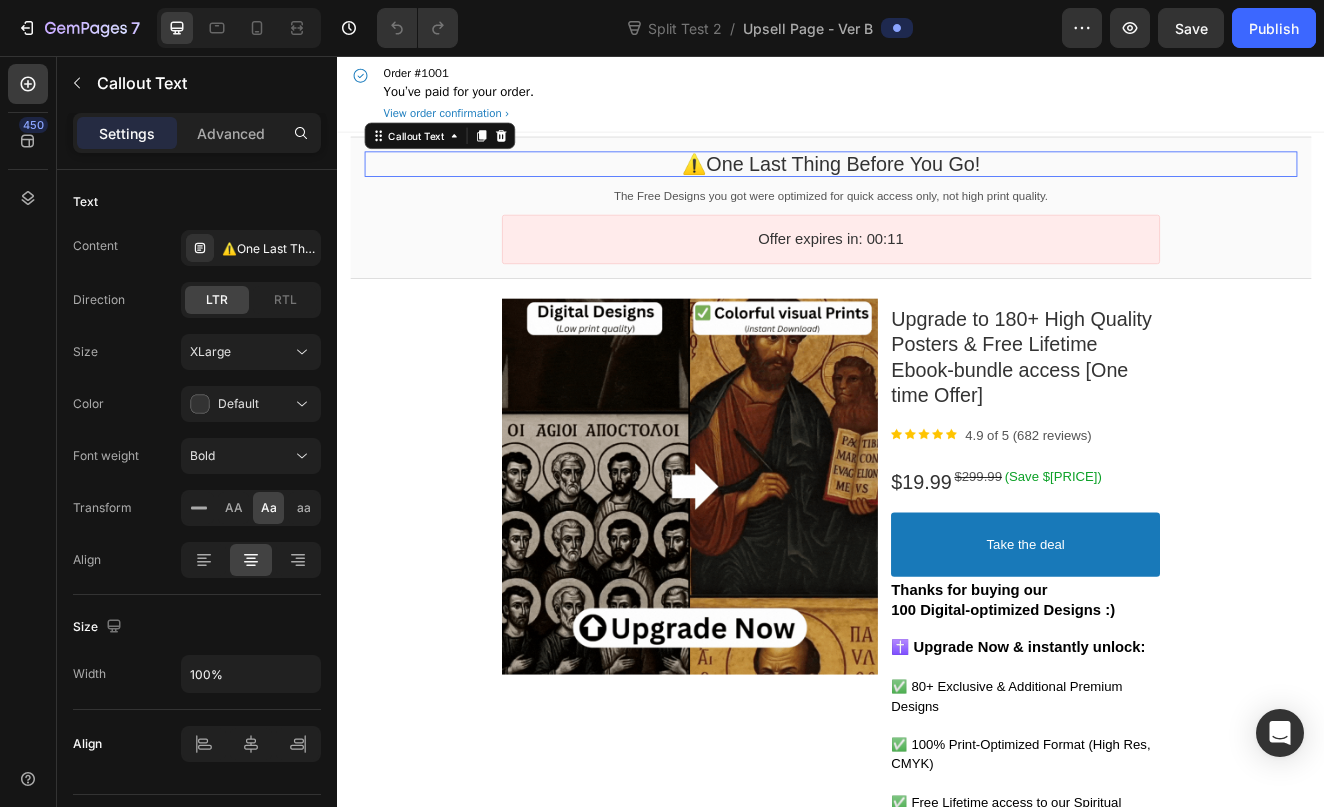 click on "⚠️one last thing before you go!" at bounding box center (936, 187) 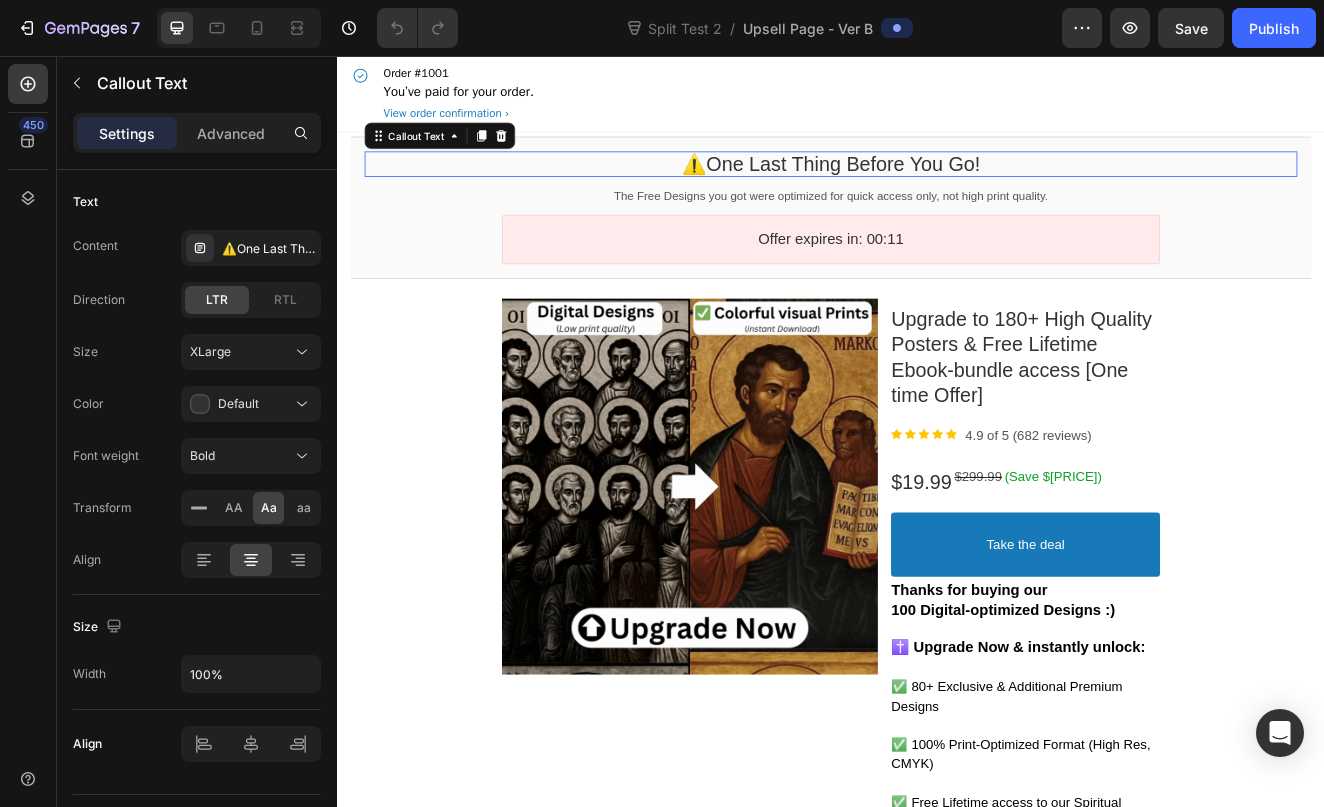 click on "⚠️one last thing before you go!" at bounding box center [936, 187] 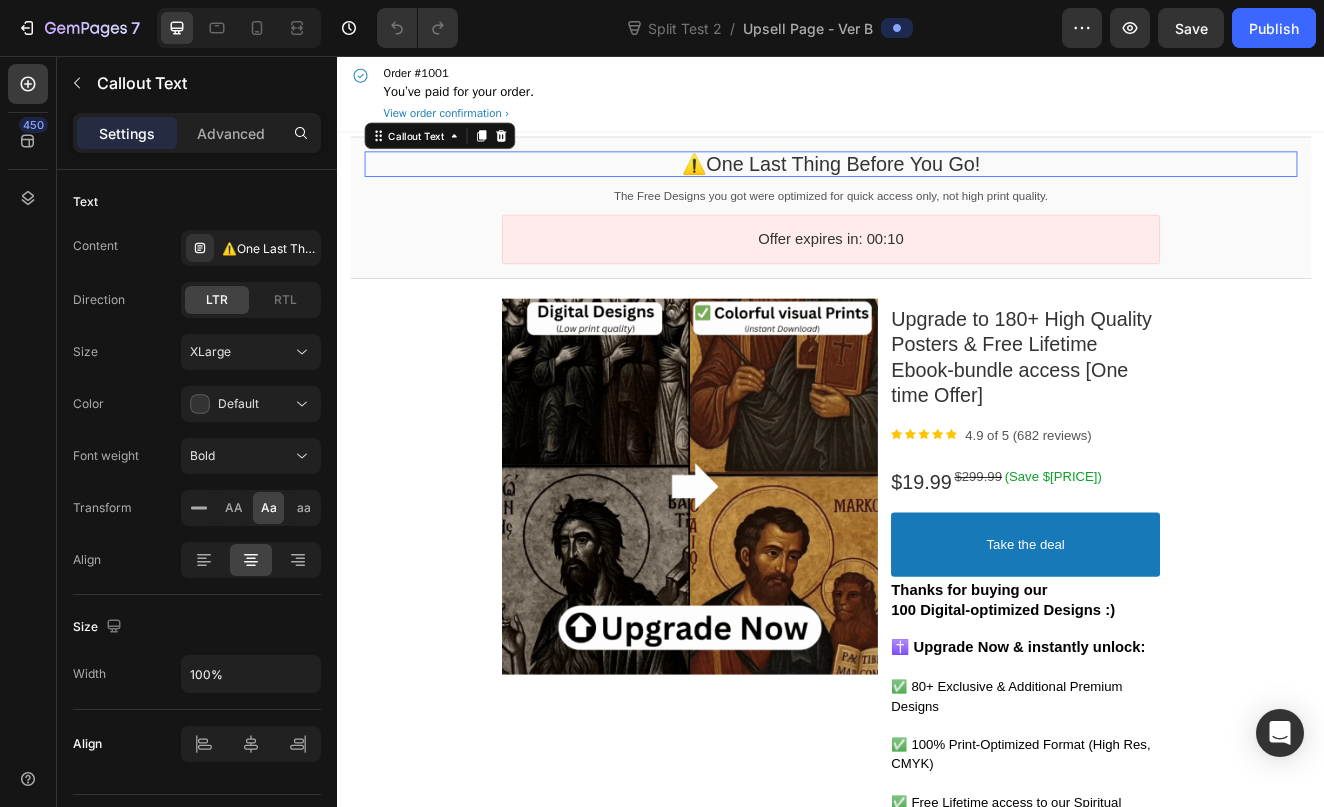 click on "⚠️one last thing before you go!" at bounding box center (936, 187) 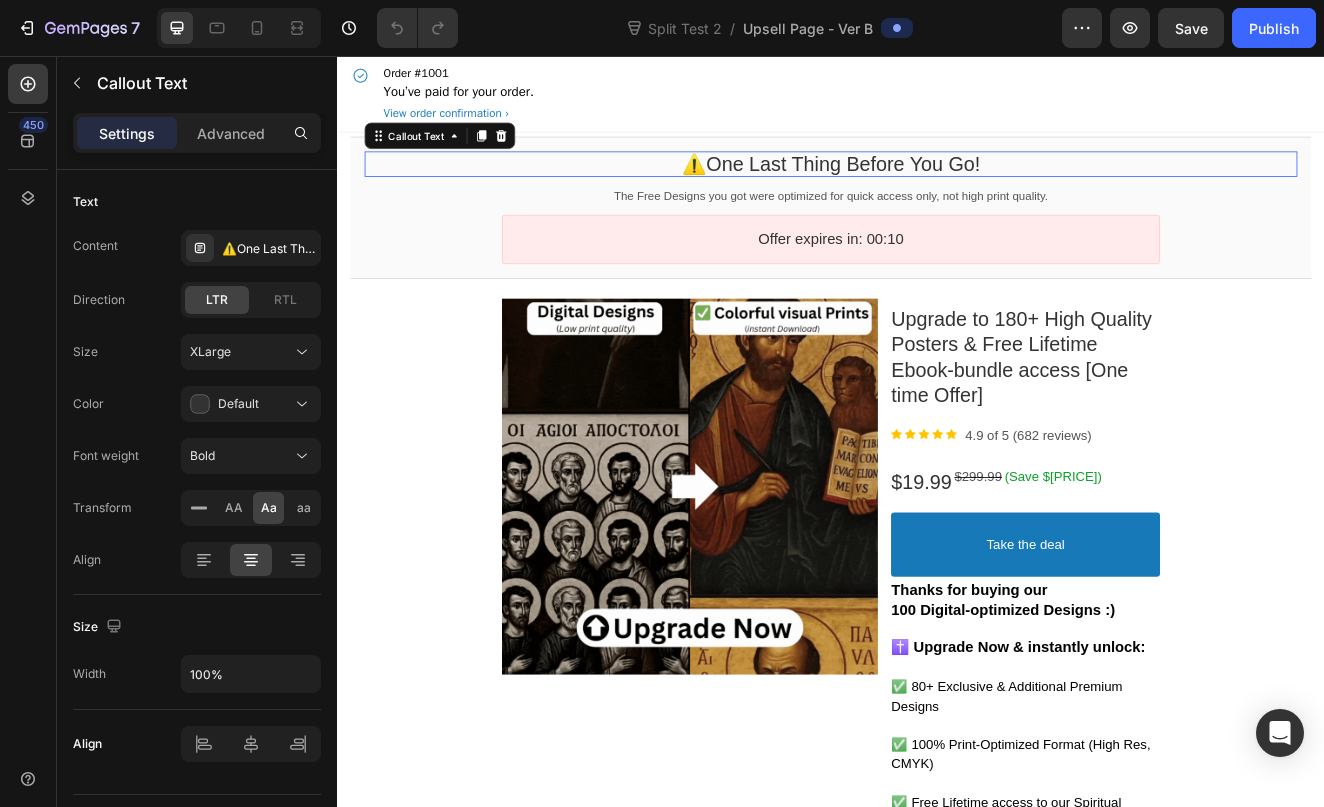 click on "⚠️one last thing before you go!" at bounding box center [936, 187] 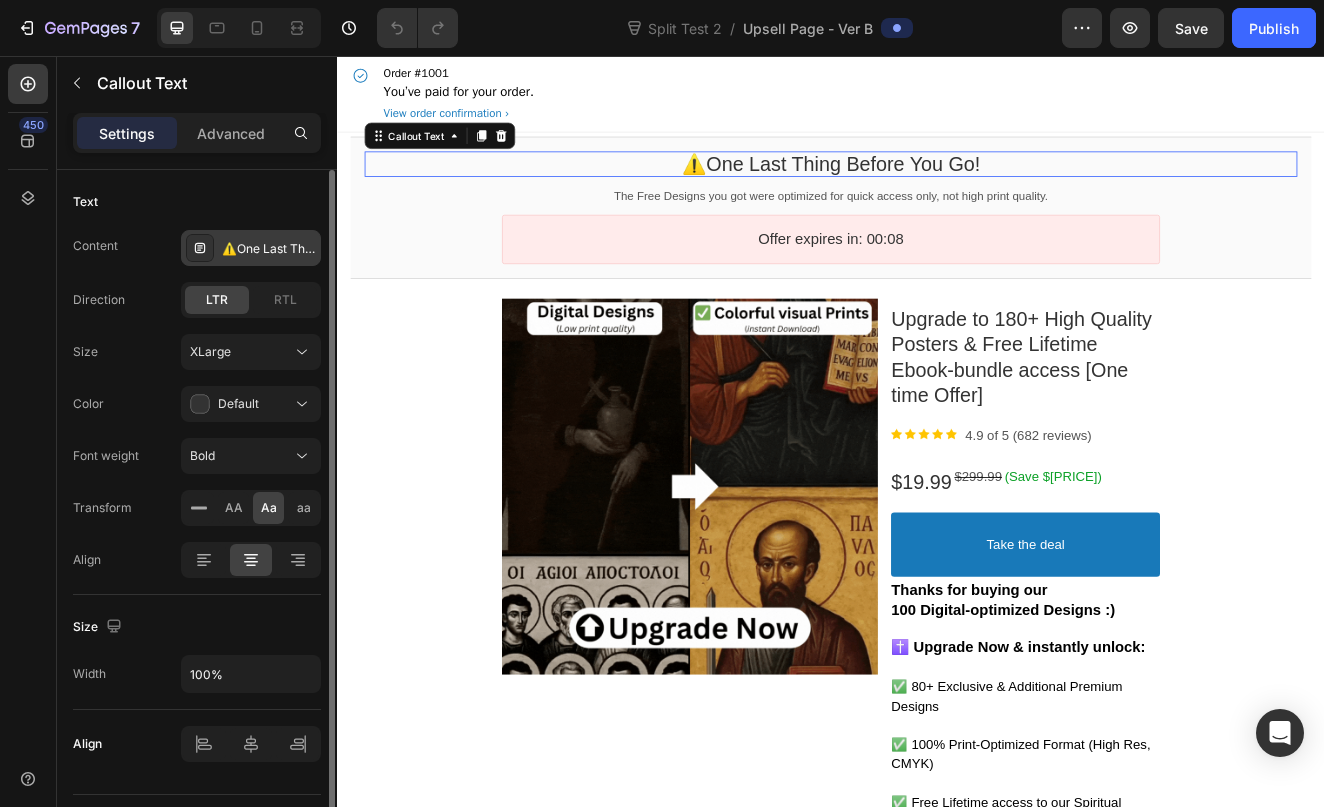 click on "⚠️One Last Thing Before You Go!" at bounding box center (269, 249) 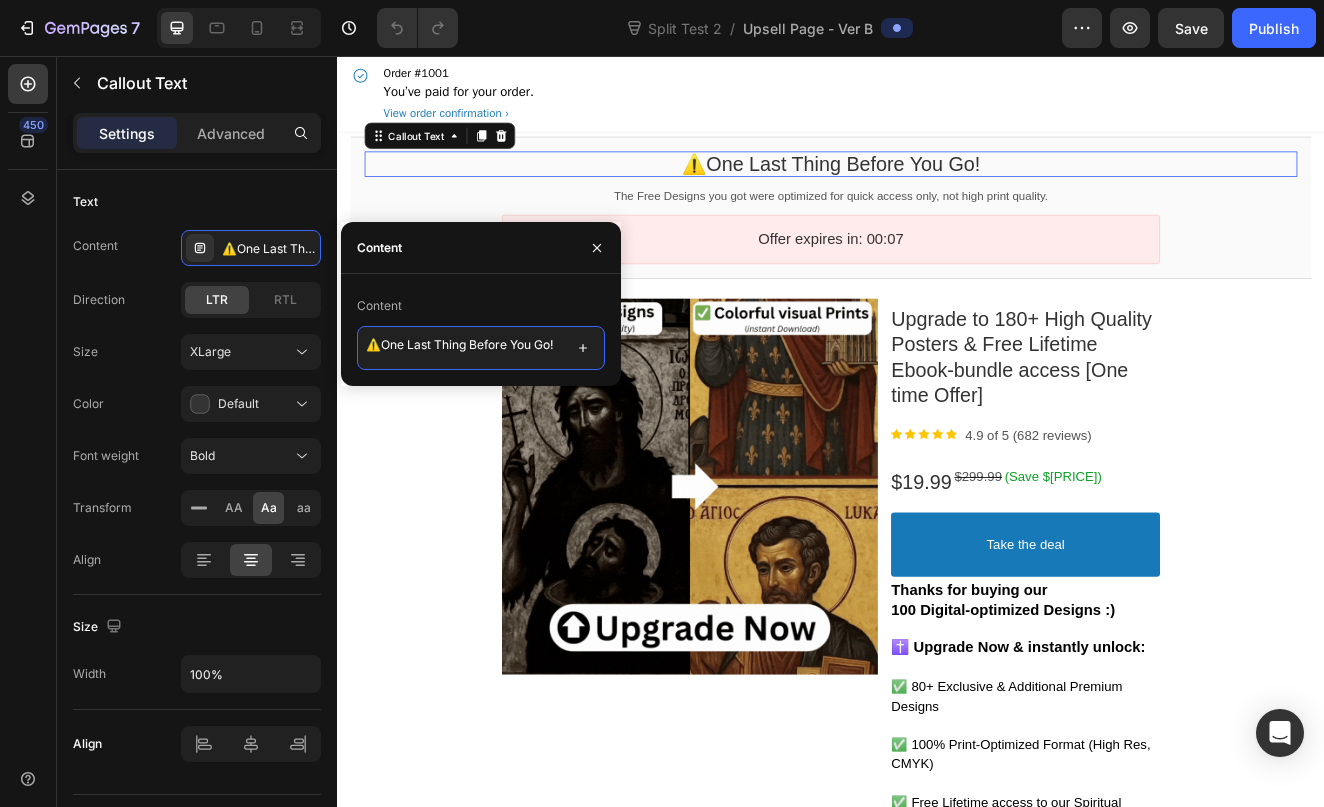 click on "⚠️One Last Thing Before You Go!" at bounding box center (481, 348) 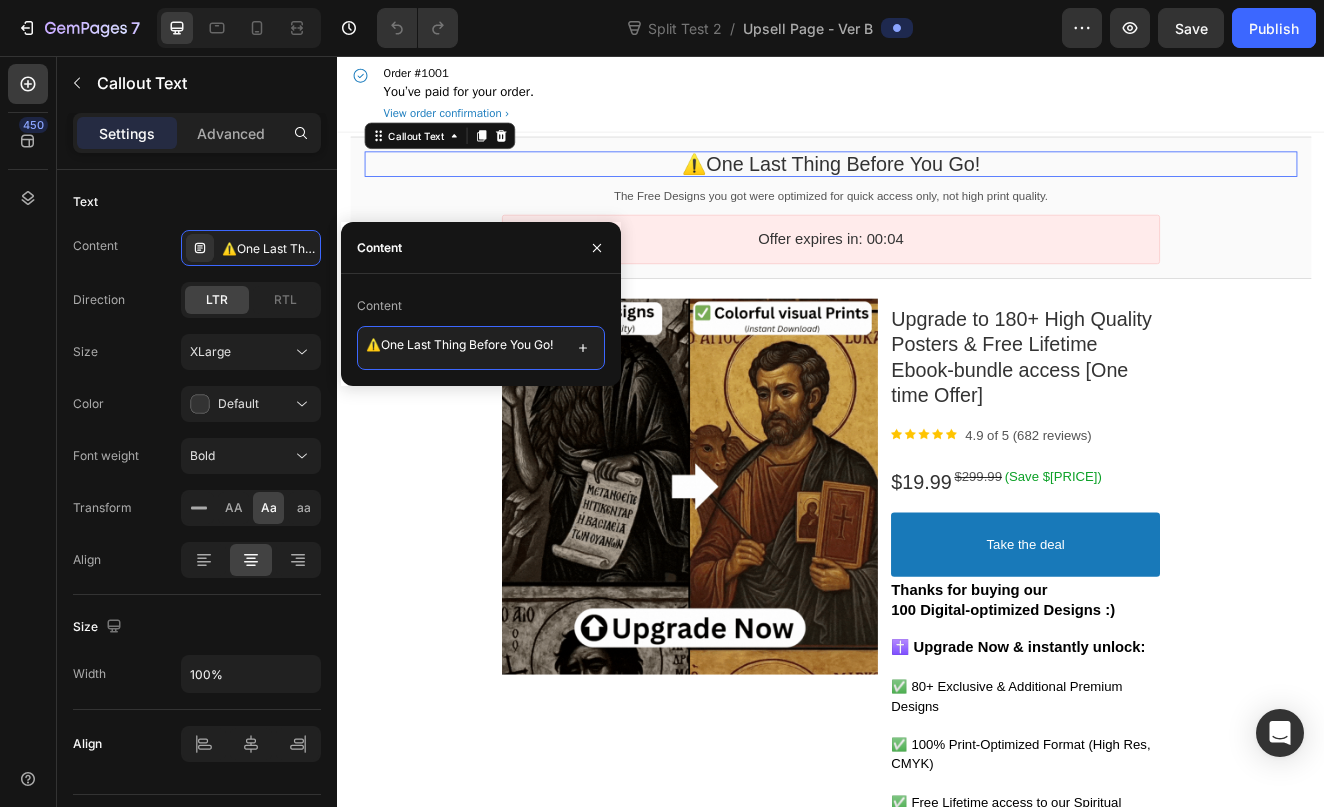 drag, startPoint x: 562, startPoint y: 344, endPoint x: 387, endPoint y: 339, distance: 175.07141 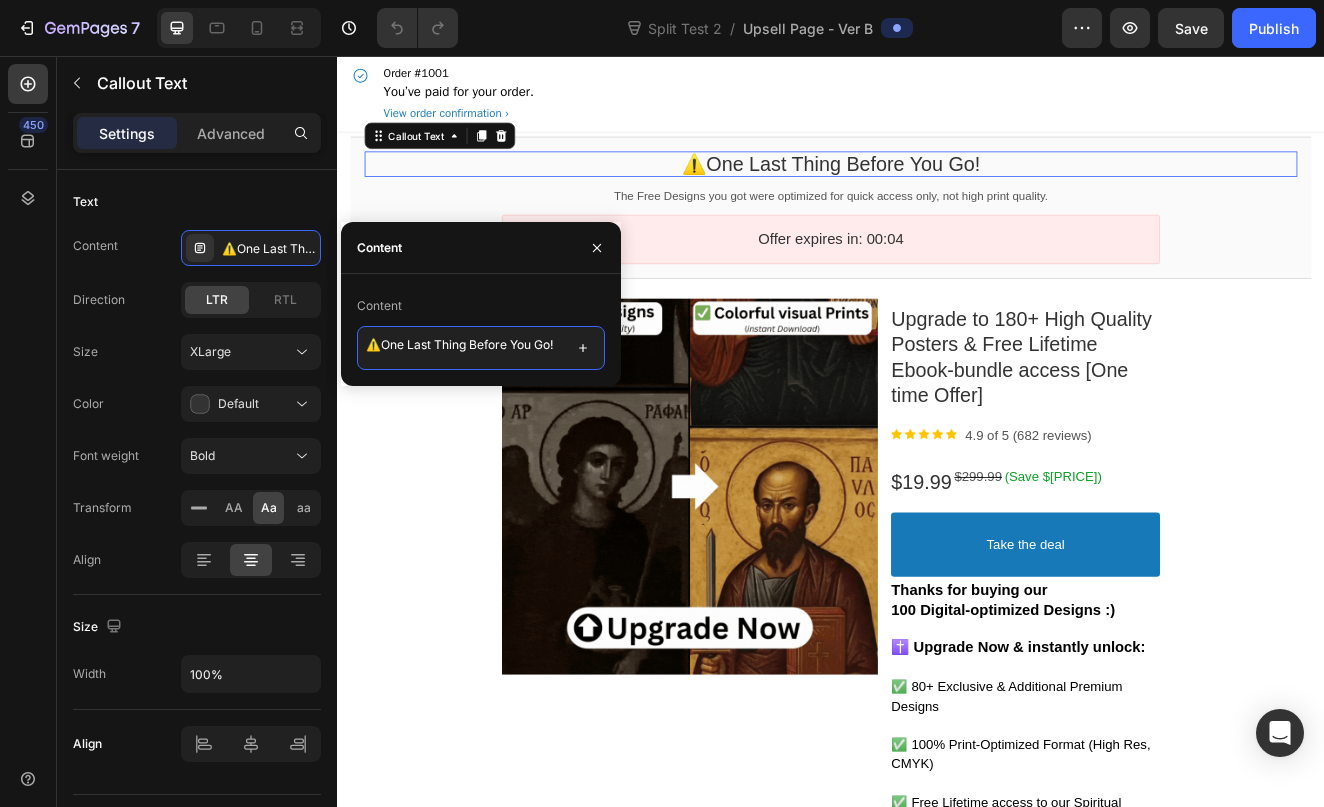 click on "⚠️One Last Thing Before You Go!" at bounding box center (481, 348) 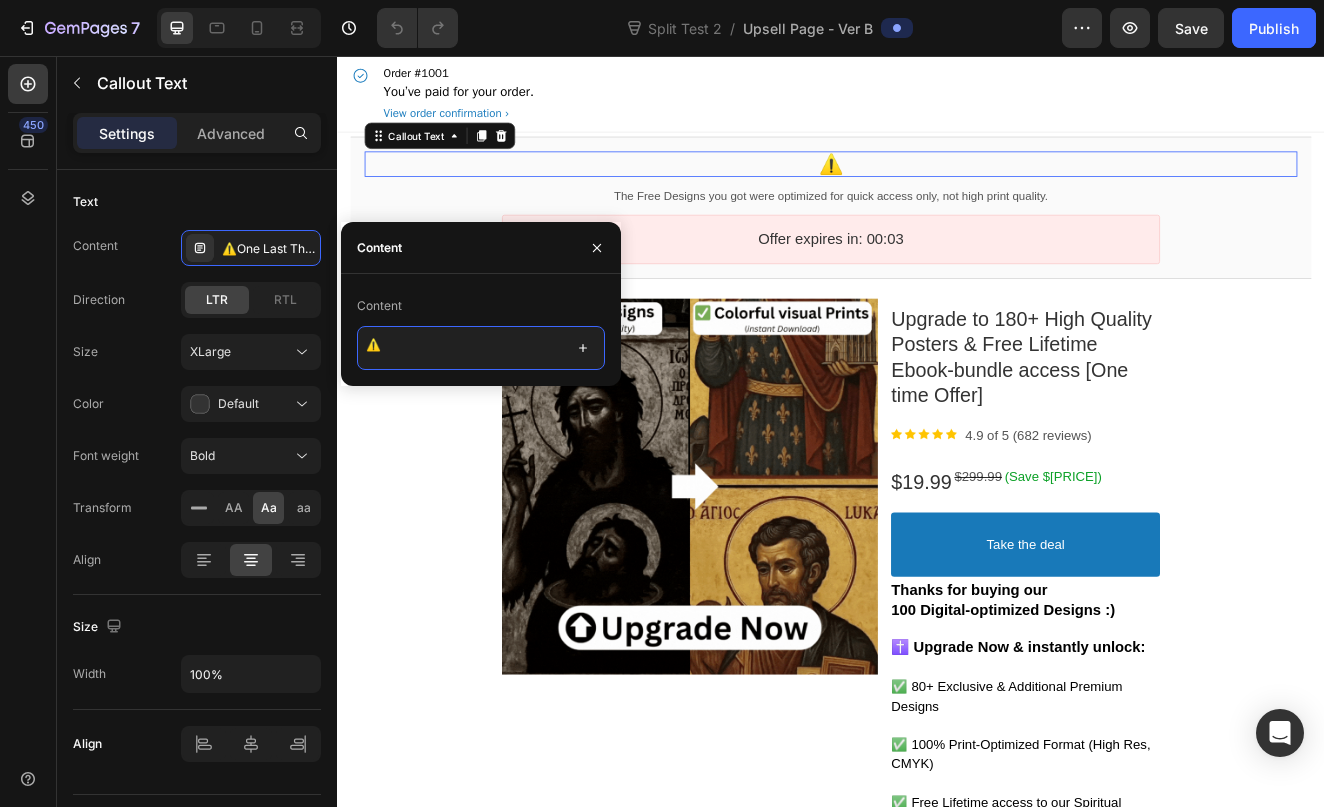 paste on "This is Not the Free Set.
This is the Full Version." 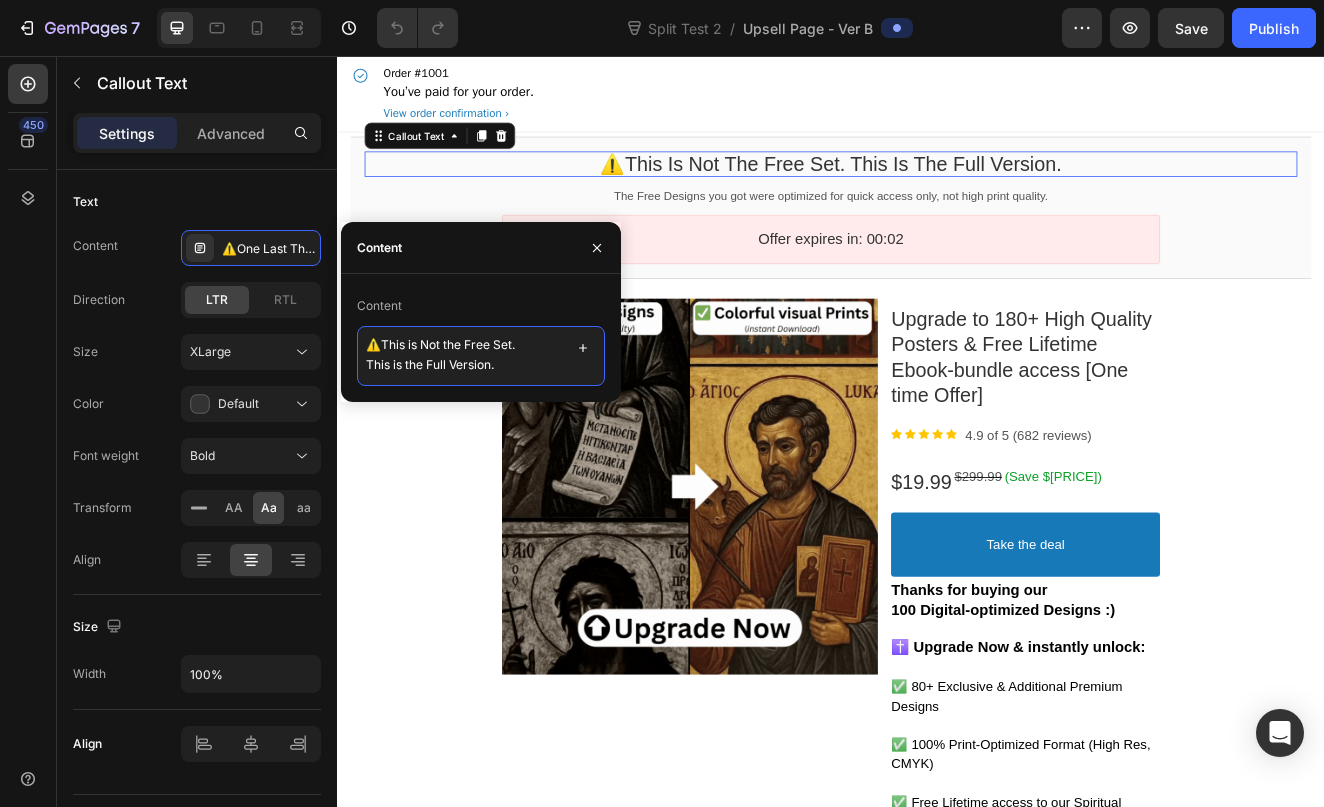 scroll, scrollTop: 7, scrollLeft: 0, axis: vertical 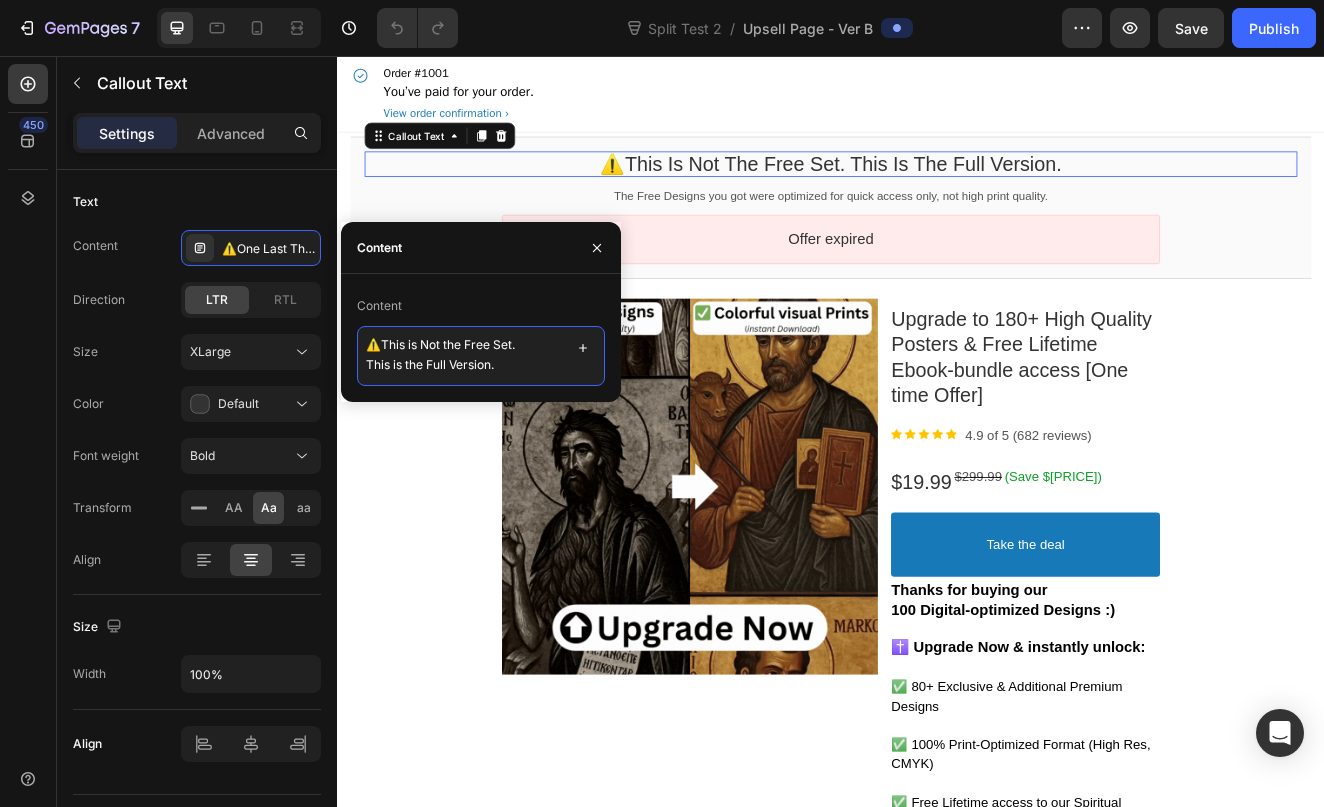drag, startPoint x: 495, startPoint y: 358, endPoint x: 363, endPoint y: 354, distance: 132.0606 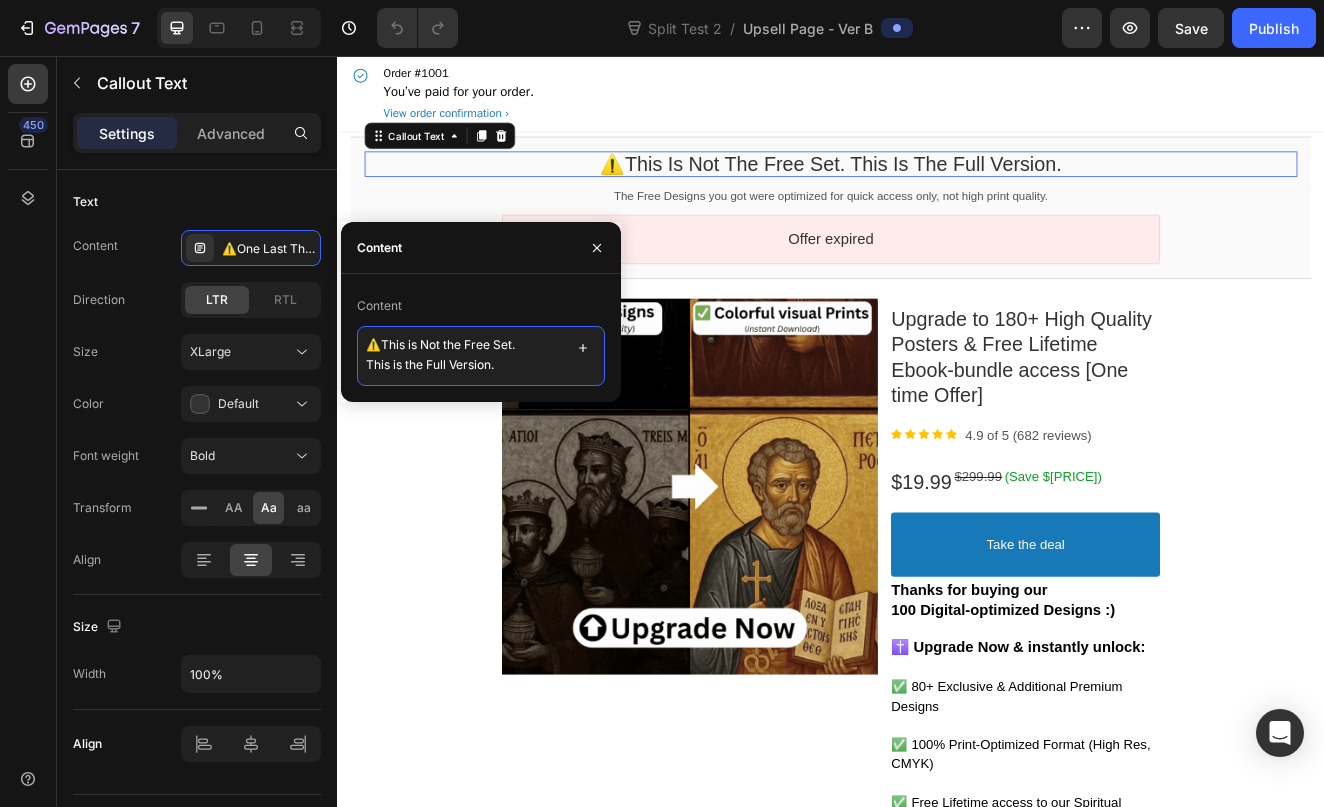 click on "⚠️This is Not the Free Set.
This is the Full Version." at bounding box center (481, 356) 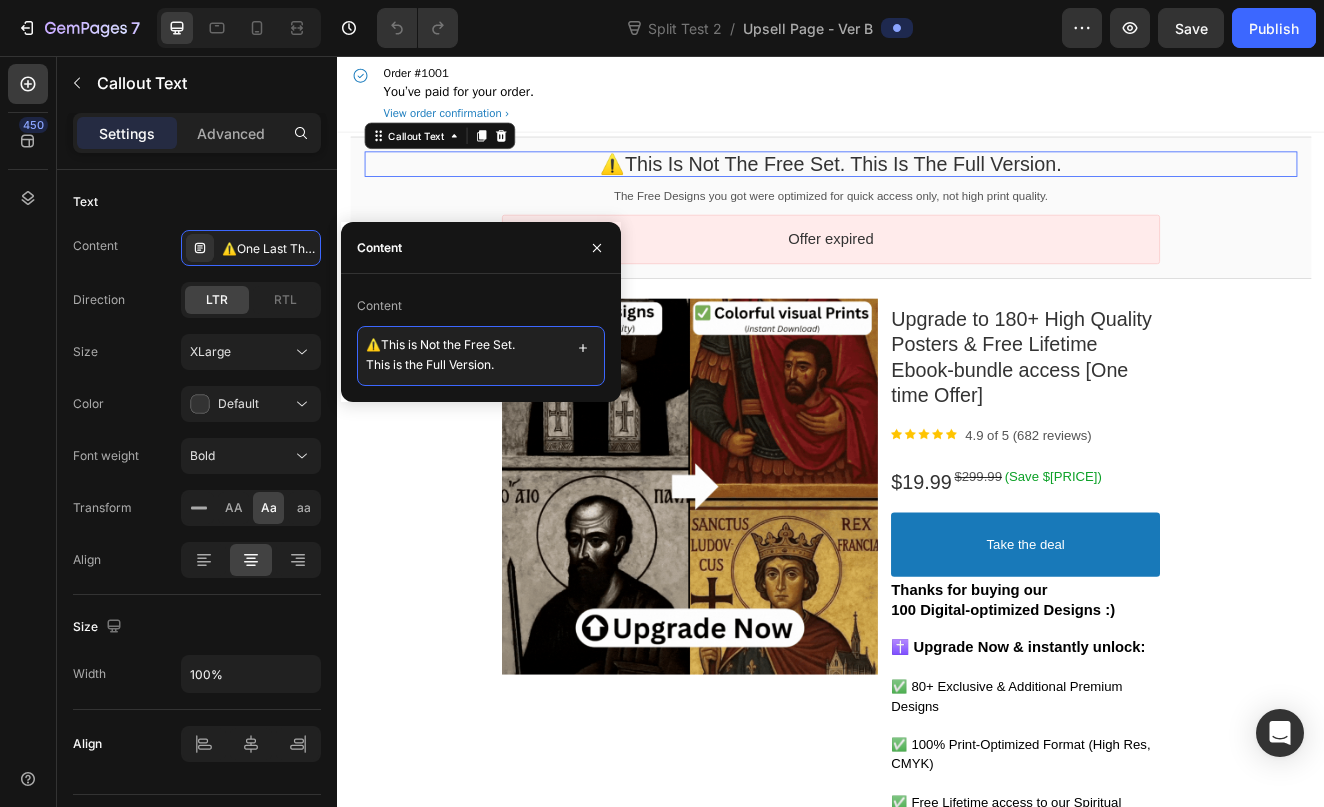 type on "⚠️This is Not the Free Set." 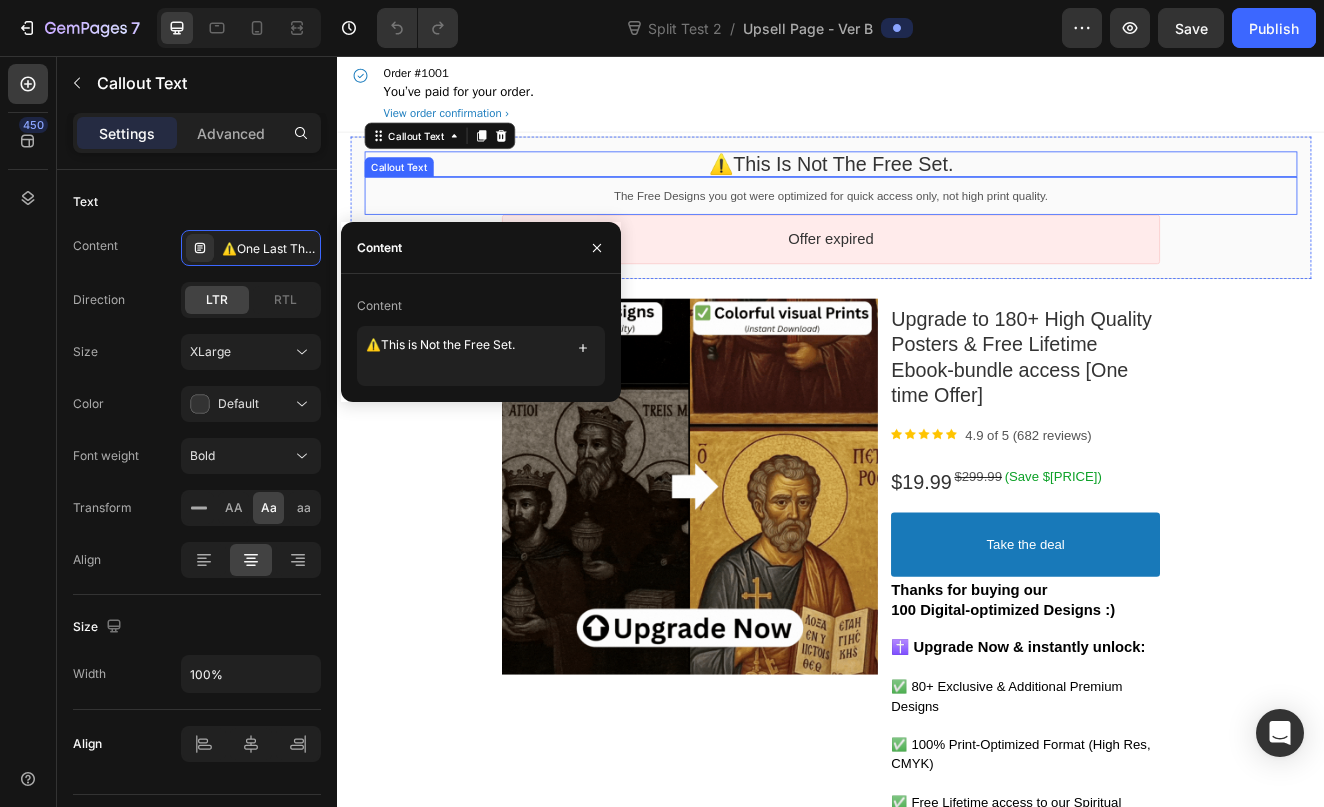 click on "The Free Designs you got were optimized for quick access only, not high print quality. Callout Text" at bounding box center [937, 226] 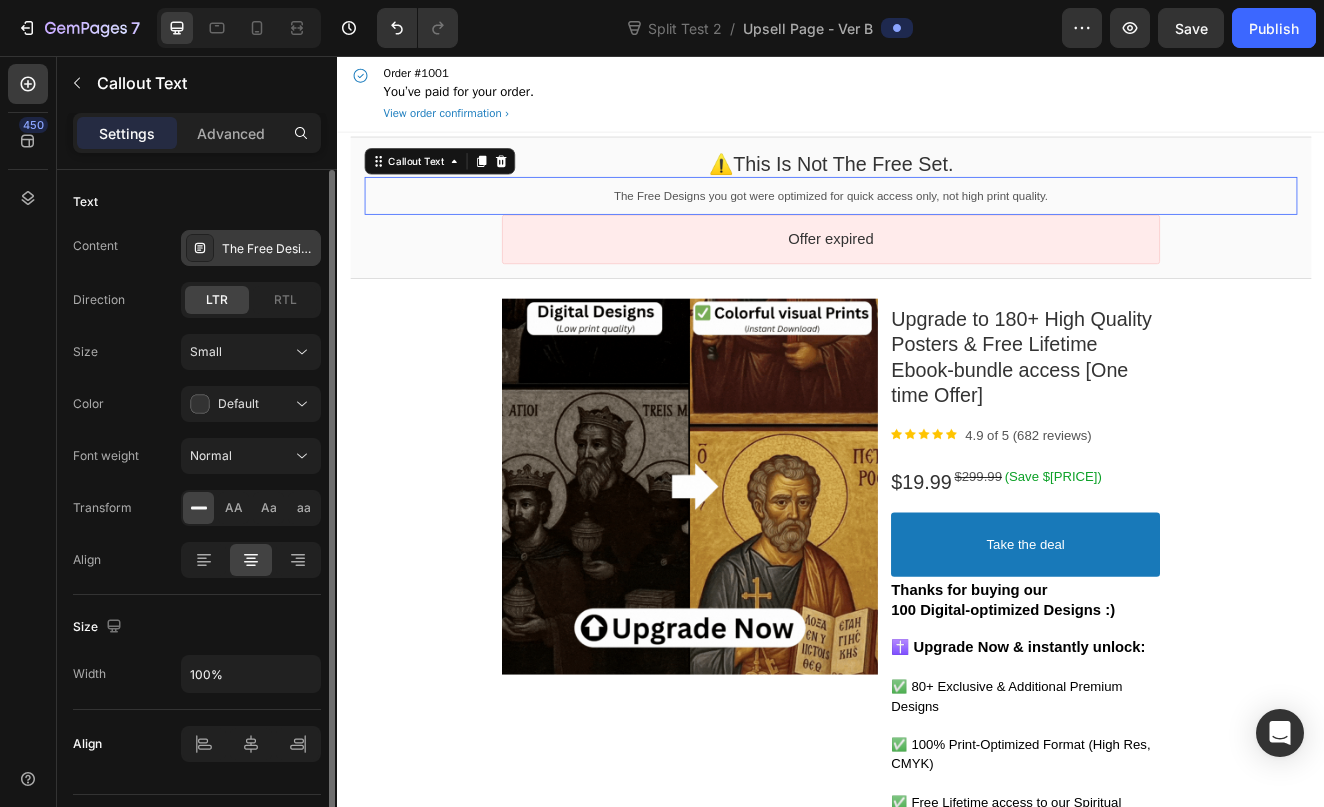 click on "The Free Designs you got were optimized for quick access only, not high print quality." at bounding box center (269, 249) 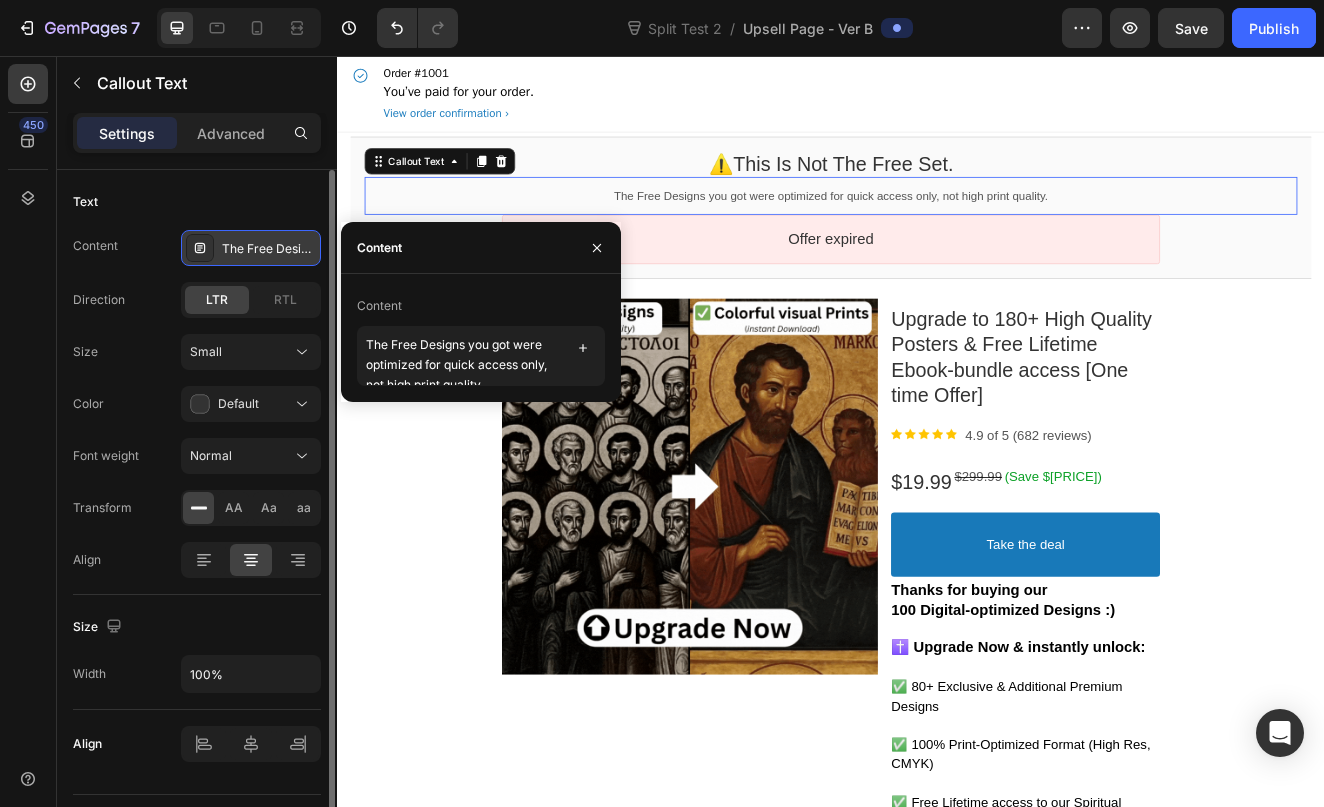 click on "The Free Designs you got were optimized for quick access only, not high print quality." at bounding box center (269, 249) 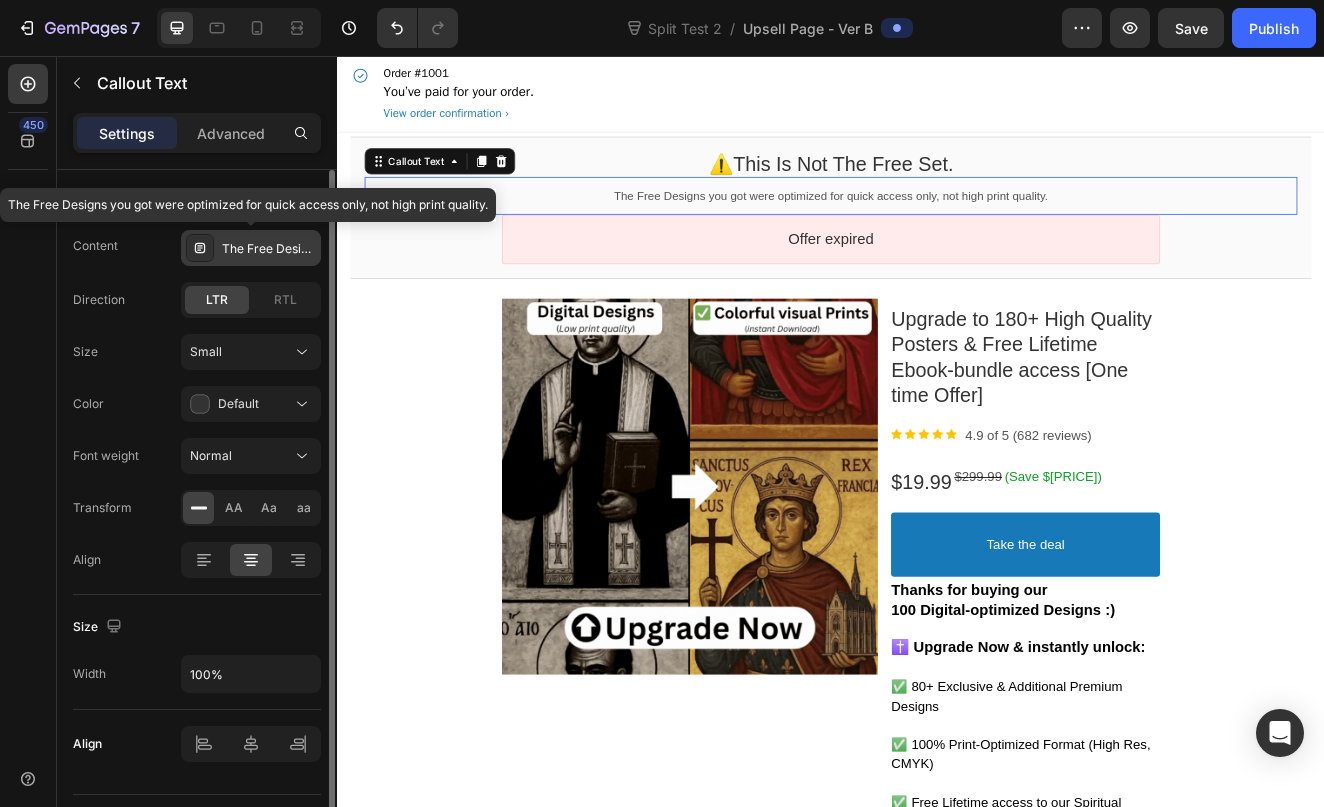 click on "The Free Designs you got were optimized for quick access only, not high print quality." at bounding box center [269, 249] 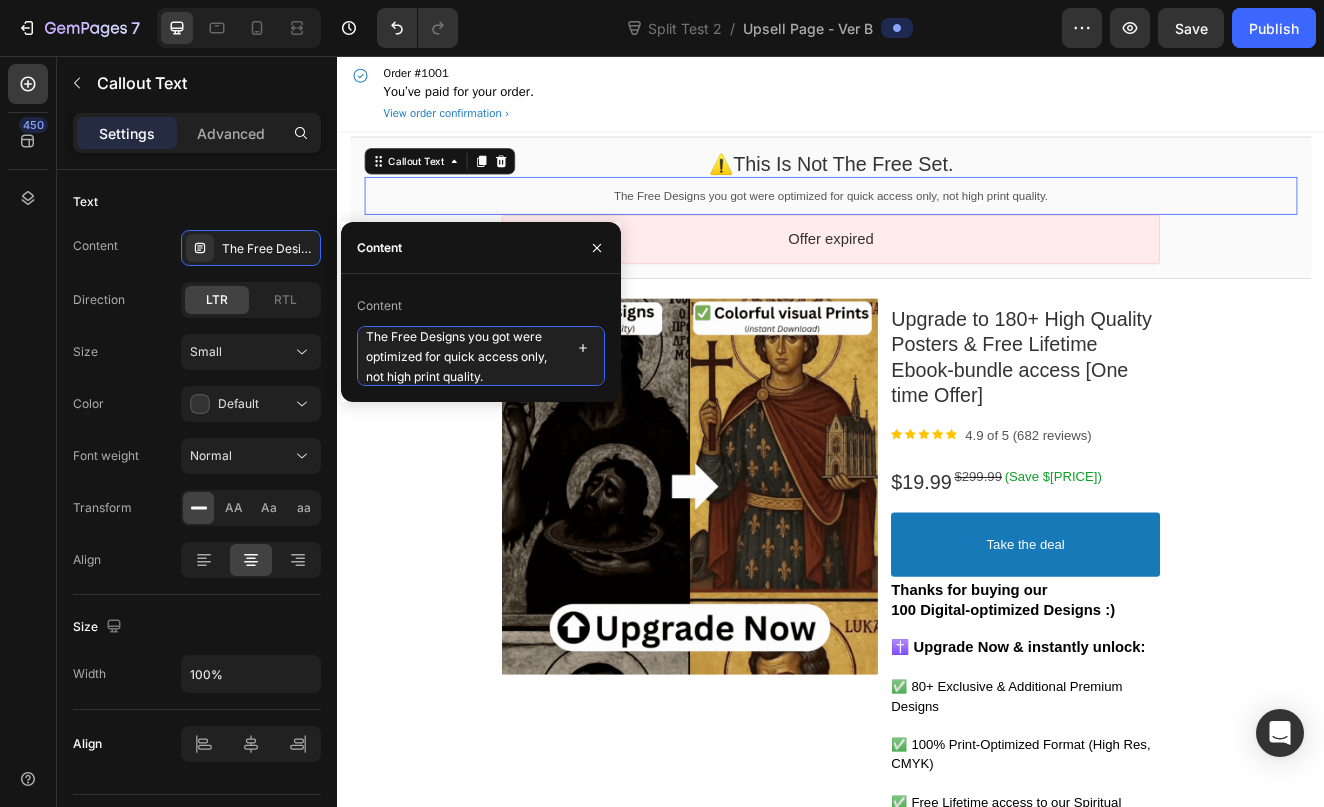 drag, startPoint x: 497, startPoint y: 366, endPoint x: 351, endPoint y: 325, distance: 151.64761 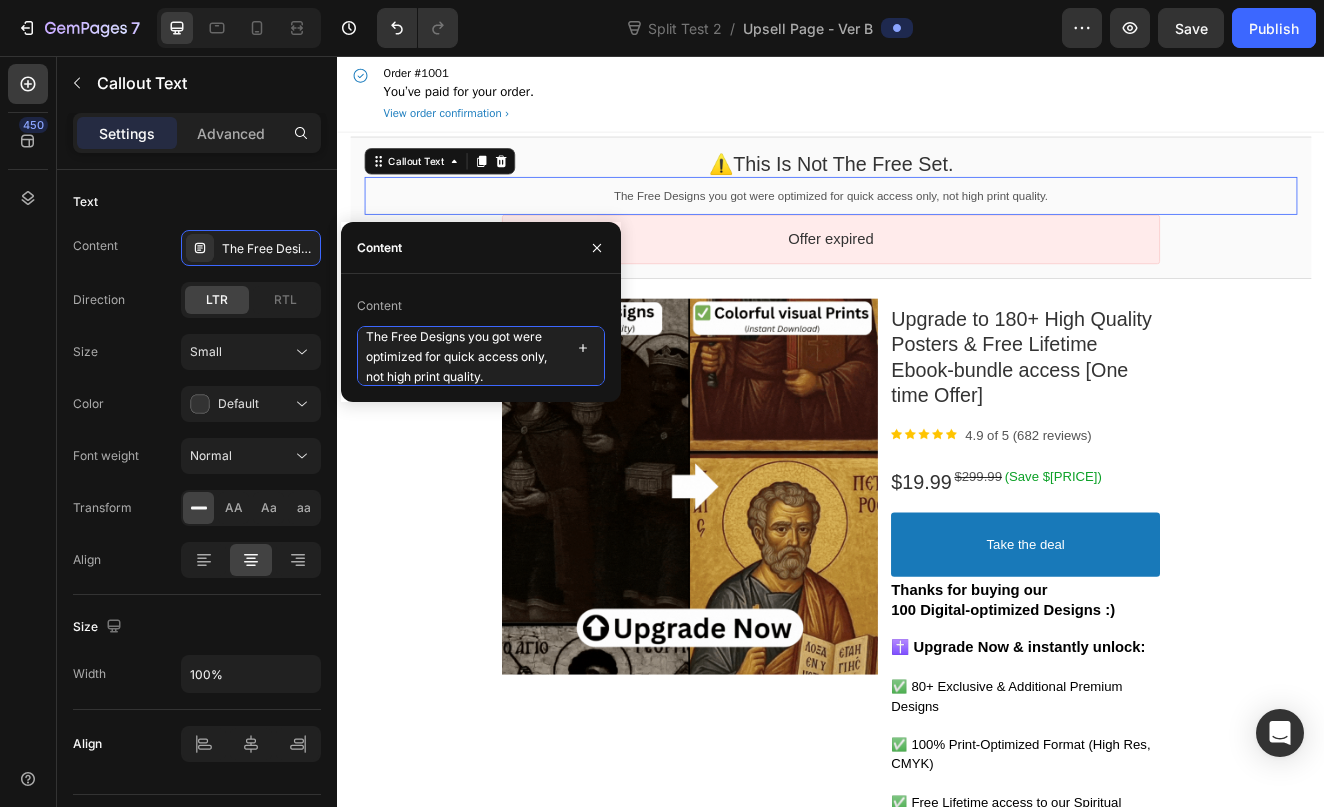 click on "Content The Free Designs you got were optimized for quick access only, not high print quality." at bounding box center [481, 338] 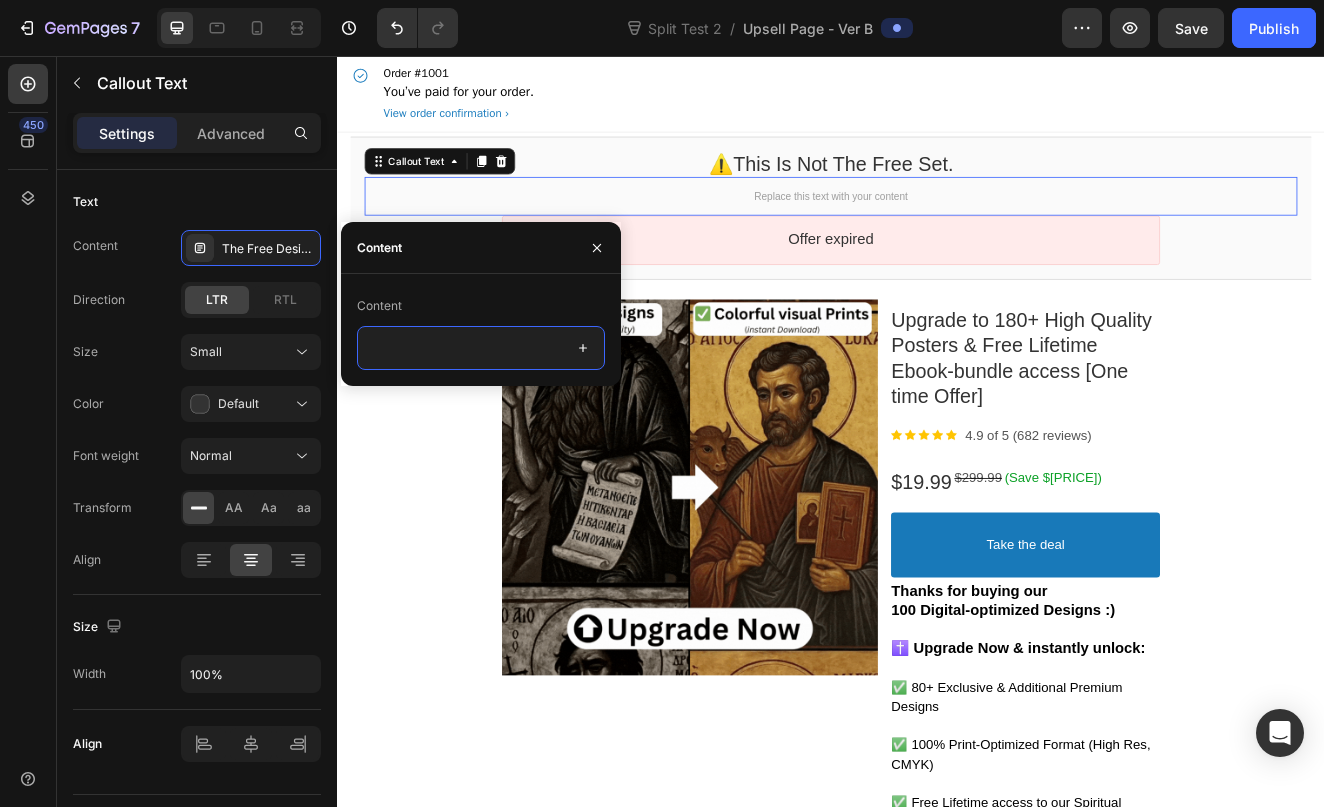 scroll, scrollTop: 0, scrollLeft: 0, axis: both 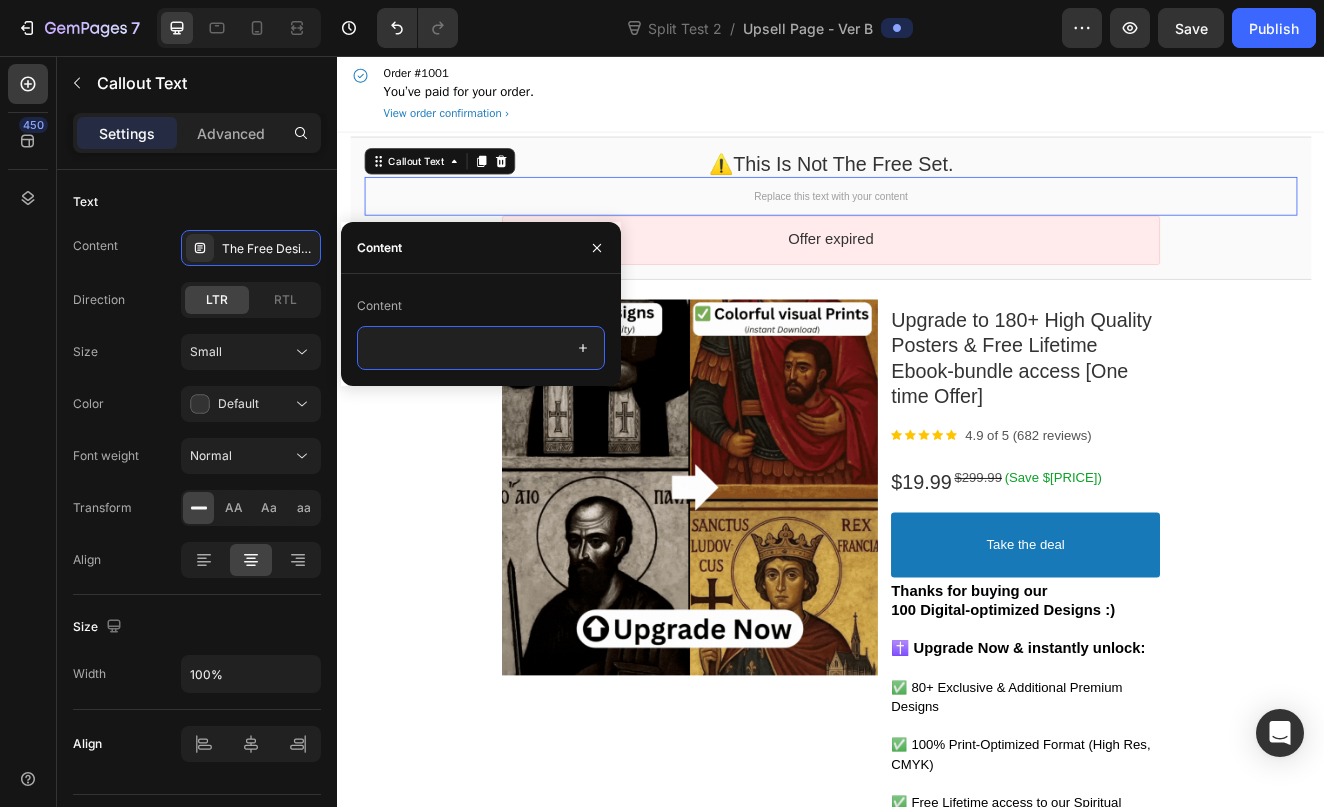 paste on "This is Not the Free Set.
This is the Full Version." 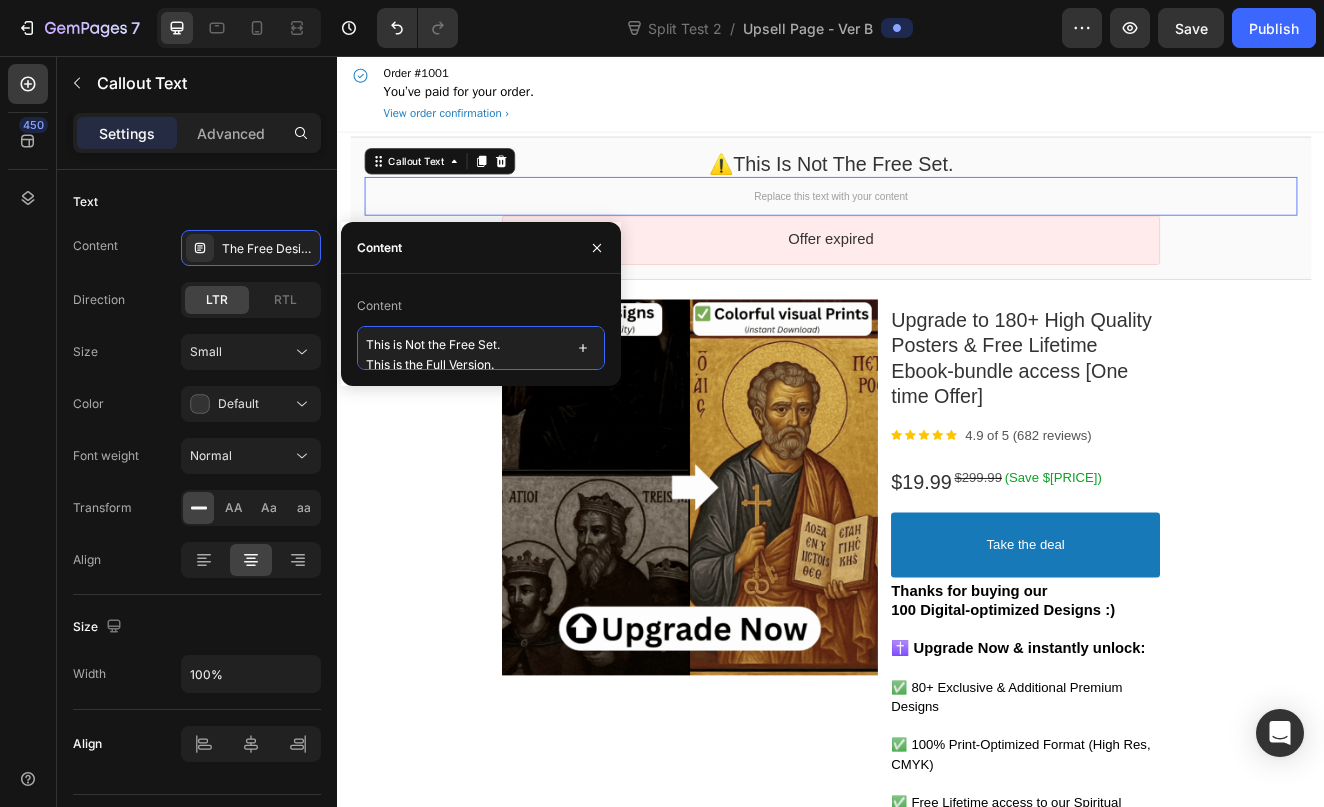 scroll, scrollTop: 7, scrollLeft: 0, axis: vertical 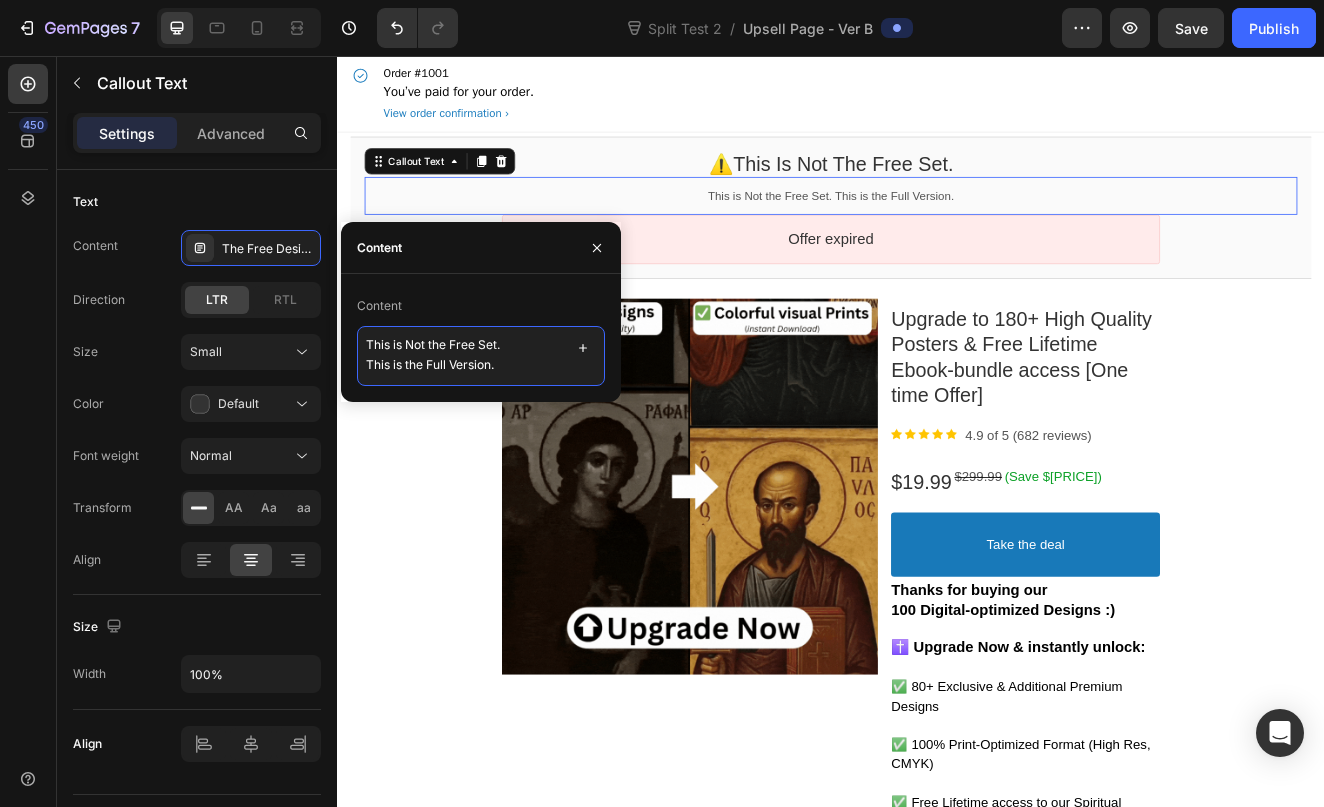 type on "This is Not the Free Set.
This is the Full Version." 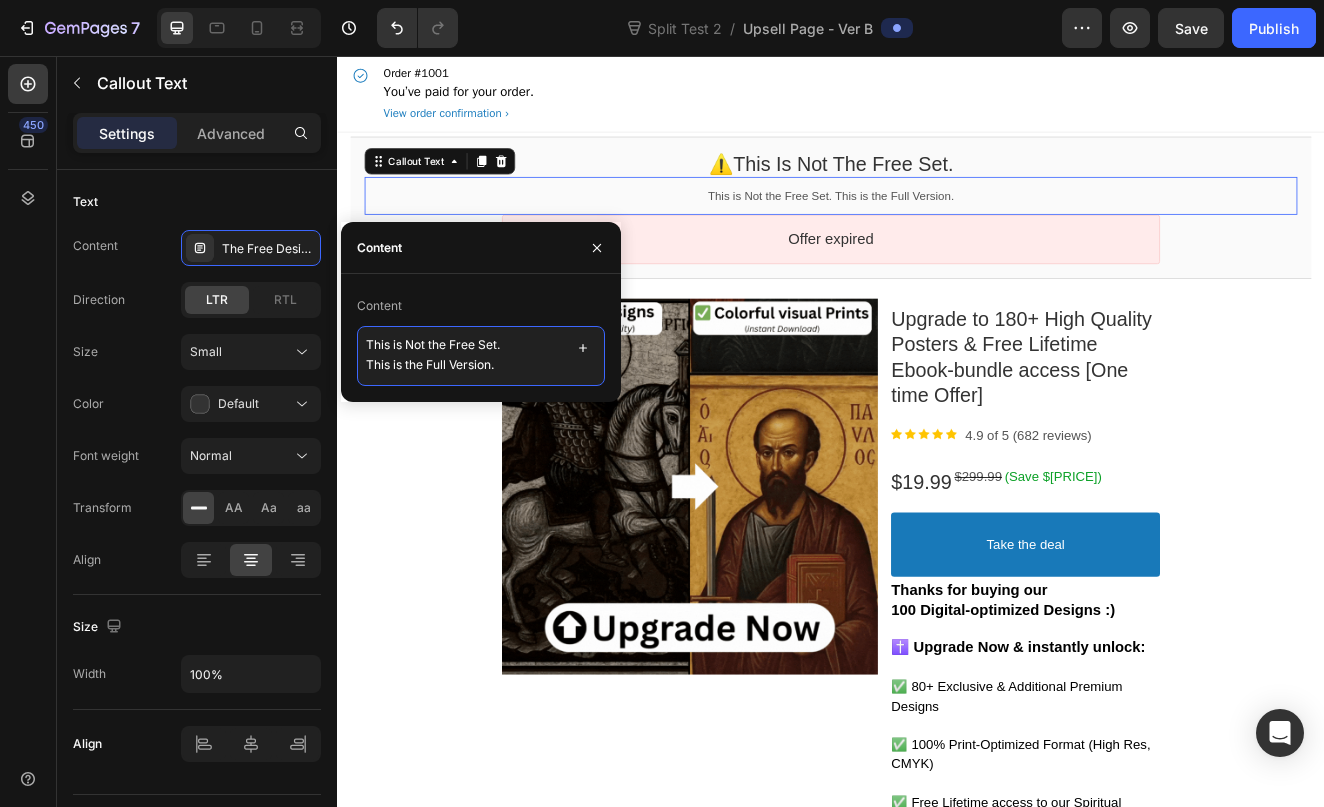 scroll, scrollTop: 3, scrollLeft: 0, axis: vertical 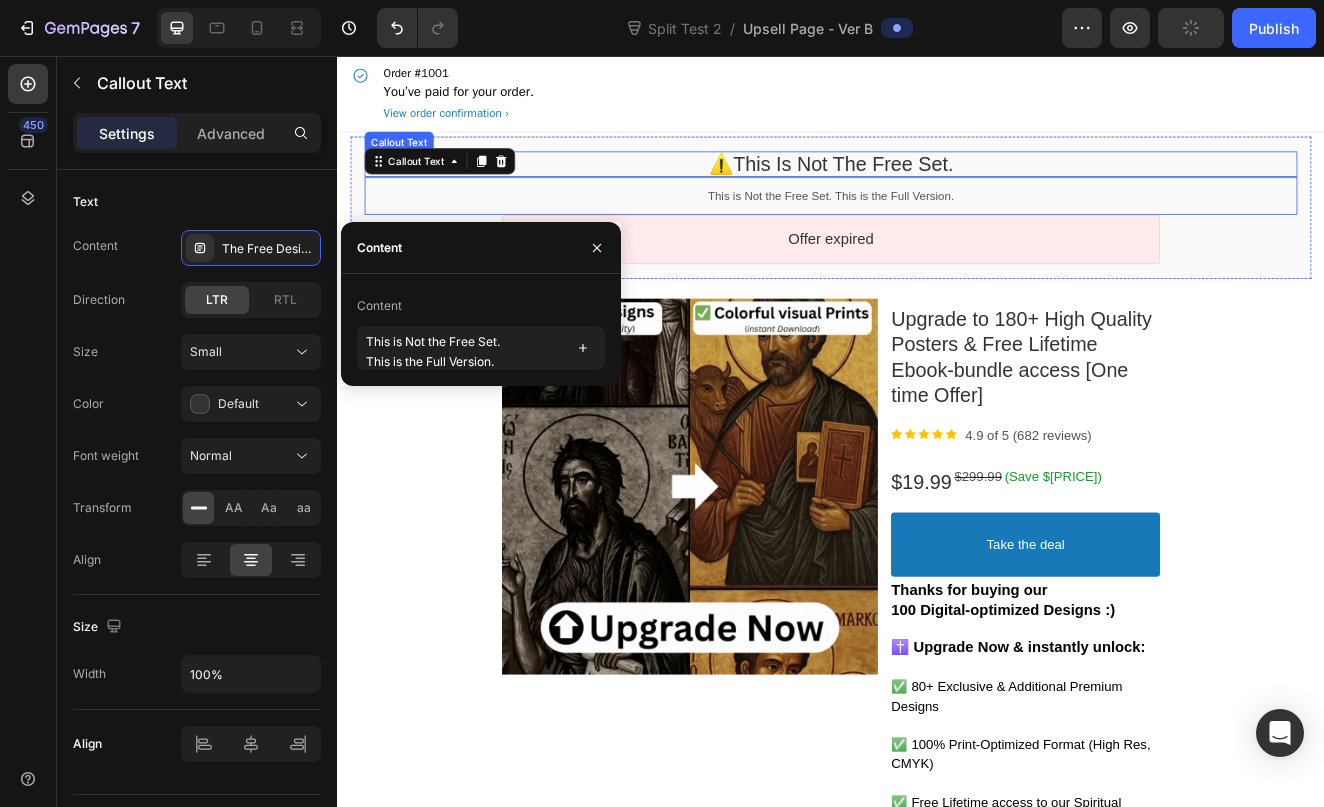 click on "⚠️this is not the free set." at bounding box center [937, 187] 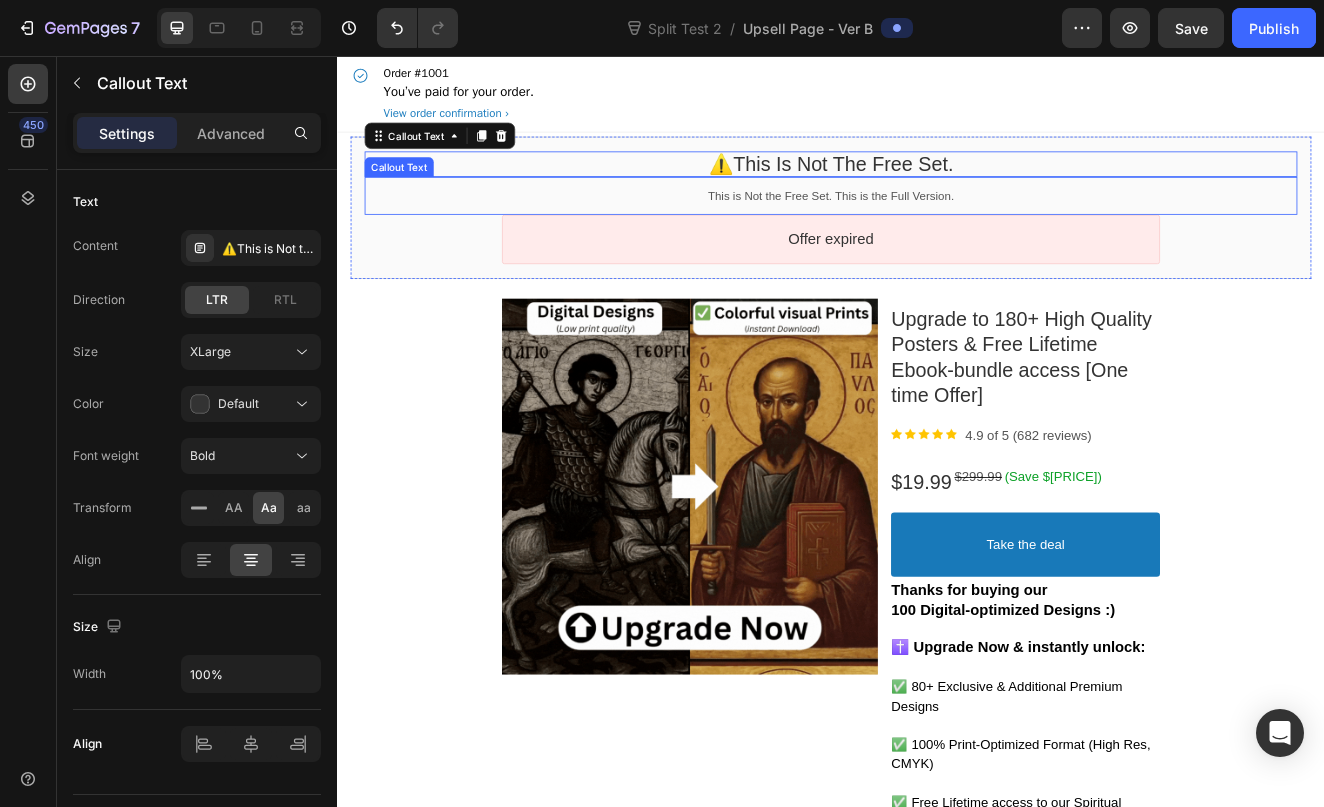 click on "This is Not the Free Set.
This is the Full Version." at bounding box center [936, 226] 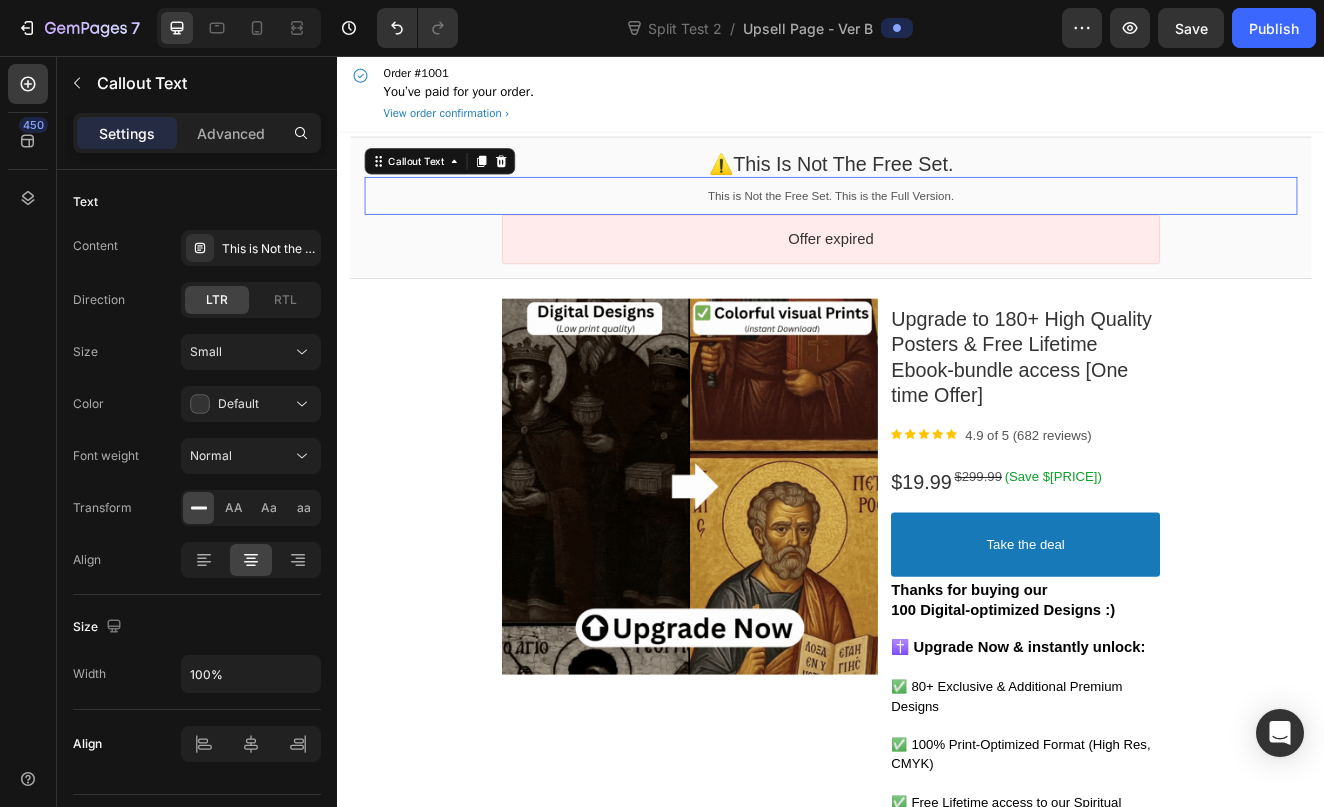 click on "This is Not the Free Set.
This is the Full Version." at bounding box center (936, 226) 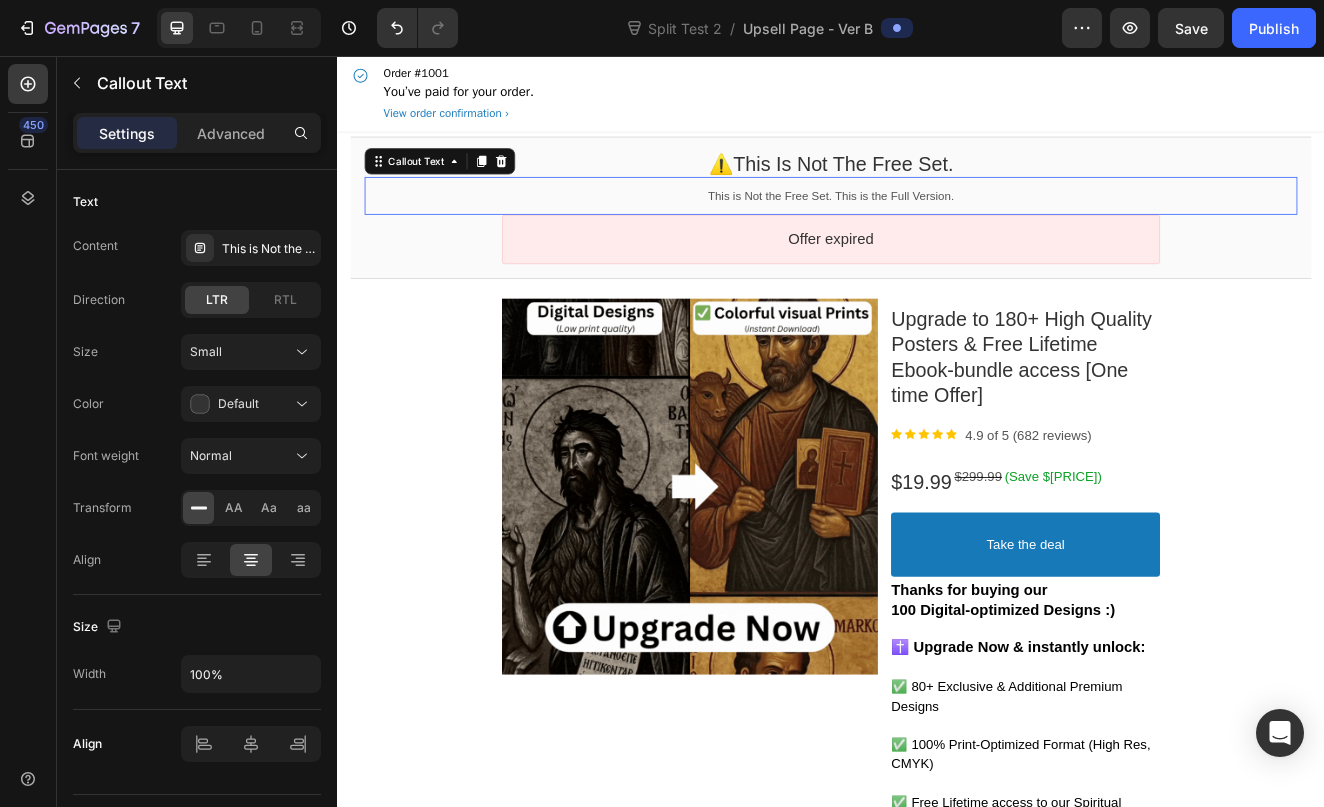 click on "This is Not the Free Set.
This is the Full Version." at bounding box center [936, 226] 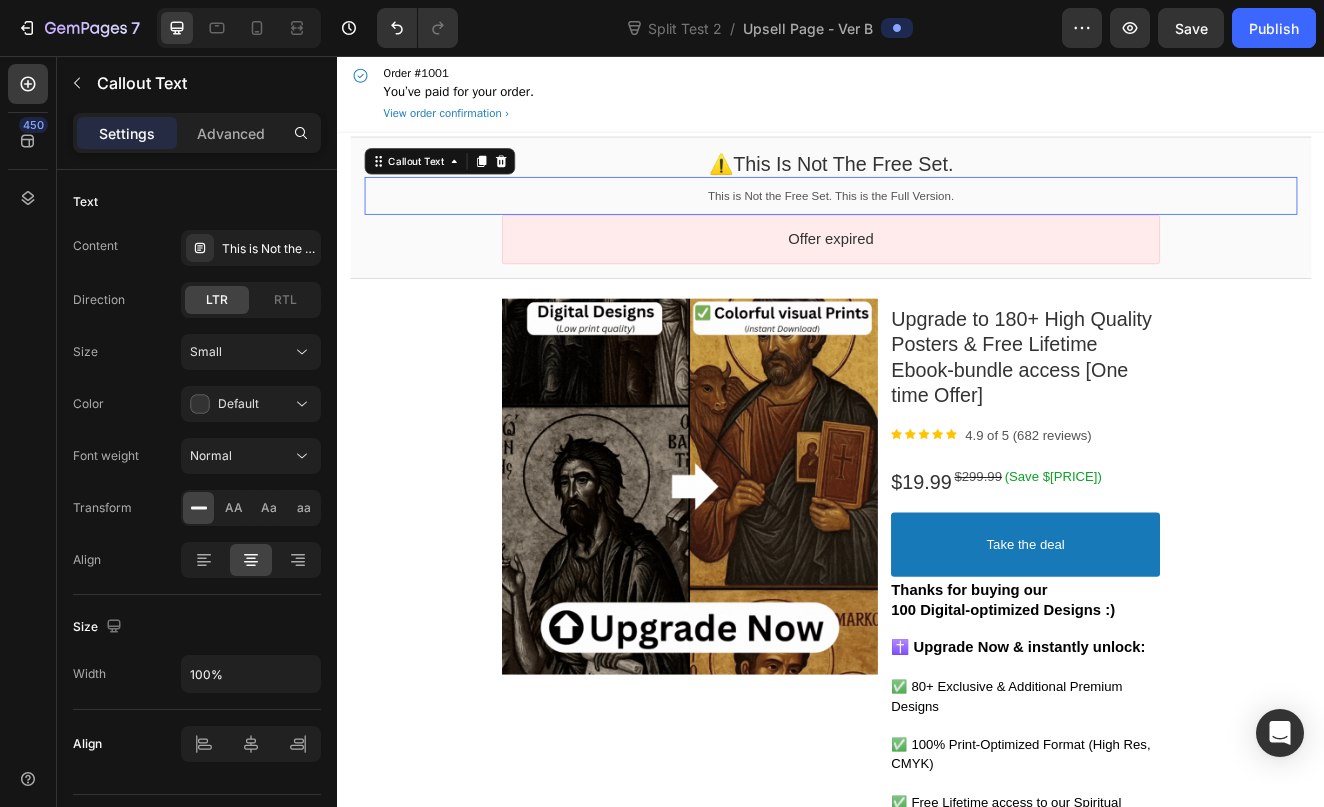click on "This is Not the Free Set.
This is the Full Version." at bounding box center [936, 226] 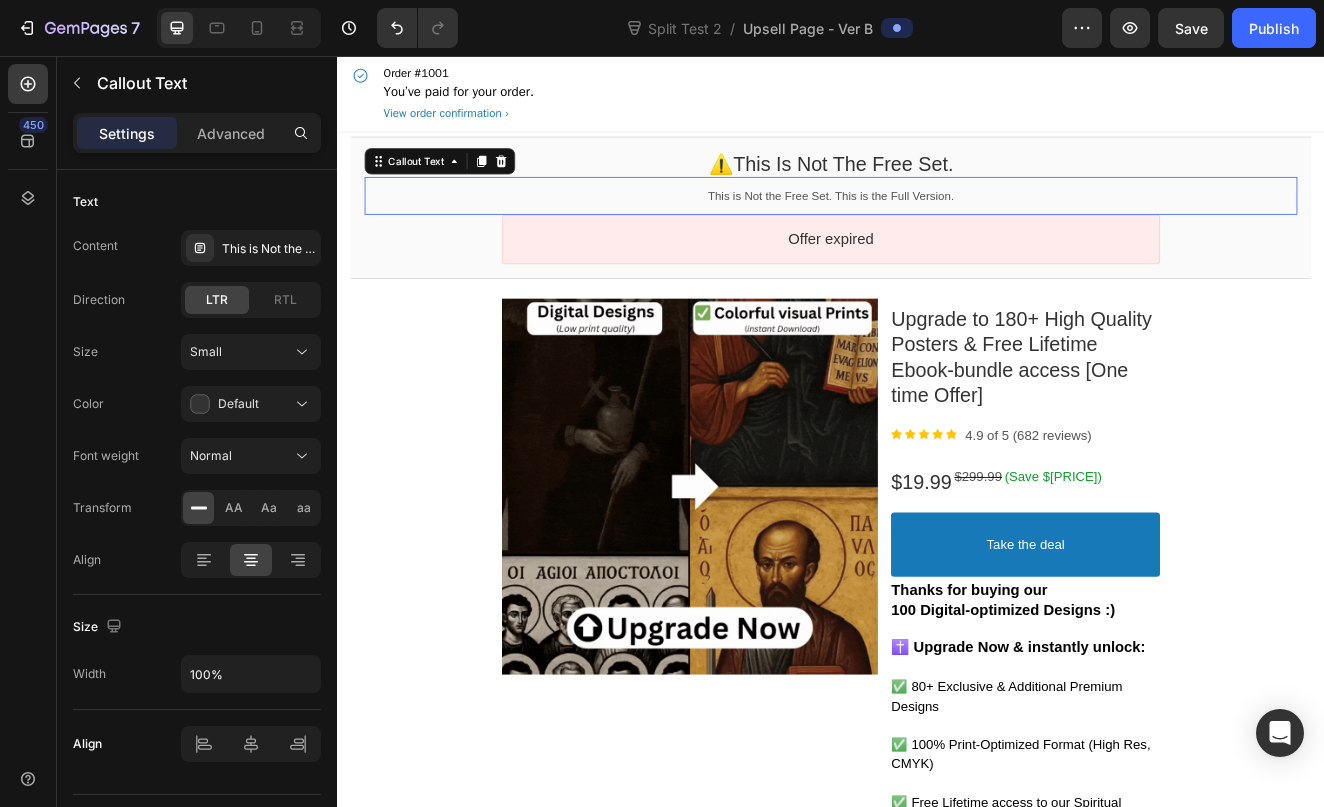 click on "This is Not the Free Set.
This is the Full Version." at bounding box center (936, 226) 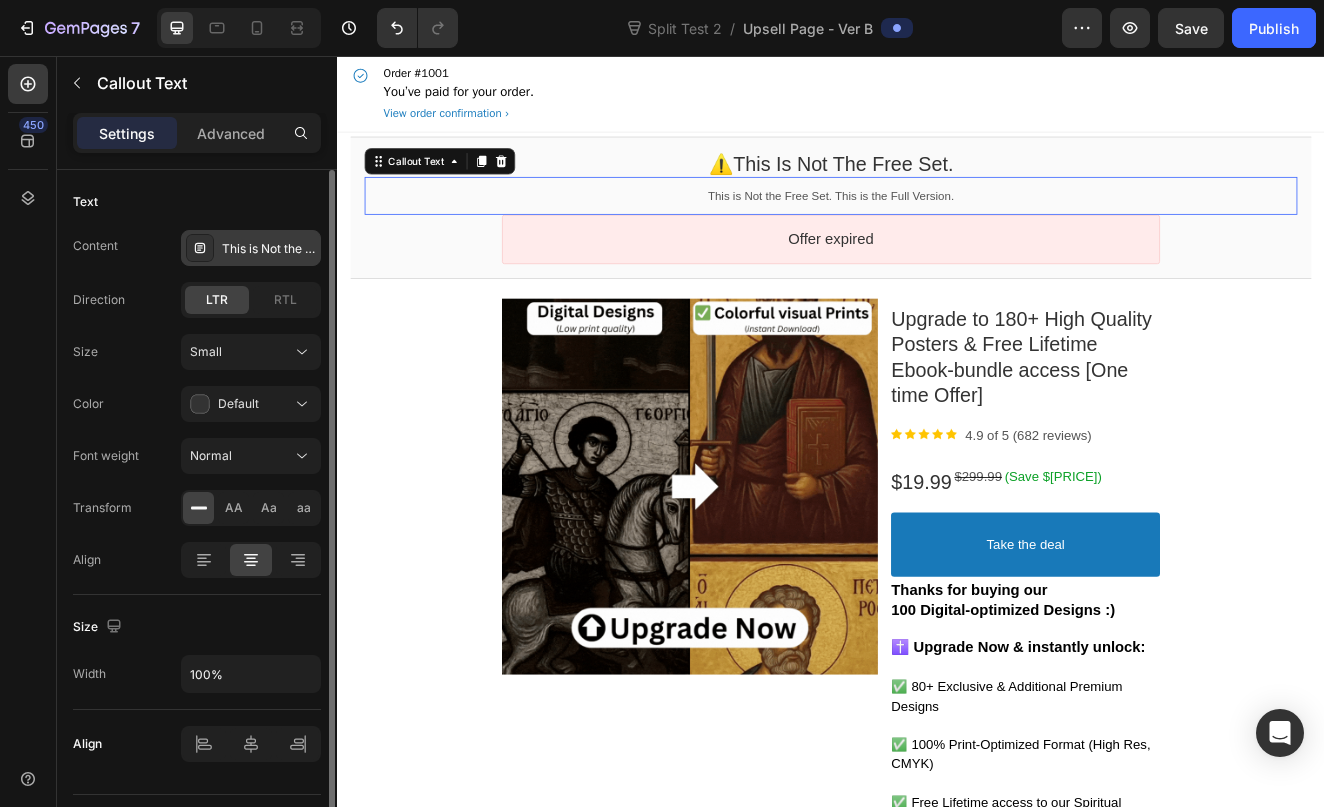 click on "This is Not the Free Set.
This is the Full Version." at bounding box center (269, 249) 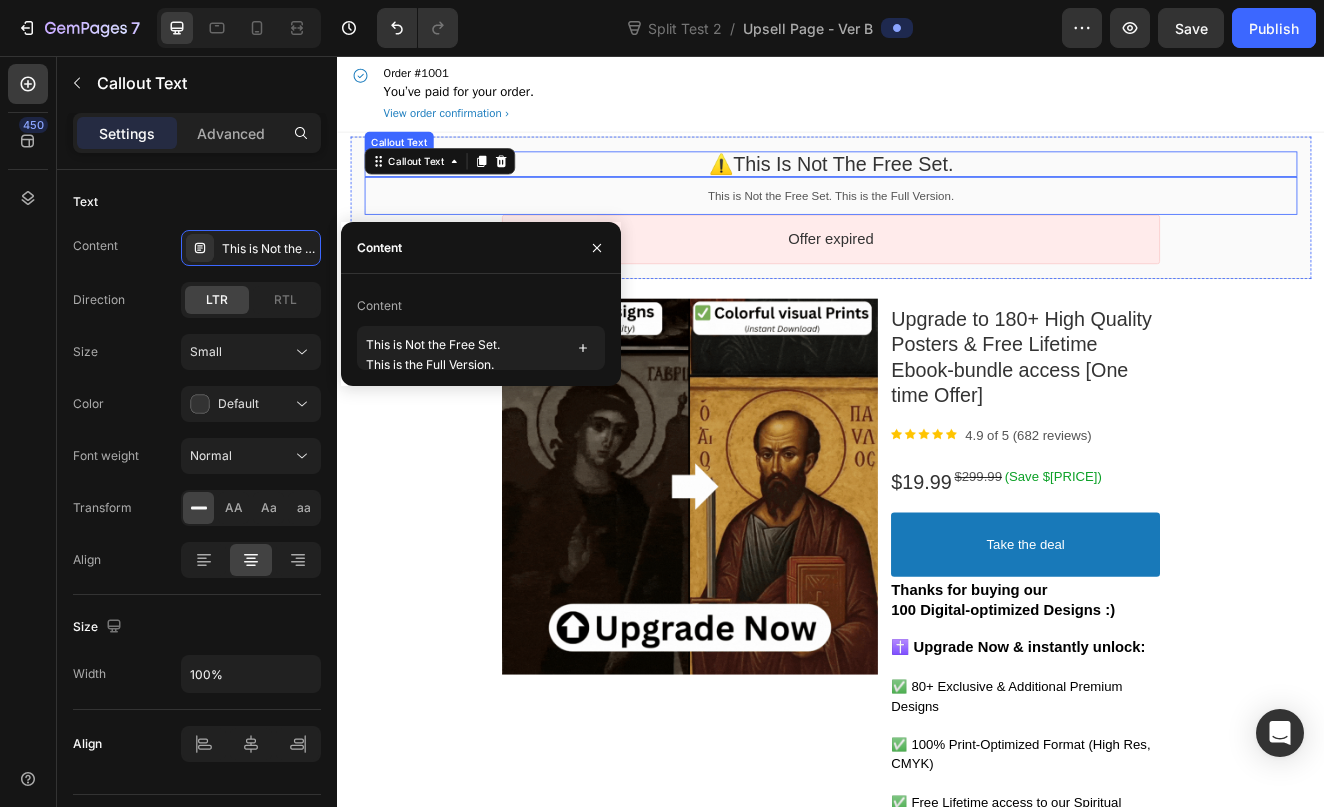 click on "⚠️this is not the free set." at bounding box center [937, 187] 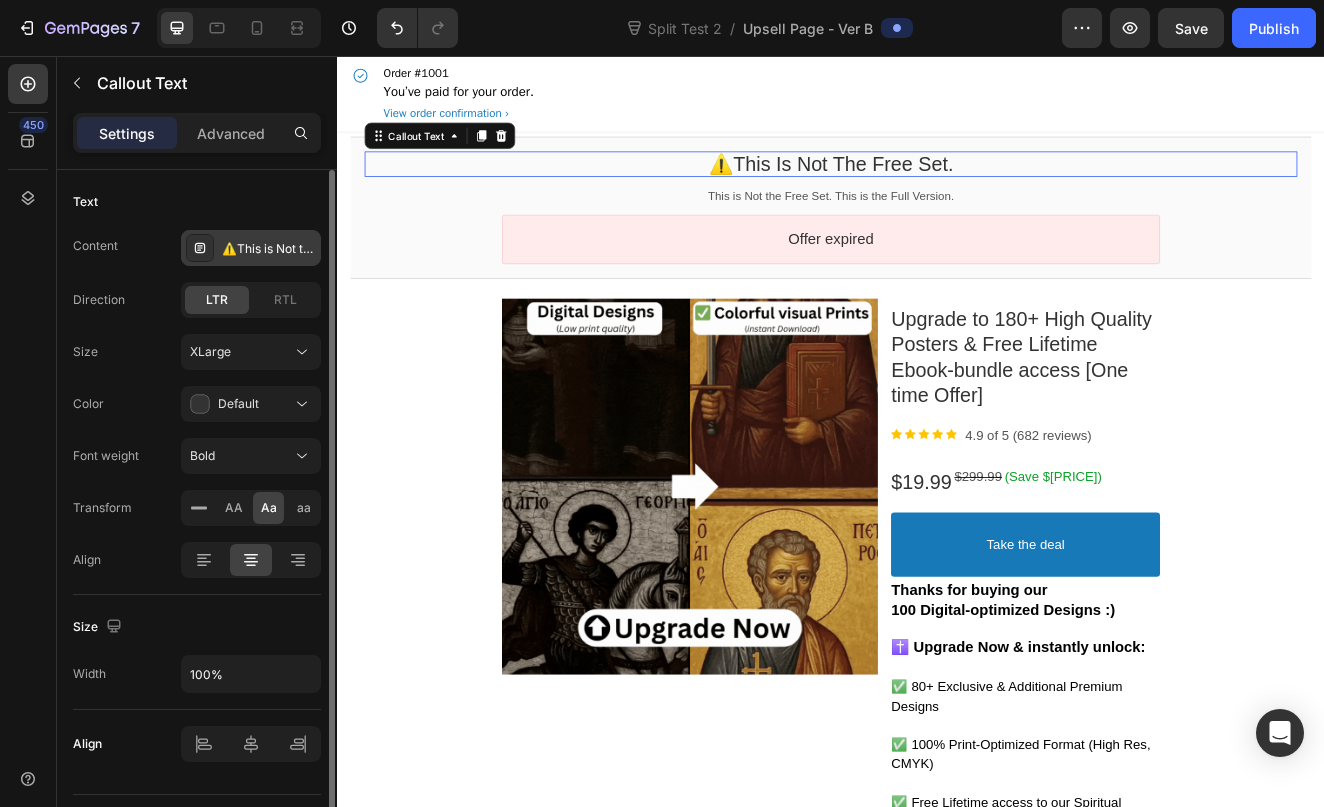 click on "⚠️This is Not the Free Set." at bounding box center [269, 249] 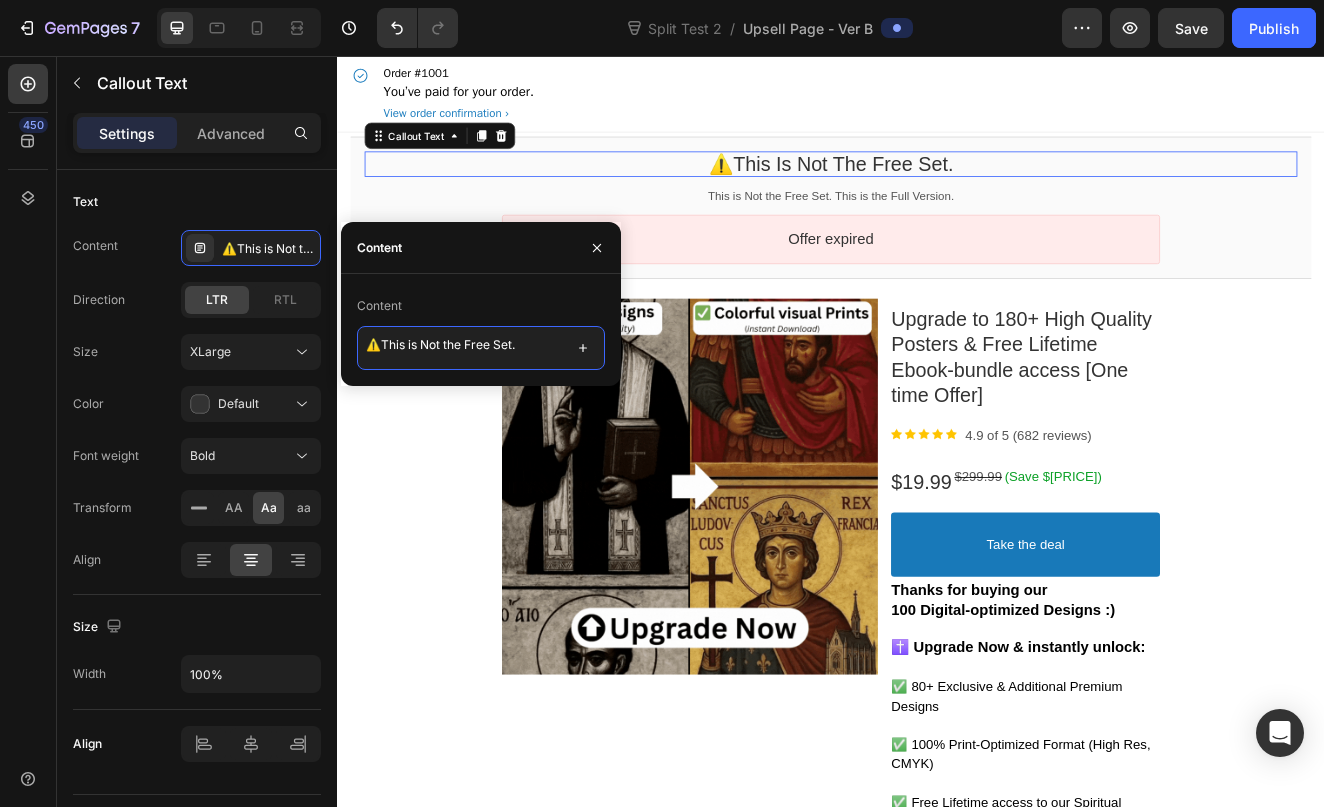 drag, startPoint x: 523, startPoint y: 358, endPoint x: 382, endPoint y: 337, distance: 142.55525 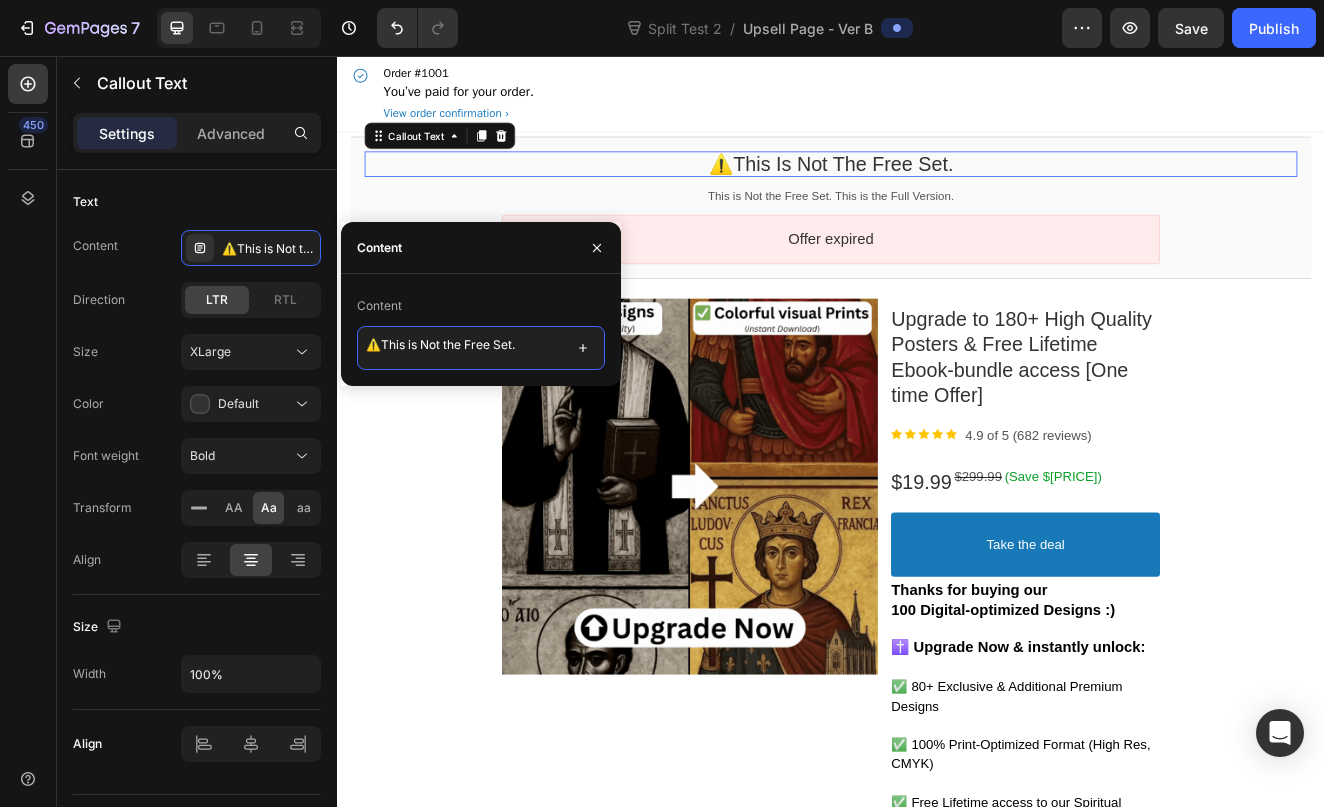 click on "⚠️This is Not the Free Set." at bounding box center (481, 348) 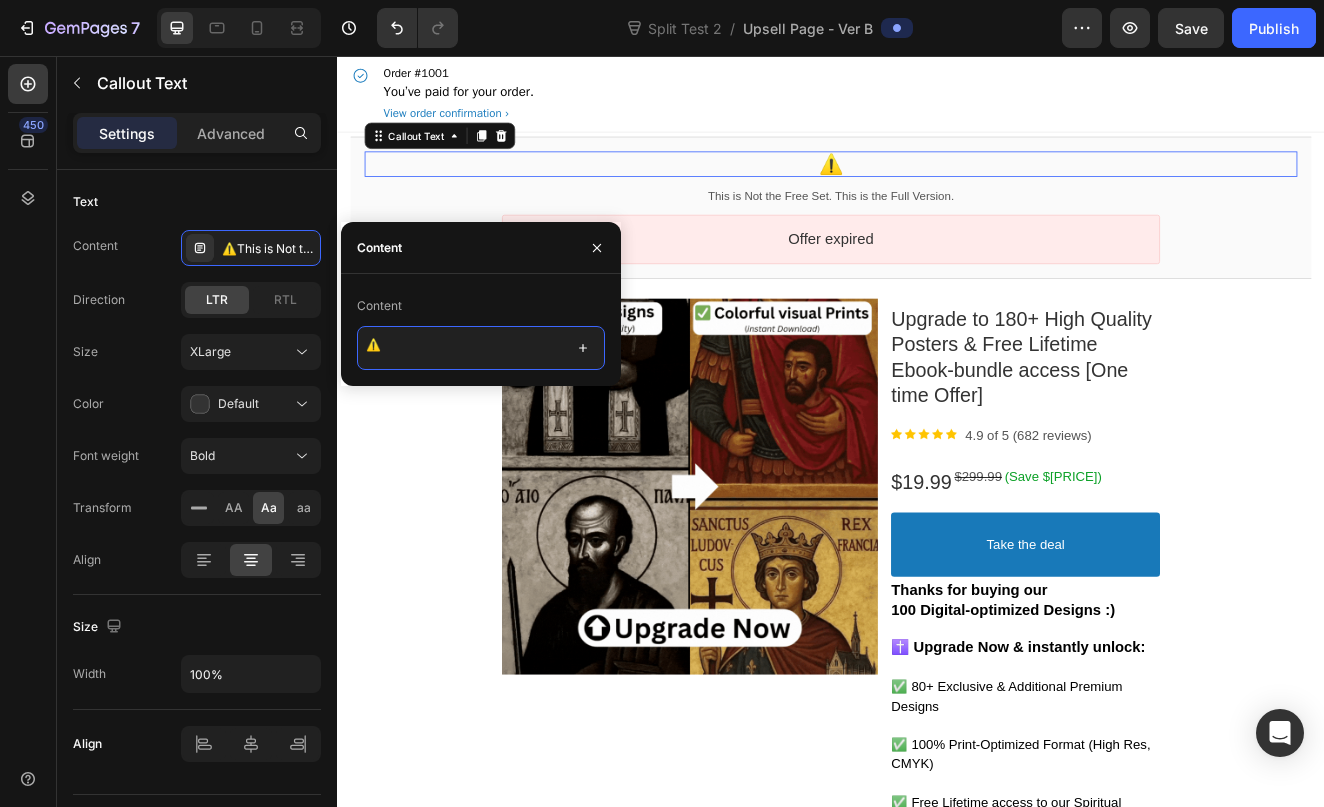 paste on "Do You Want the Sacred Upgrade Bundle?" 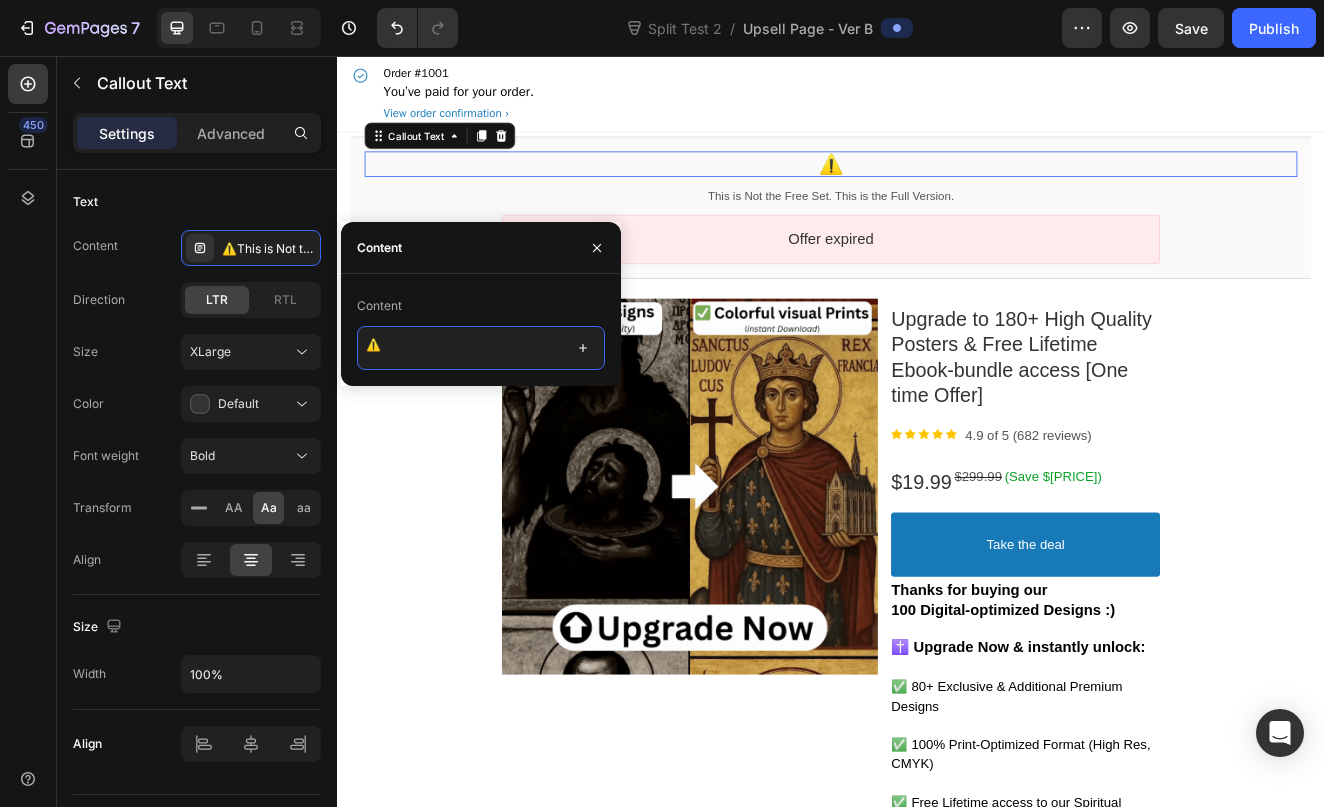 type on "⚠️Do You Want the Sacred Upgrade Bundle?" 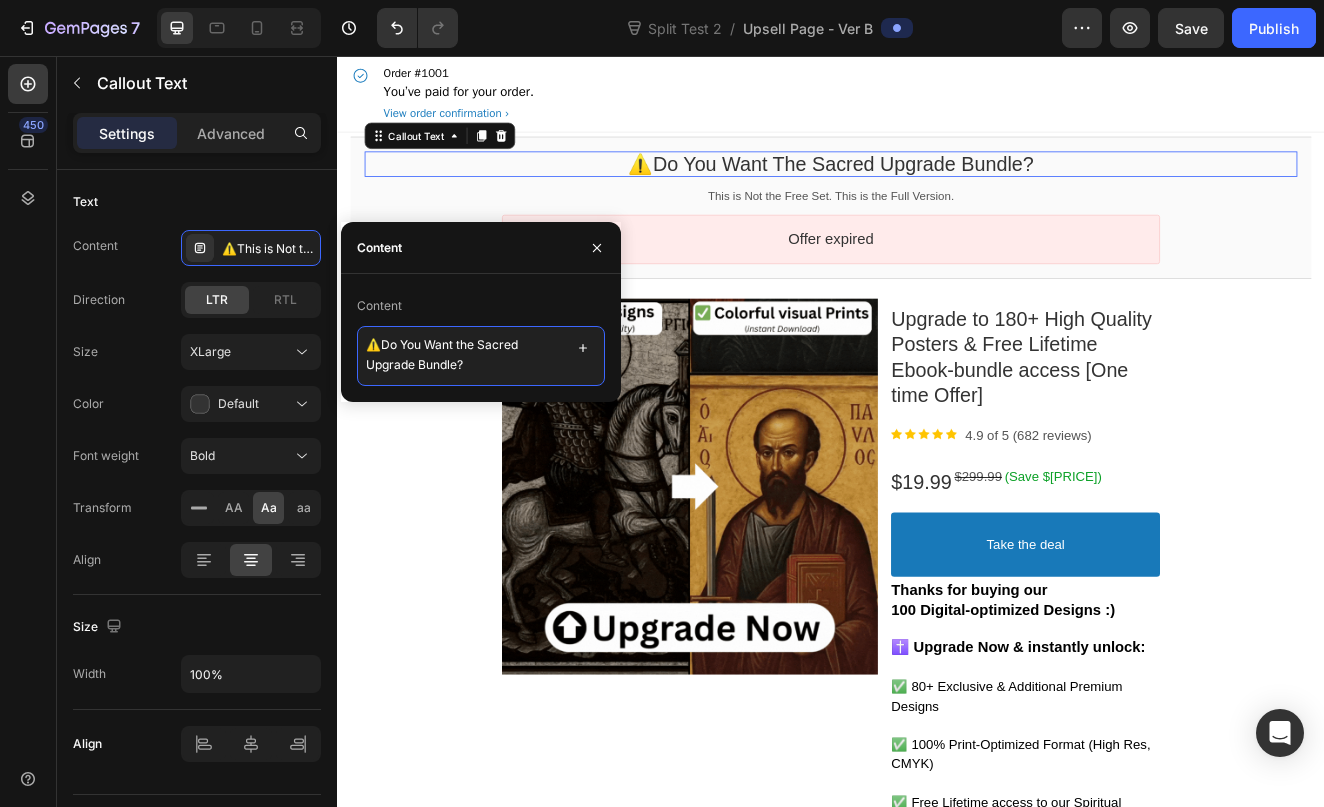 scroll, scrollTop: 7, scrollLeft: 0, axis: vertical 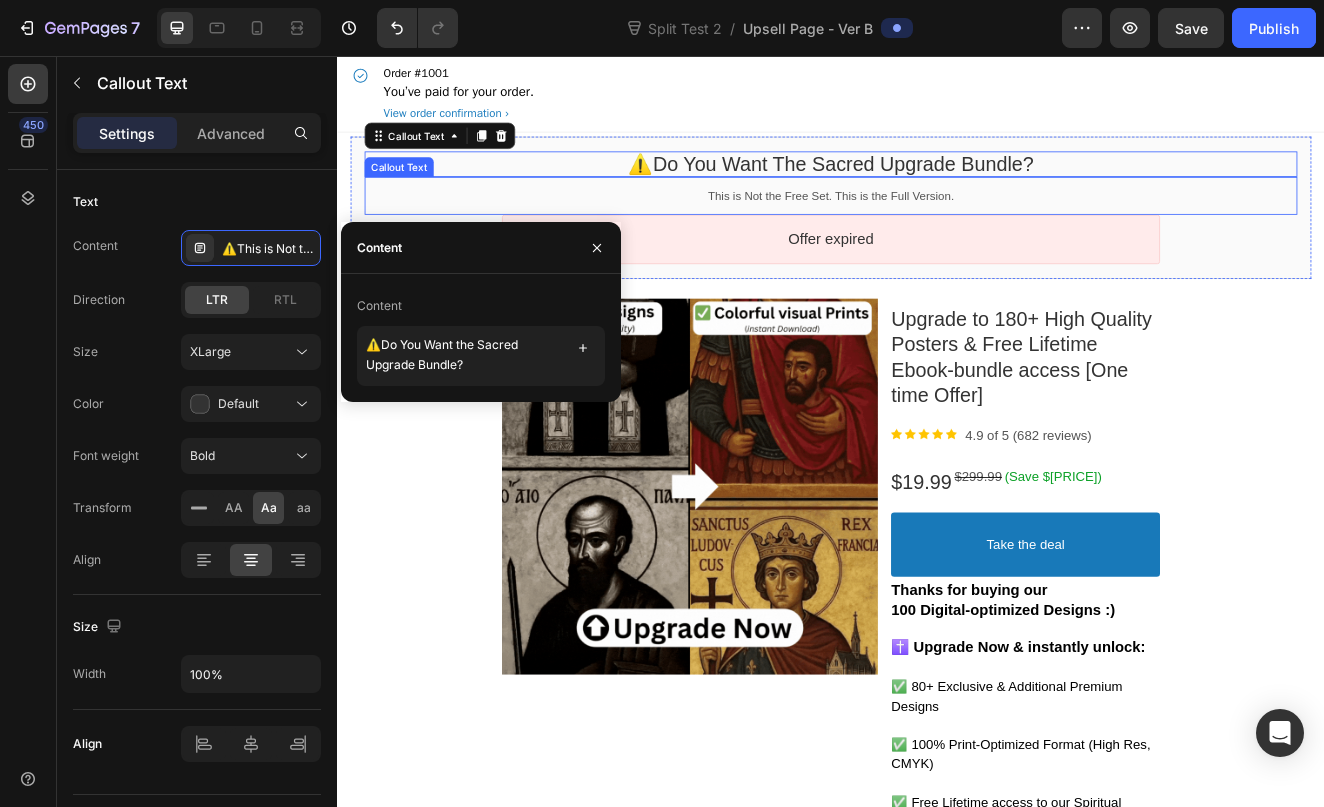 click on "This is Not the Free Set.
This is the Full Version. Callout Text" at bounding box center [937, 226] 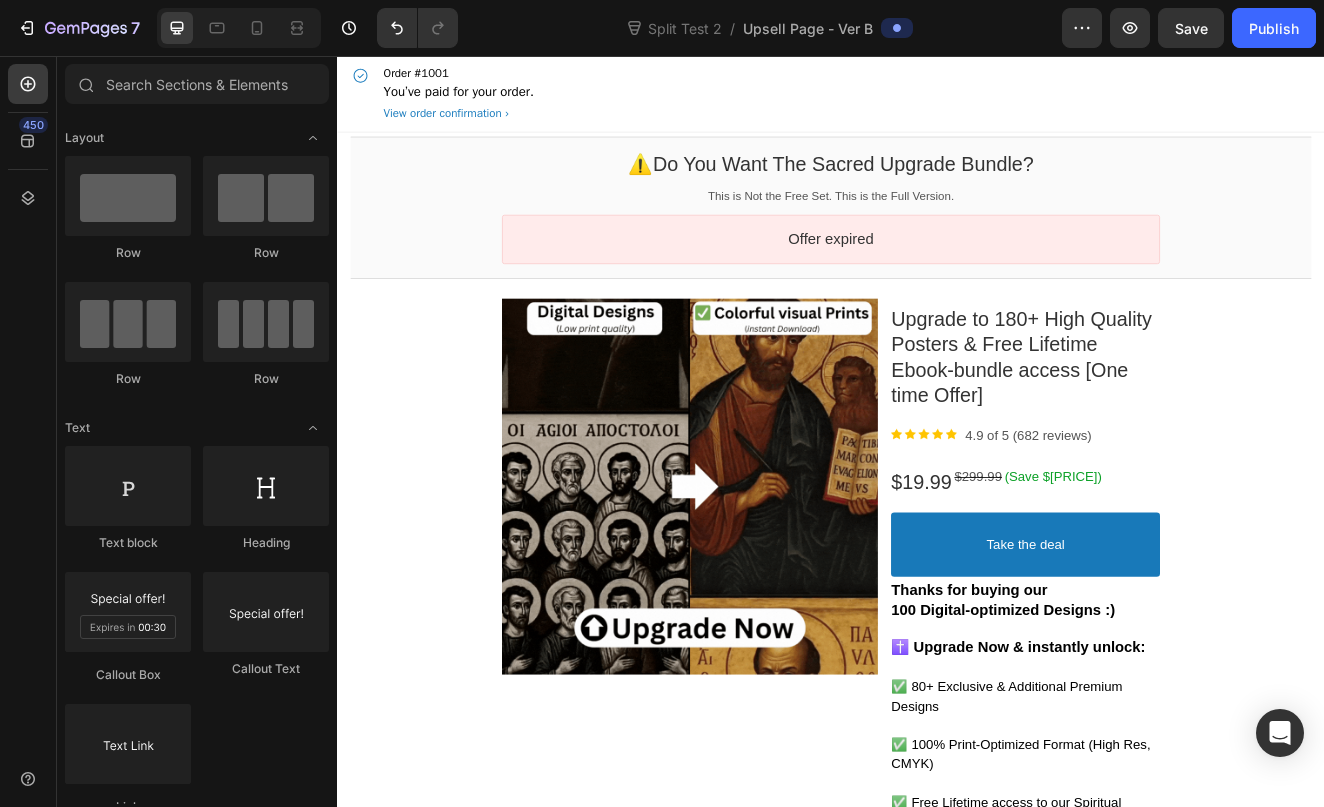click on "Order #1001 You’ve paid for your order. View order confirmation" at bounding box center [937, 102] 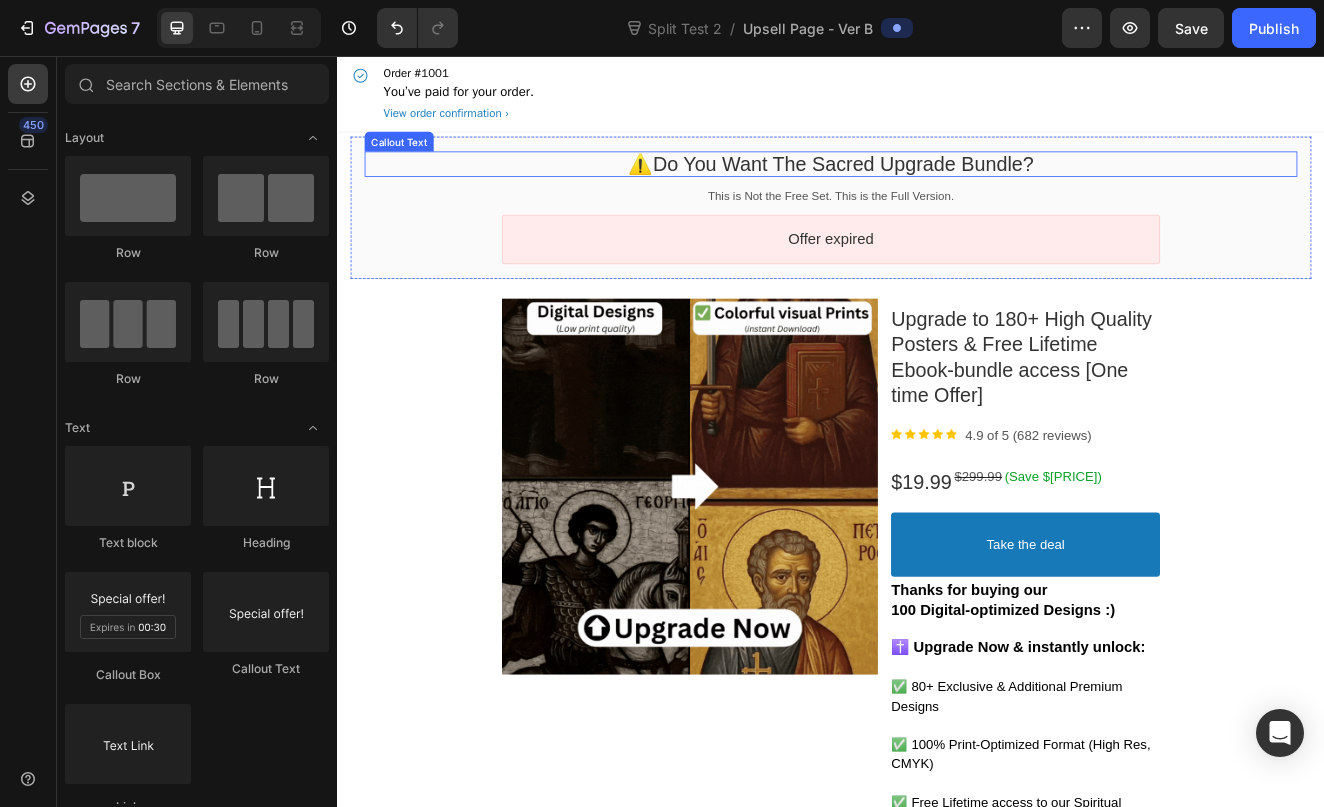 click on "⚠️do you want the sacred upgrade bundle?" at bounding box center [937, 187] 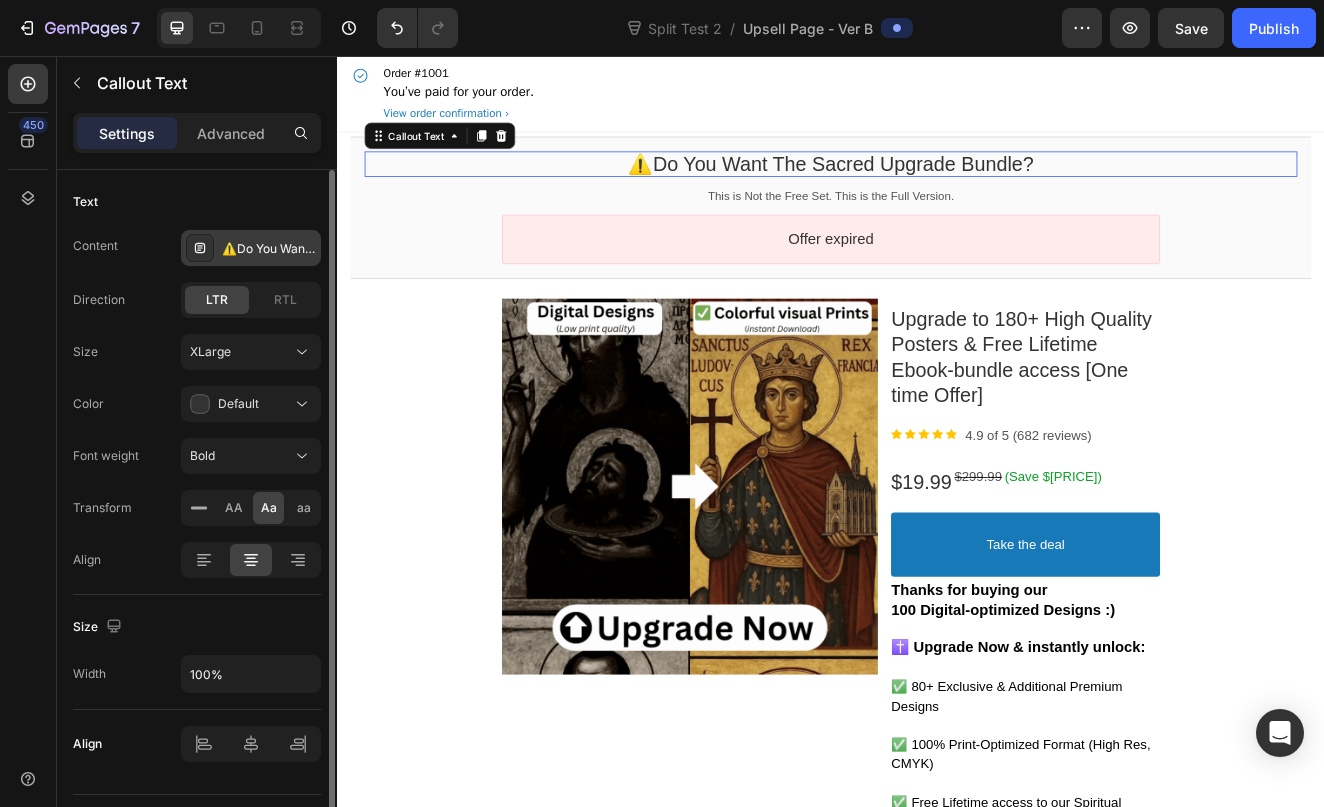 click on "⚠️Do You Want the Sacred Upgrade Bundle?" at bounding box center [269, 249] 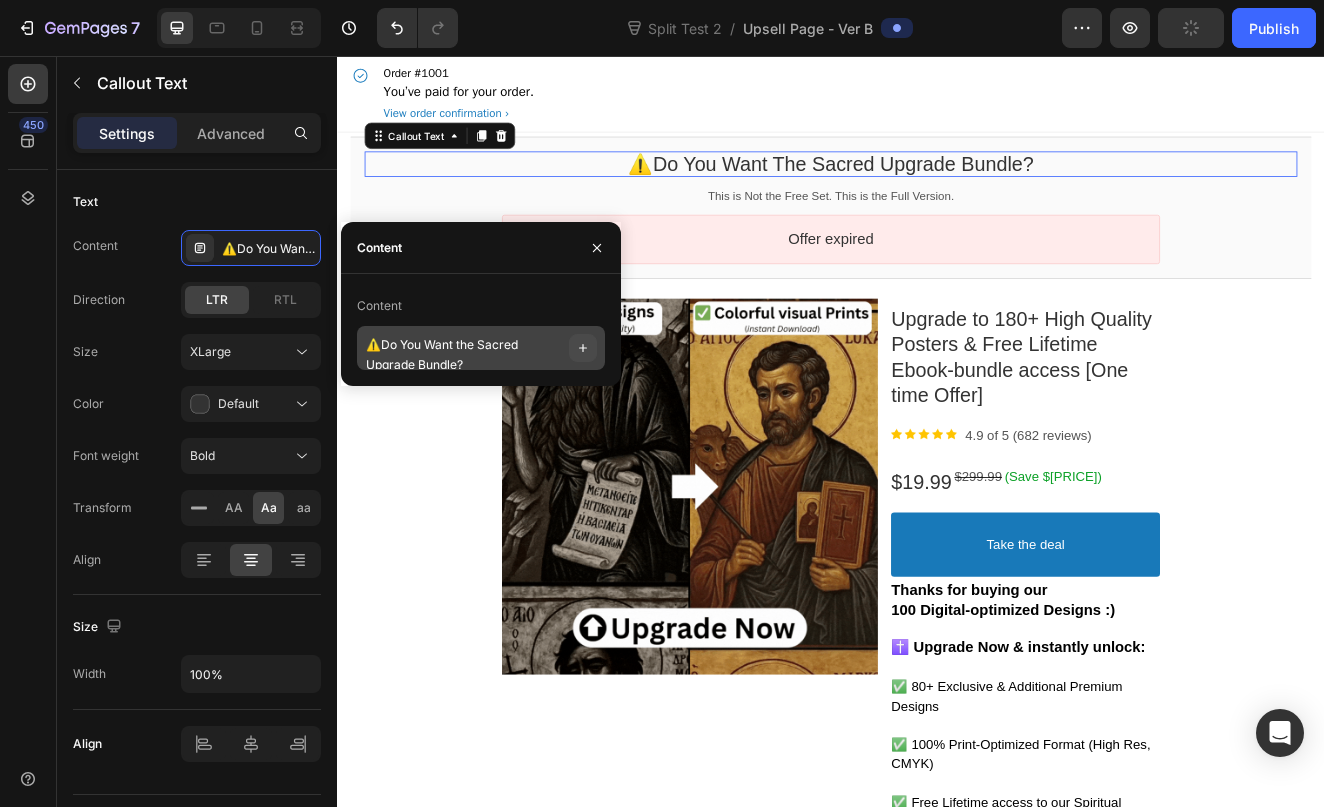 click 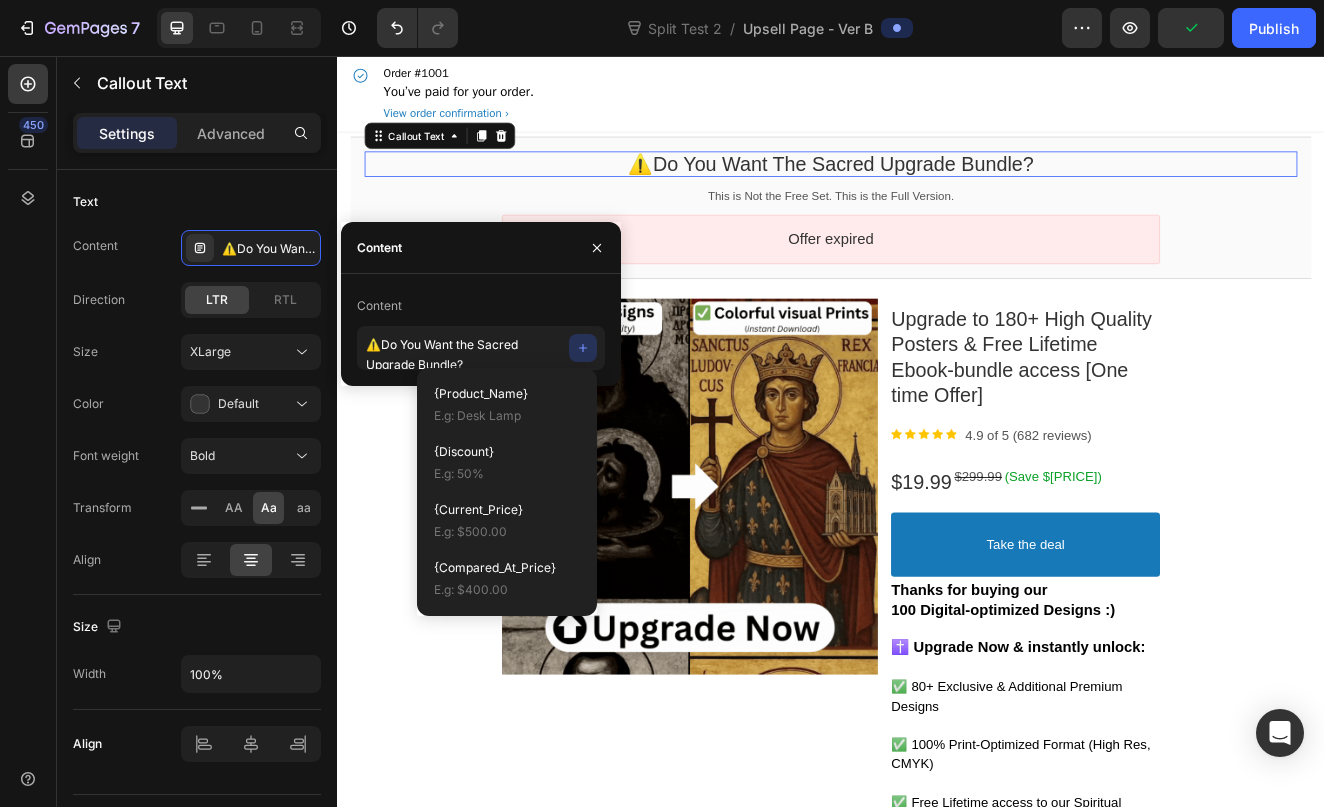 click on "Content ⚠️Do You Want the Sacred Upgrade Bundle?" at bounding box center [481, 330] 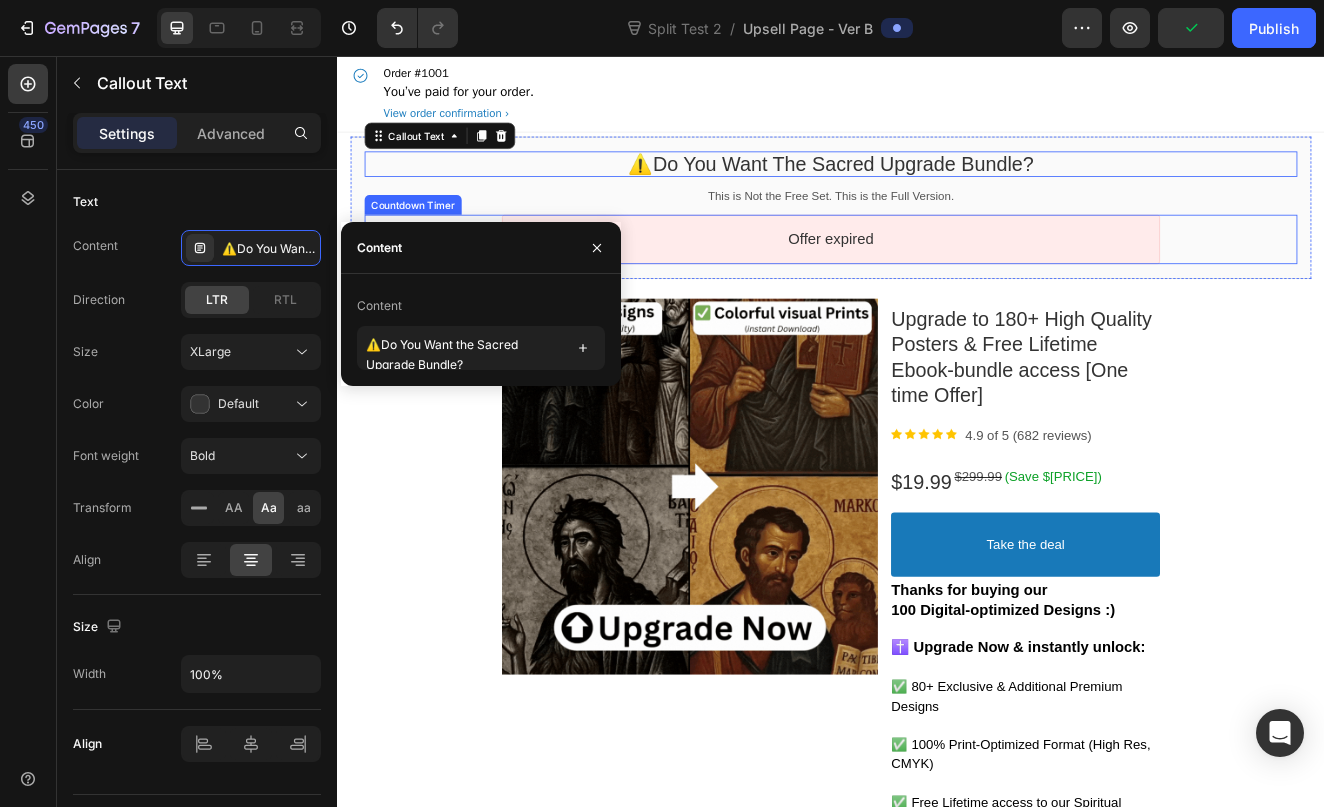 click on "Offer expired" at bounding box center (937, 278) 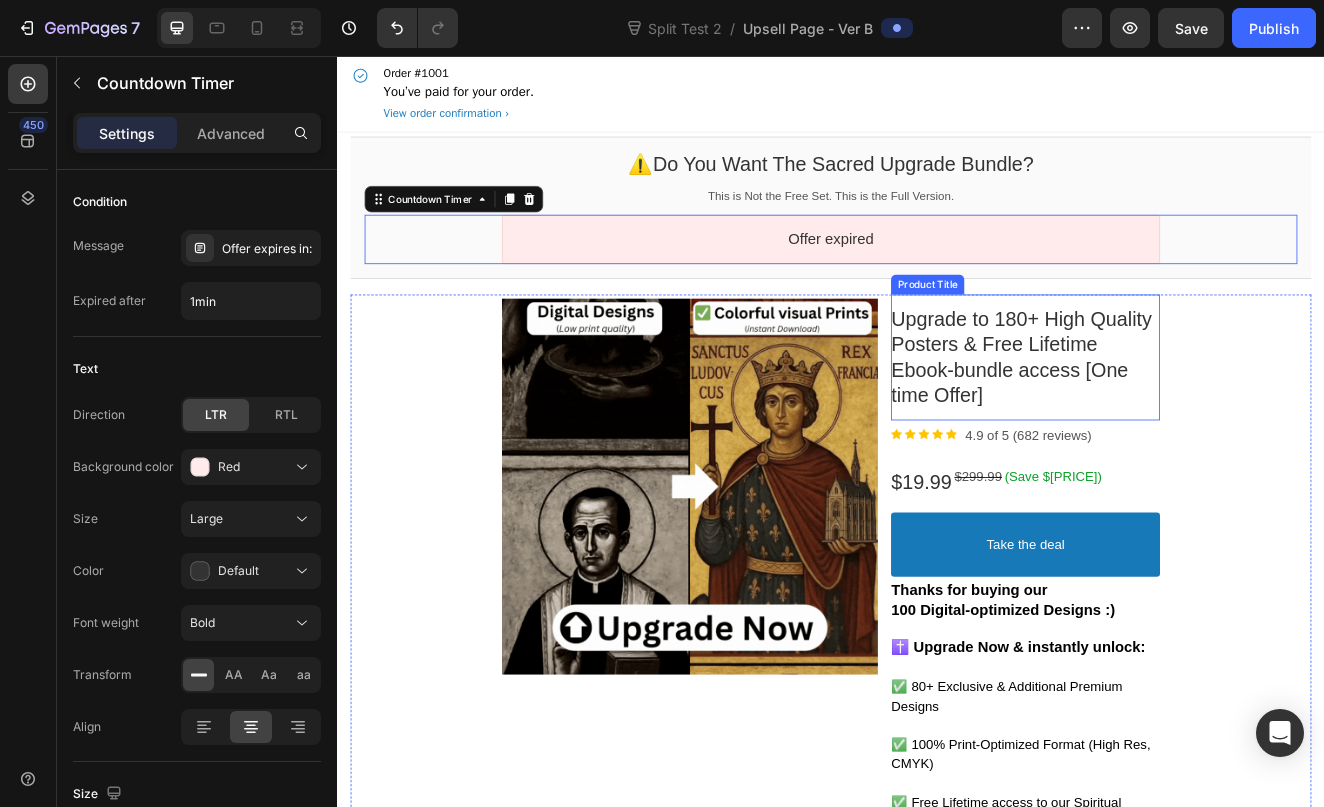 click on "Product Images Upgrade to 180+ High Quality Posters & Free Lifetime Ebook-bundle access [One time Offer] Product Title Image 4.9 of 5 (682 reviews) Text block Row $[PRICE] Price $[PRICE] Price (Save $[PRICE]) Discount Tag Row Take the deal Accept Button Thanks for buying our 100 Digital-optimized Designs :) ✝️ Upgrade Now & instantly unlock: ✅ 80+ Exclusive & Additional Premium Designs ✅ 100% Print-Optimized Format (High Res, CMYK) ✅ Free Lifetime access to our Spiritual eBook Bundle ✅ Exclusive Mystery Content (worth Over $[PRICE]) Not Available Later, Don't Miss Out — Click Below & Upgrade Now (No Second Processing Fee Required!) Text block $[PRICE] Price $[PRICE] Price (Save $[PRICE]) Discount Tag Row Show price breakdown Price Breakdown Take the deal Accept Button Decline offer Decline Button Row" at bounding box center (937, 877) 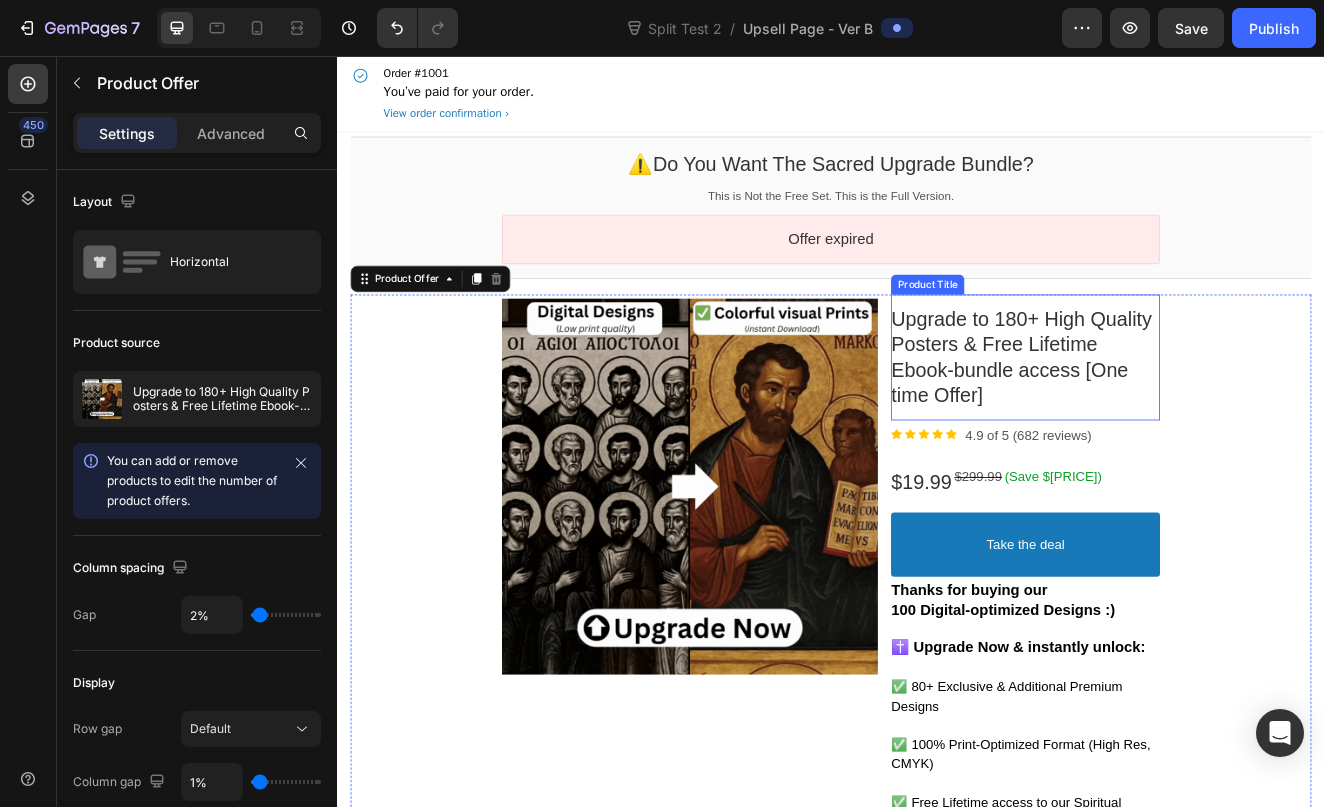 click on "Upgrade to 180+ High Quality Posters & Free Lifetime Ebook-bundle access [One time Offer]" at bounding box center [1168, 422] 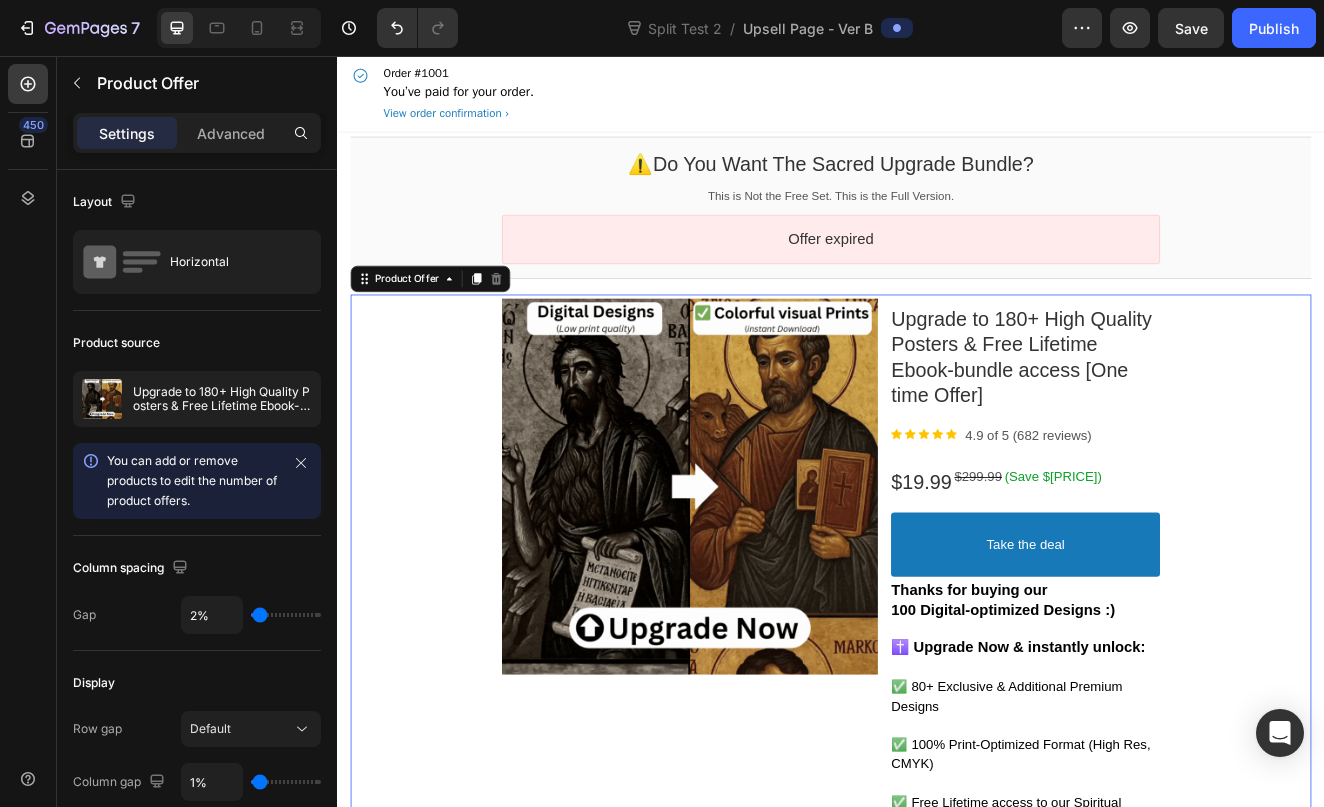 click on "Product Images Upgrade to 180+ High Quality Posters & Free Lifetime Ebook-bundle access [One time Offer] Product Title Image 4.9 of 5 (682 reviews) Text block Row $[PRICE] Price $[PRICE] Price (Save $[PRICE]) Discount Tag Row Take the deal Accept Button Thanks for buying our 100 Digital-optimized Designs :) ✝️ Upgrade Now & instantly unlock: ✅ 80+ Exclusive & Additional Premium Designs ✅ 100% Print-Optimized Format (High Res, CMYK) ✅ Free Lifetime access to our Spiritual eBook Bundle ✅ Exclusive Mystery Content (worth Over $[PRICE]) Not Available Later, Don't Miss Out — Click Below & Upgrade Now (No Second Processing Fee Required!) Text block $[PRICE] Price $[PRICE] Price (Save $[PRICE]) Discount Tag Row Show price breakdown Price Breakdown Take the deal Accept Button Decline offer Decline Button Row" at bounding box center (937, 877) 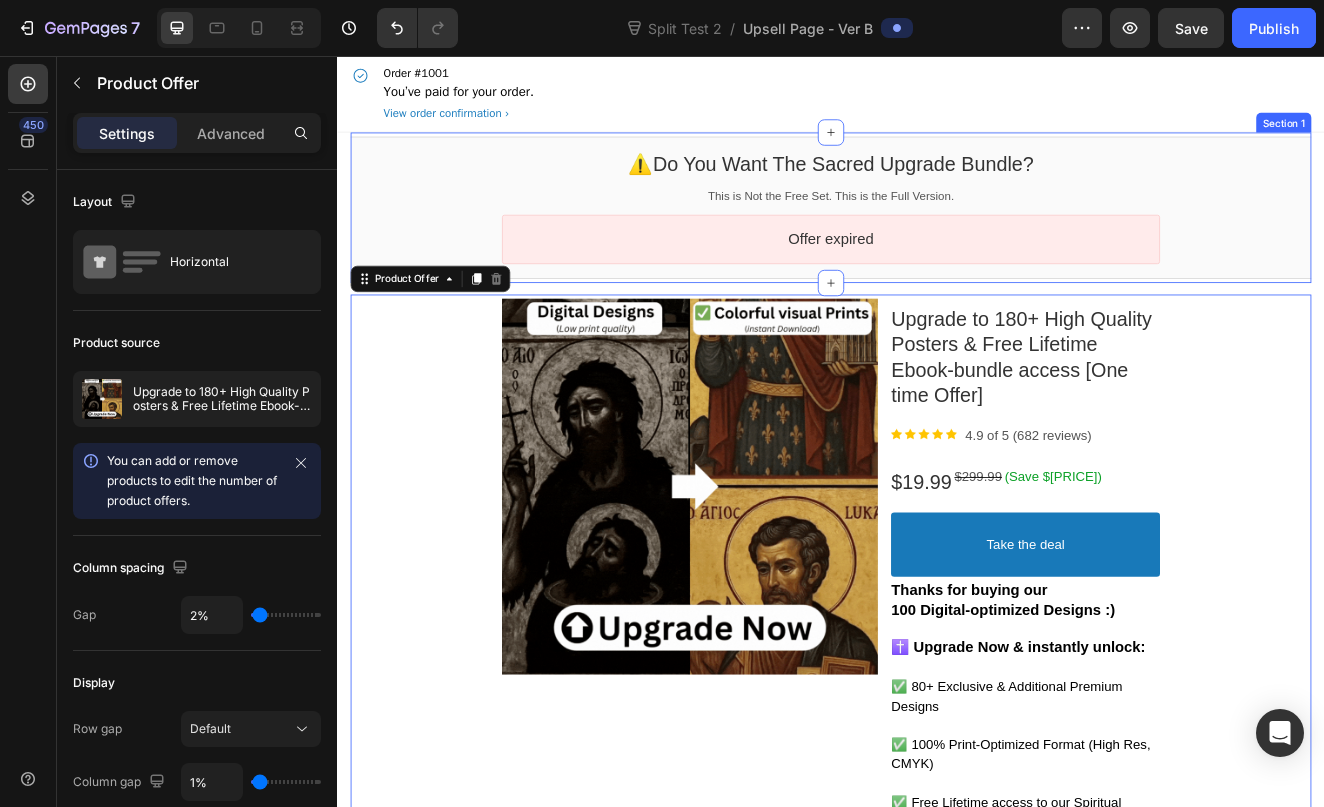 click on "⚠️do you want the sacred upgrade bundle? Callout Text This is Not the Free Set.
This is the Full Version. Callout Text Offer expired Countdown Timer Callout Box Section 1" at bounding box center (937, 240) 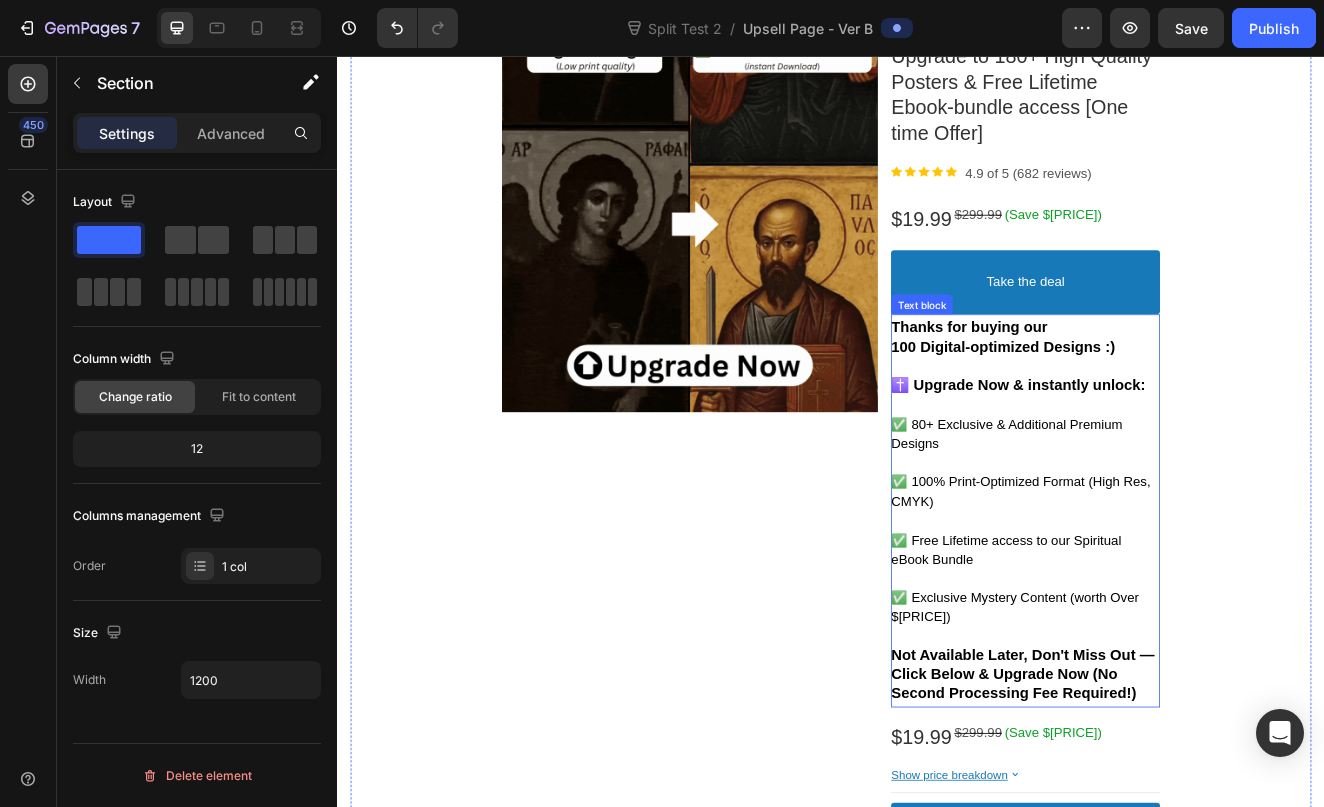 scroll, scrollTop: 318, scrollLeft: 0, axis: vertical 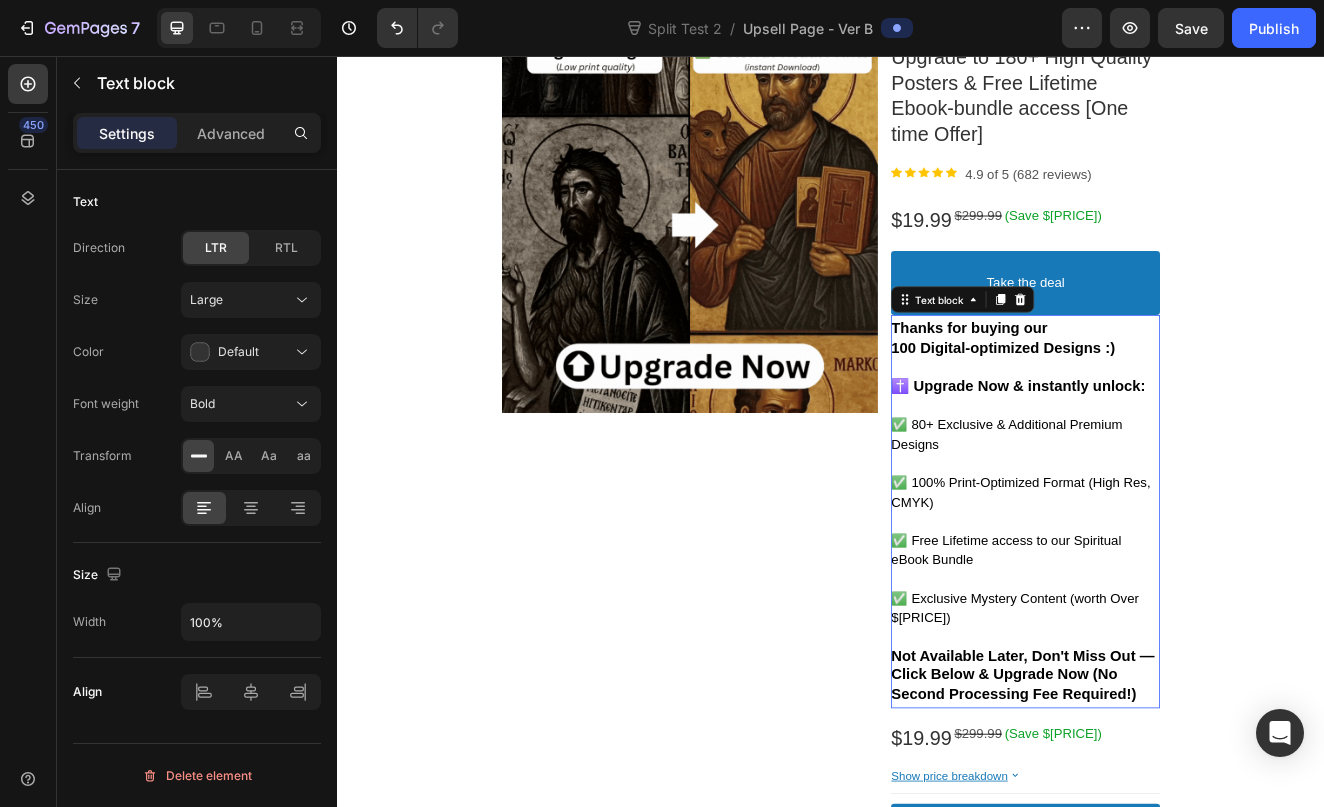 click on "100 Digital-optimized Designs :)" at bounding box center (1146, 411) 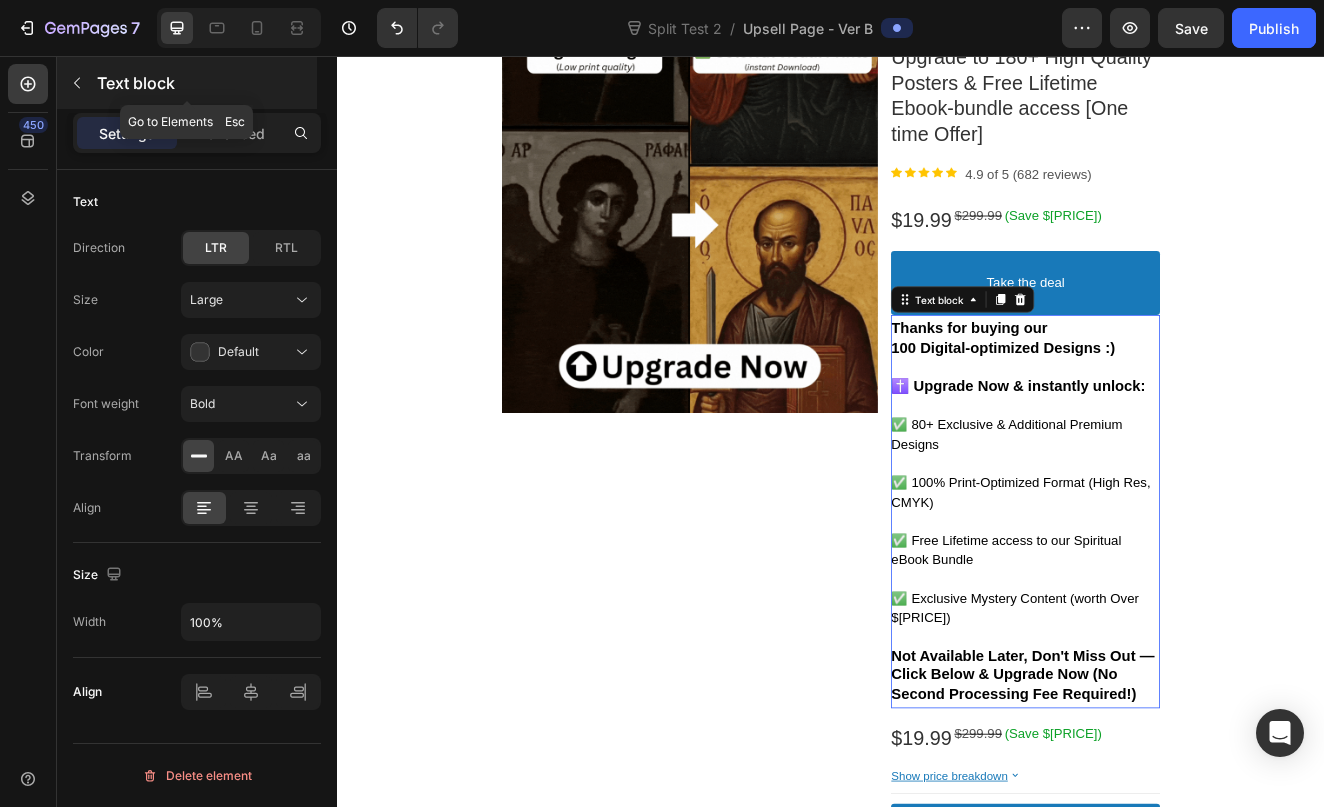 click on "Text block" at bounding box center (187, 83) 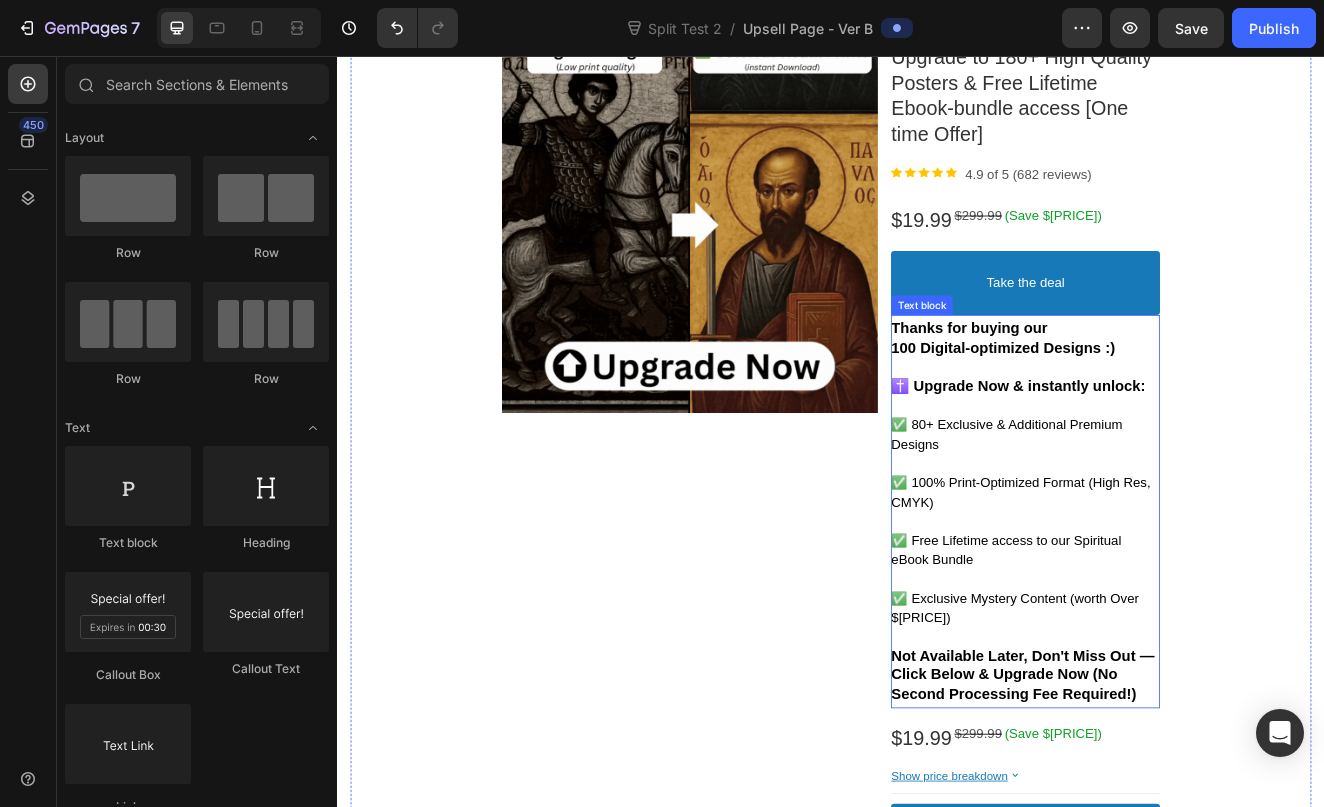 click on "✅ Free Lifetime access to our Spiritual eBook Bundle" at bounding box center [1173, 657] 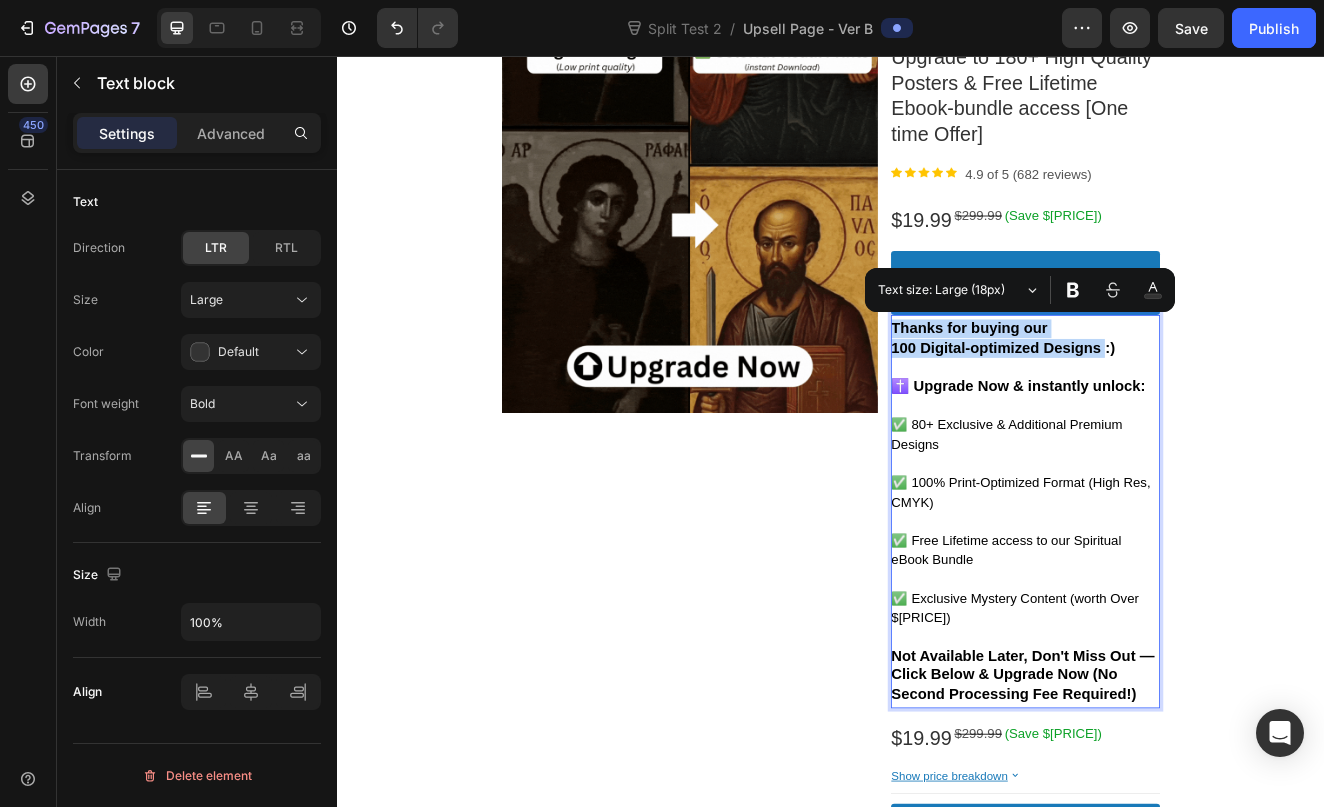 drag, startPoint x: 1268, startPoint y: 406, endPoint x: 1009, endPoint y: 389, distance: 259.5573 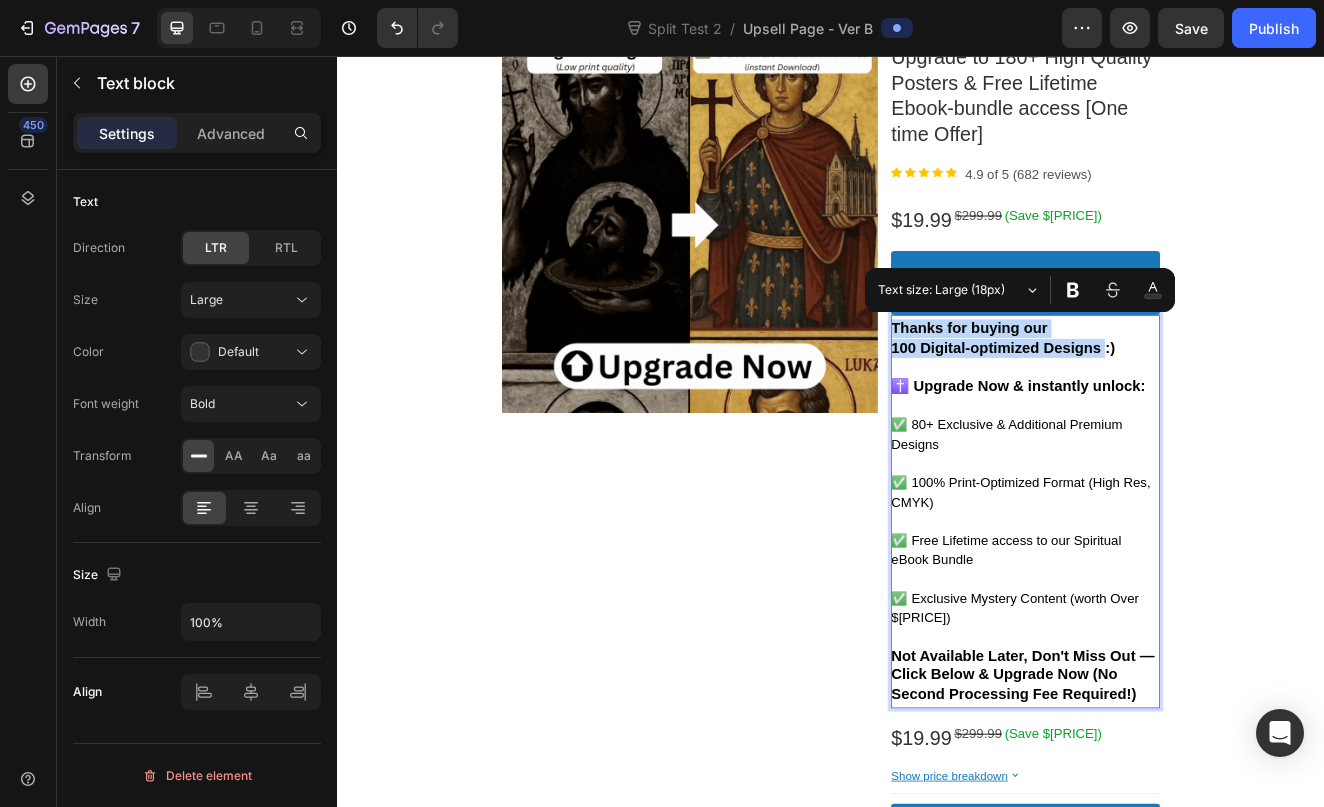 click on "Thanks for buying our 100 Digital-optimized Designs :) ✝️ Upgrade Now & instantly unlock: ✅ 80+ Exclusive & Additional Premium Designs ✅ 100% Print-Optimized Format (High Res, CMYK) ✅ Free Lifetime access to our Spiritual eBook Bundle ✅ Exclusive Mystery Content (worth Over $[PRICE]) Not Available Later, Don't Miss Out — Click Below & Upgrade Now (No Second Processing Fee Required!)" at bounding box center (1173, 610) 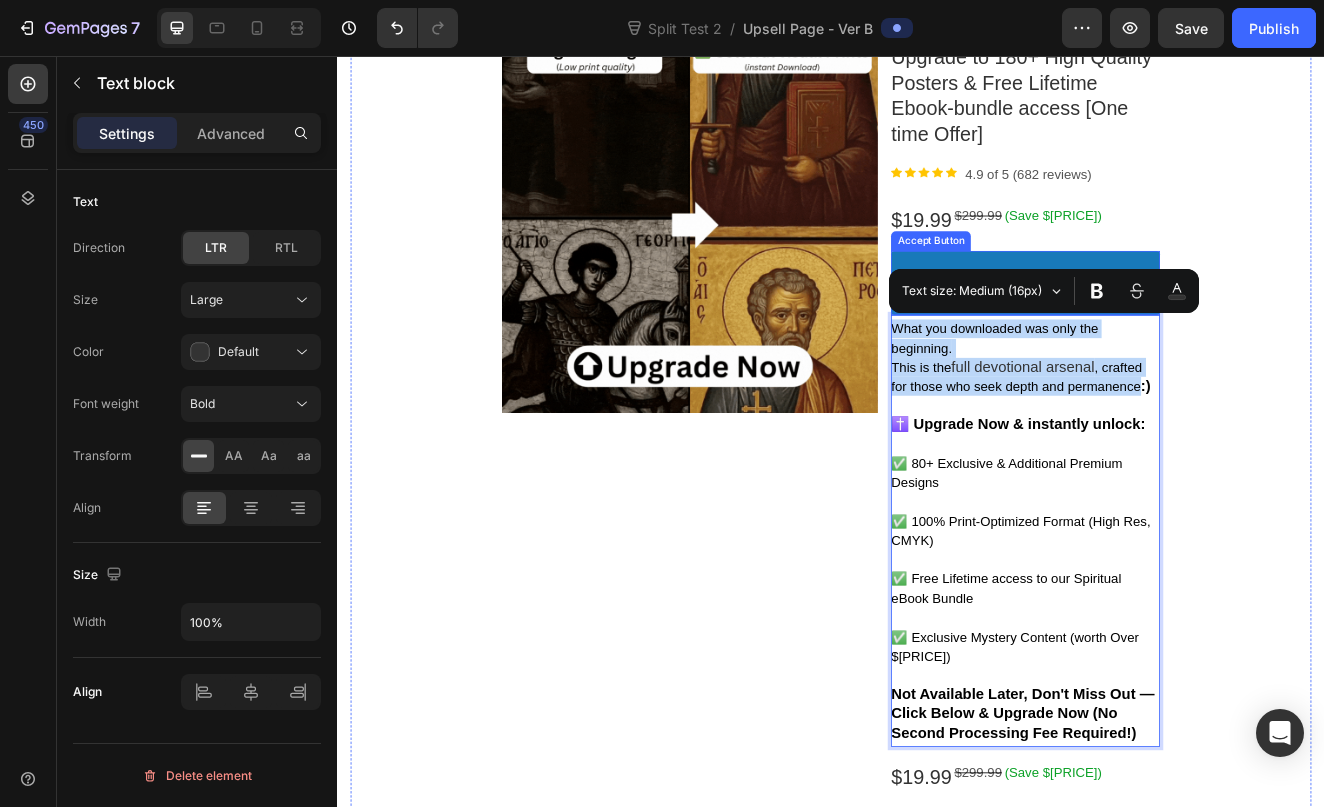 drag, startPoint x: 1313, startPoint y: 447, endPoint x: 1011, endPoint y: 365, distance: 312.9345 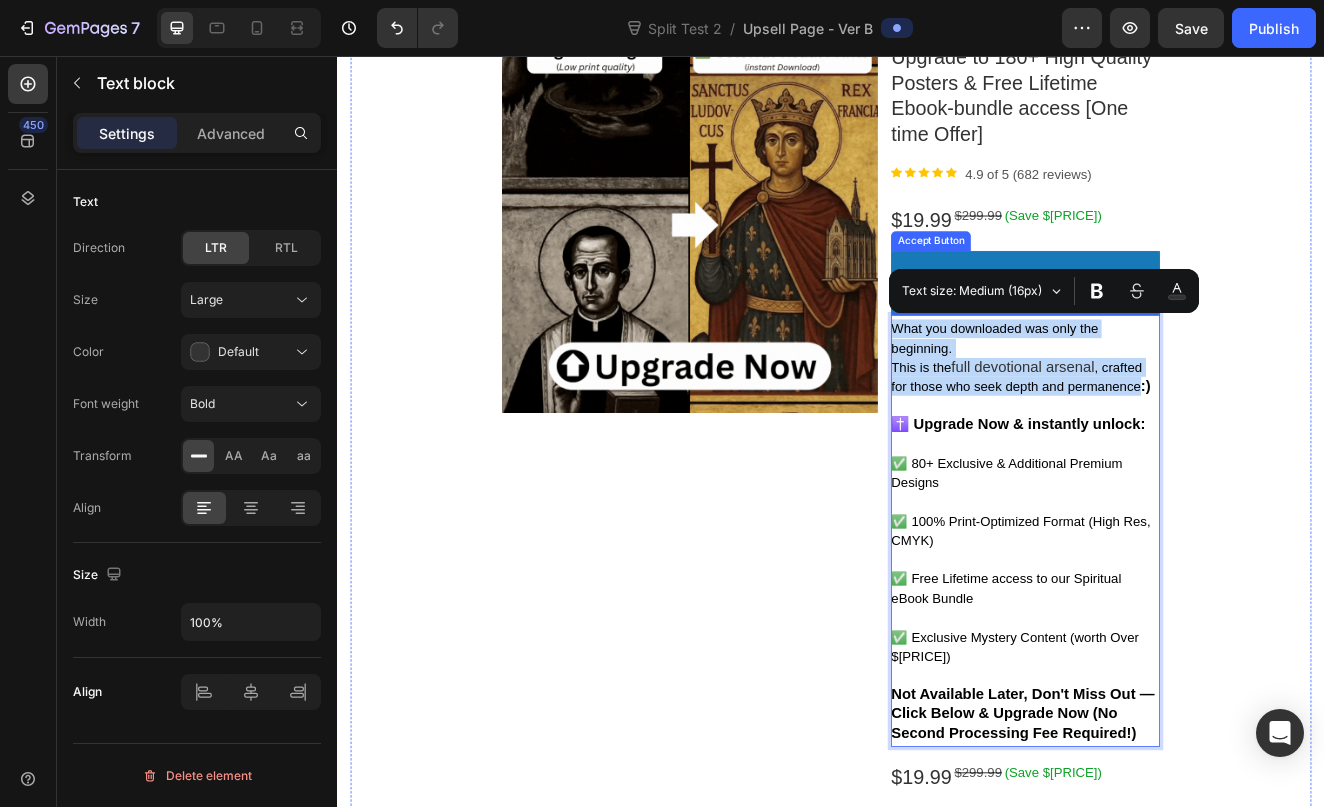 click on "Upgrade to 180+ High Quality Posters & Free Lifetime Ebook-bundle access [One time Offer] Product Title Image 4.9 of 5 (682 reviews) Text block Row $[PRICE] Price $[PRICE] Price (Save $[PRICE]) Discount Tag Row Take the deal Accept Button What you downloaded was only the beginning. This is the  full devotional arsenal , crafted for those who seek depth and permanence :) ✝️ Upgrade Now & instantly unlock: ✅ 80+ Exclusive & Additional Premium Designs ✅ 100% Print-Optimized Format (High Res, CMYK) ✅ Free Lifetime access to our Spiritual eBook Bundle ✅ Exclusive Mystery Content (worth Over $[PRICE]) Not Available Later, Don't Miss Out — Click Below & Upgrade Now (No Second Processing Fee Required!) Text block   $[PRICE] Price $[PRICE] Price (Save $[PRICE]) Discount Tag Row Show price breakdown Price Breakdown Take the deal Accept Button Decline offer Decline Button Row" at bounding box center [1173, 583] 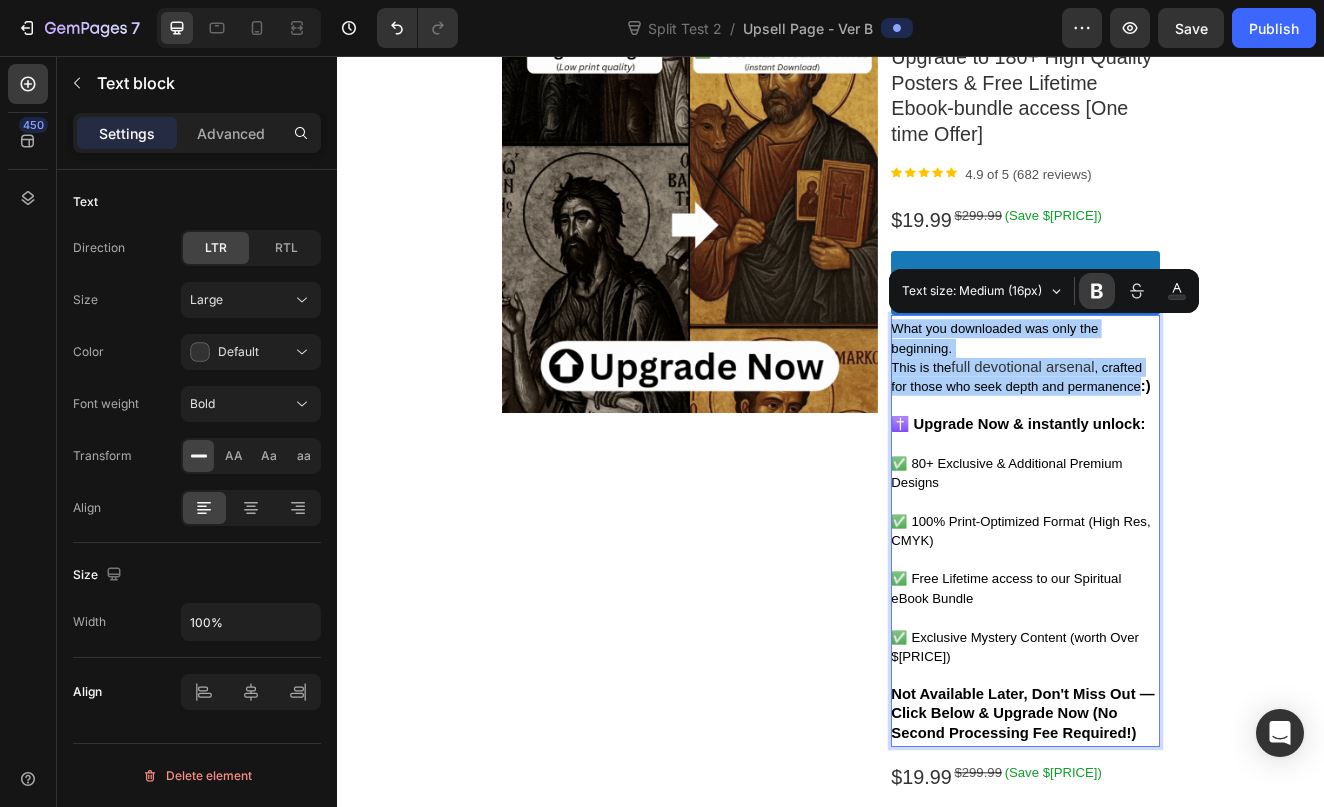 click 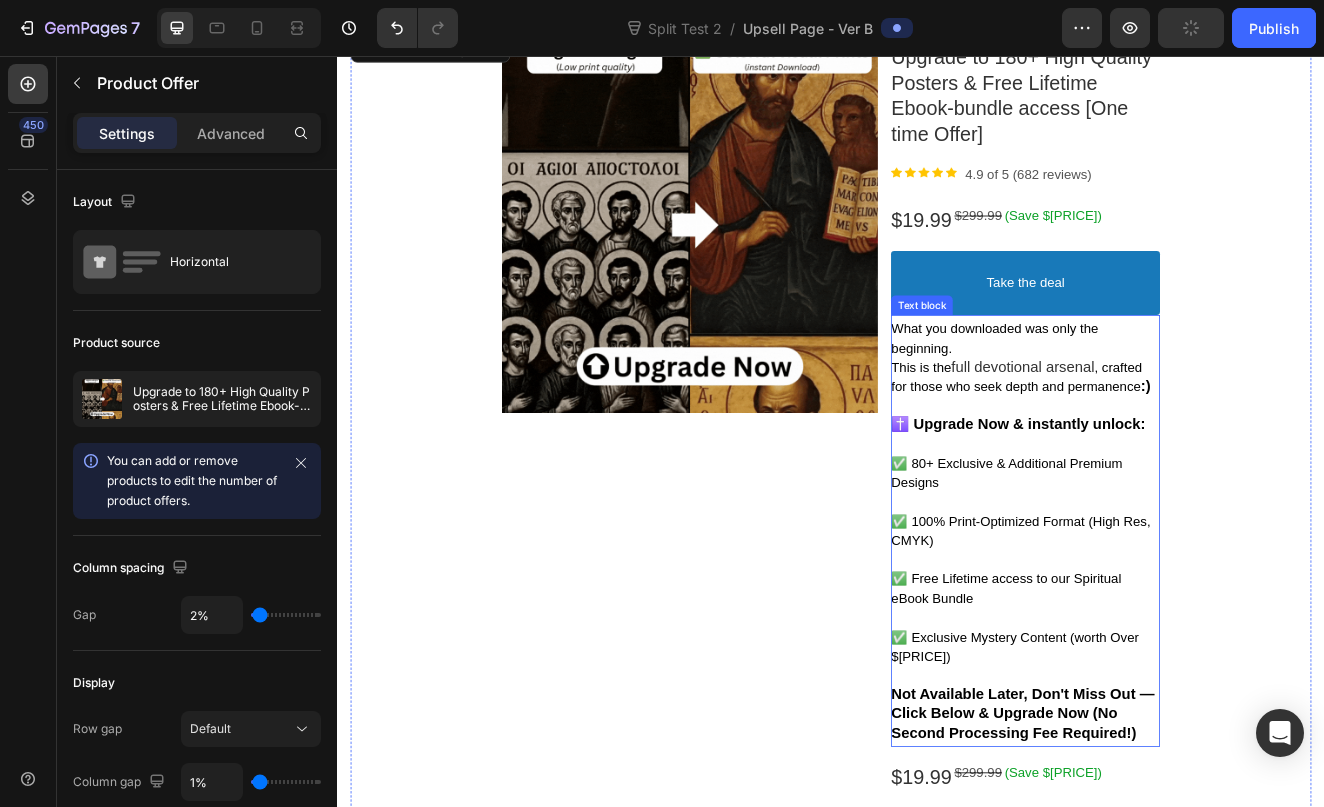 click on ", crafted for those who seek depth and permanence" at bounding box center (1162, 446) 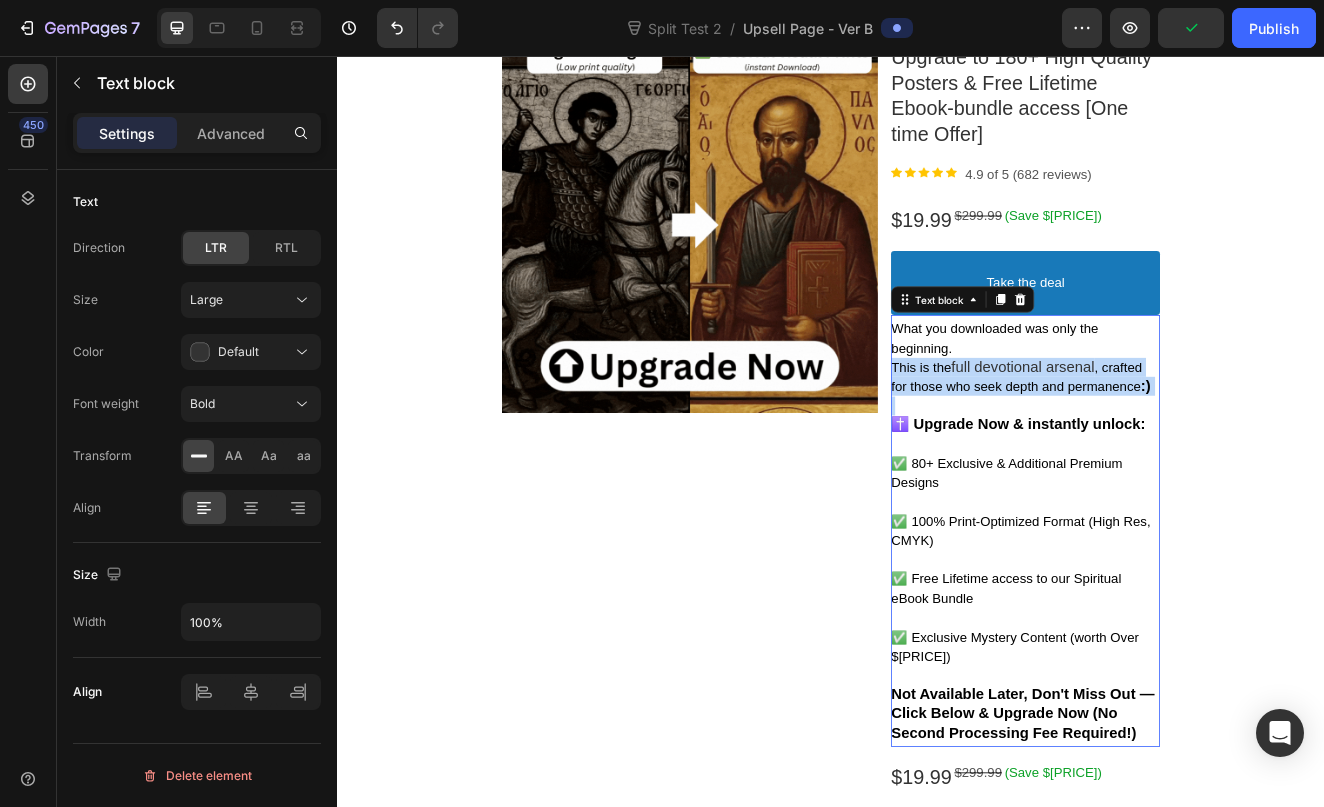 click on ", crafted for those who seek depth and permanence" at bounding box center (1162, 446) 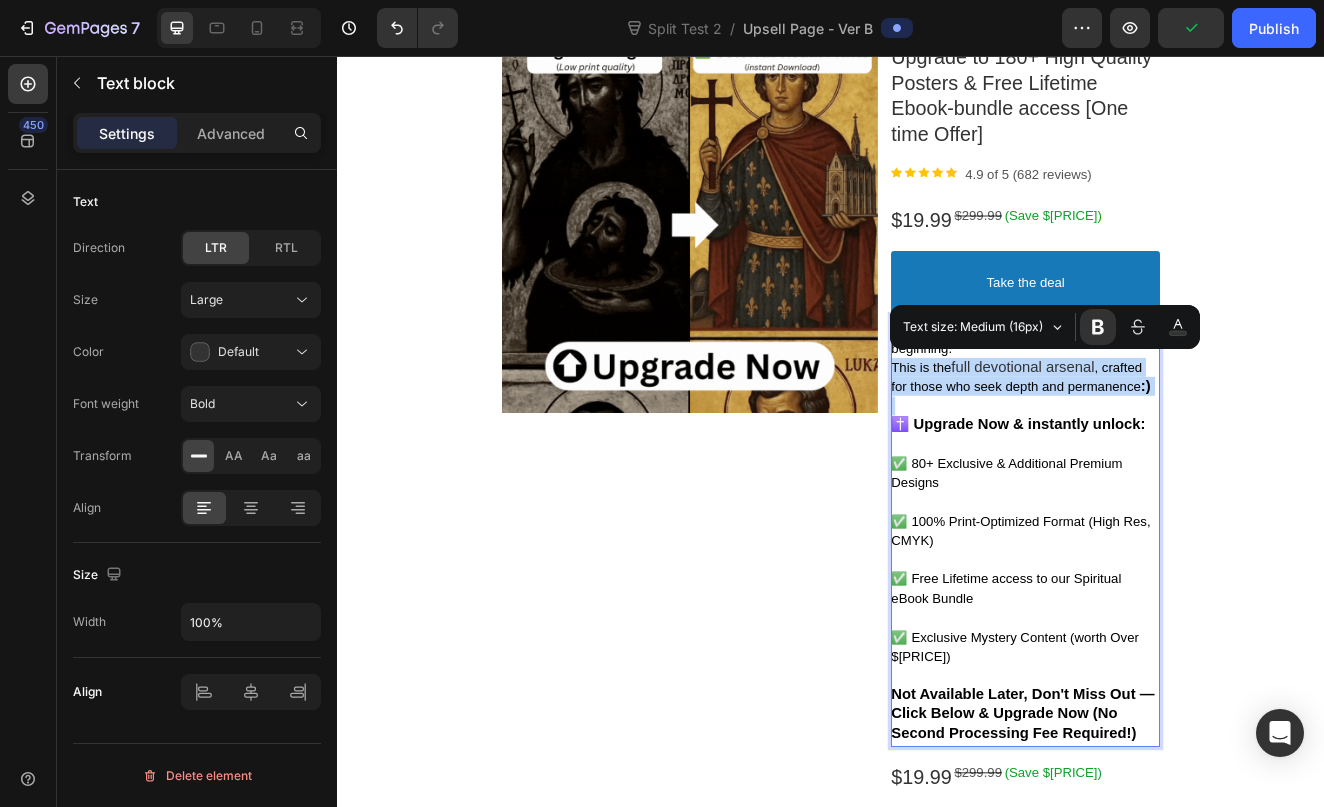click on ", crafted for those who seek depth and permanence" at bounding box center (1162, 446) 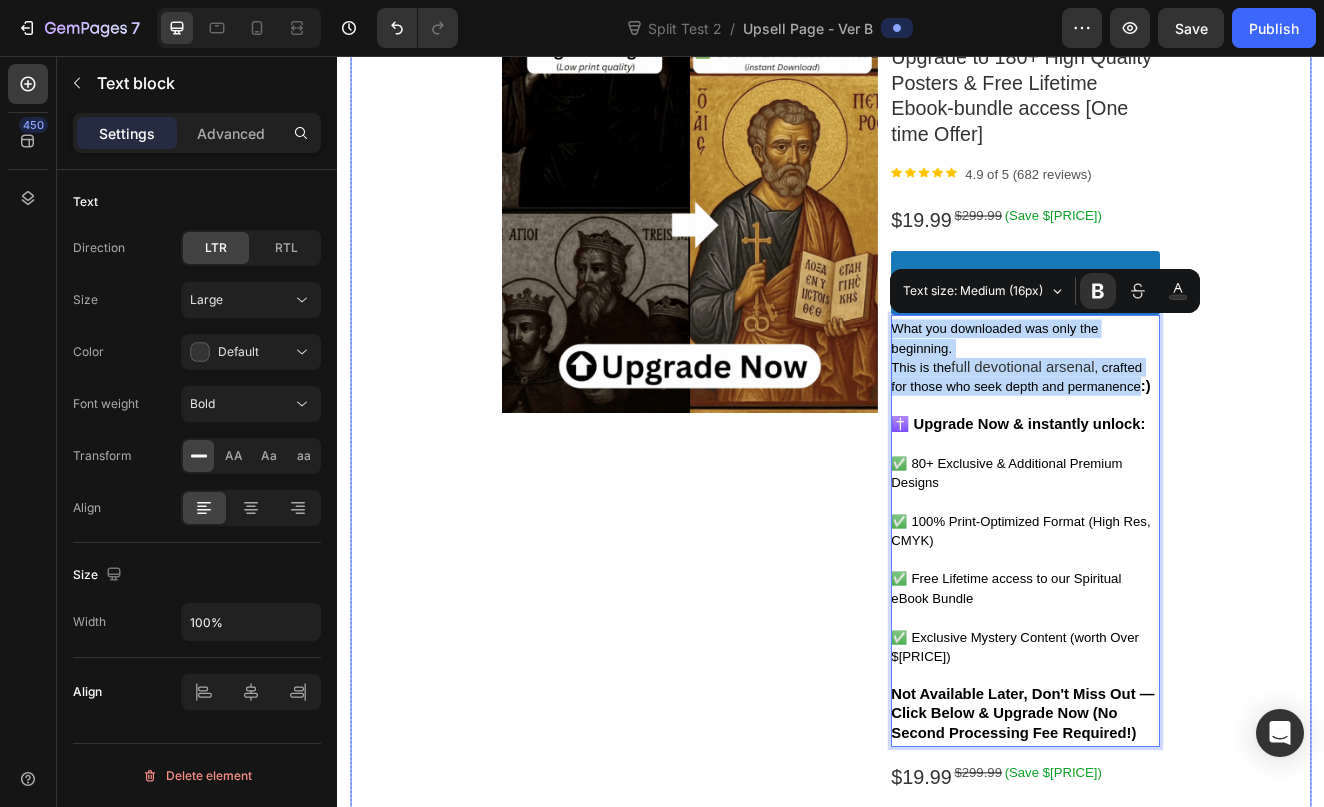 drag, startPoint x: 1096, startPoint y: 479, endPoint x: 991, endPoint y: 362, distance: 157.20686 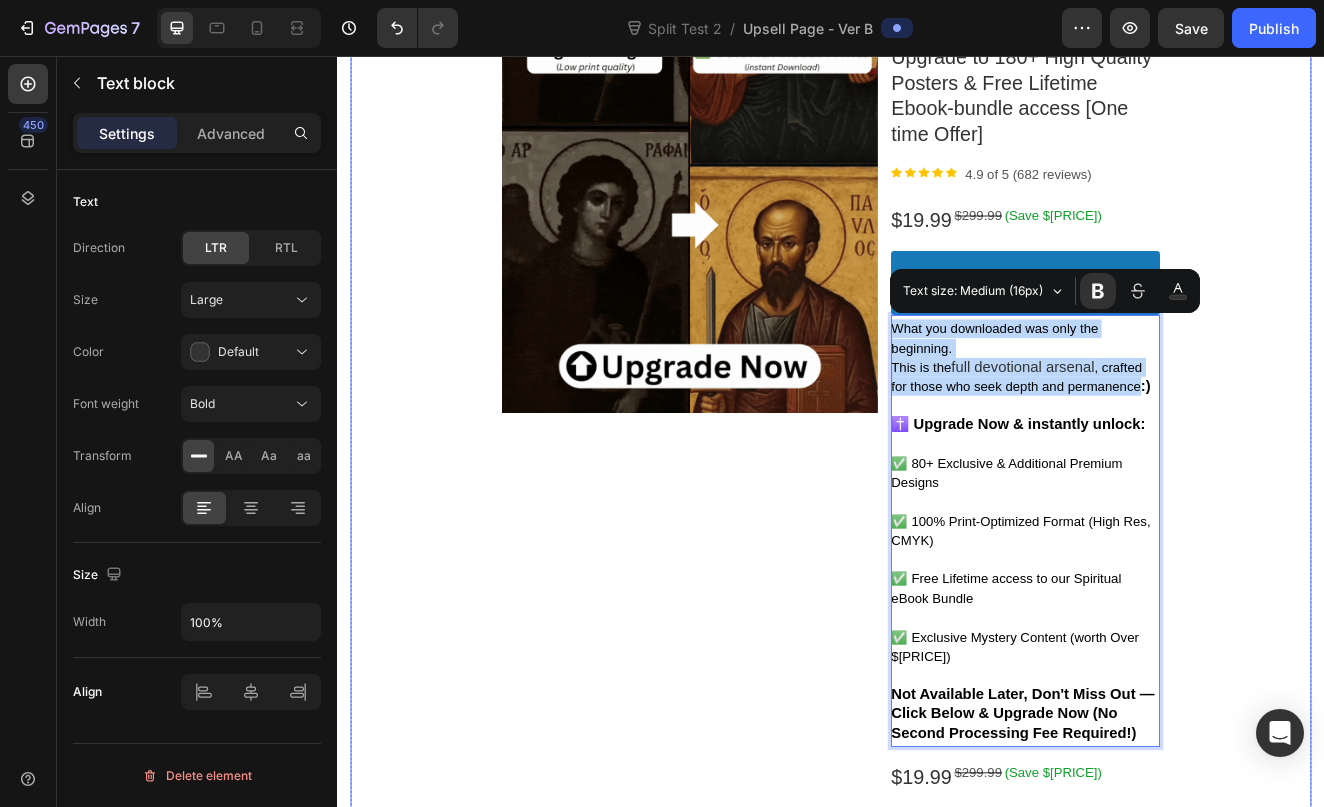 click on "Product Images Upgrade to 180+ High Quality Posters & Free Lifetime Ebook-bundle access [One time Offer] Product Title Image 4.9 of 5 (682 reviews) Text block Row $[PRICE] Price $[PRICE] Price (Save $[PRICE]) Discount Tag Row Take the deal Accept Button What you downloaded was only the beginning. This is the  full devotional arsenal , crafted for those who seek depth and permanence :) ✝️ Upgrade Now & instantly unlock: ✅ 80+ Exclusive & Additional Premium Designs ✅ 100% Print-Optimized Format (High Res, CMYK) ✅ Free Lifetime access to our Spiritual eBook Bundle ✅ Exclusive Mystery Content (worth Over $[PRICE]) Not Available Later, Don't Miss Out — Click Below & Upgrade Now (No Second Processing Fee Required!) Text block   $[PRICE] Price $[PRICE] Price (Save $[PRICE]) Discount Tag Row Show price breakdown Price Breakdown Take the deal Accept Button Decline offer Decline Button Row" at bounding box center (937, 583) 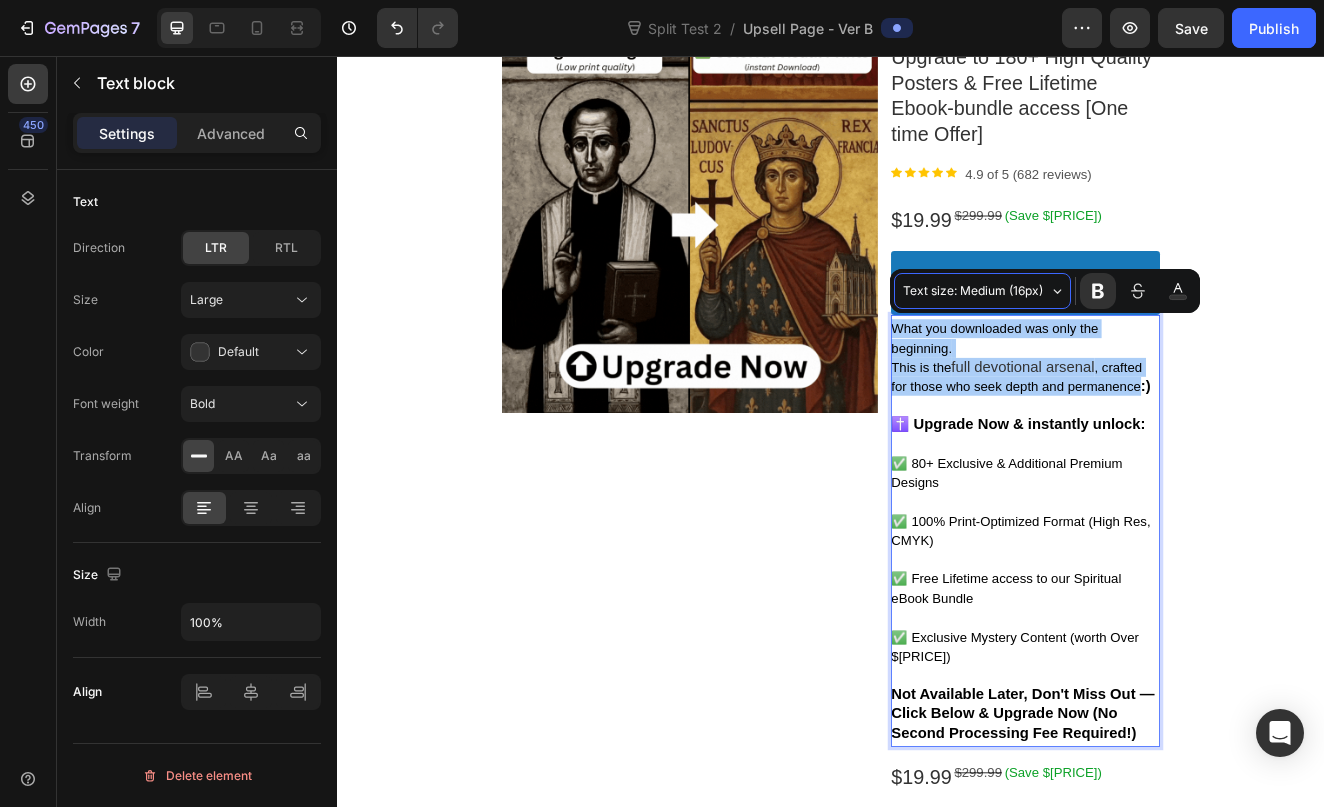 drag, startPoint x: 1099, startPoint y: 301, endPoint x: 1012, endPoint y: 293, distance: 87.36704 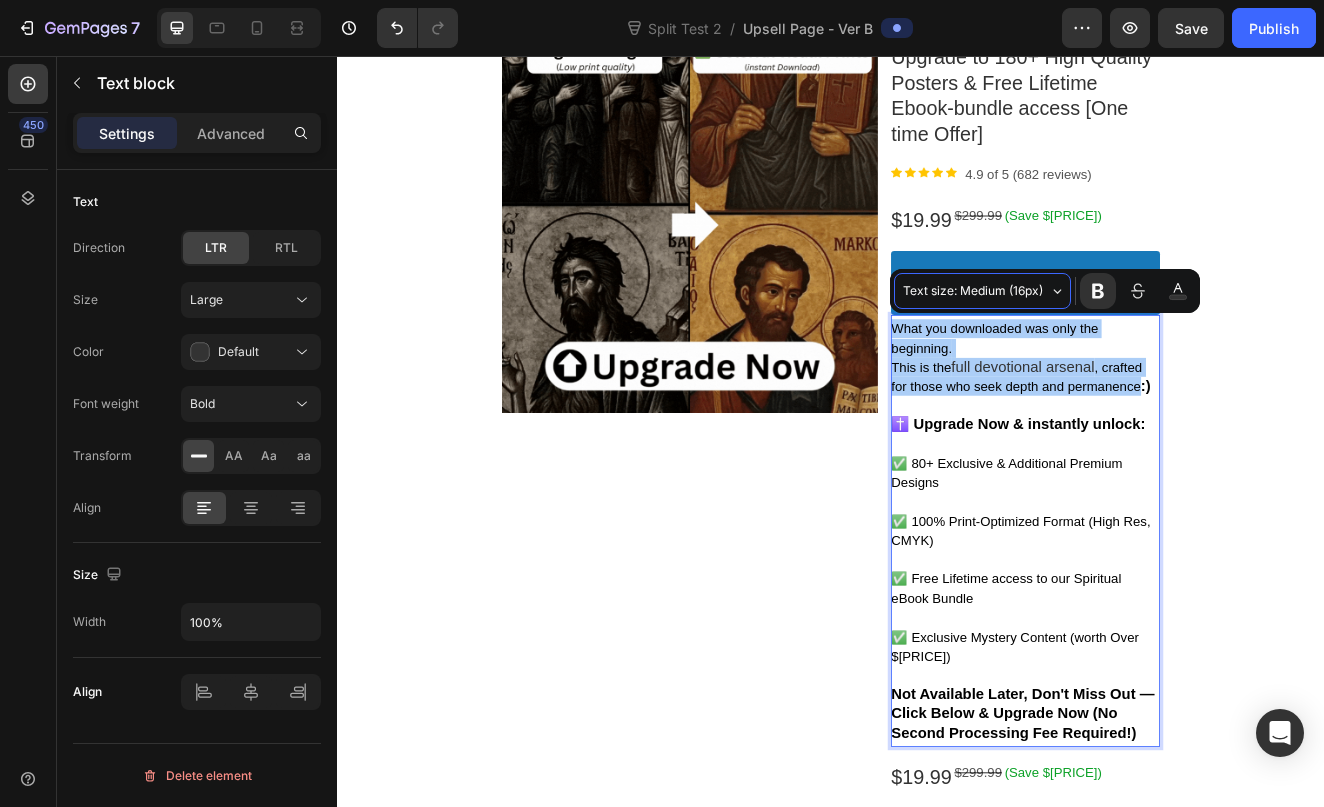 click on "Text size: Medium (16px) Font Weight       Strikethrough Black" at bounding box center [1045, 291] 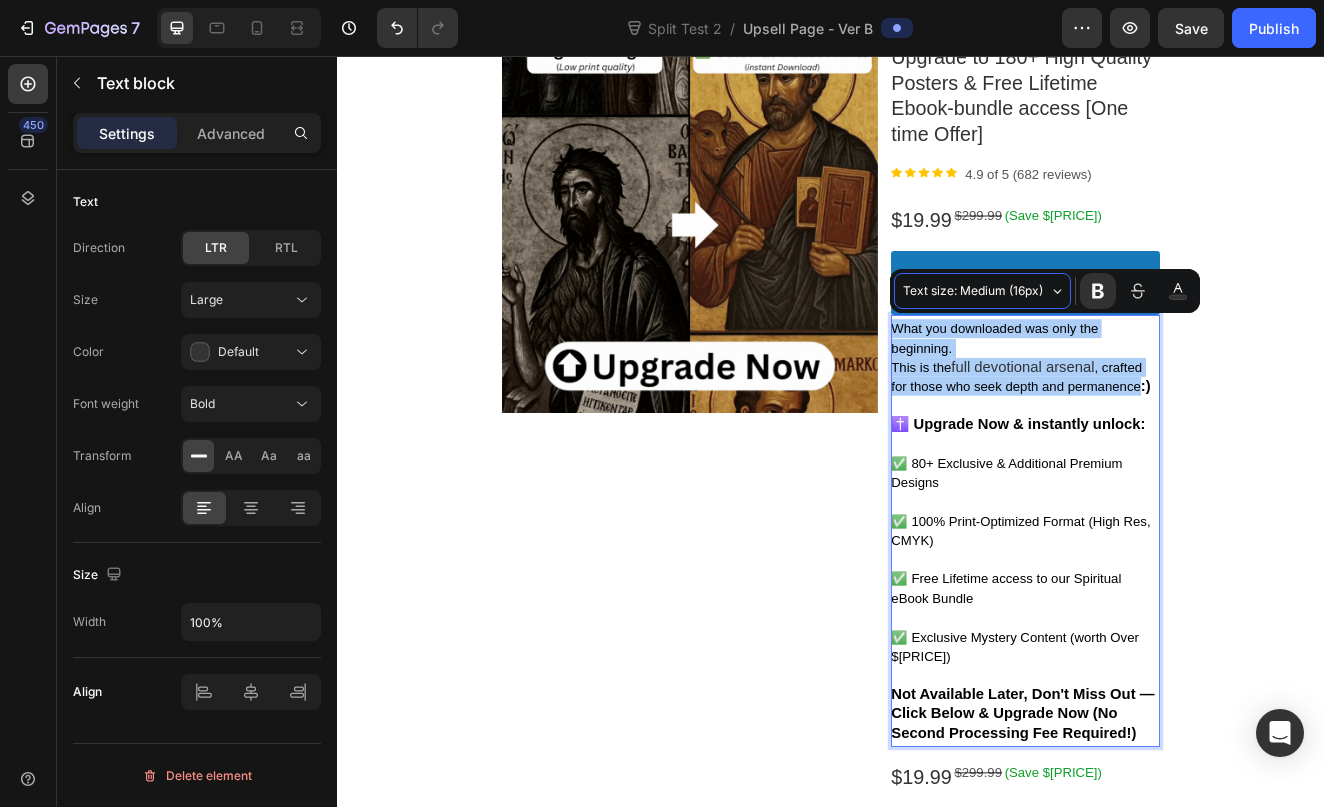 click on "Text size: Medium (16px)" at bounding box center (974, 291) 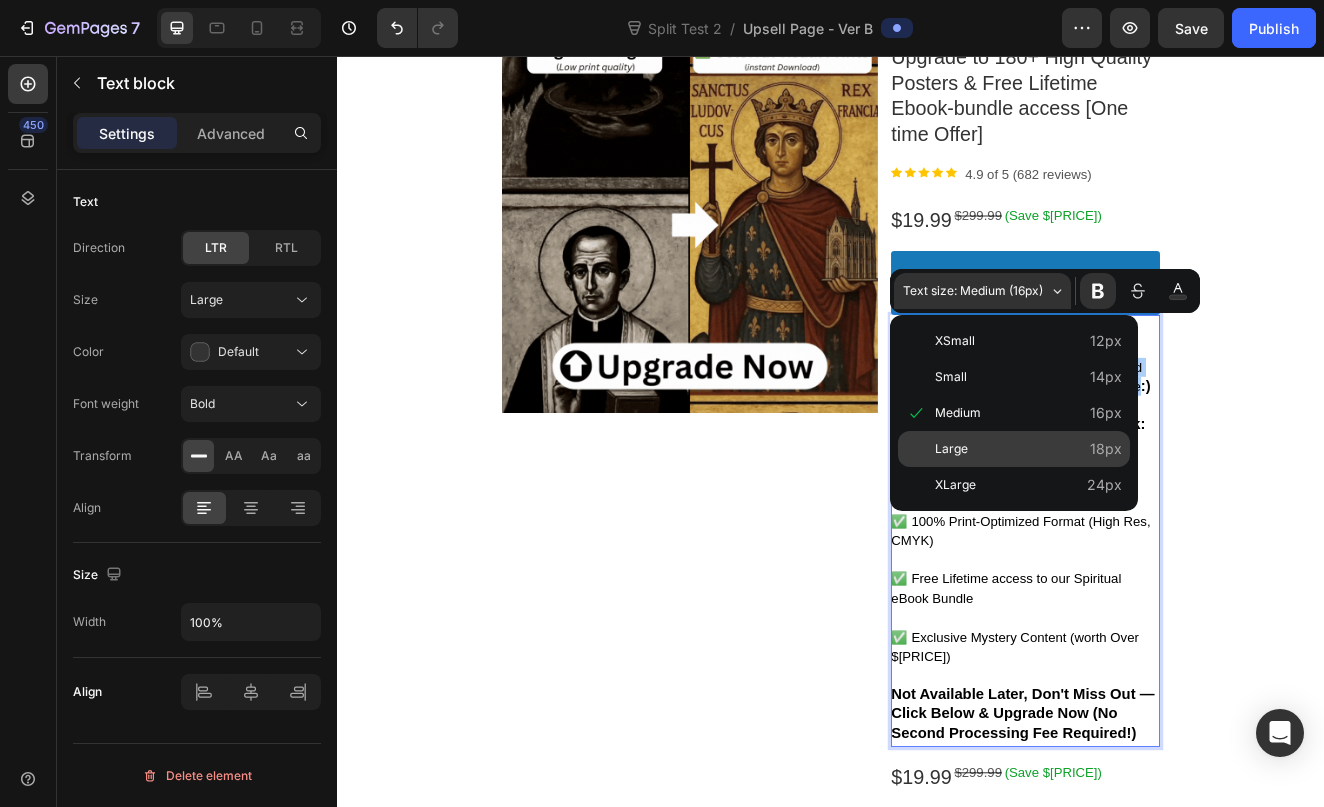 click on "Large" at bounding box center [1028, 449] 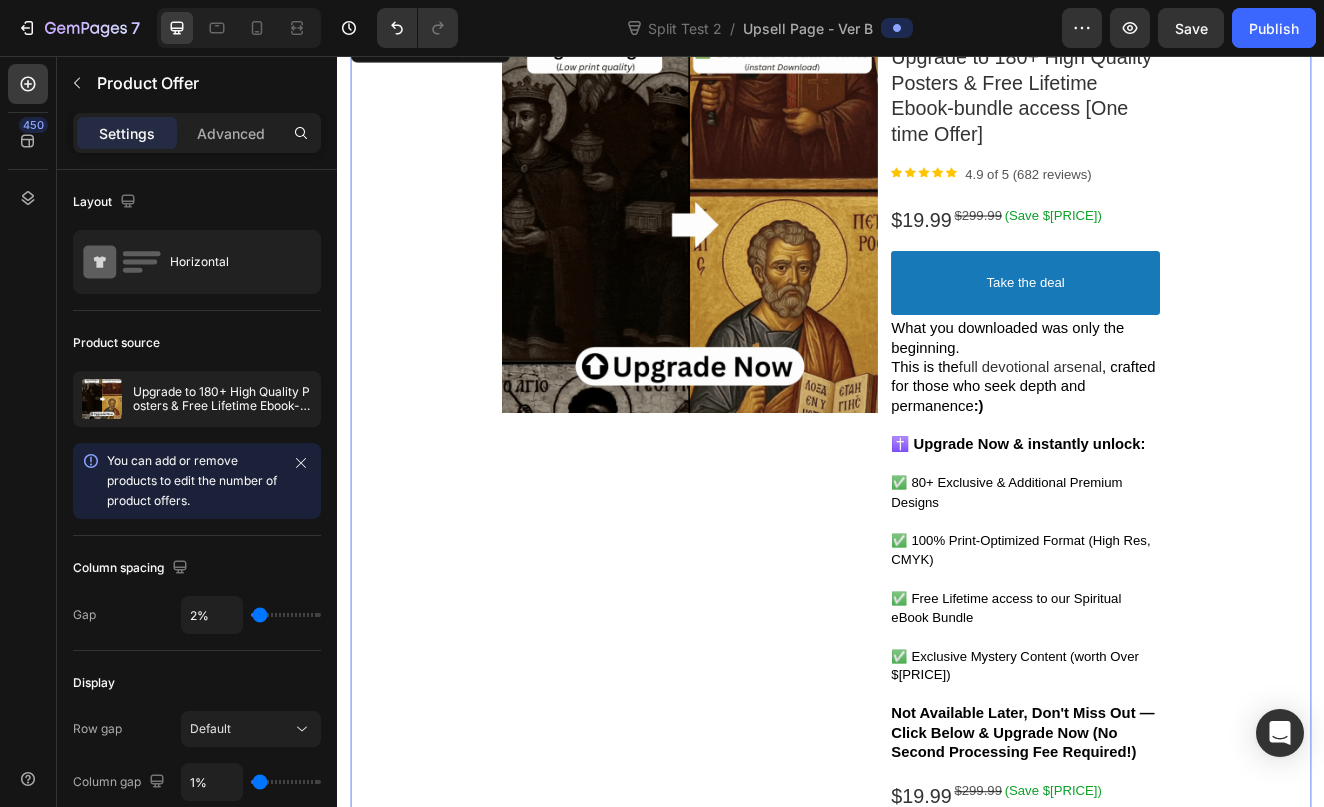 click on "Product Images Upgrade to 180+ High Quality Posters & Free Lifetime Ebook-bundle access [One time Offer] Product Title Image 4.9 of 5 (682 reviews) Text block Row $[PRICE] Price $[PRICE] Price (Save $[PRICE]) Discount Tag Row Take the deal Accept Button What you downloaded was only the beginning. This is the  full devotional arsenal , crafted for those who seek depth and permanence :) ✝️ Upgrade Now & instantly unlock: ✅ 80+ Exclusive & Additional Premium Designs ✅ 100% Print-Optimized Format (High Res, CMYK) ✅ Free Lifetime access to our Spiritual eBook Bundle ✅ Exclusive Mystery Content (worth Over $[PRICE]) Not Available Later, Don't Miss Out — Click Below & Upgrade Now (No Second Processing Fee Required!) Text block $[PRICE] Price $[PRICE] Price (Save $[PRICE]) Discount Tag Row Show price breakdown Price Breakdown Take the deal Accept Button Decline offer Decline Button Row" at bounding box center (937, 594) 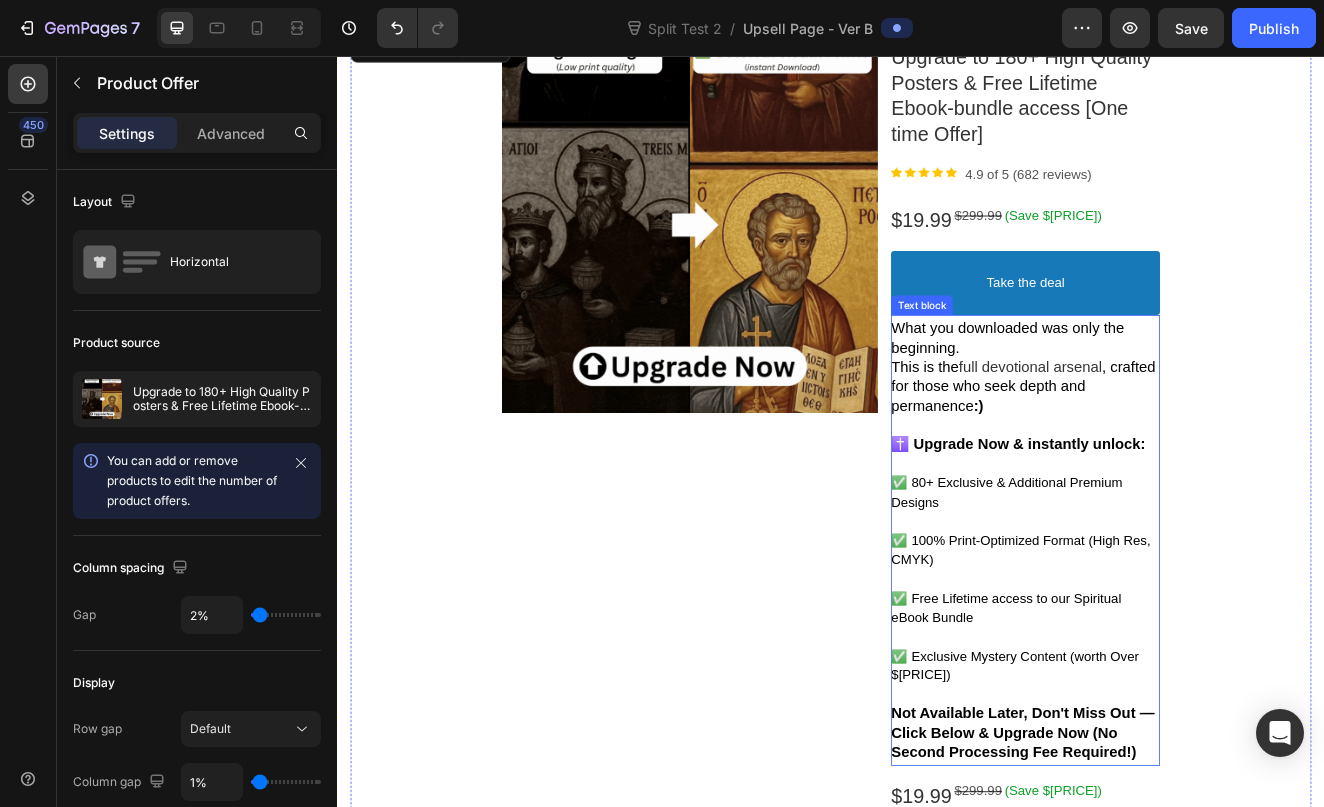 click on "full devotional arsenal" at bounding box center (1179, 434) 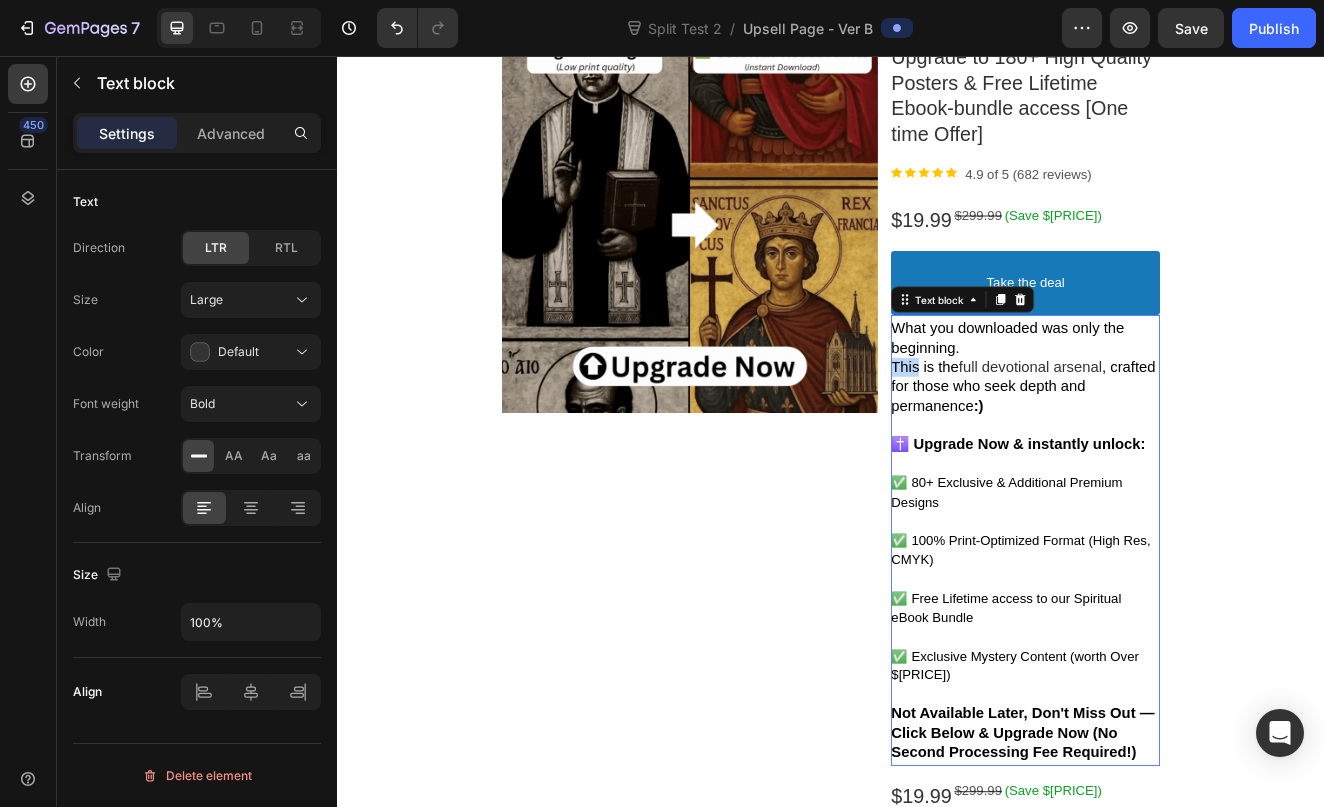 click on "This is the" at bounding box center [1051, 434] 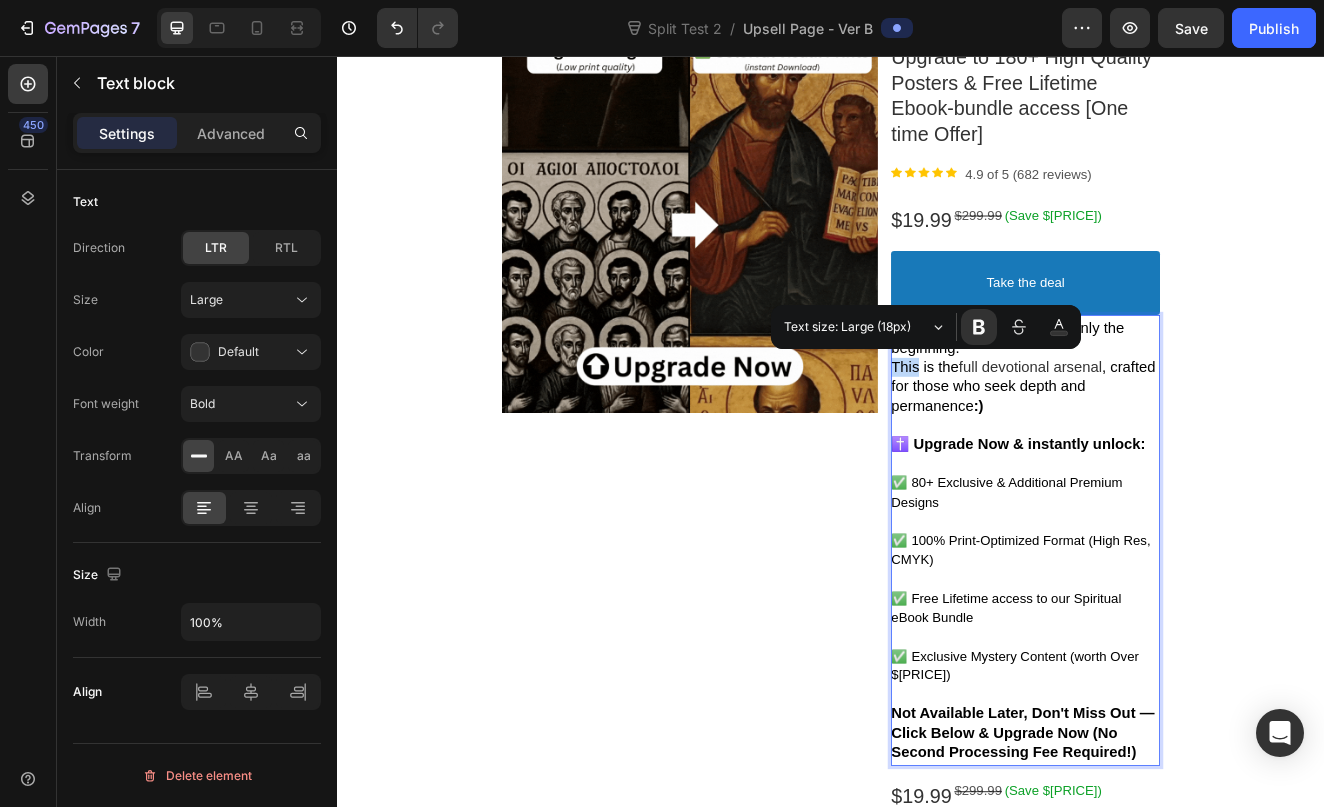 click on "This is the" at bounding box center [1051, 434] 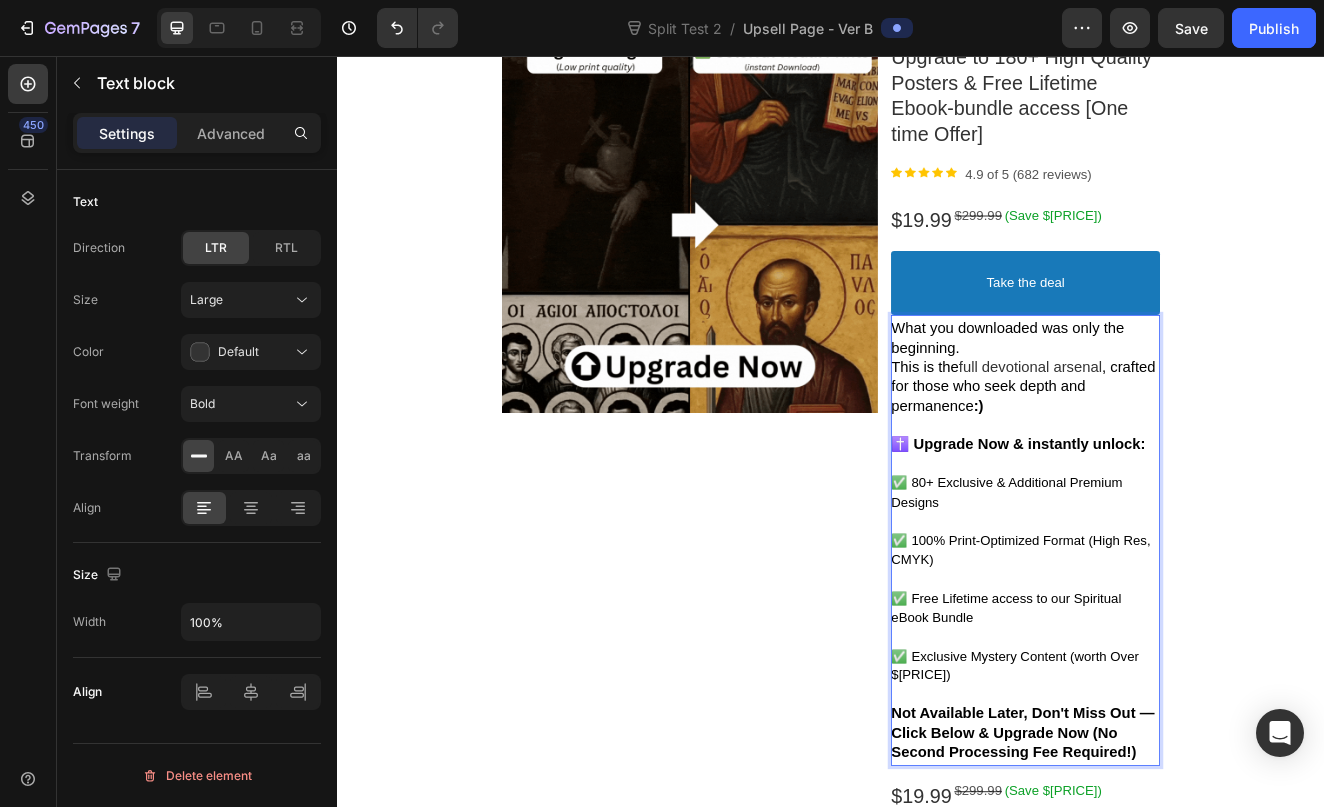 click on "This is the" at bounding box center (1051, 434) 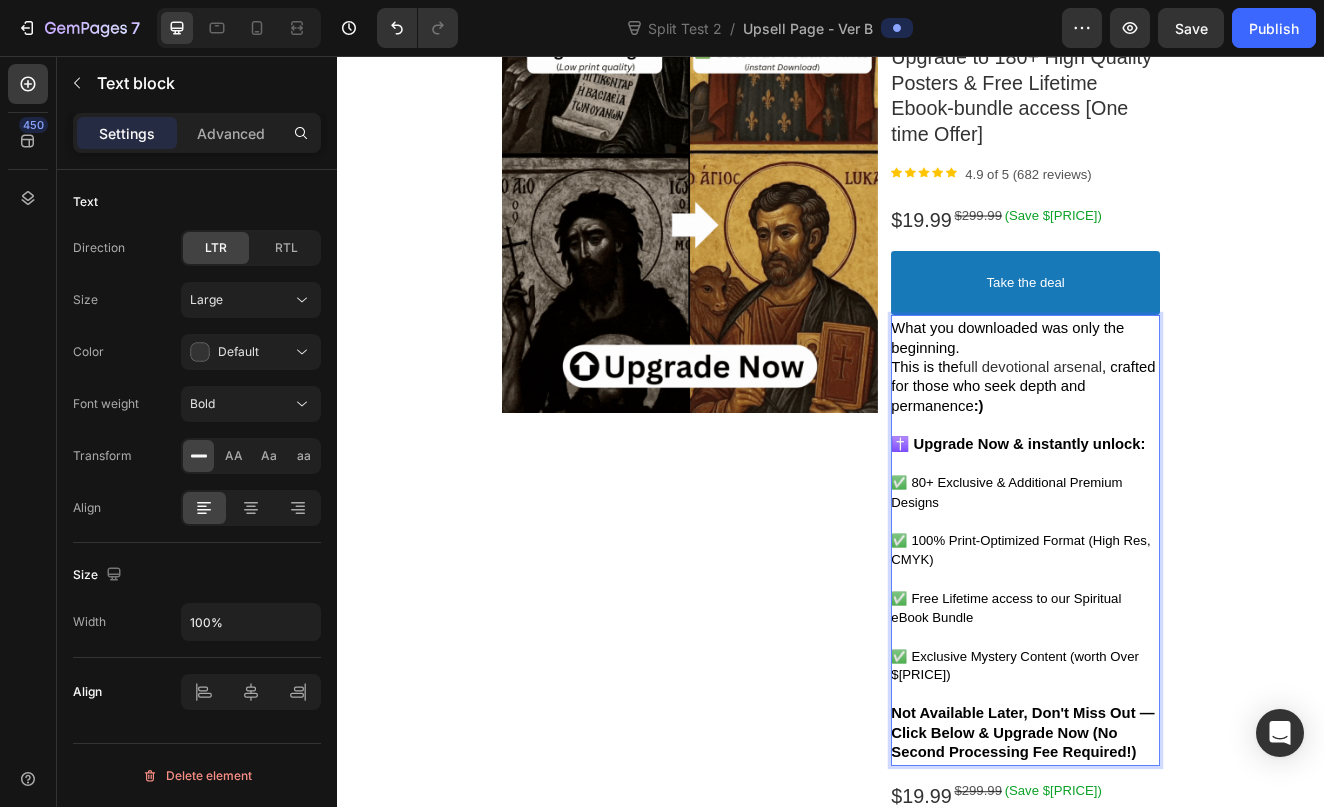 click on "This is the" at bounding box center (1051, 434) 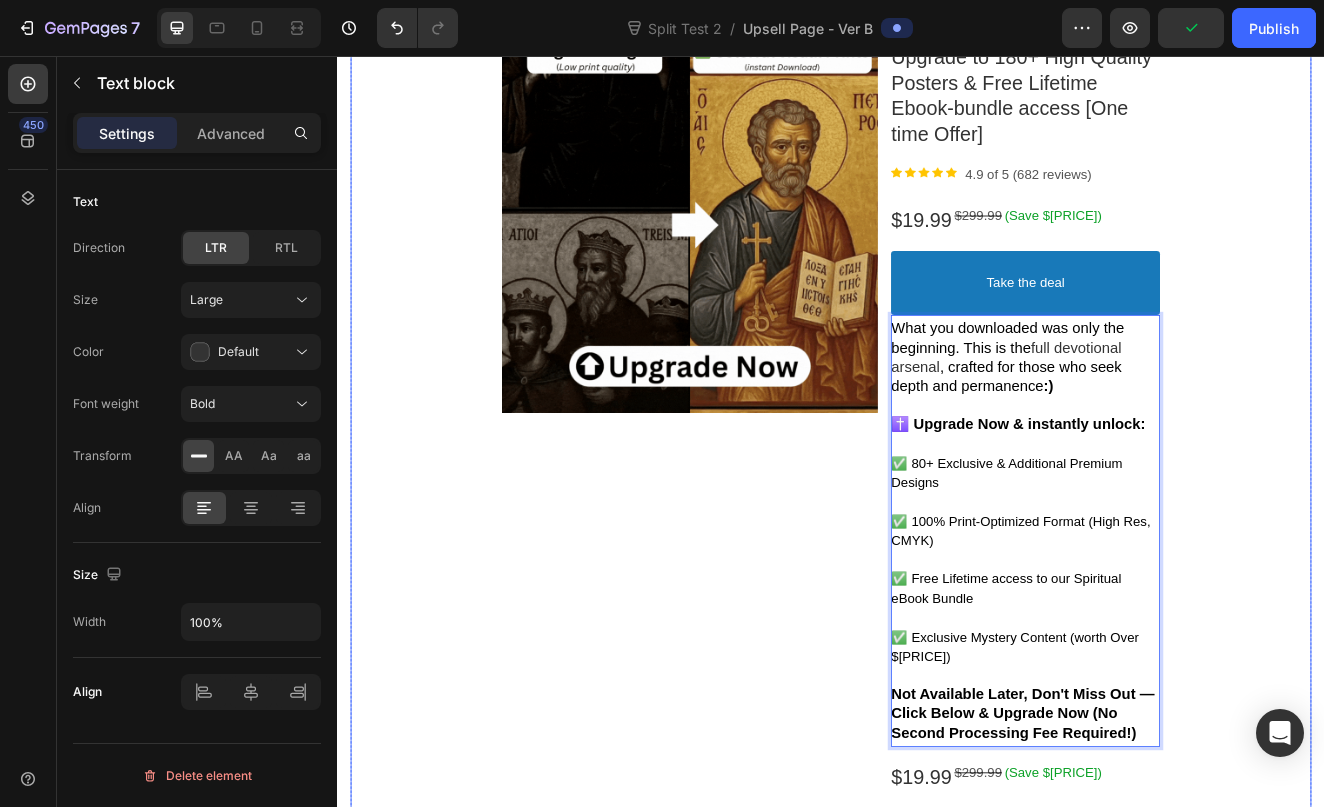 click on "Product Images Upgrade to 180+ High Quality Posters & Free Lifetime Ebook-bundle access [One time Offer] Product Title Image 4.9 of 5 (682 reviews) Text block Row $[PRICE] Price $[PRICE] Price (Save $[PRICE]) Discount Tag Row Take the deal Accept Button What you downloaded was only the beginning. This is the  full devotional arsenal , crafted for those who seek depth and permanence :) ✝️ Upgrade Now & instantly unlock: ✅ 80+ Exclusive & Additional Premium Designs ✅ 100% Print-Optimized Format (High Res, CMYK) ✅ Free Lifetime access to our Spiritual eBook Bundle ✅ Exclusive Mystery Content (worth Over $[PRICE]) Not Available Later, Don't Miss Out — Click Below & Upgrade Now (No Second Processing Fee Required!) Text block   $[PRICE] Price $[PRICE] Price (Save $[PRICE]) Discount Tag Row Show price breakdown Price Breakdown Take the deal Accept Button Decline offer Decline Button Row" at bounding box center [937, 583] 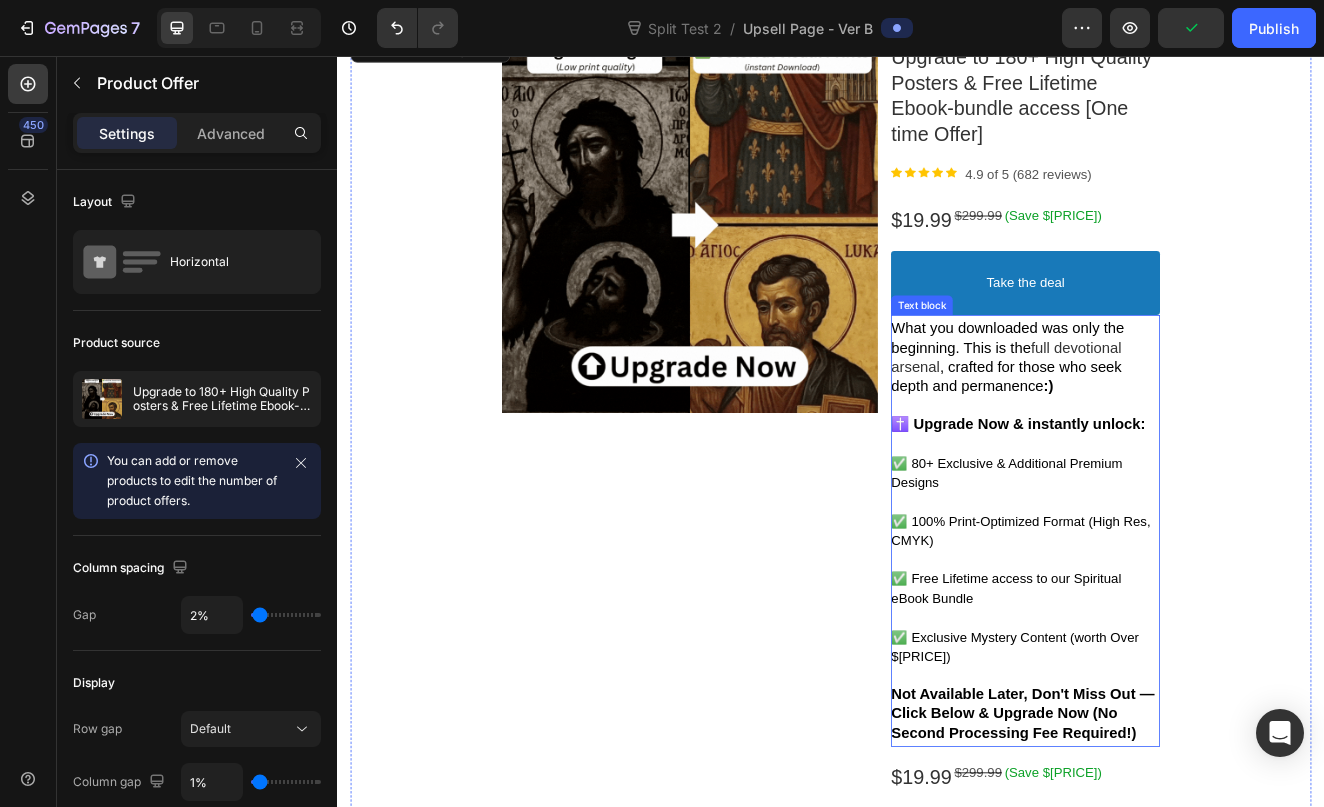 click on "✅ 80+ Exclusive & Additional Premium Designs" at bounding box center (1173, 563) 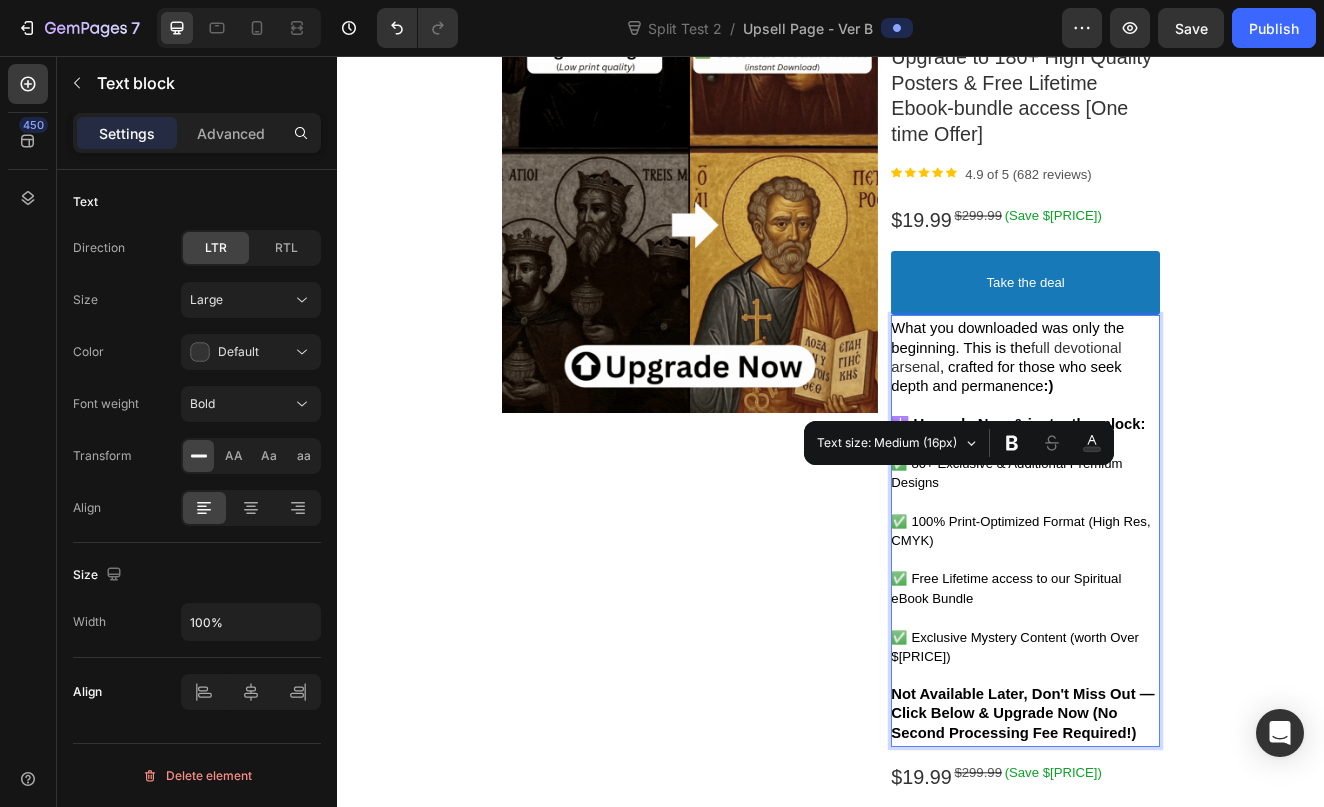 click on "✅ 100% Print-Optimized Format (High Res, CMYK)" at bounding box center [1167, 633] 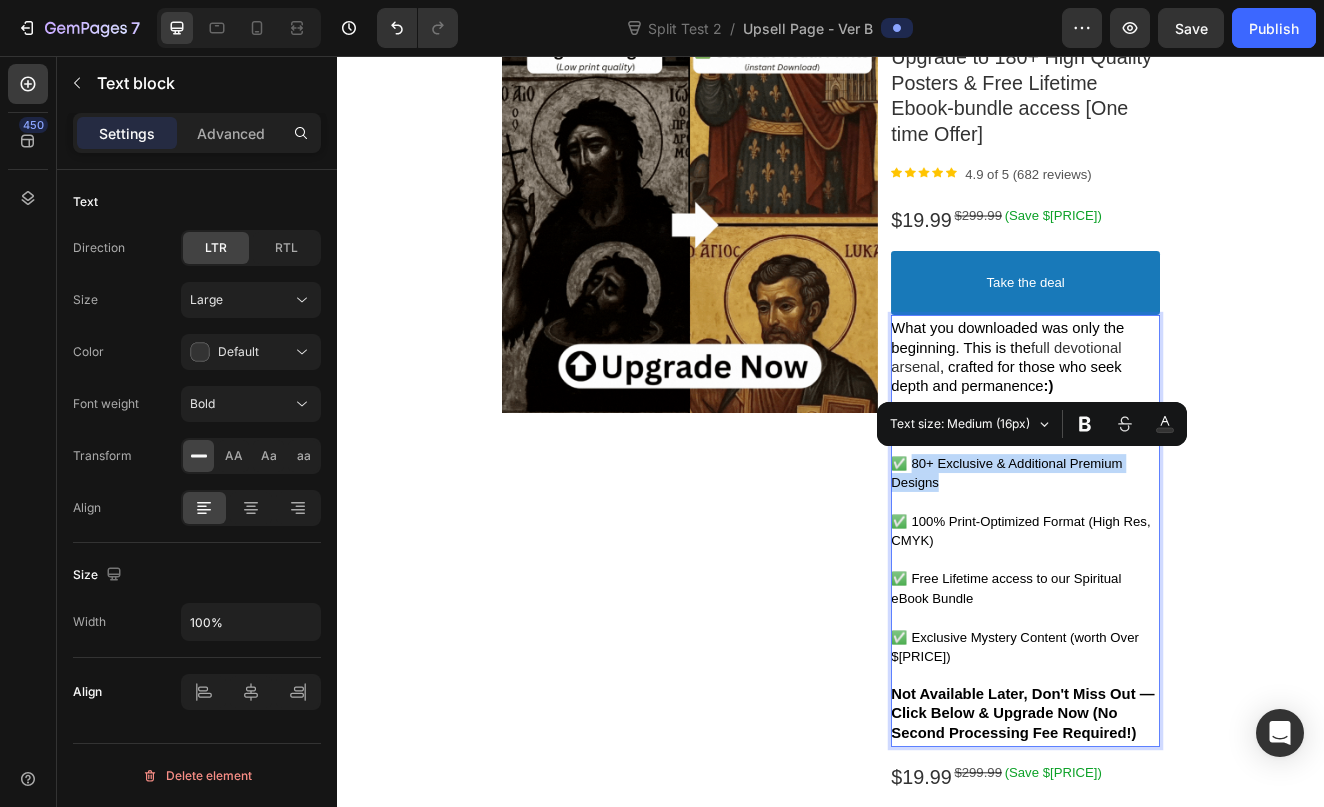 drag, startPoint x: 1077, startPoint y: 569, endPoint x: 1029, endPoint y: 544, distance: 54.120235 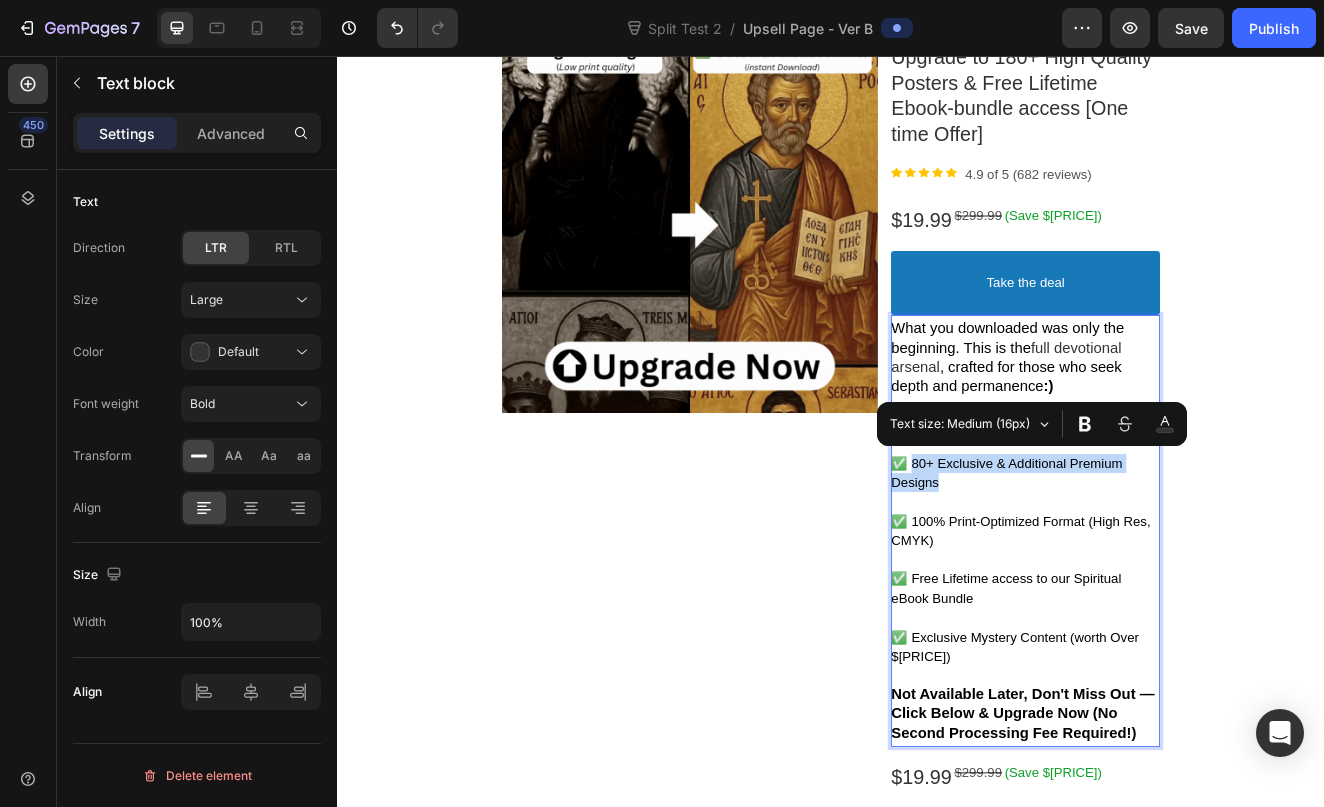 click on "✅ 80+ Exclusive & Additional Premium Designs" at bounding box center (1173, 563) 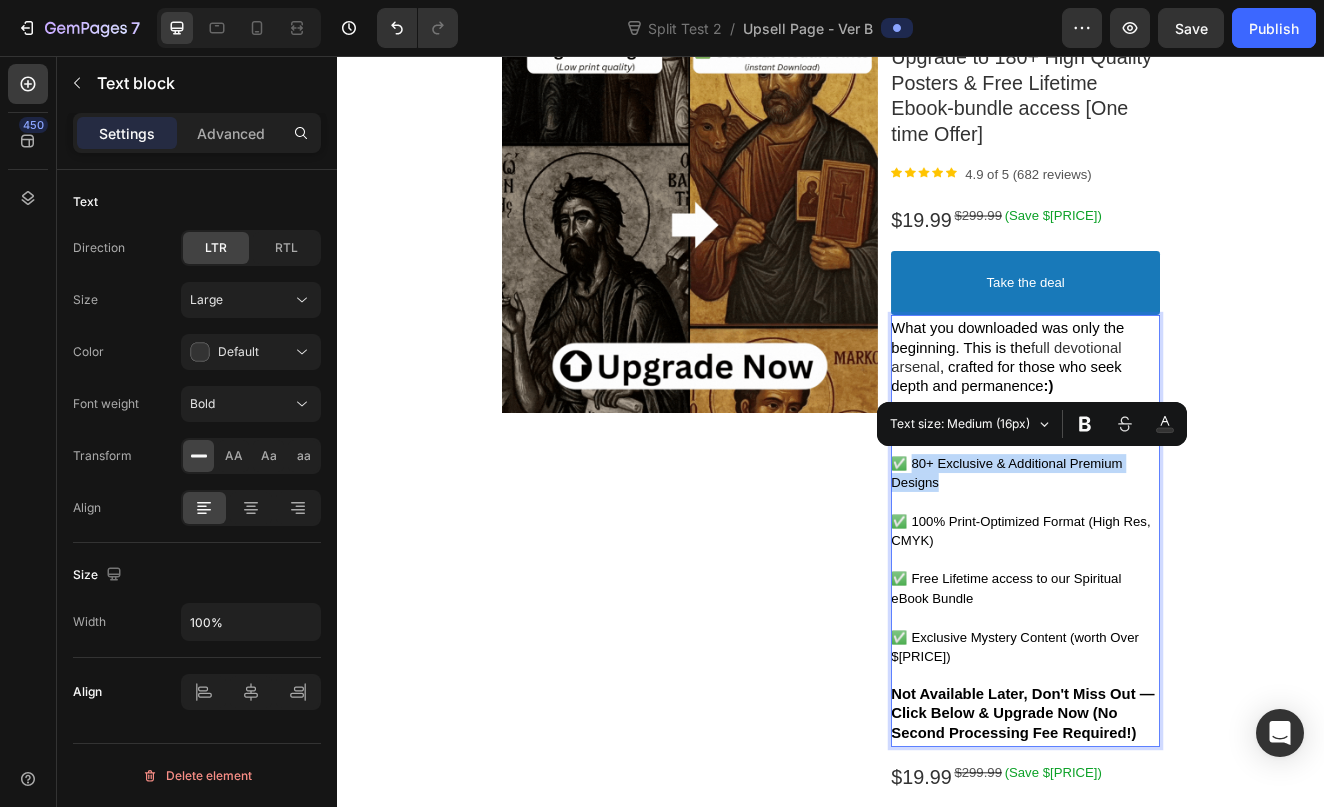 click on "✅ 80+ Exclusive & Additional Premium Designs" at bounding box center (1173, 563) 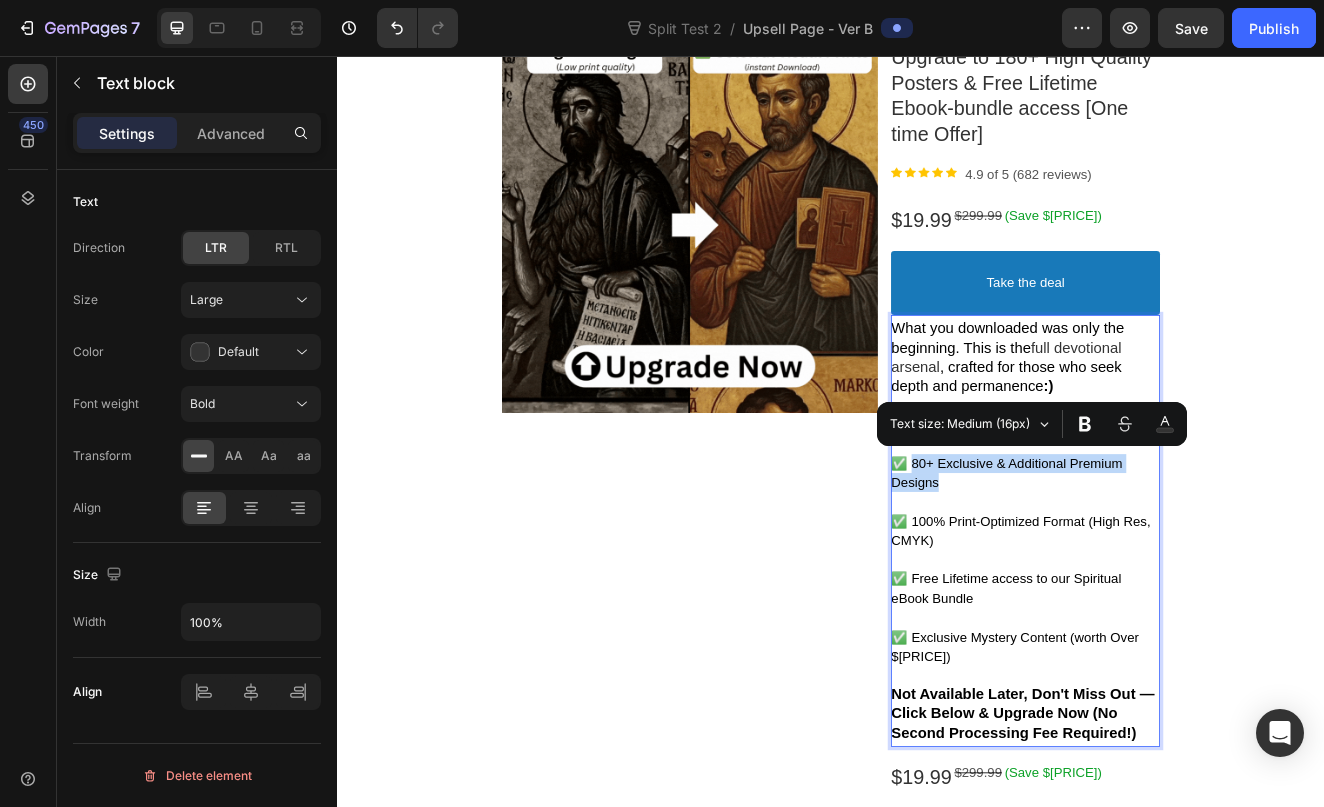 drag, startPoint x: 1068, startPoint y: 565, endPoint x: 1034, endPoint y: 544, distance: 39.962482 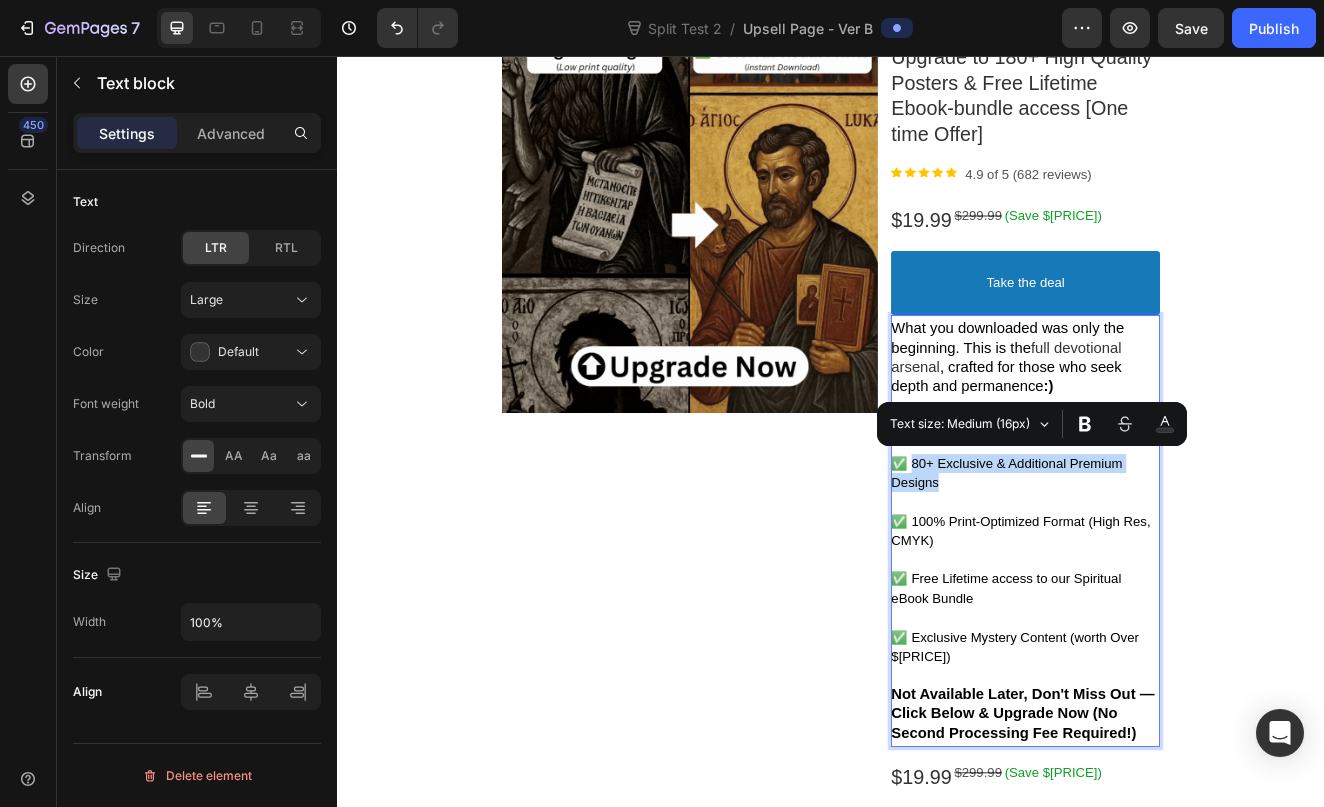 click on "✅ 80+ Exclusive & Additional Premium Designs" at bounding box center (1173, 563) 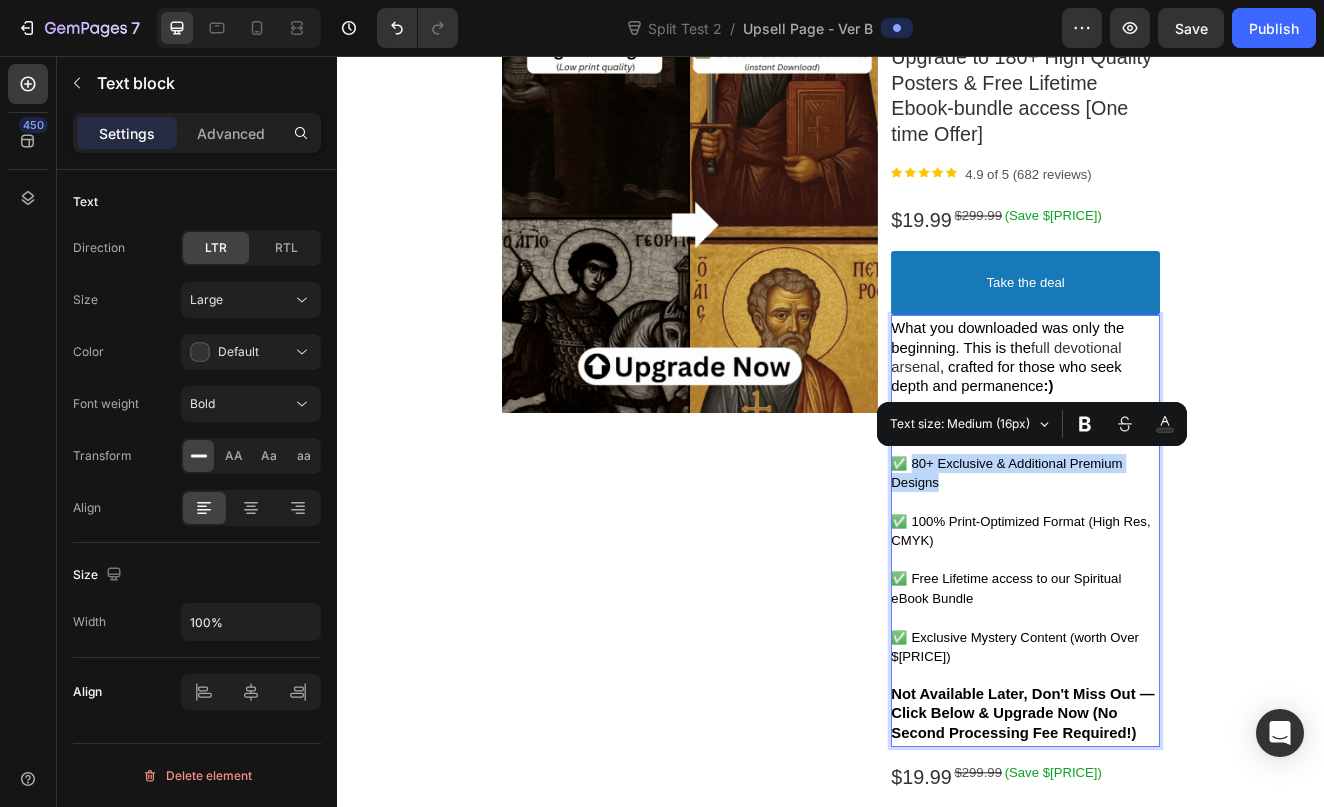 click on "✅ 80+ Exclusive & Additional Premium Designs" at bounding box center (1173, 563) 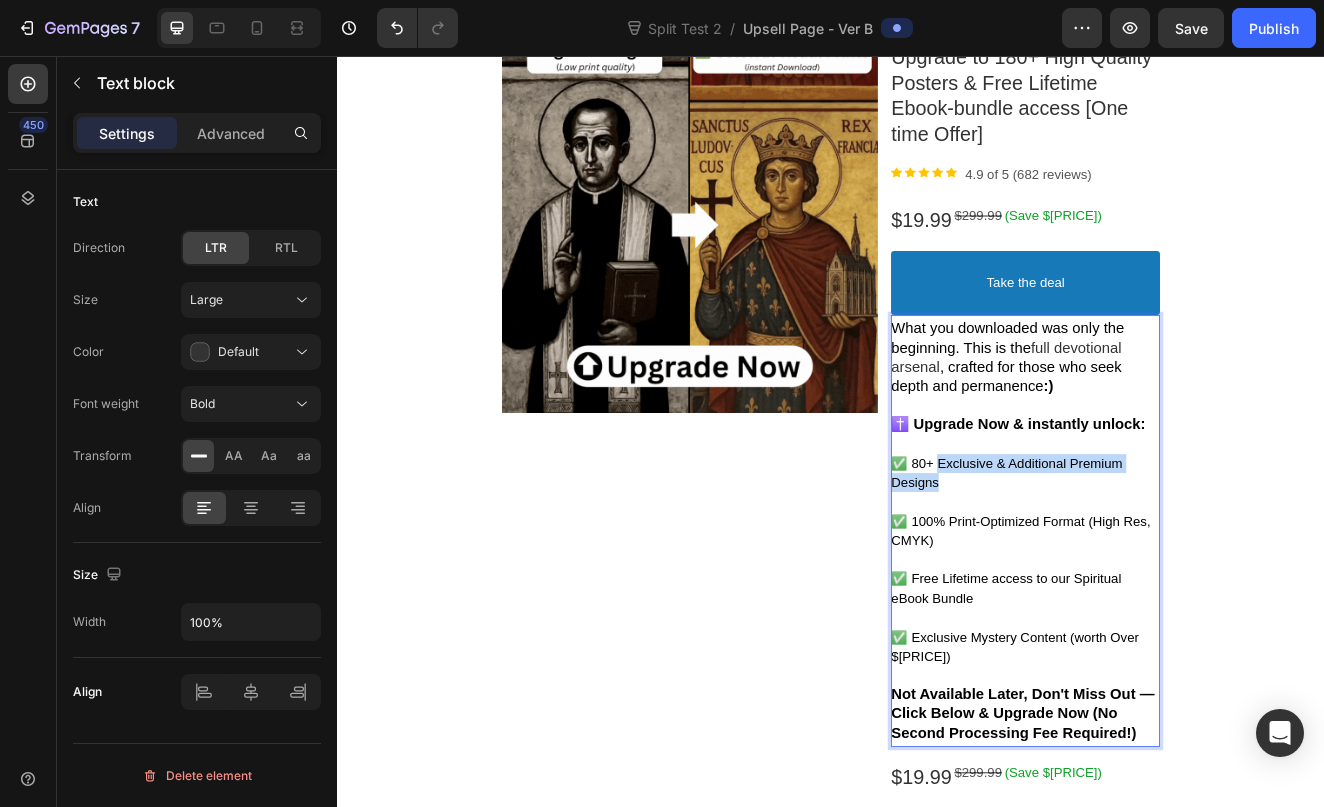 drag, startPoint x: 1065, startPoint y: 546, endPoint x: 1074, endPoint y: 563, distance: 19.235384 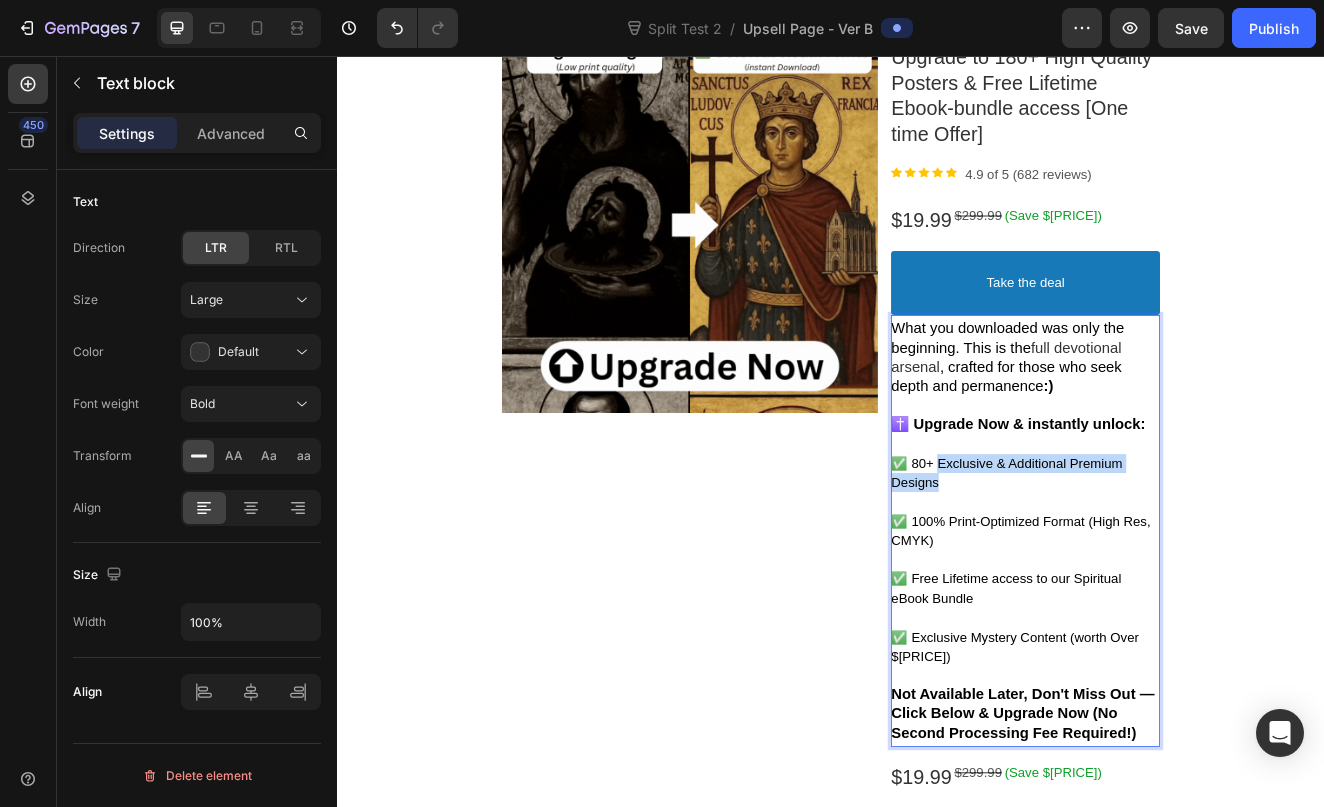 click on "✅ 80+ Exclusive & Additional Premium Designs" at bounding box center (1173, 563) 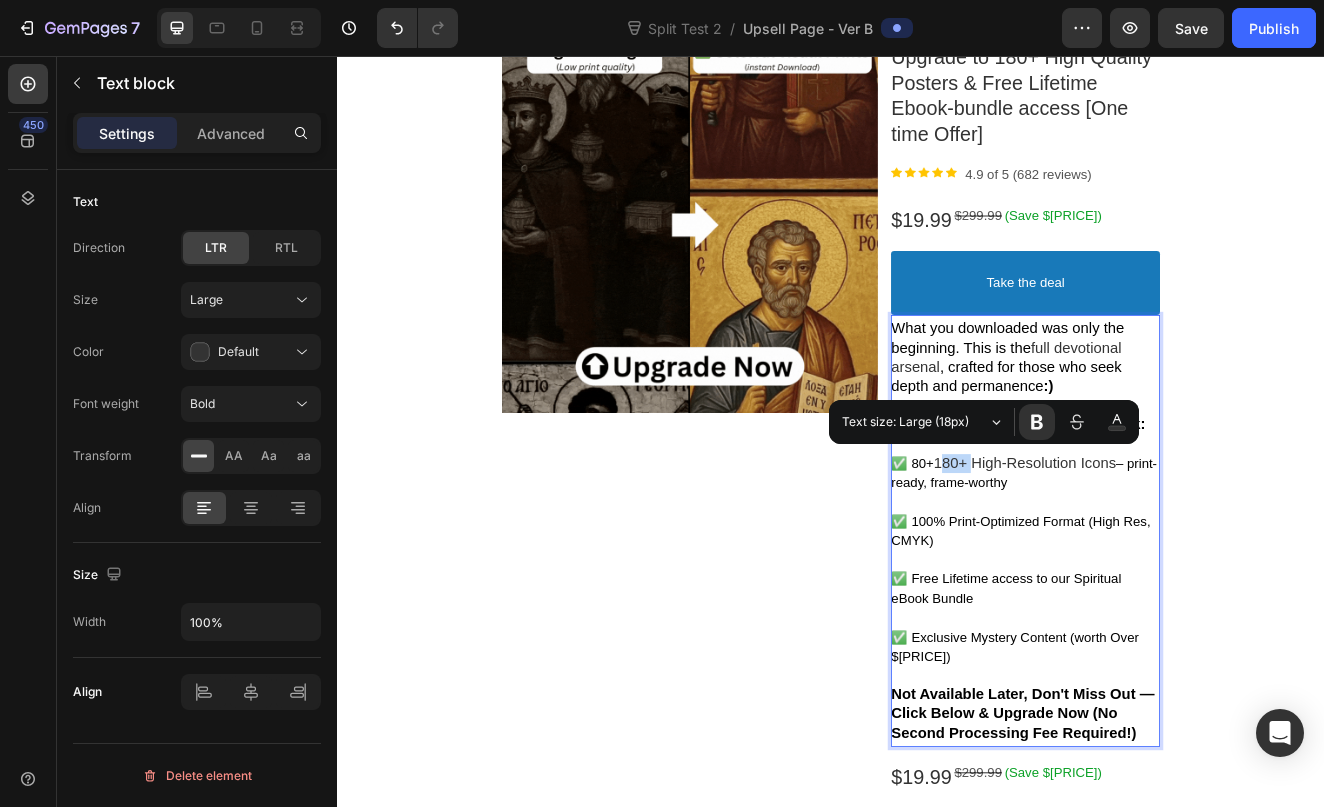 drag, startPoint x: 1110, startPoint y: 542, endPoint x: 1070, endPoint y: 539, distance: 40.112343 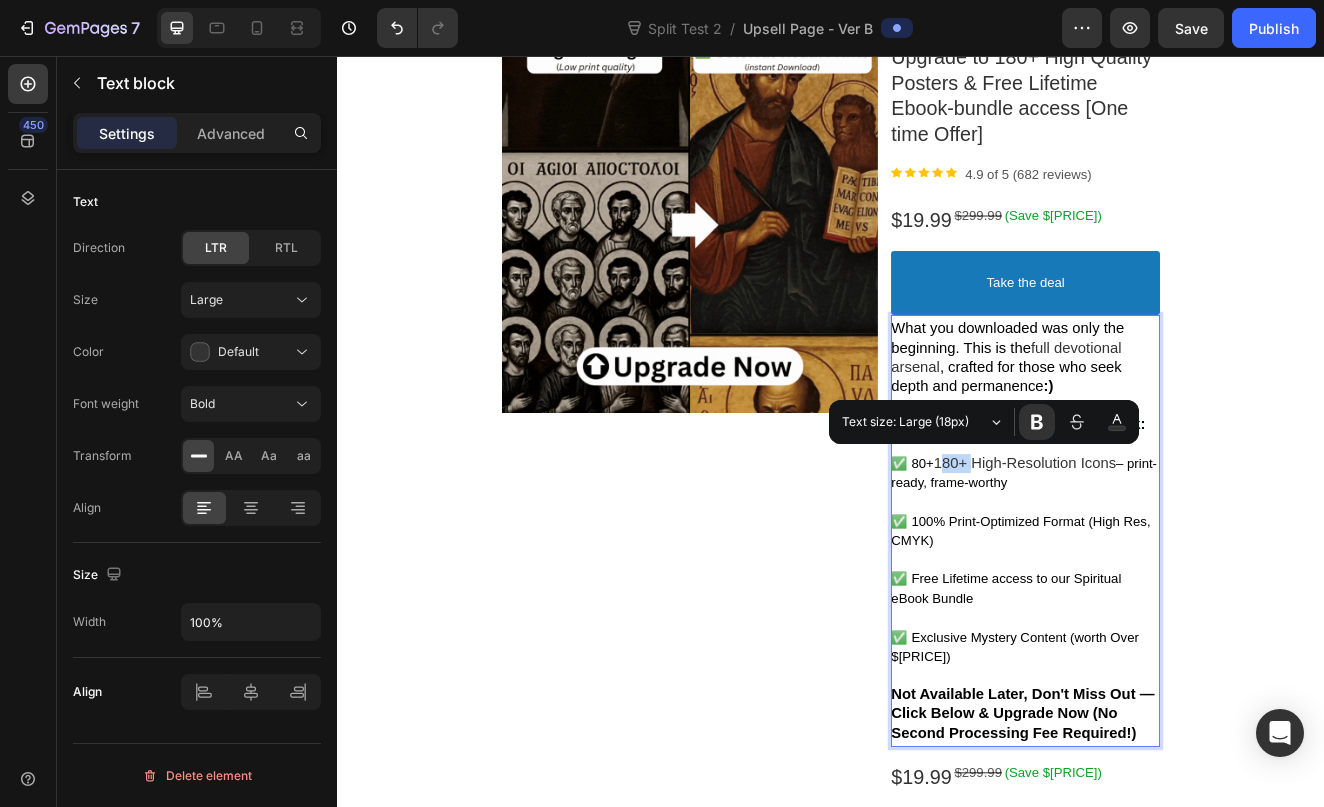 click on "✅ 80+  180+ High-Resolution Icons  – print-ready, frame-worthy" at bounding box center [1173, 563] 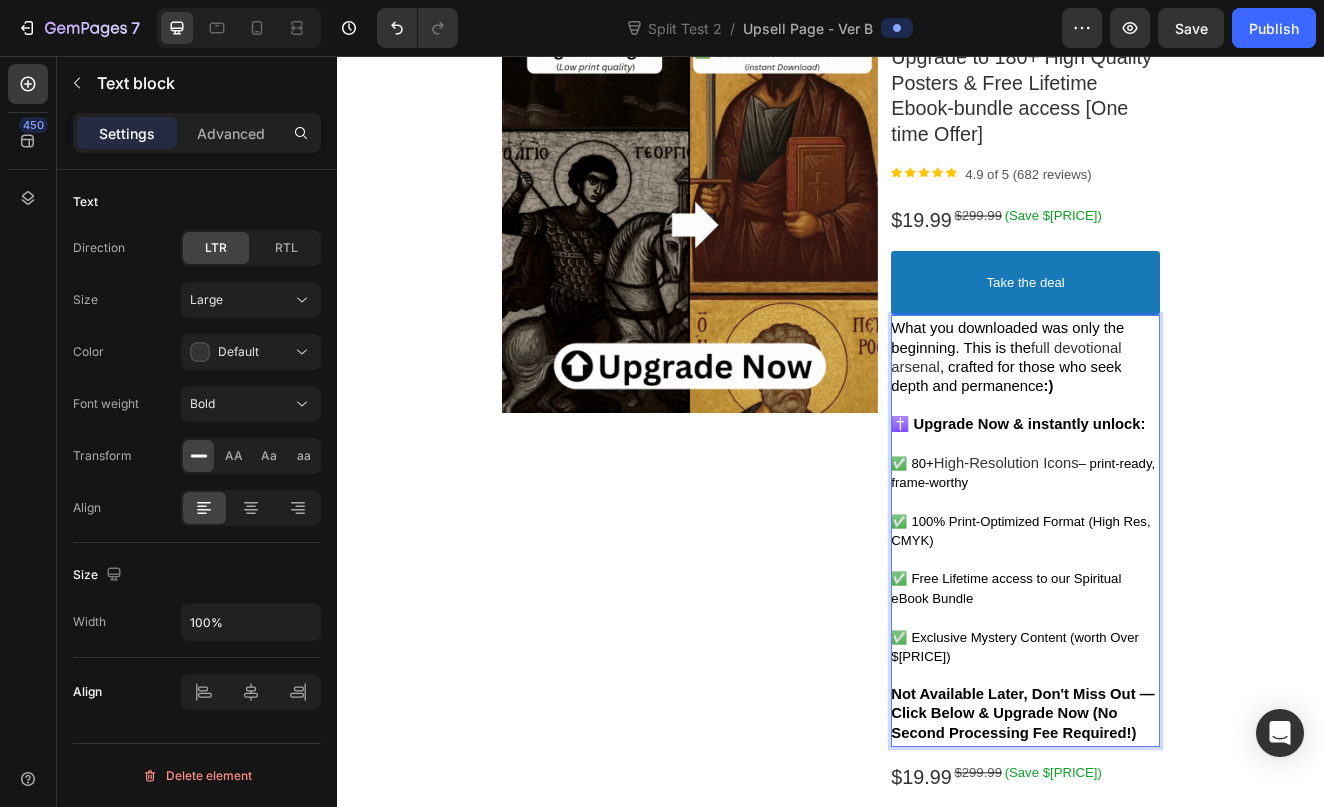 click on "– print-ready, frame-worthy" at bounding box center [1170, 563] 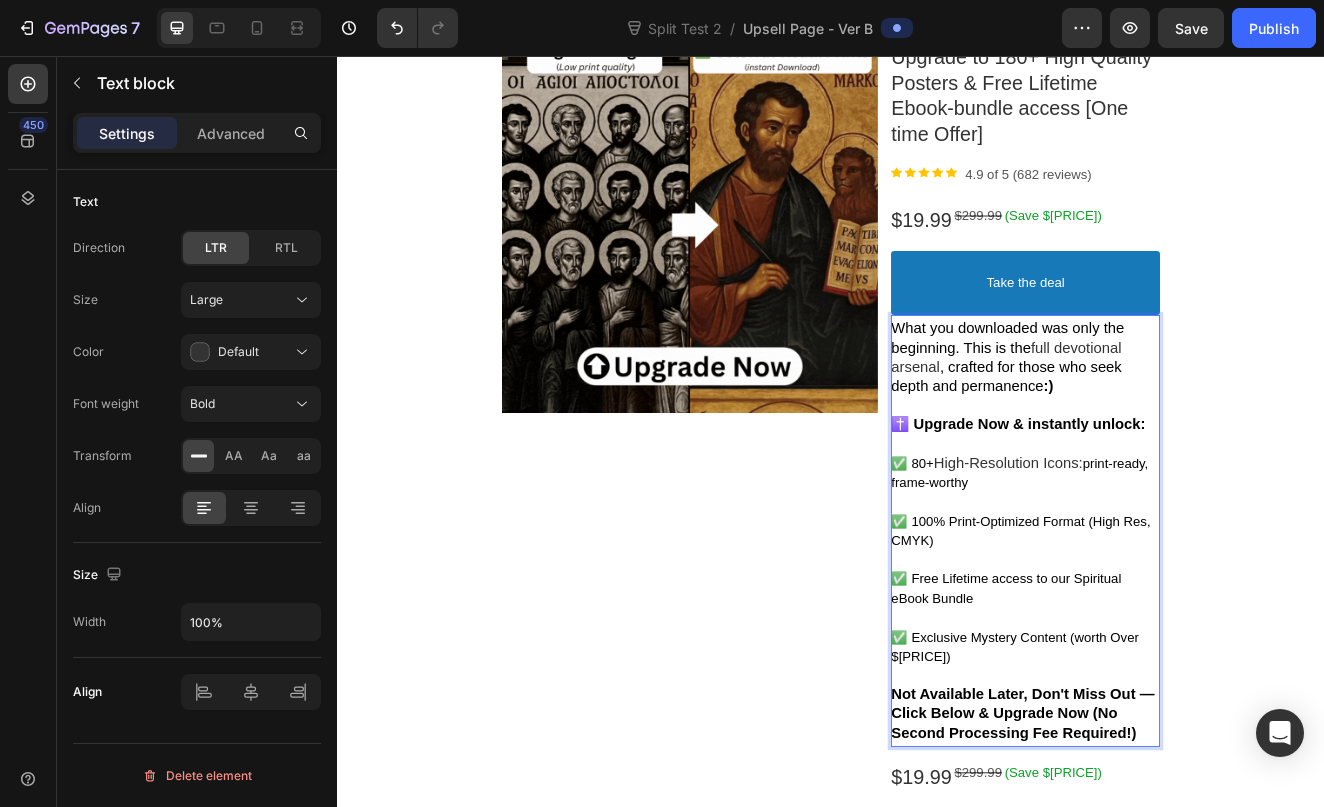 click on "✅ 80+  High-Resolution Icons:  print-ready, frame-worthy" at bounding box center [1173, 563] 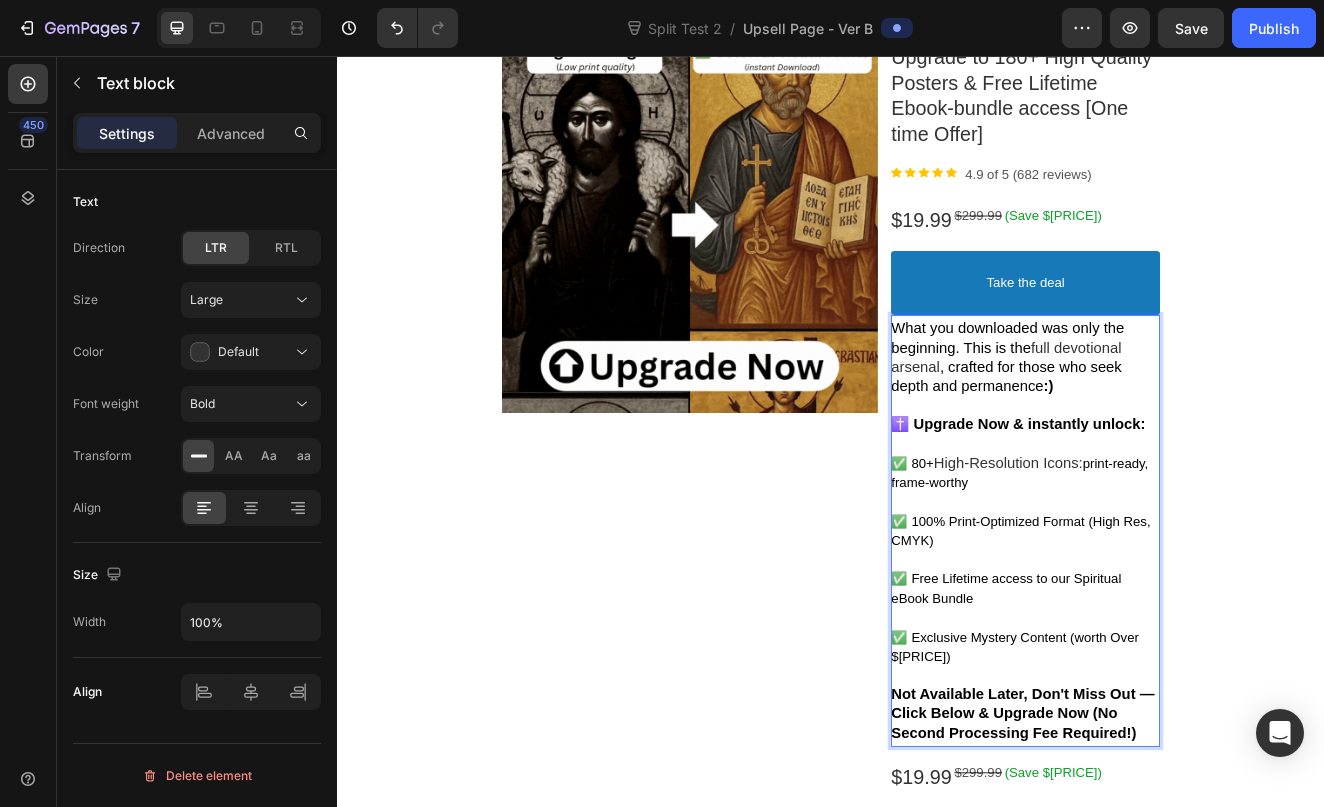 click on "print-ready, frame-worthy" at bounding box center [1166, 563] 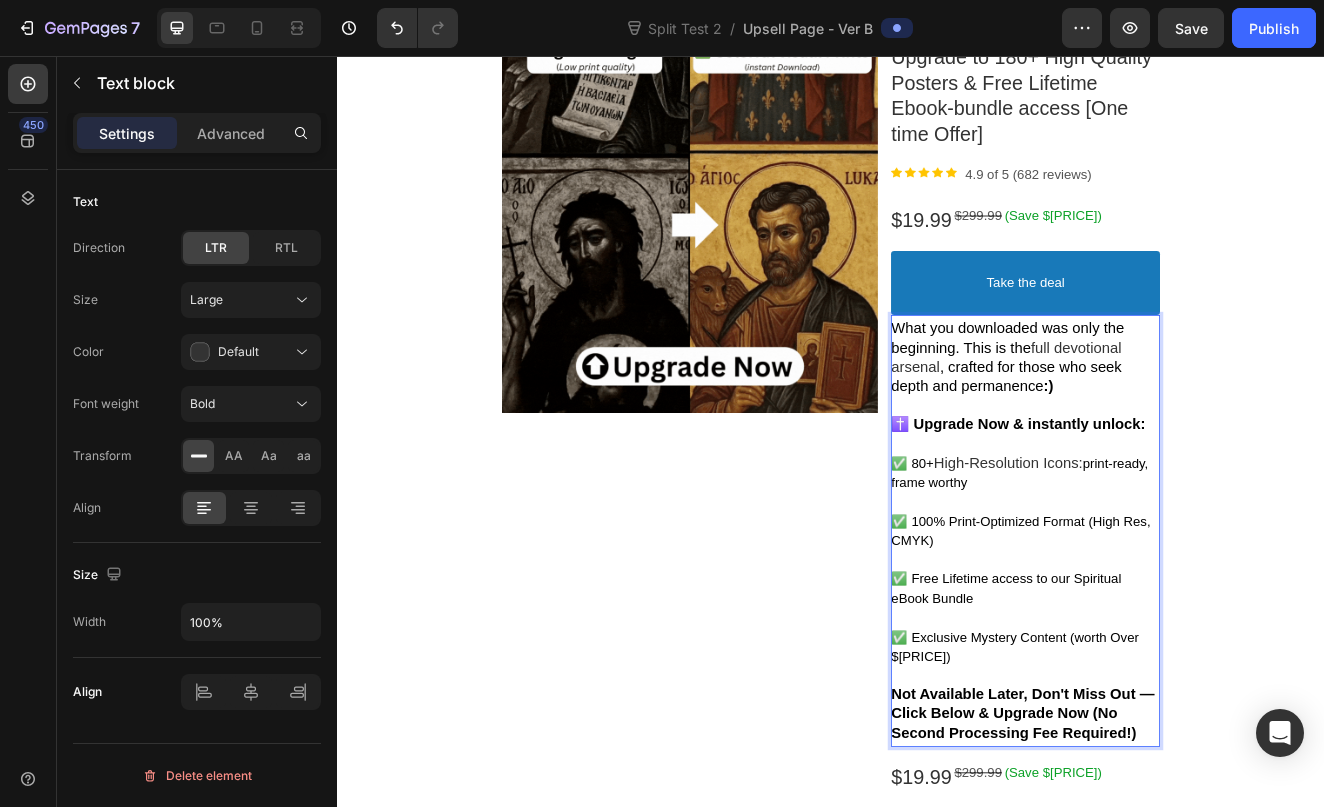 click on "✅ 80+  High-Resolution Icons:  print-ready, frame worthy" at bounding box center (1173, 563) 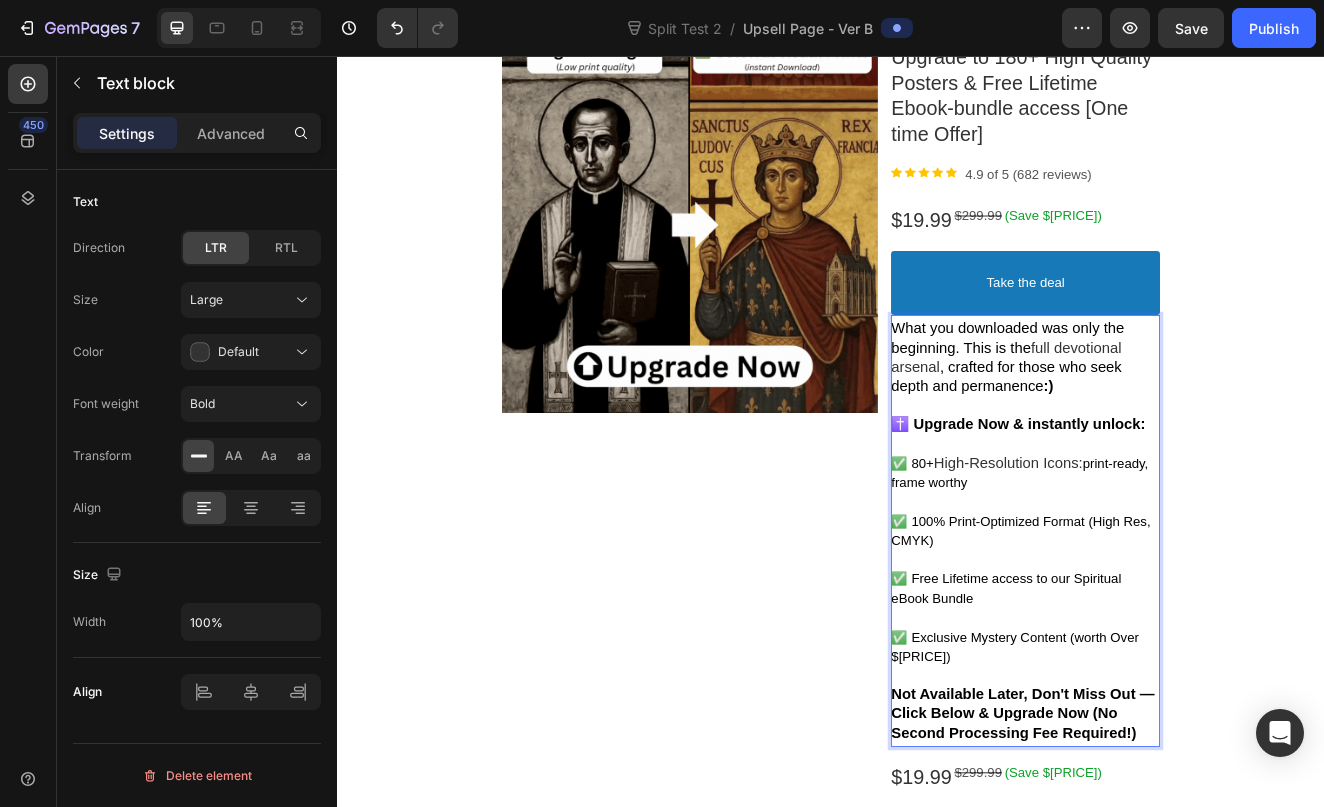 click on "✅ 80+" at bounding box center (1036, 551) 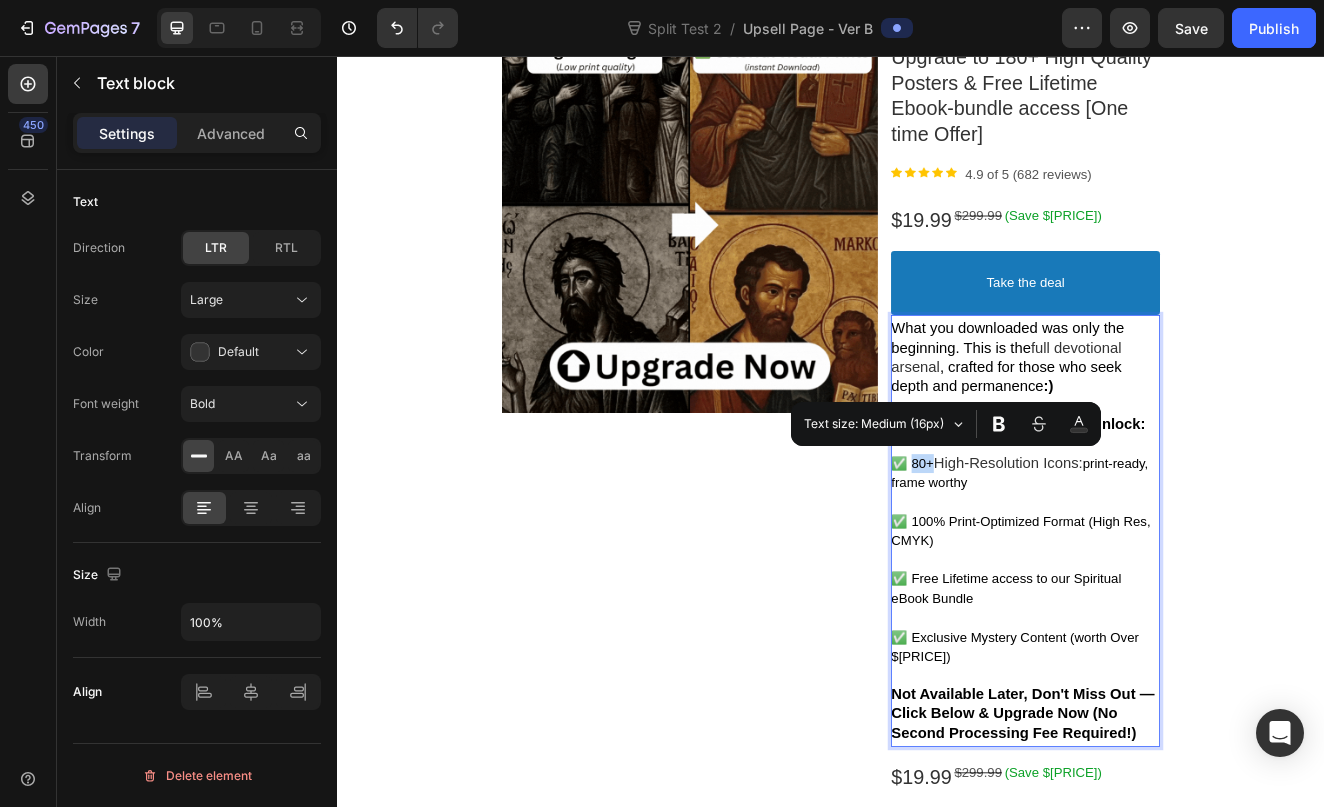 drag, startPoint x: 1057, startPoint y: 544, endPoint x: 1030, endPoint y: 544, distance: 27 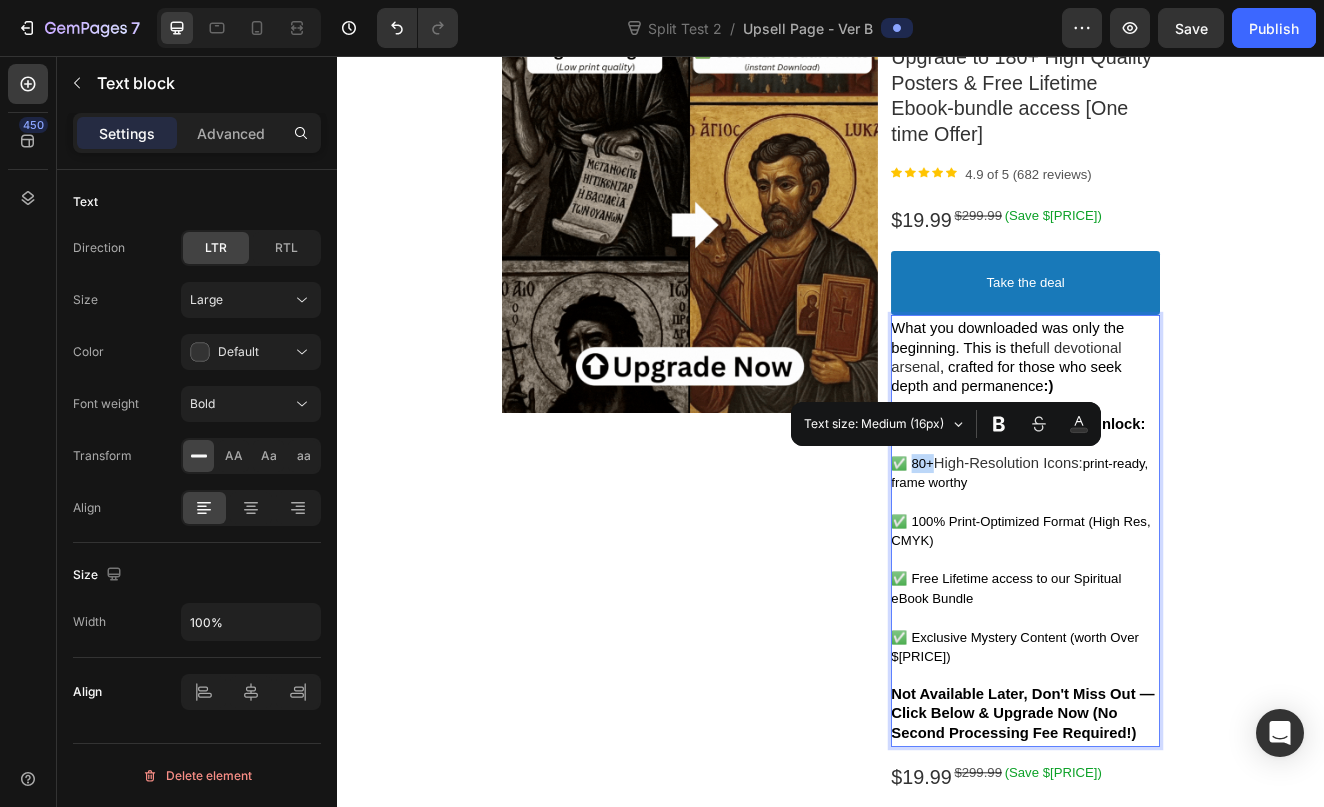 click on "✅ 80+" at bounding box center [1036, 551] 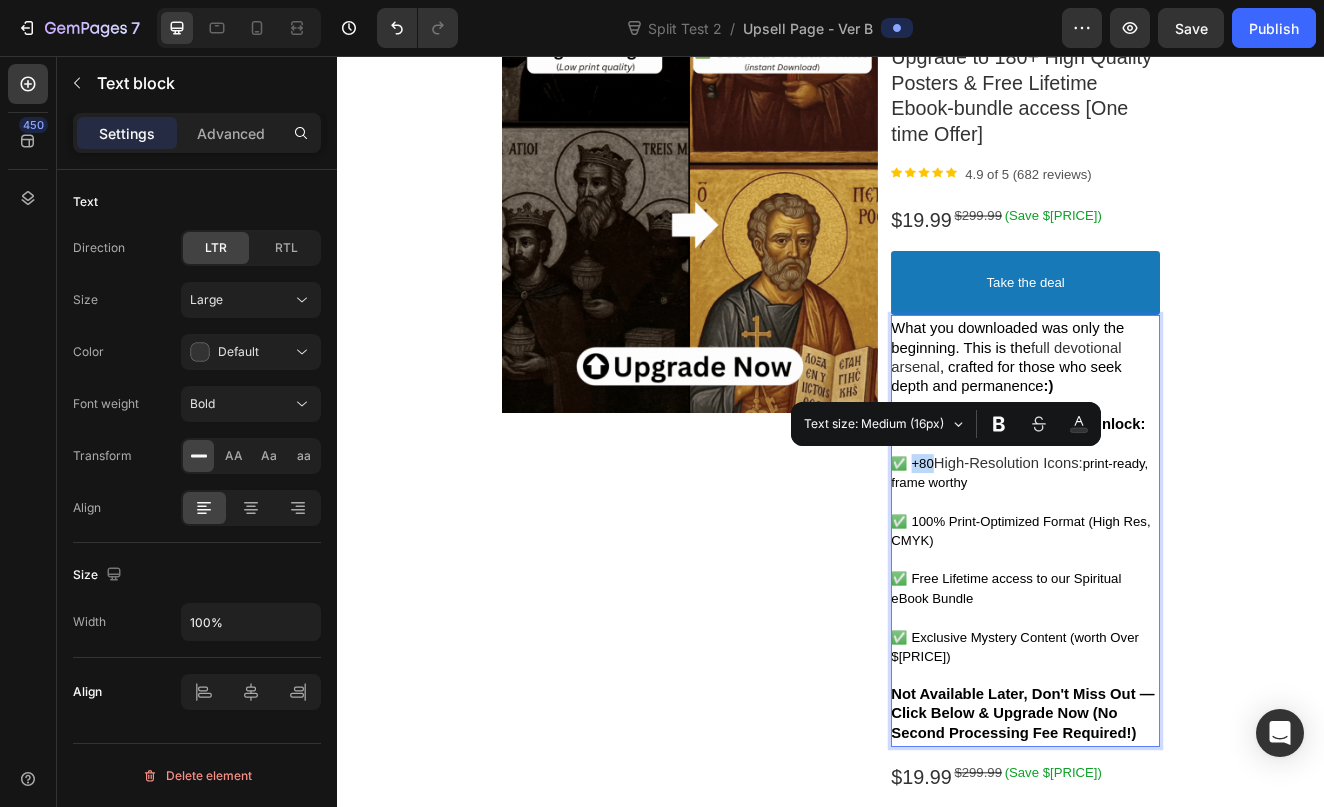 drag, startPoint x: 1060, startPoint y: 542, endPoint x: 1032, endPoint y: 541, distance: 28.01785 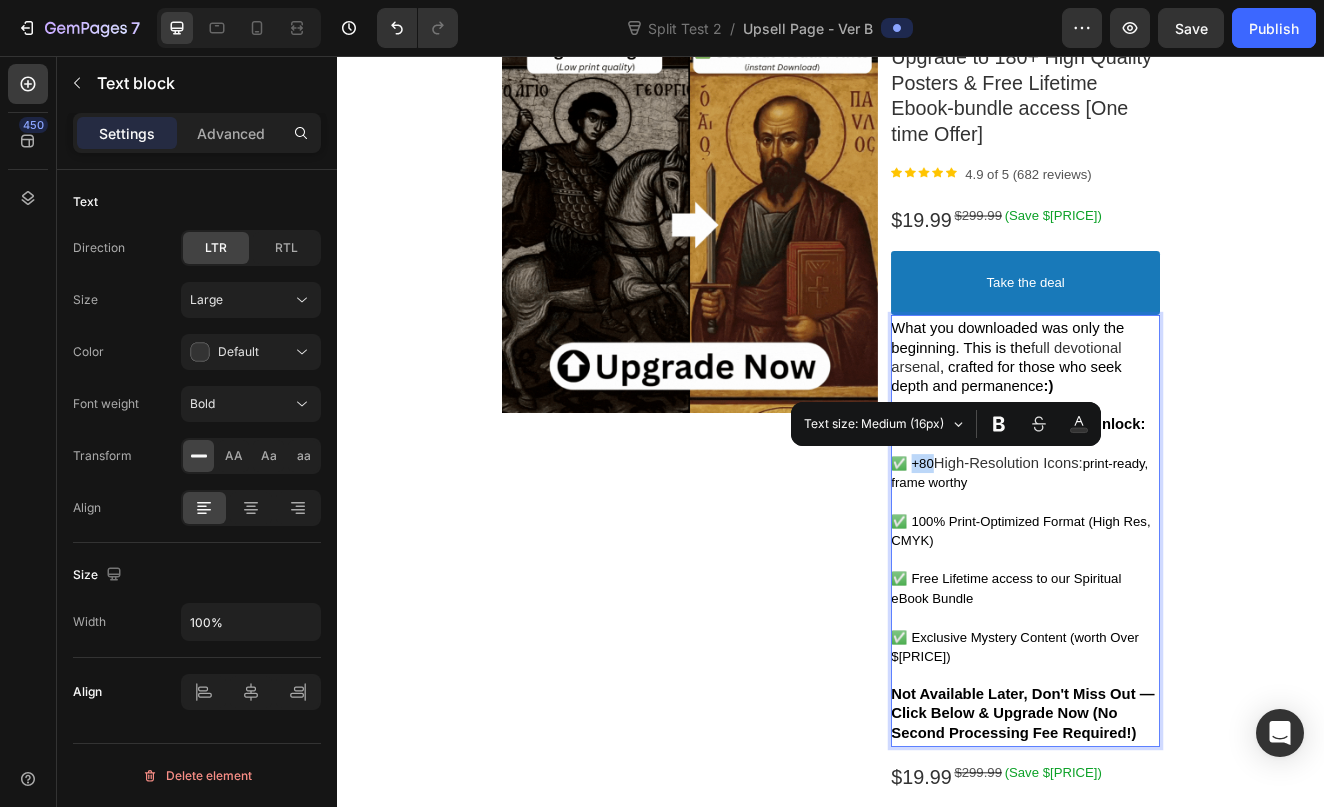 click on "✅ +80" at bounding box center [1036, 551] 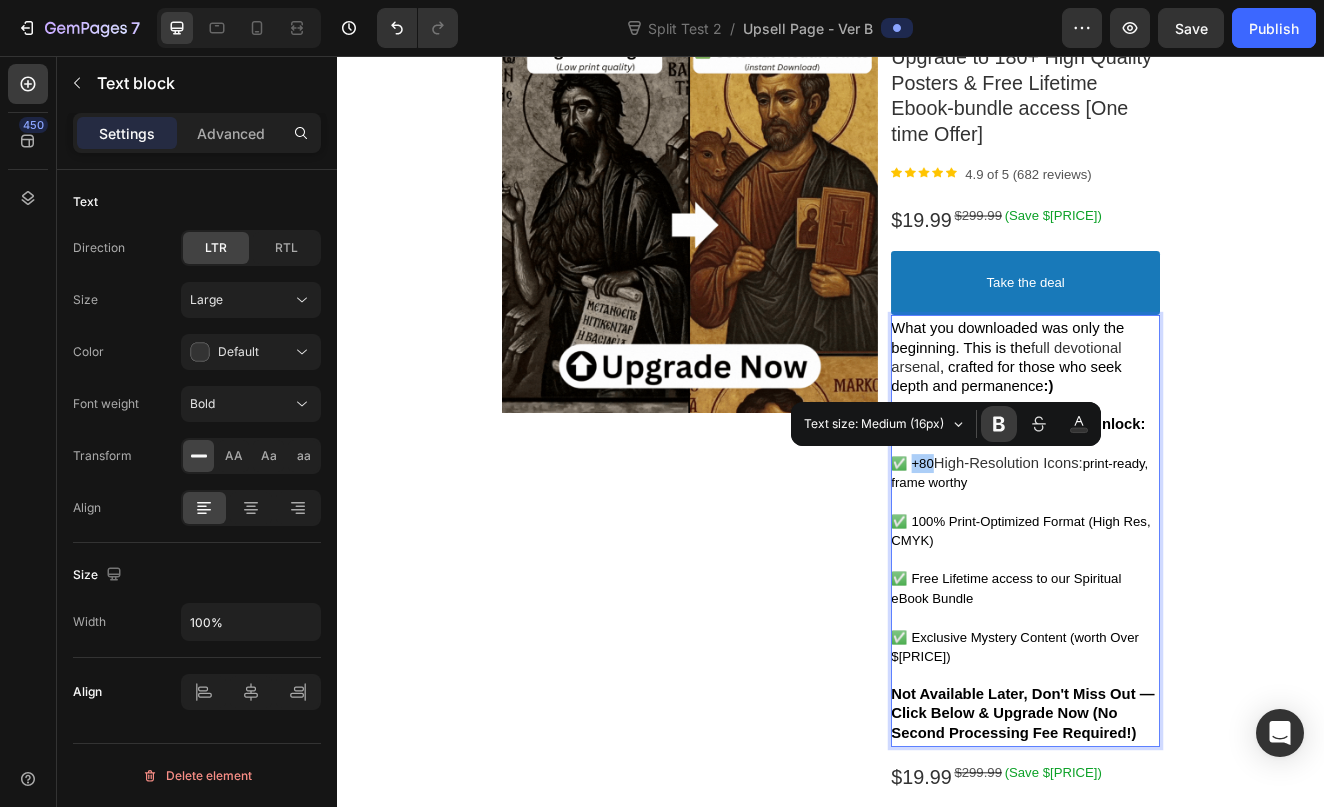 click 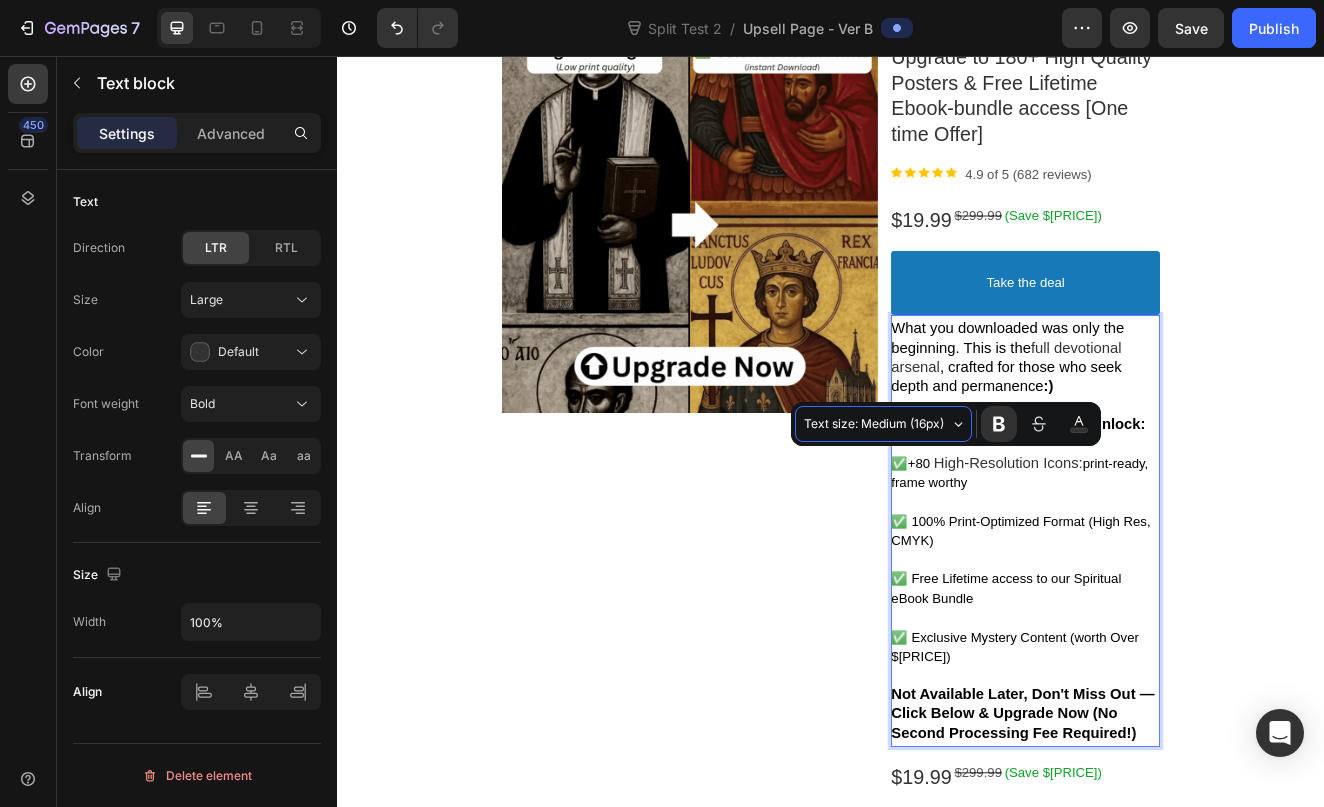 click on "Text size: Medium (16px)" at bounding box center [875, 424] 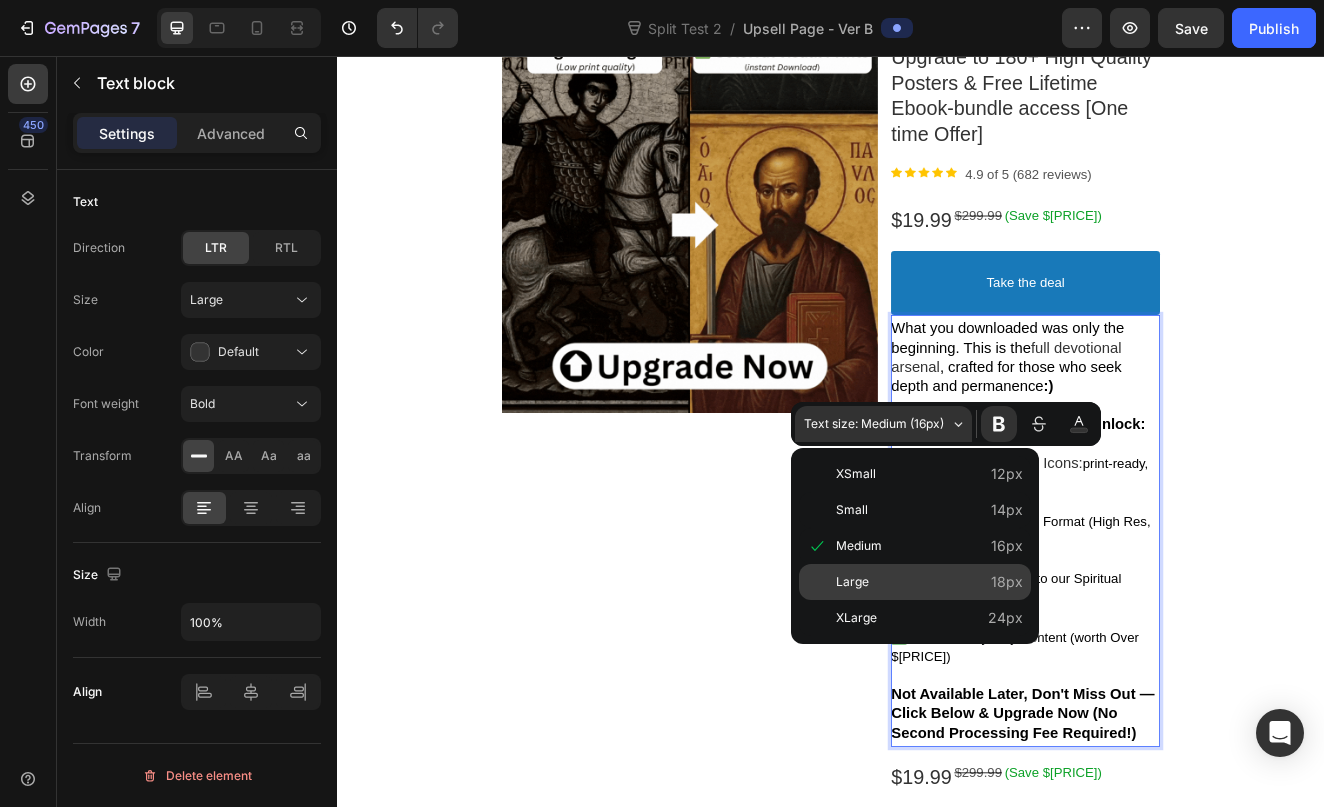 click on "Large" at bounding box center (929, 582) 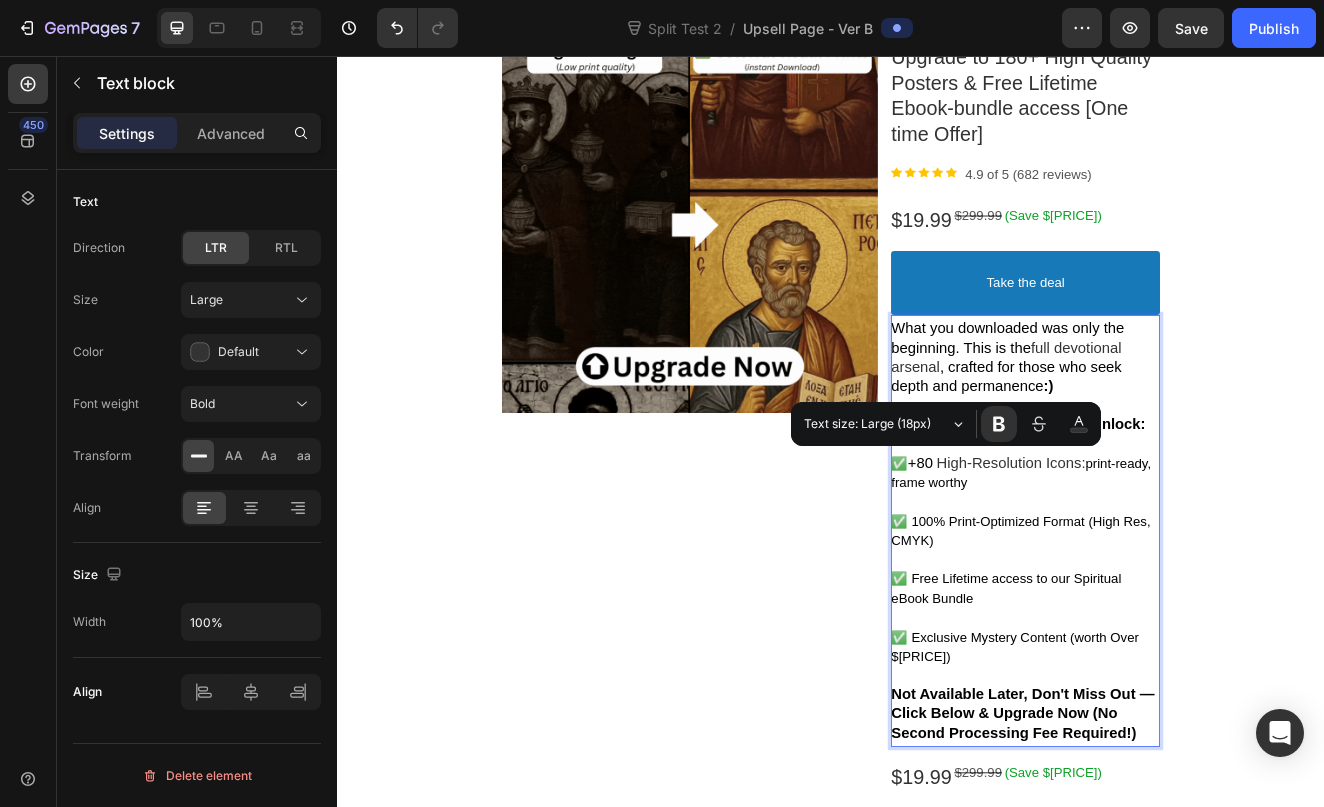 click on "✅ 100% Print-Optimized Format (High Res, CMYK)" at bounding box center (1167, 633) 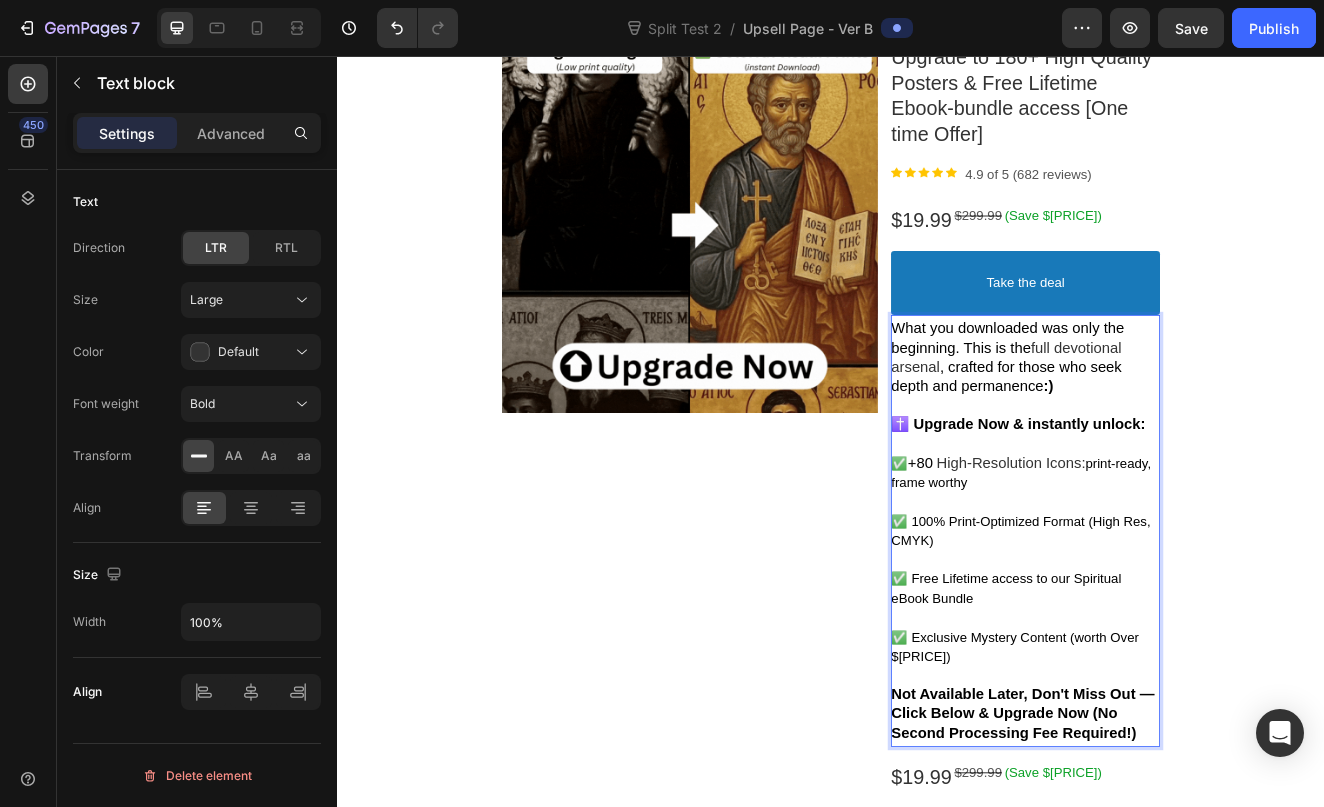 click at bounding box center (1173, 598) 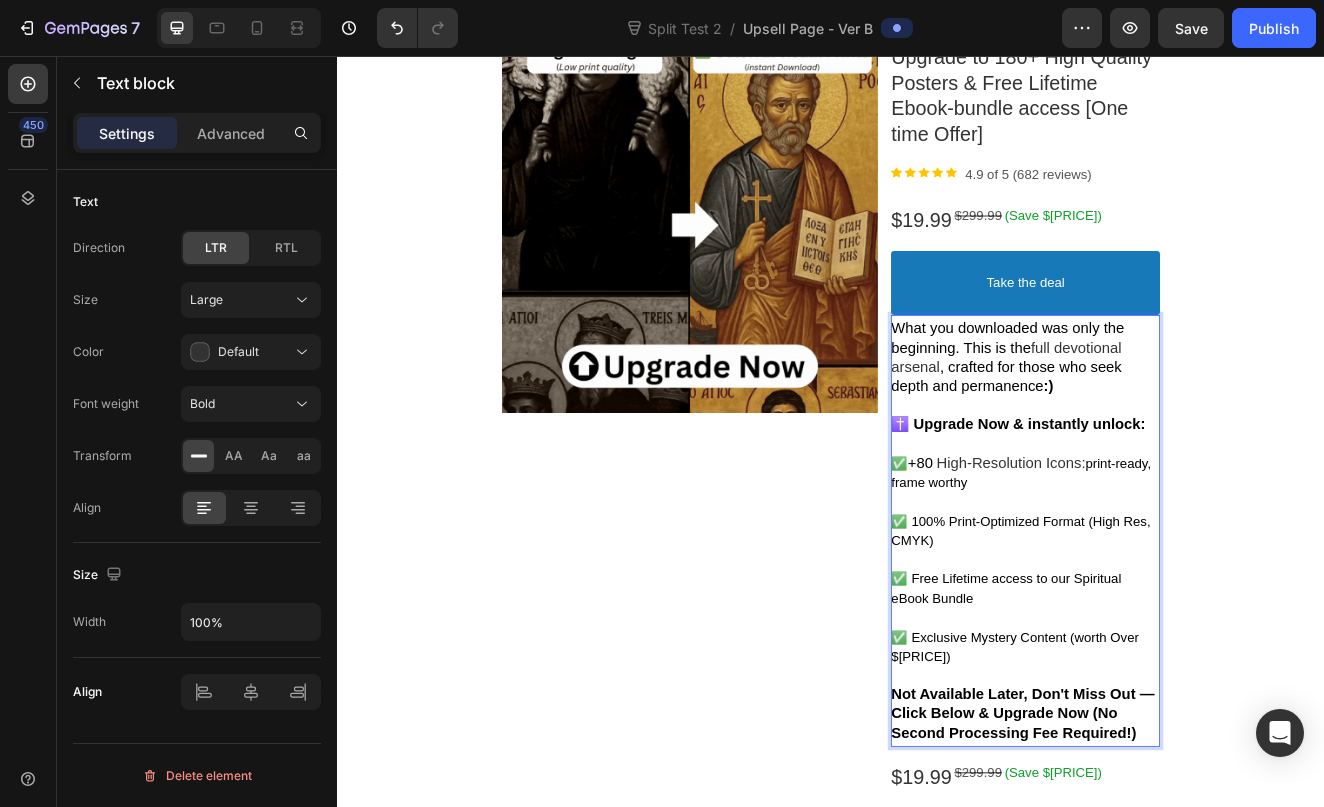 click on "✅  +80   High-Resolution Icons:  print-ready, frame worthy" at bounding box center [1173, 563] 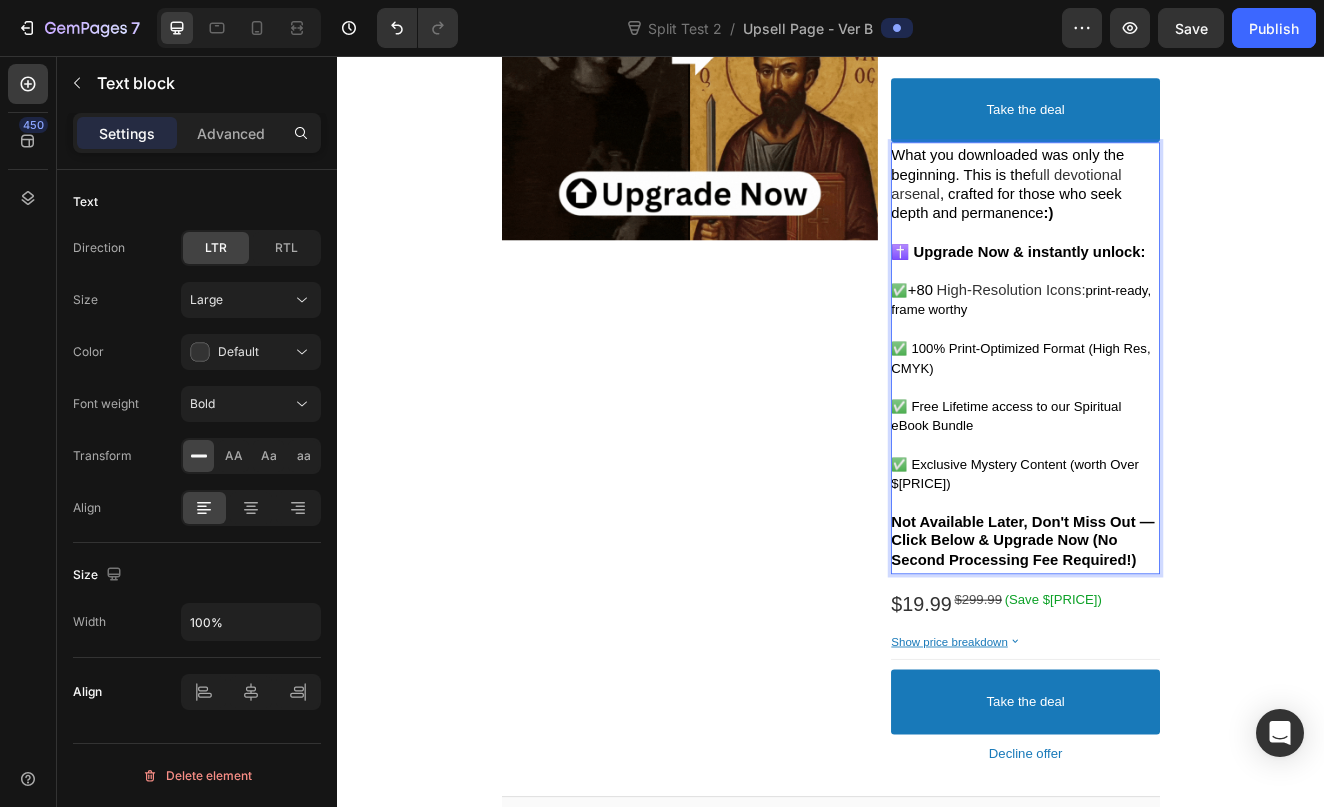 scroll, scrollTop: 559, scrollLeft: 0, axis: vertical 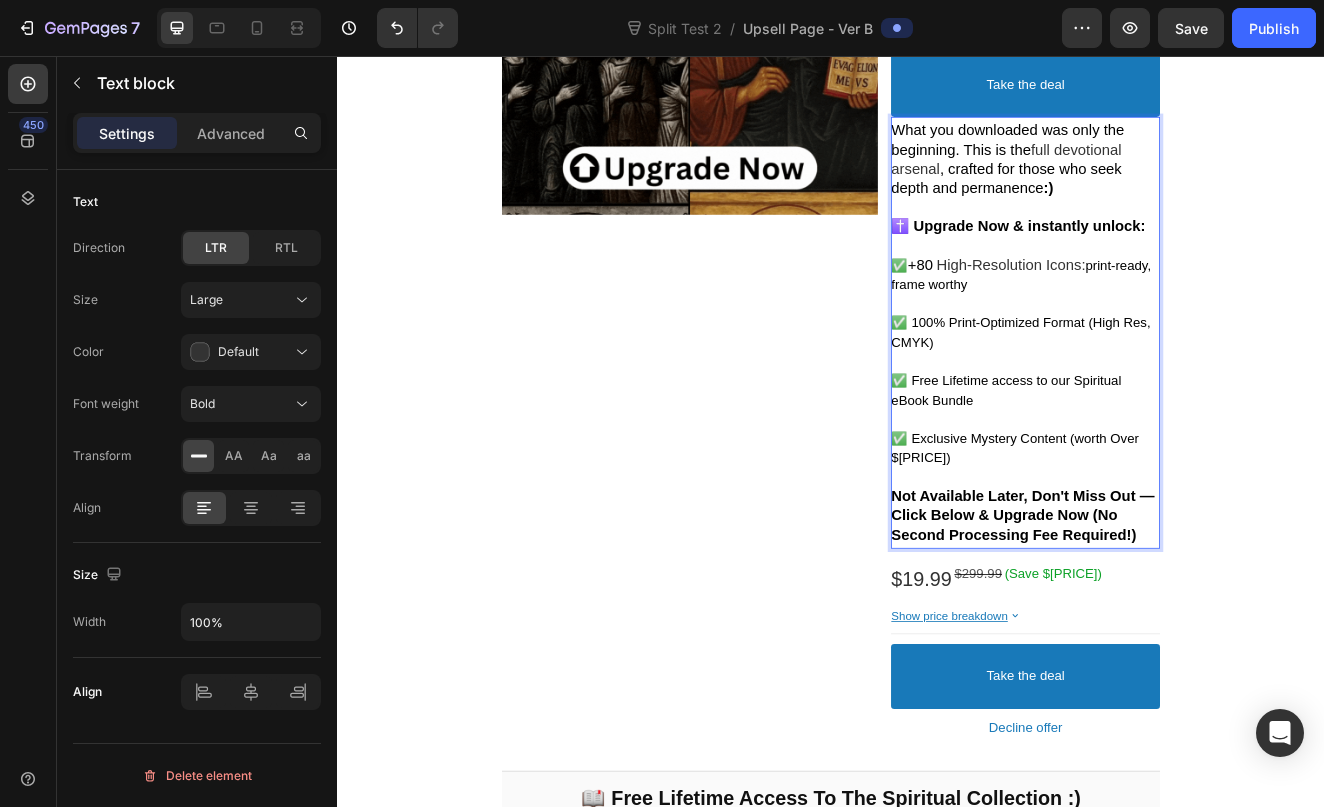 click on "✅ 100% Print-Optimized Format (High Res, CMYK)" at bounding box center [1167, 392] 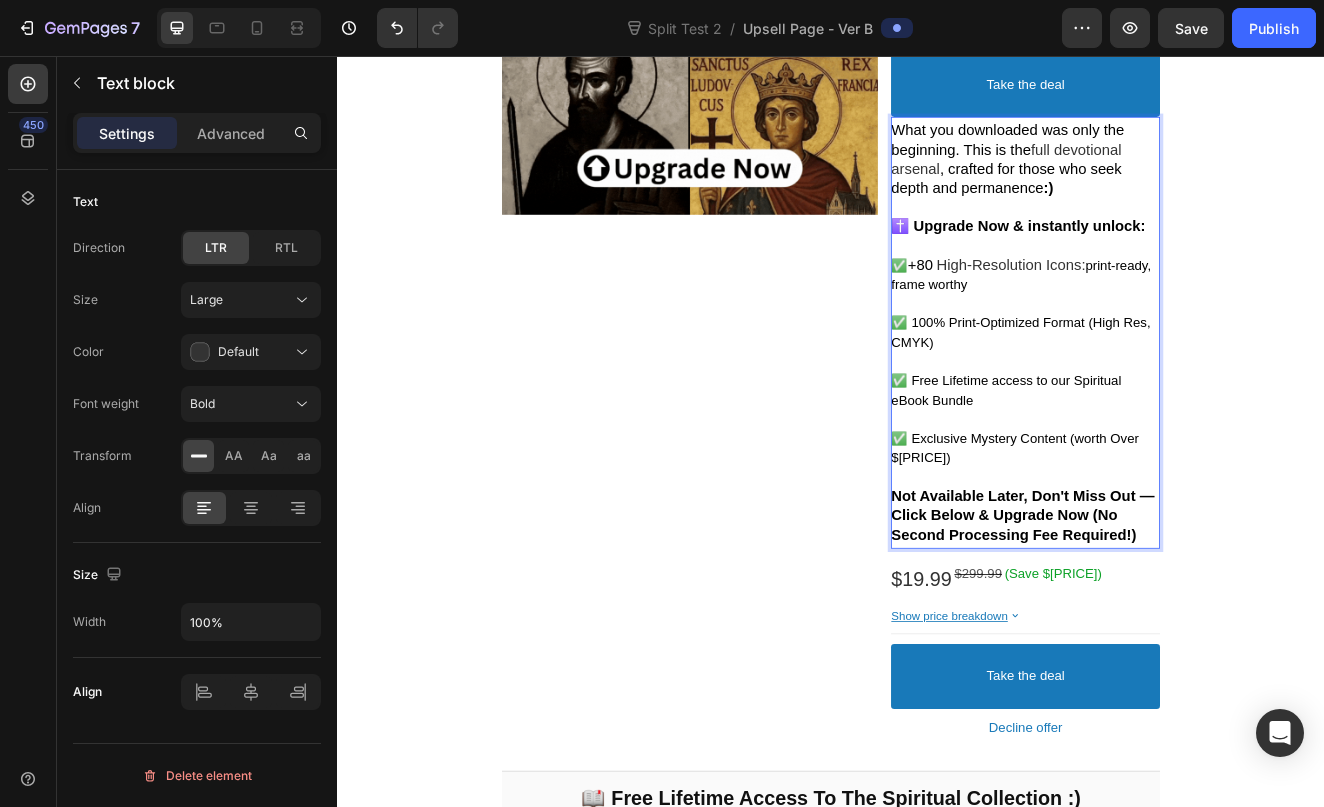 click on "✅ Free Lifetime access to our Spiritual eBook Bundle" at bounding box center (1173, 462) 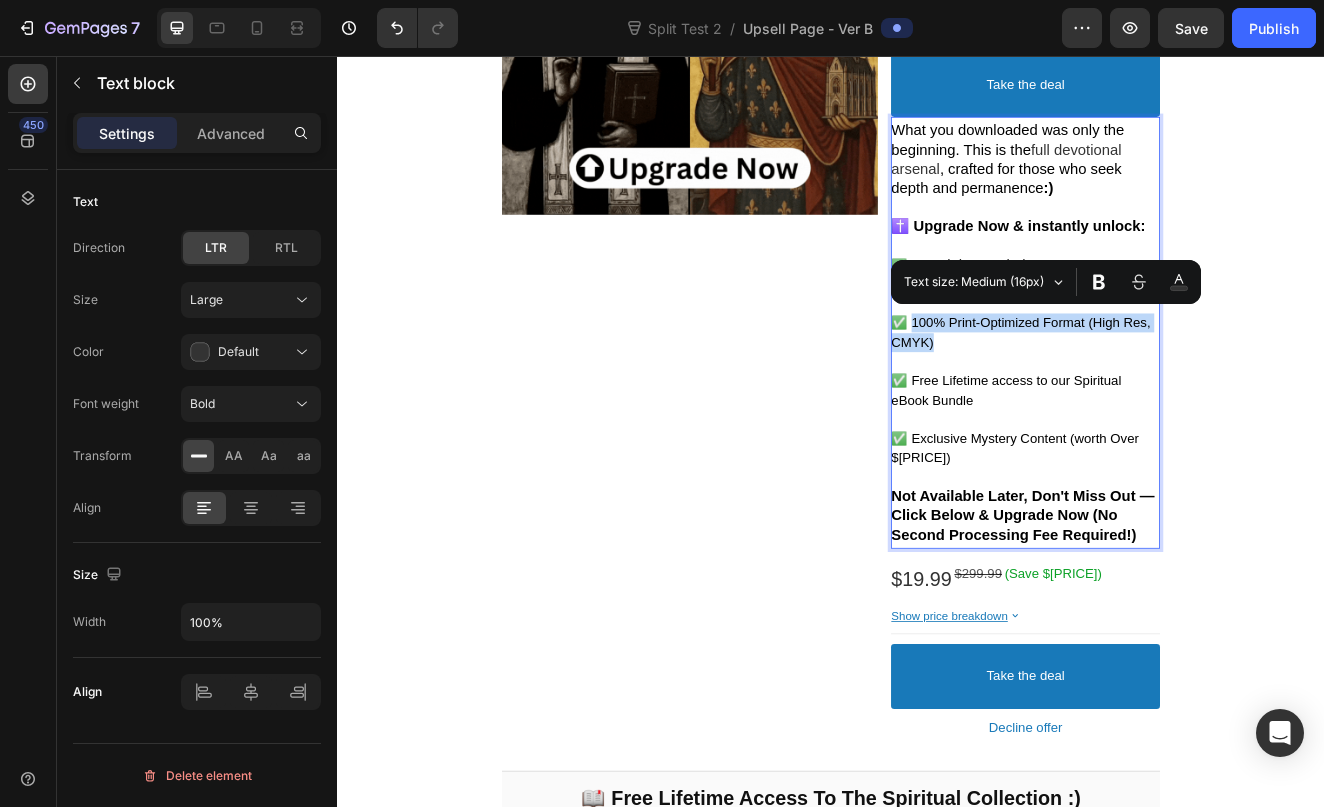 drag, startPoint x: 1069, startPoint y: 389, endPoint x: 1032, endPoint y: 364, distance: 44.65423 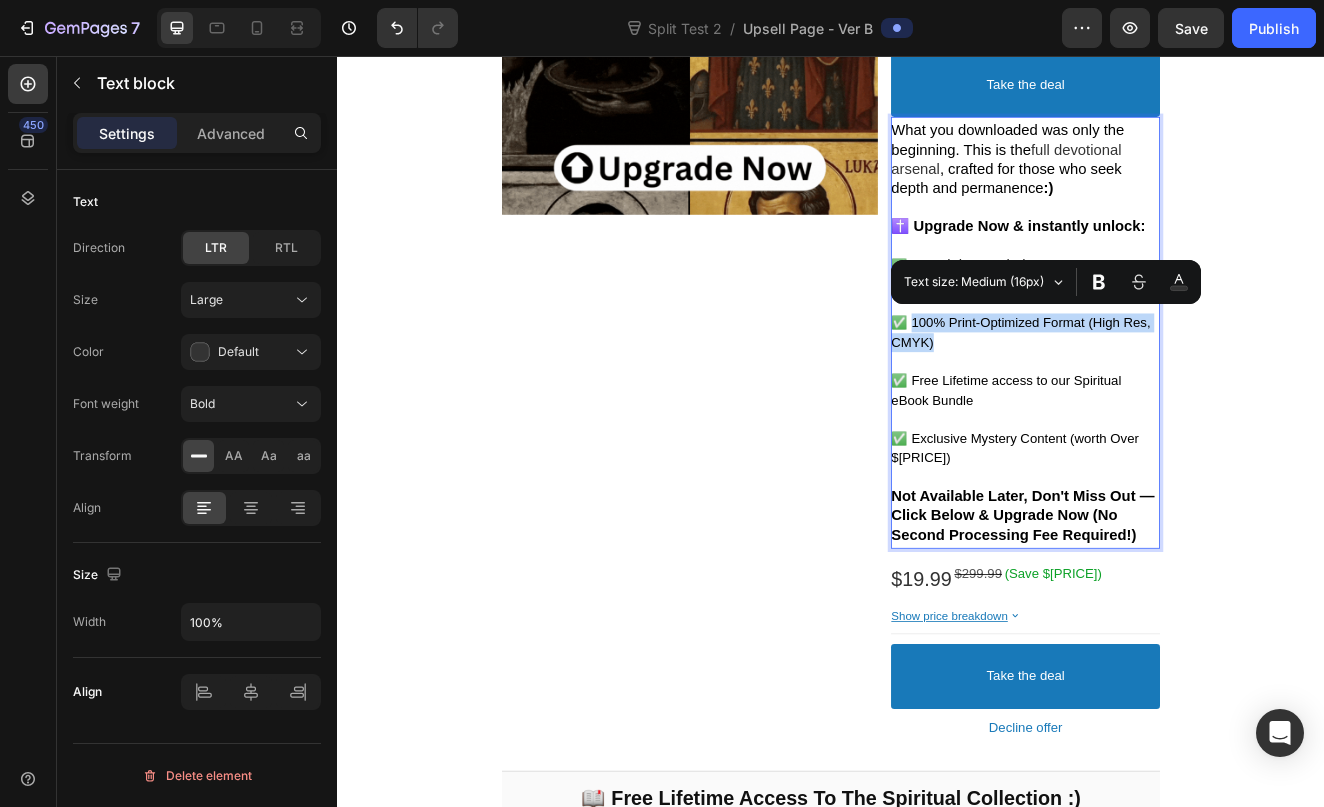 click on "✅ 100% Print-Optimized Format (High Res, CMYK)" at bounding box center [1173, 392] 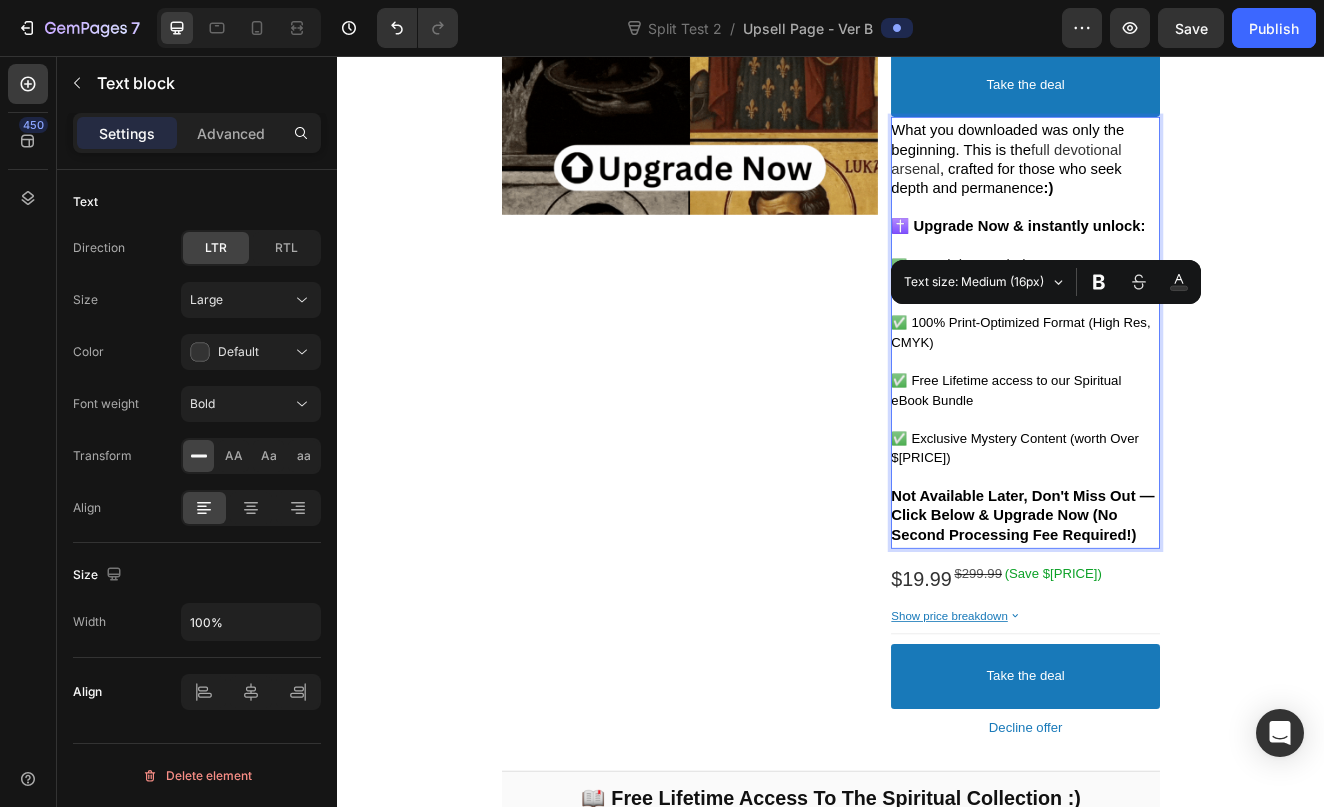 click at bounding box center [1173, 427] 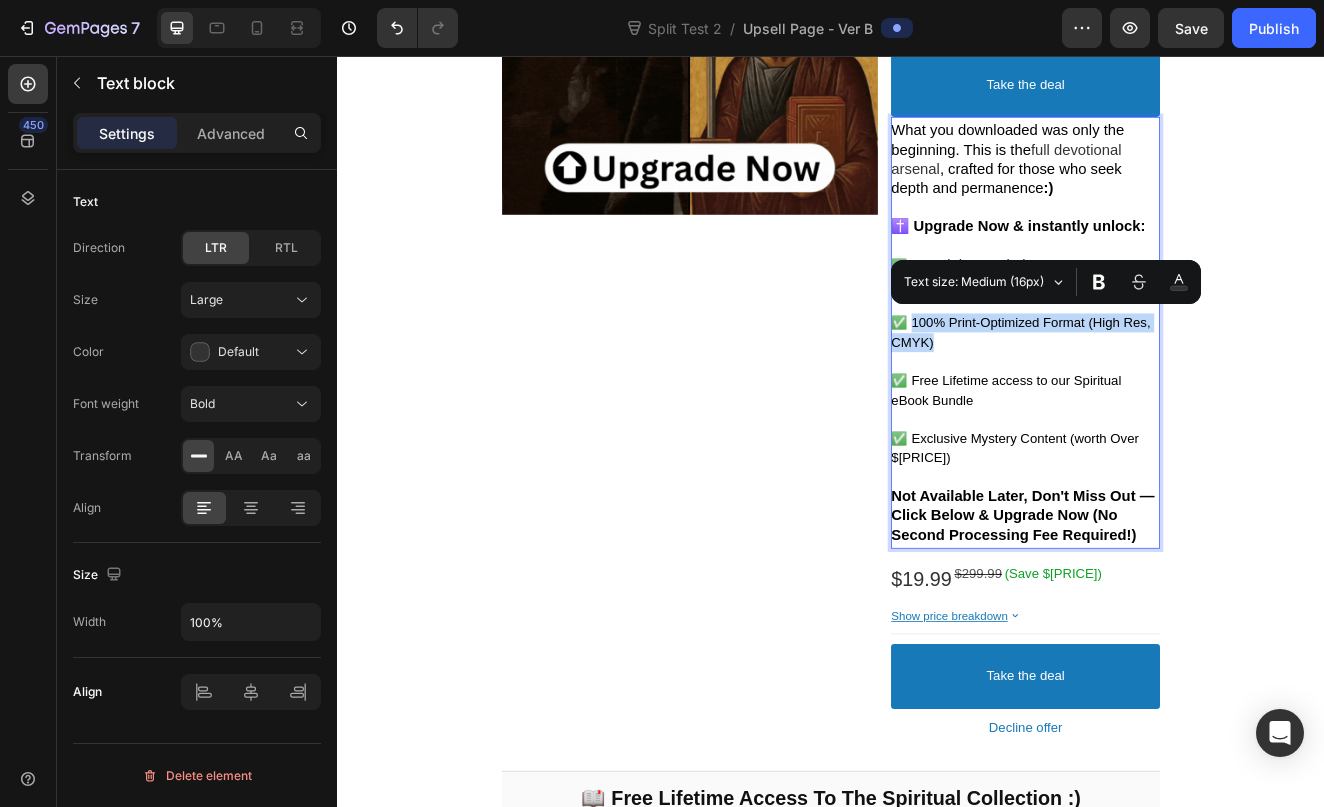 drag, startPoint x: 1056, startPoint y: 390, endPoint x: 1029, endPoint y: 375, distance: 30.88689 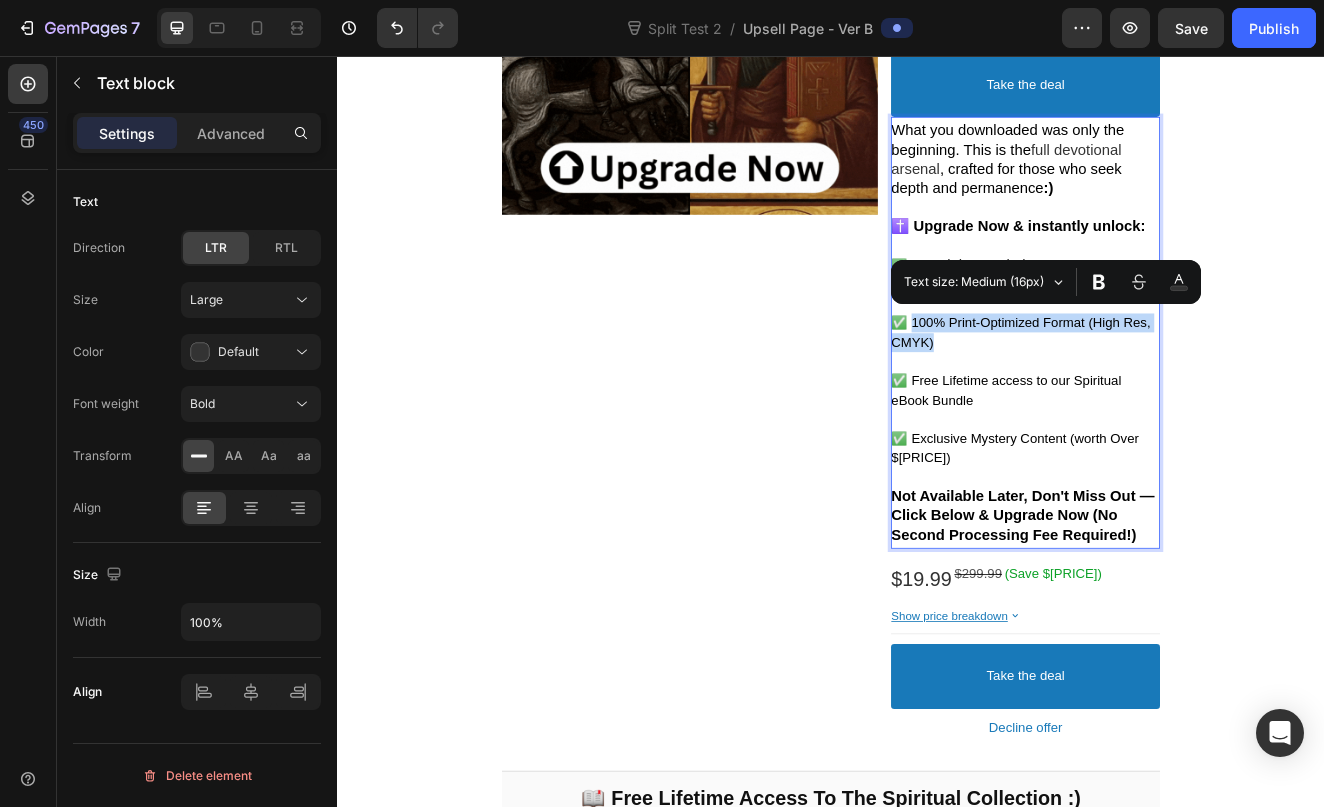 click on "✅ 100% Print-Optimized Format (High Res, CMYK)" at bounding box center (1173, 392) 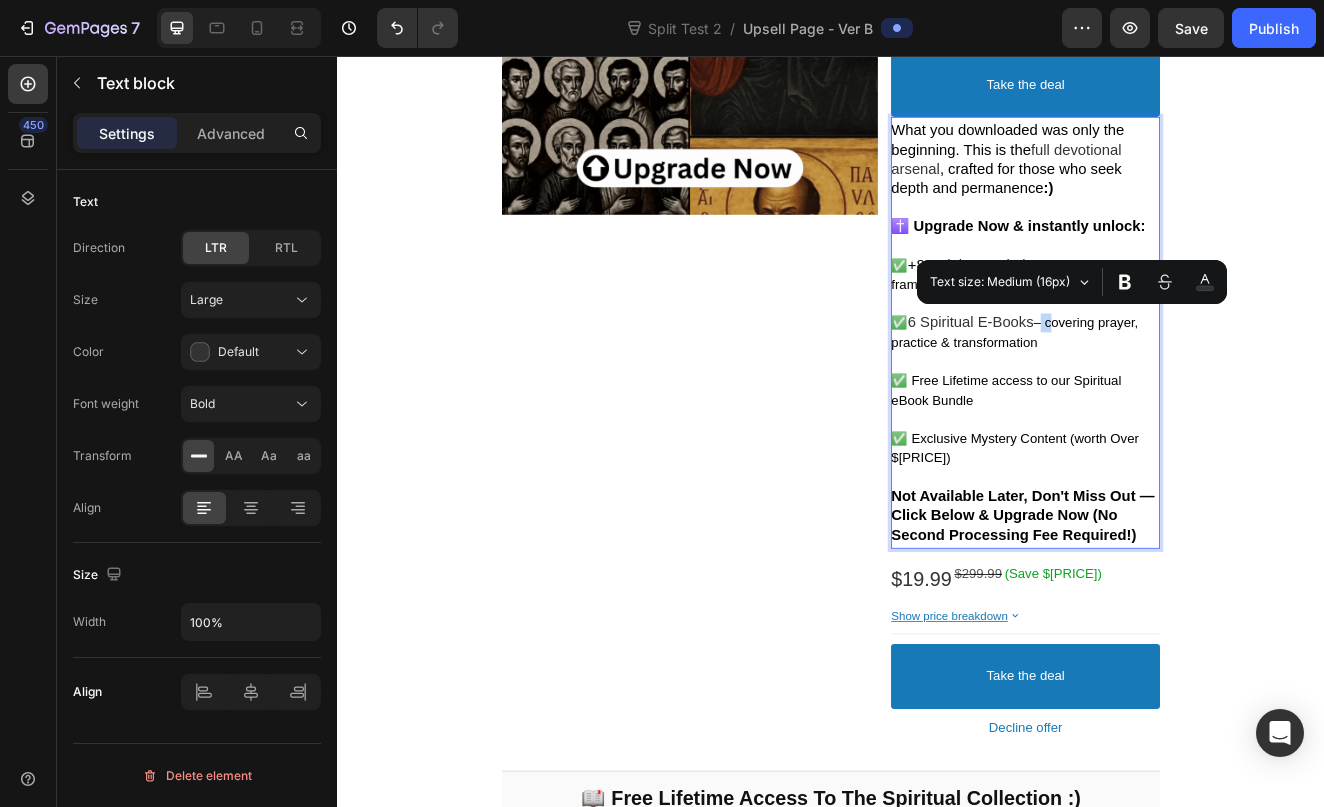 drag, startPoint x: 1194, startPoint y: 375, endPoint x: 1208, endPoint y: 375, distance: 14 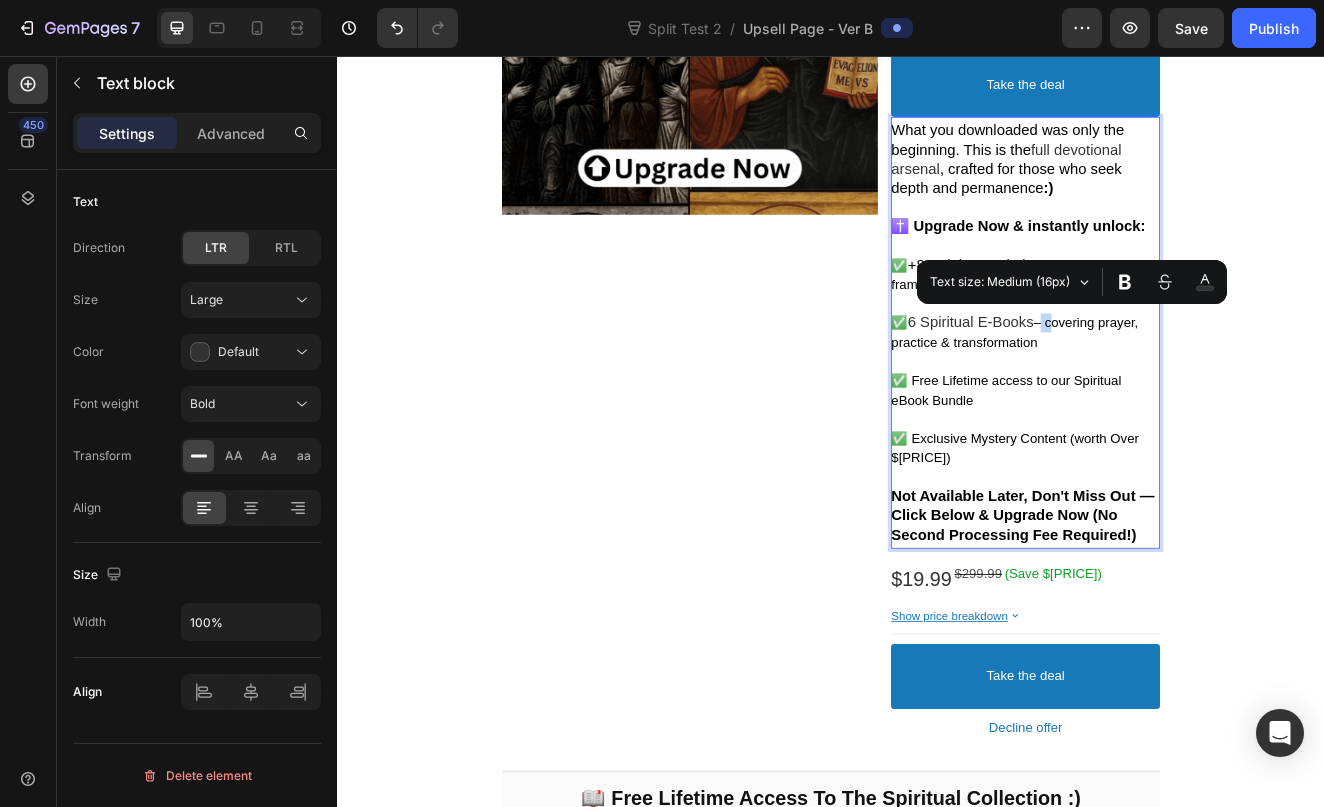 click on "– covering prayer, practice & transformation" at bounding box center [1160, 392] 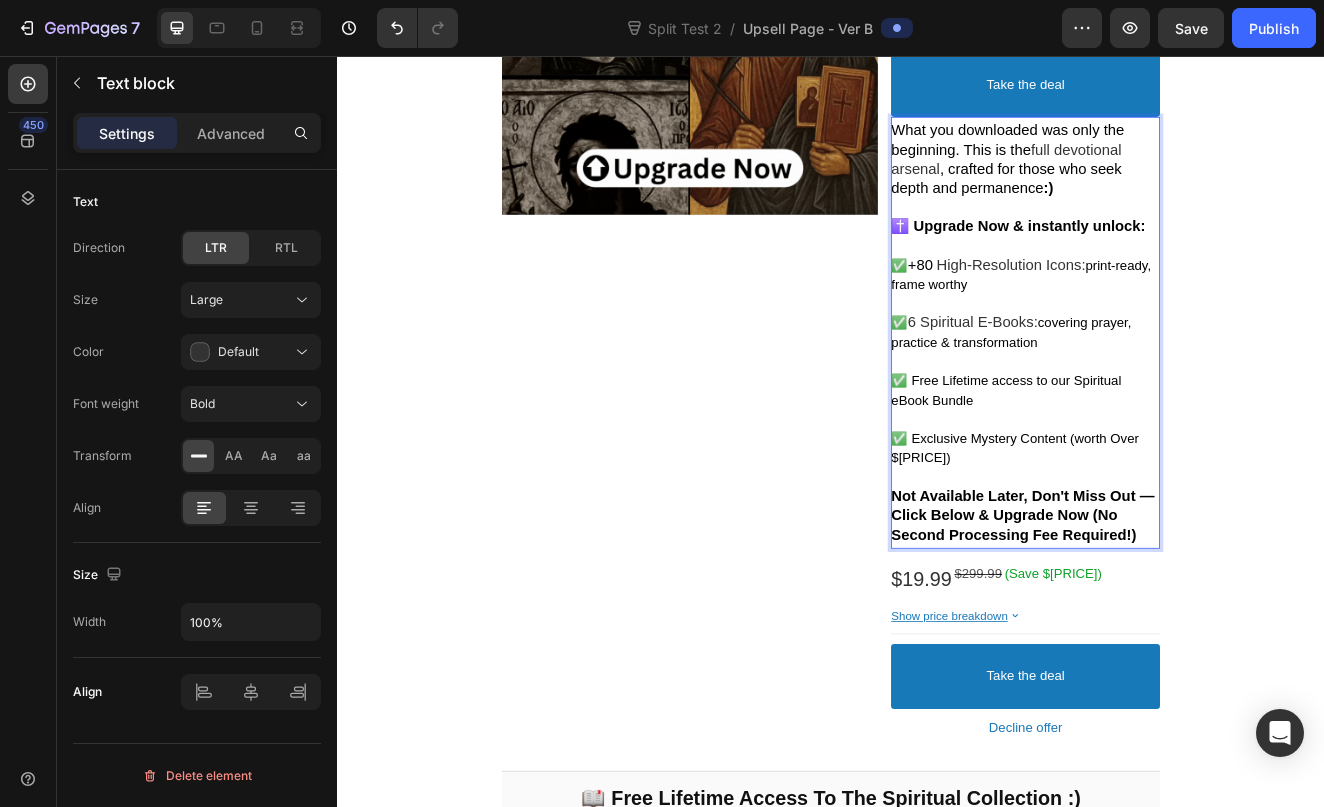 click on "covering prayer, practice & transformation" at bounding box center (1156, 392) 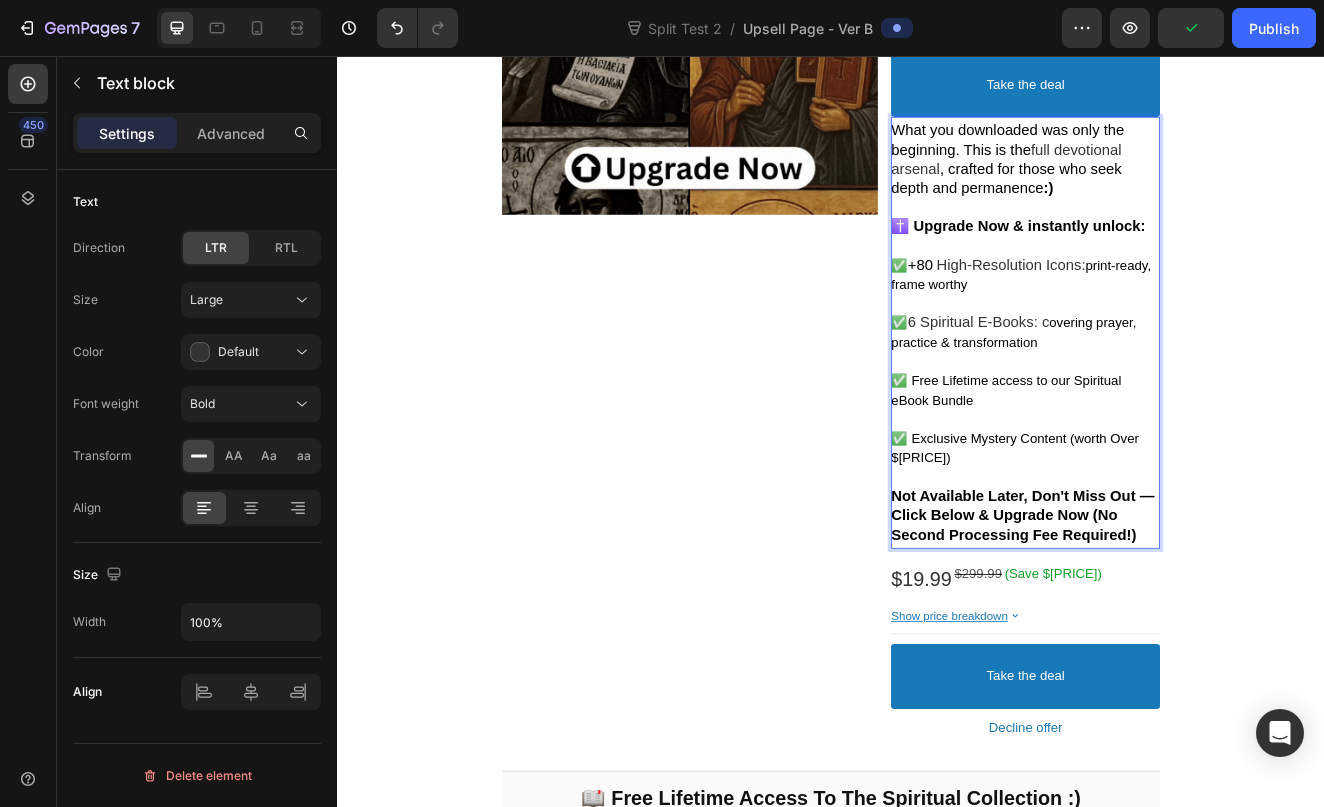 click on "✅  6 Spiritual E-Books: c overing prayer, practice & transformation" at bounding box center [1173, 392] 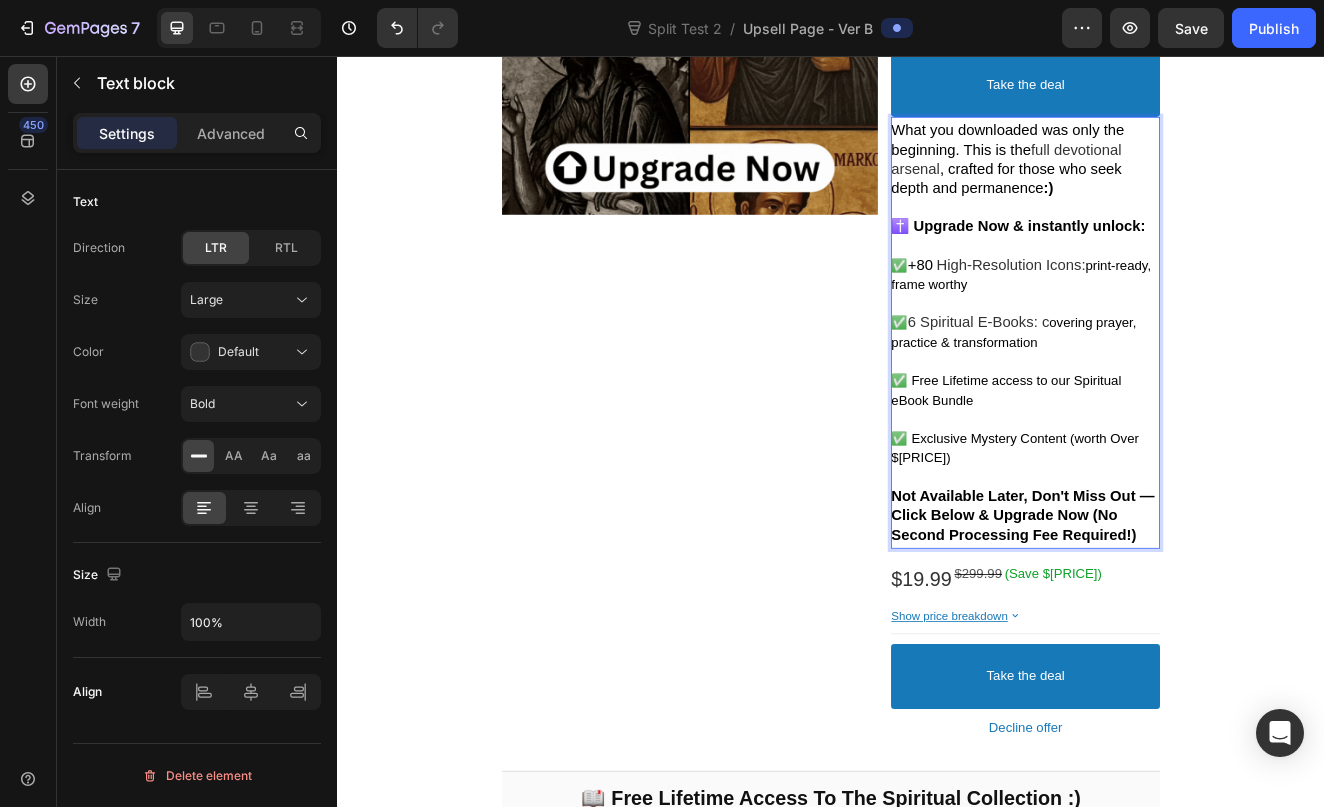 click on "✅  6 Spiritual E-Books: c overing prayer, practice & transformation" at bounding box center (1173, 392) 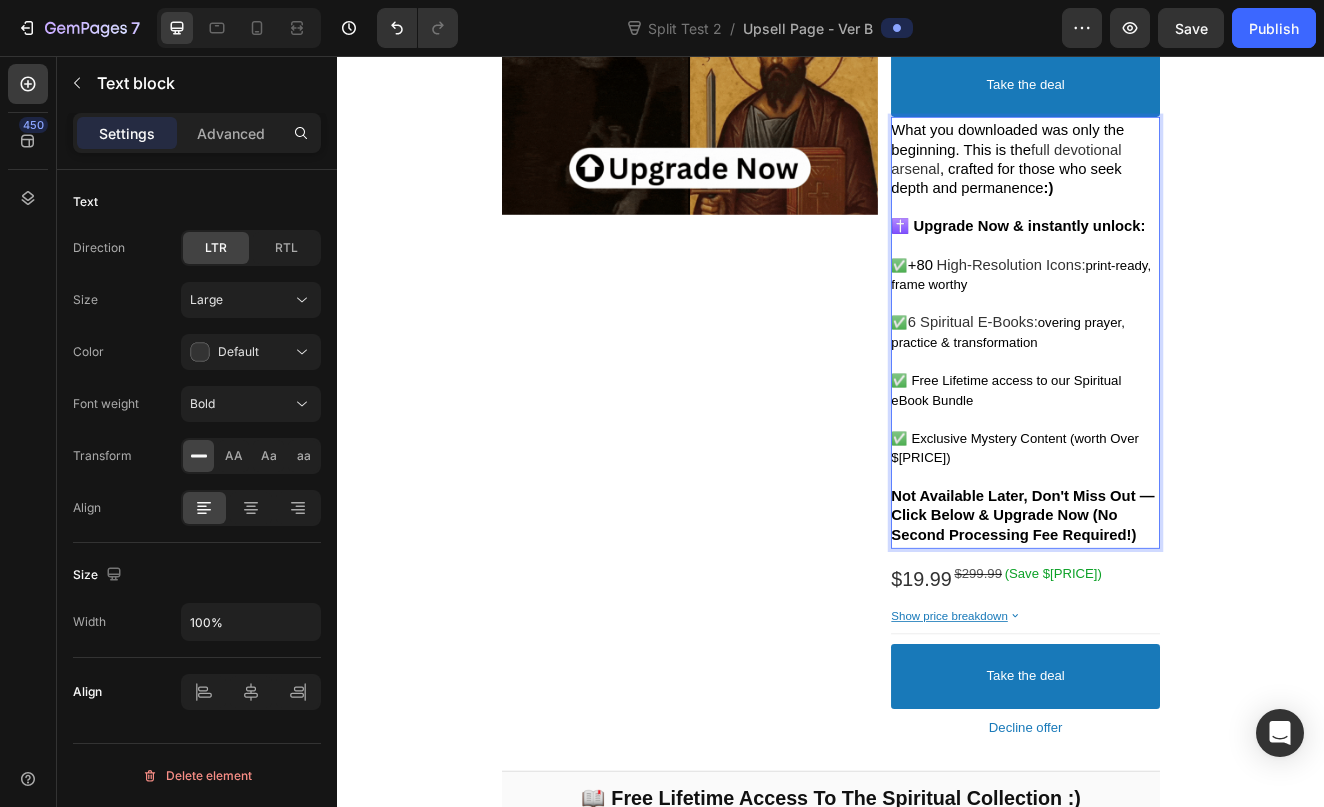 click on "overing prayer, practice & transformation" at bounding box center [1152, 392] 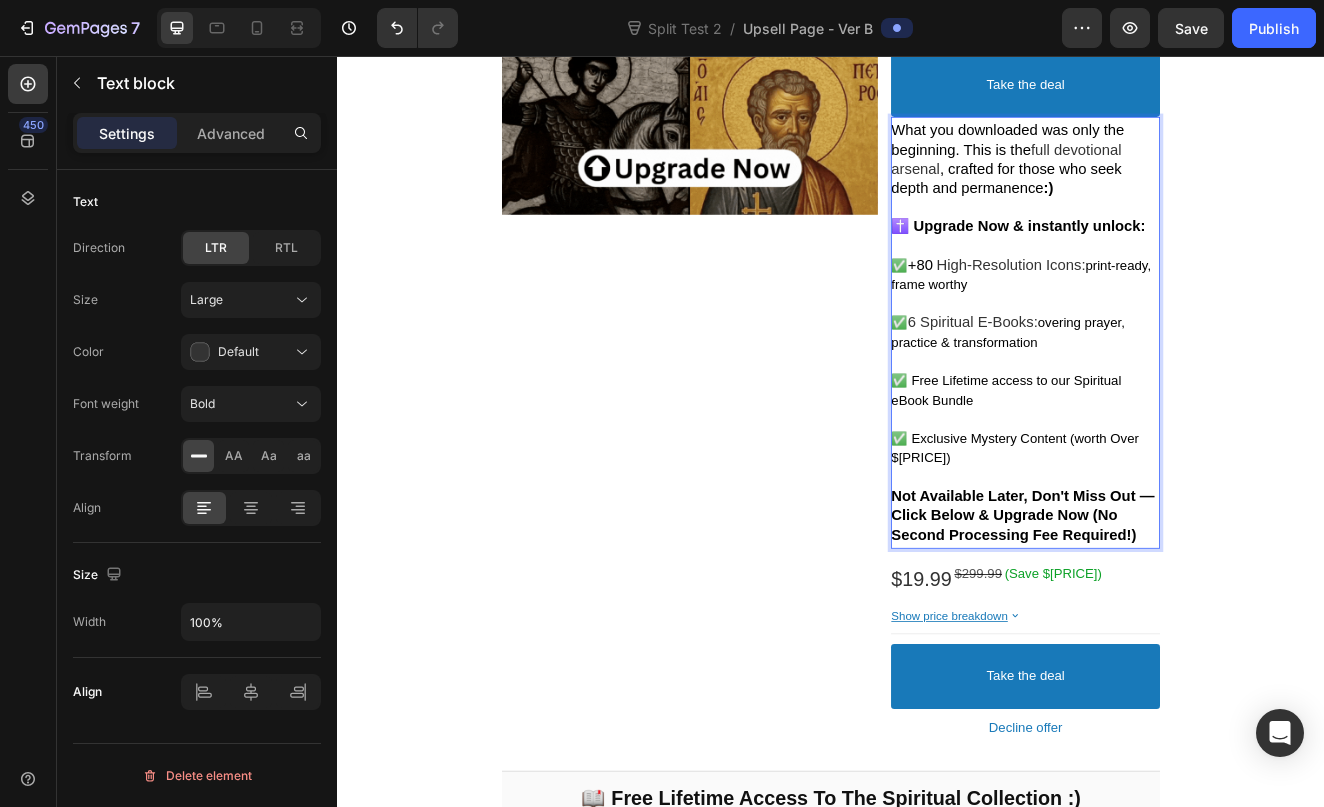click on "overing prayer, practice & transformation" at bounding box center (1152, 392) 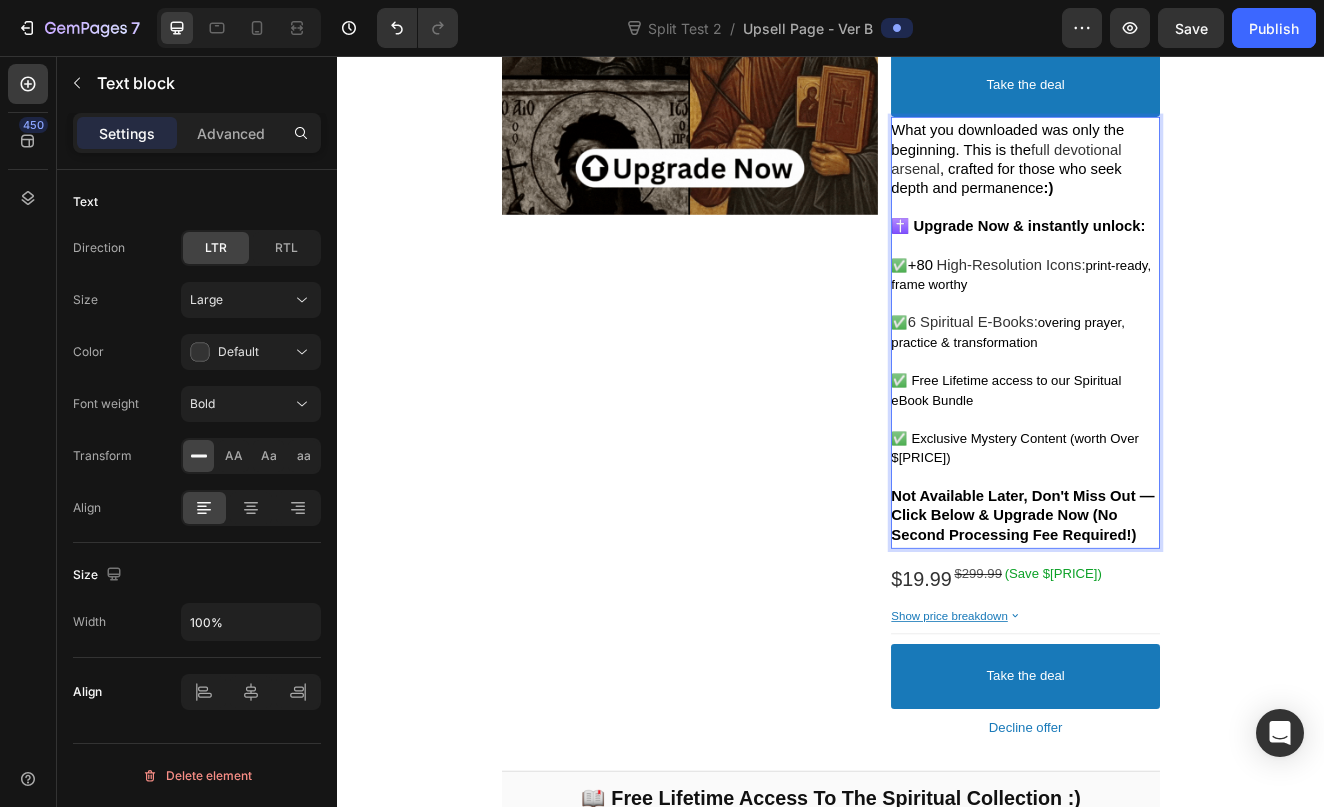 click on "✅  6 Spiritual E-Books:  overing prayer, practice & transformation" at bounding box center (1173, 392) 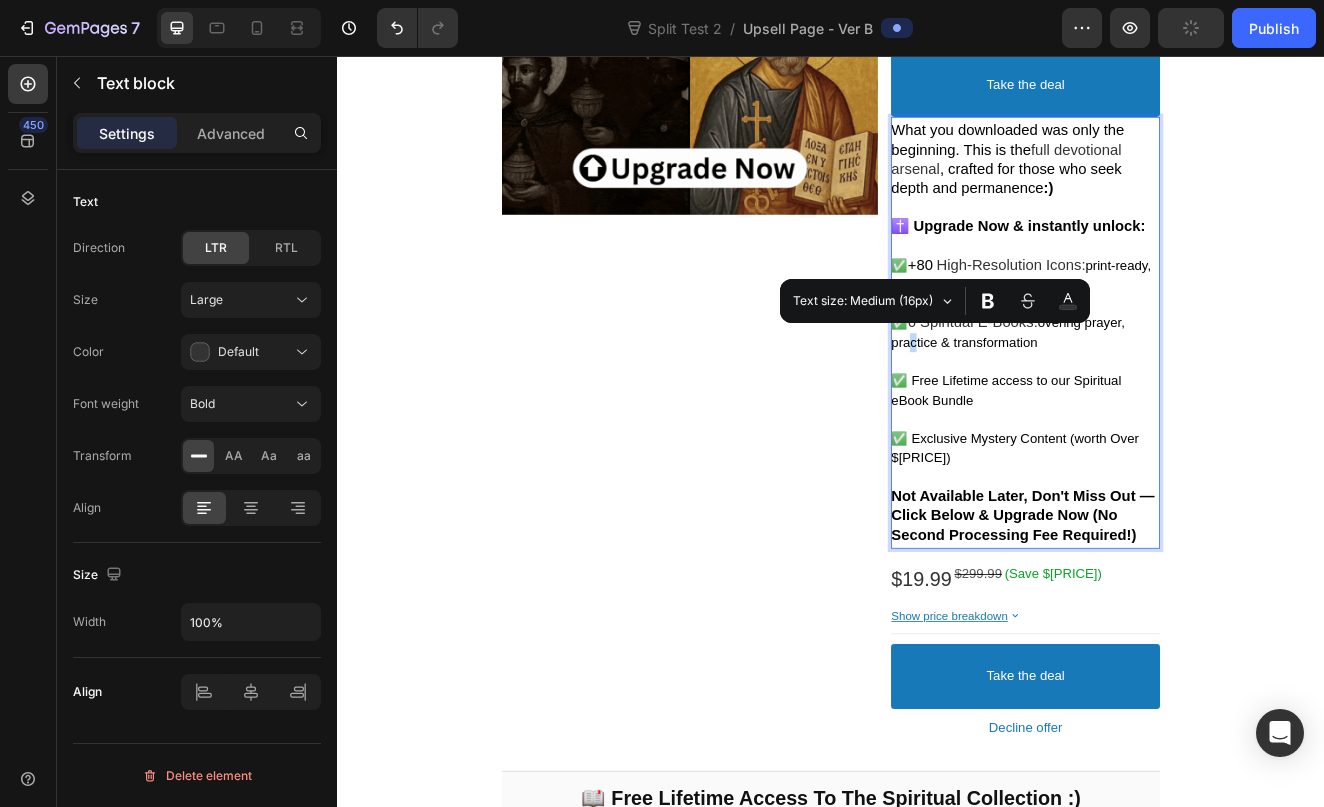 click on "overing prayer, practice & transformation" at bounding box center (1152, 392) 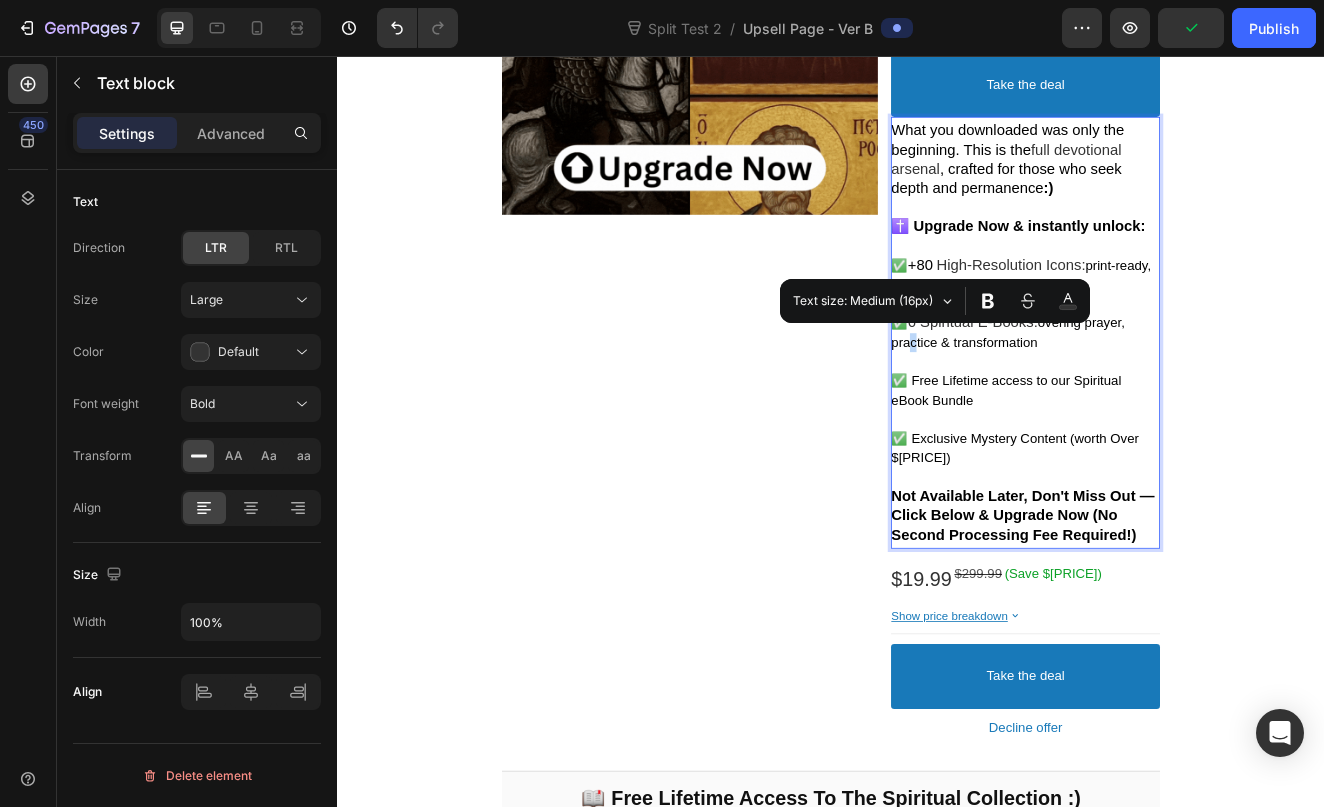 copy on "c" 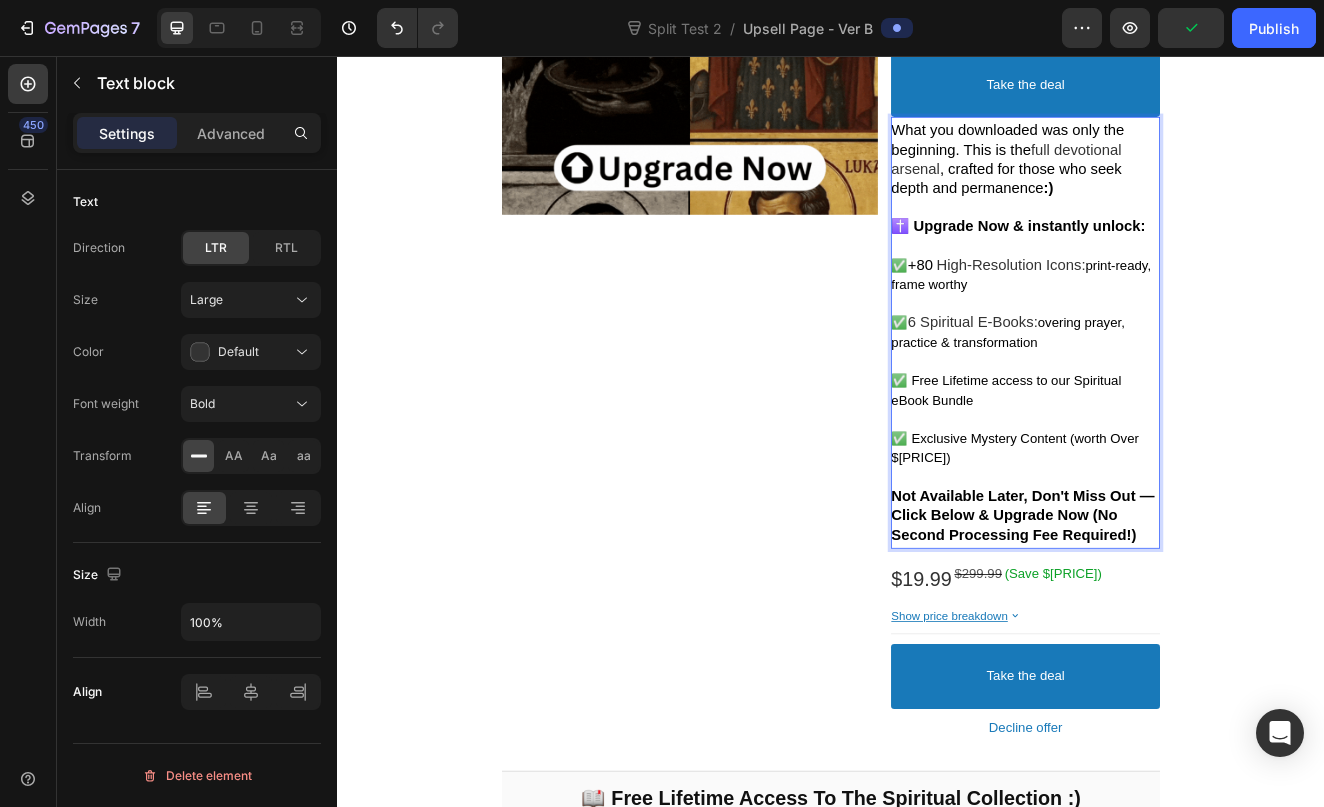 click on "✅  6 Spiritual E-Books:  overing prayer, practice & transformation" at bounding box center (1173, 392) 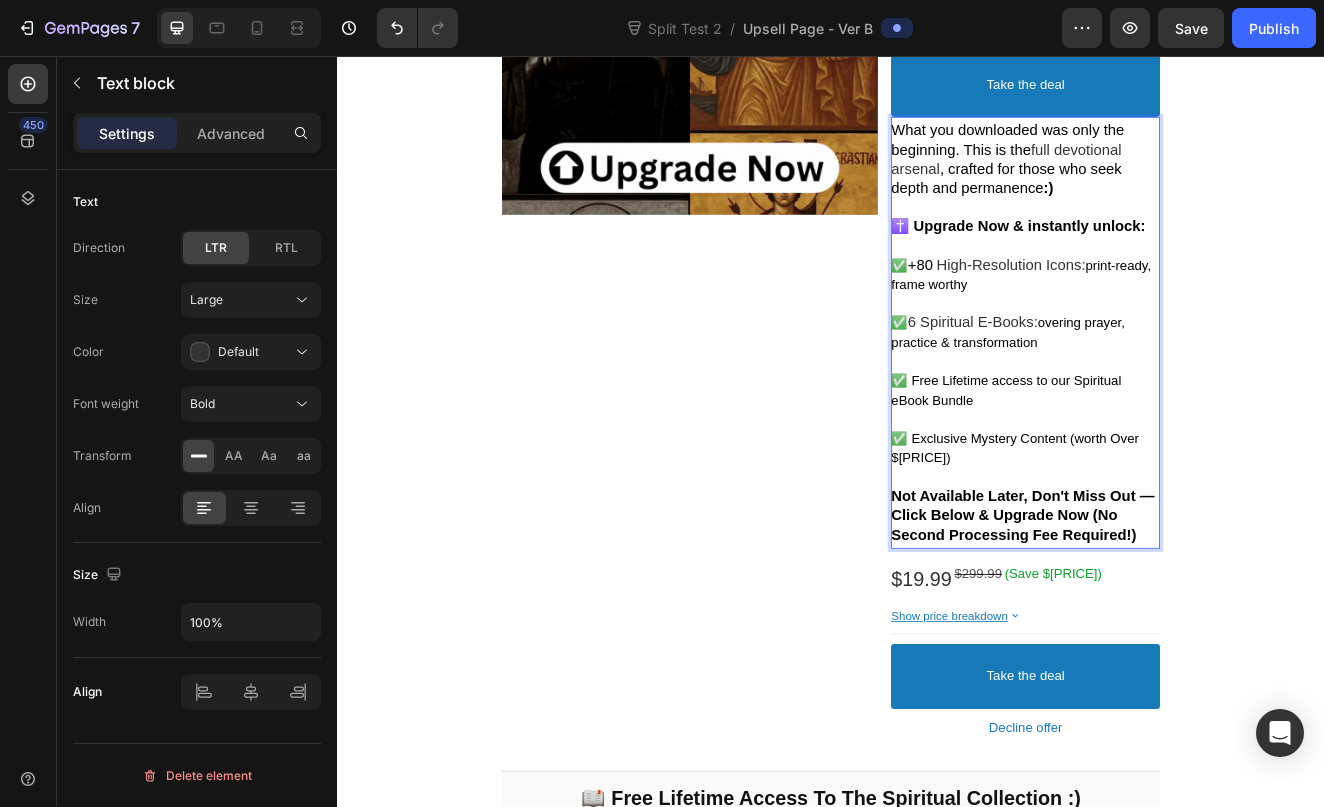 click on "overing prayer, practice & transformation" at bounding box center [1152, 392] 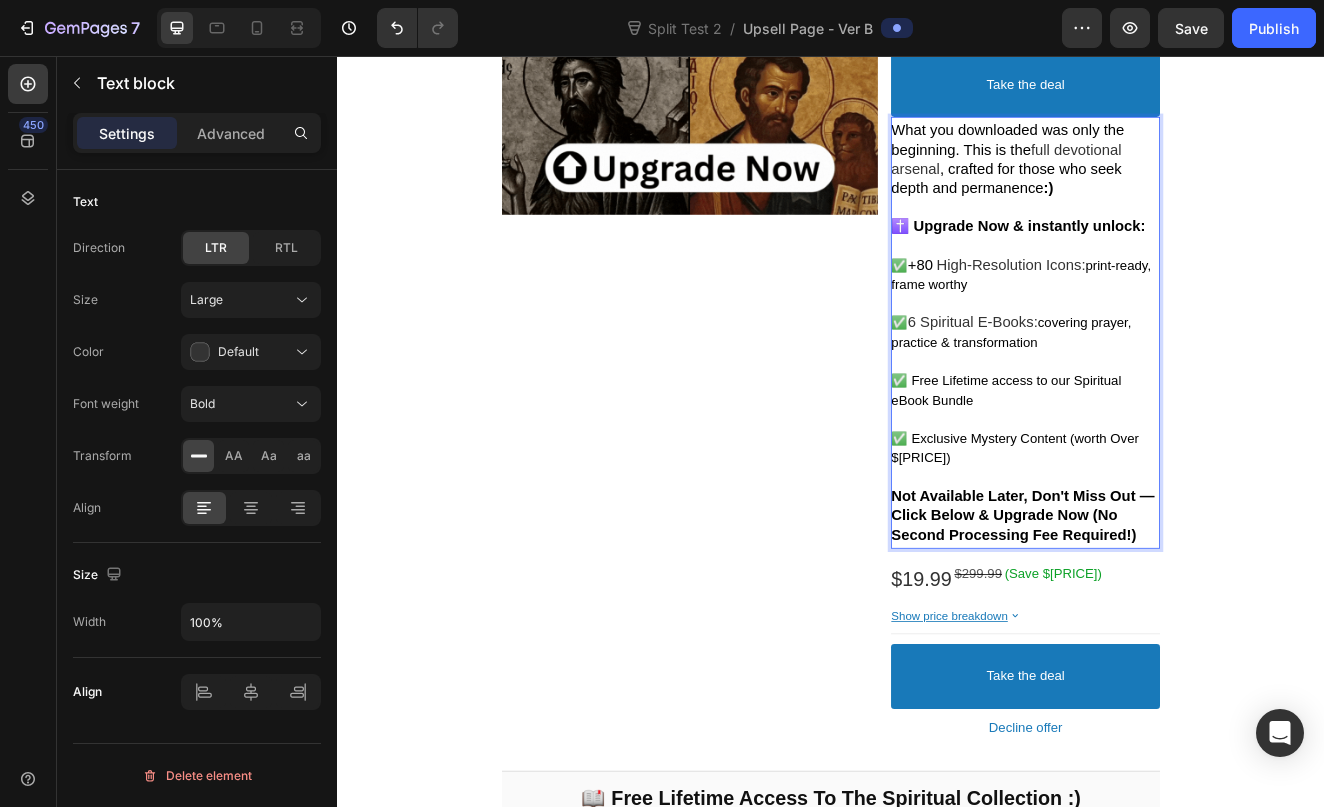 click at bounding box center (1173, 427) 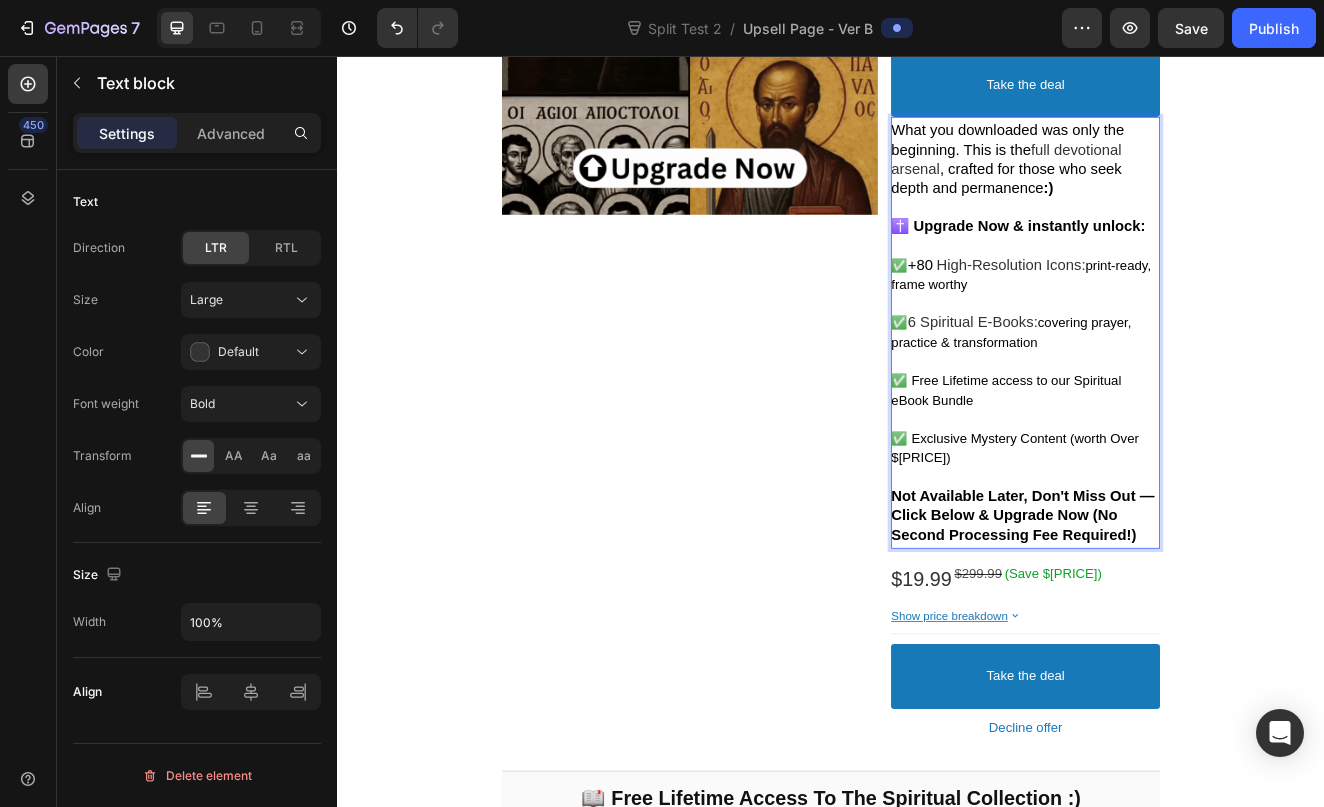 click on "✅  6 Spiritual E-Books:  covering prayer, practice & transformation" at bounding box center [1173, 392] 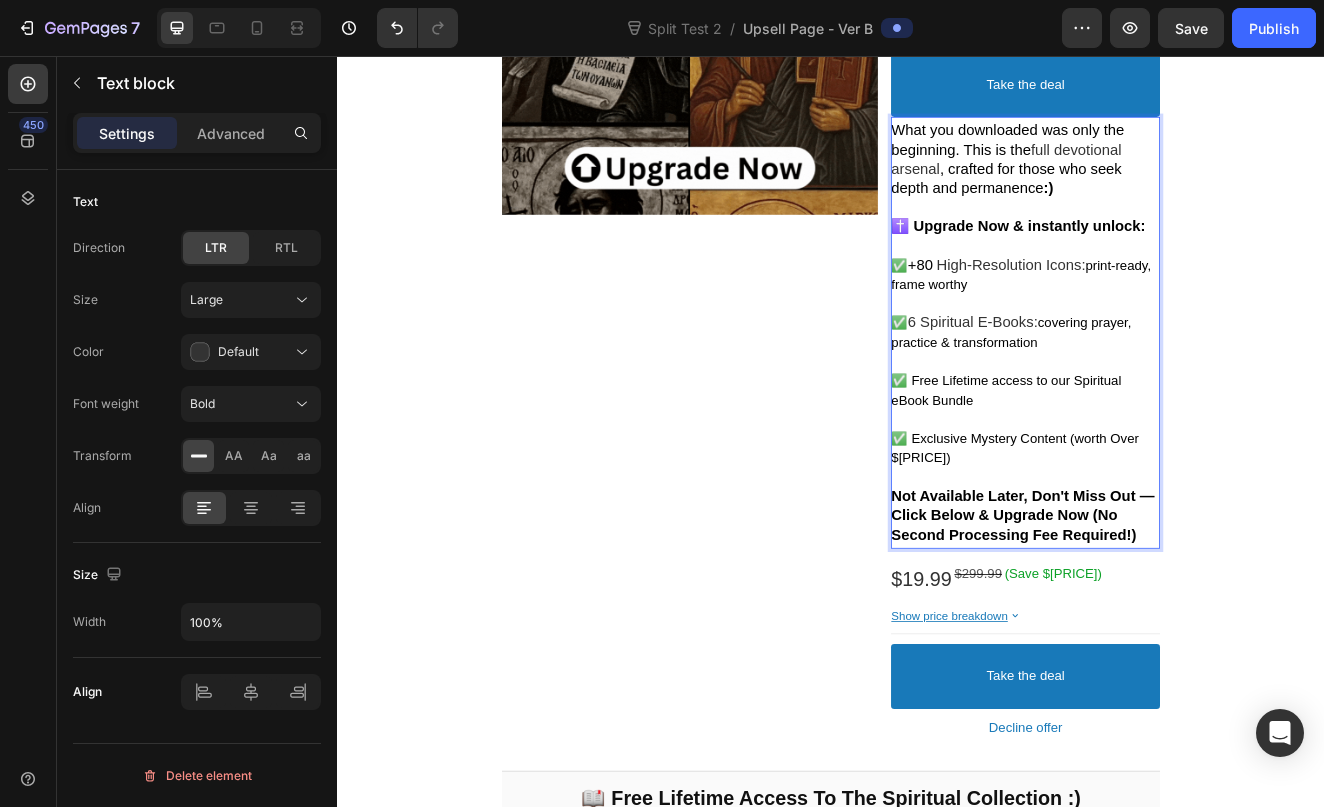 click on "covering prayer, practice & transformation" at bounding box center (1156, 392) 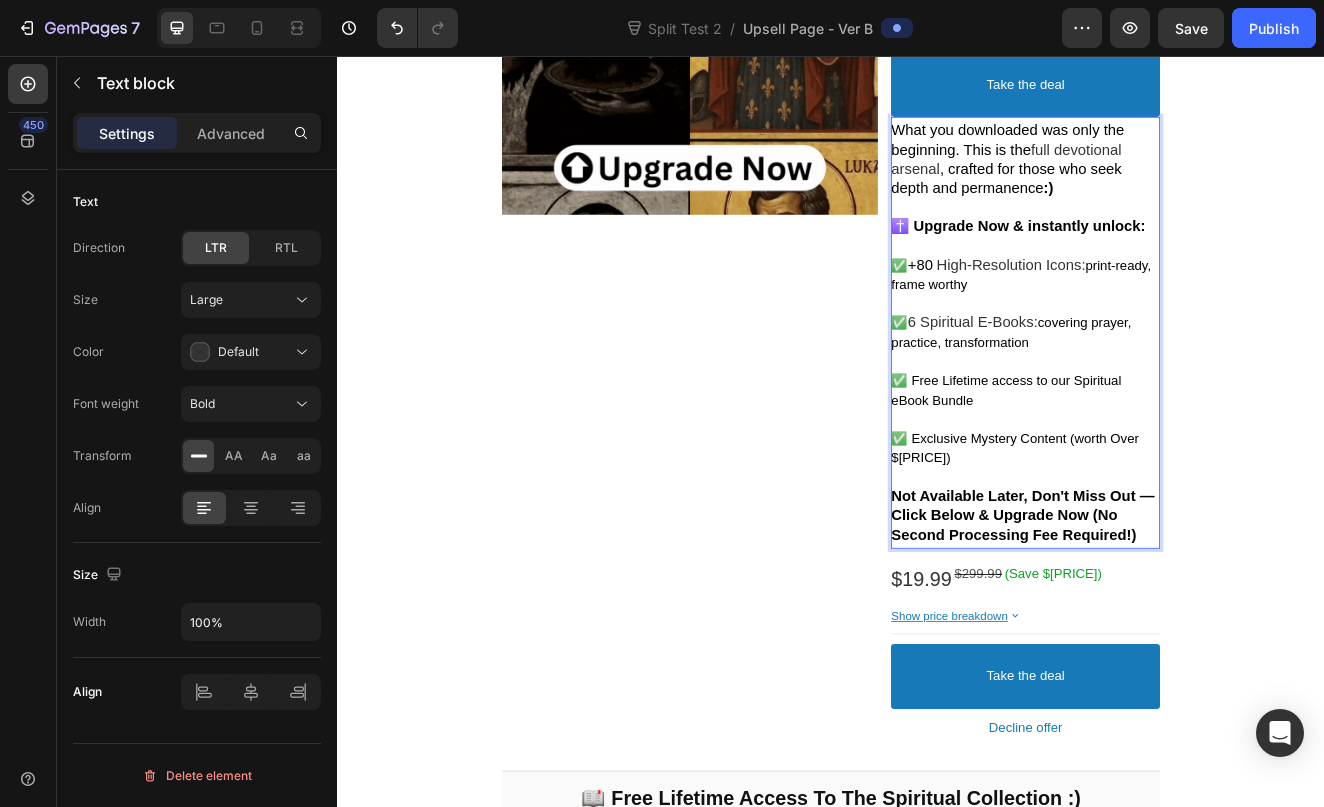 click on "✅  6 Spiritual E-Books:  covering prayer, practice, transformation" at bounding box center [1173, 392] 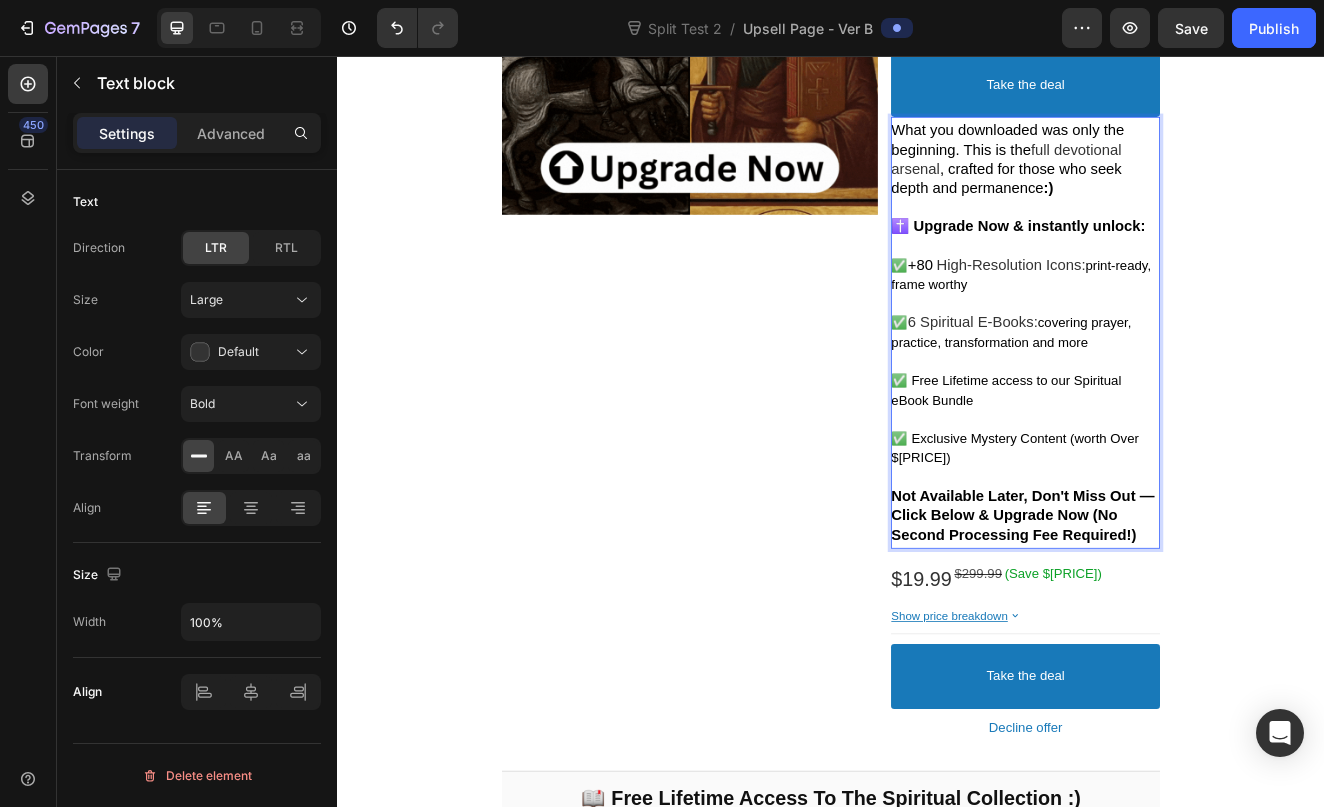 click on "✅ Free Lifetime access to our Spiritual eBook Bundle" at bounding box center [1173, 462] 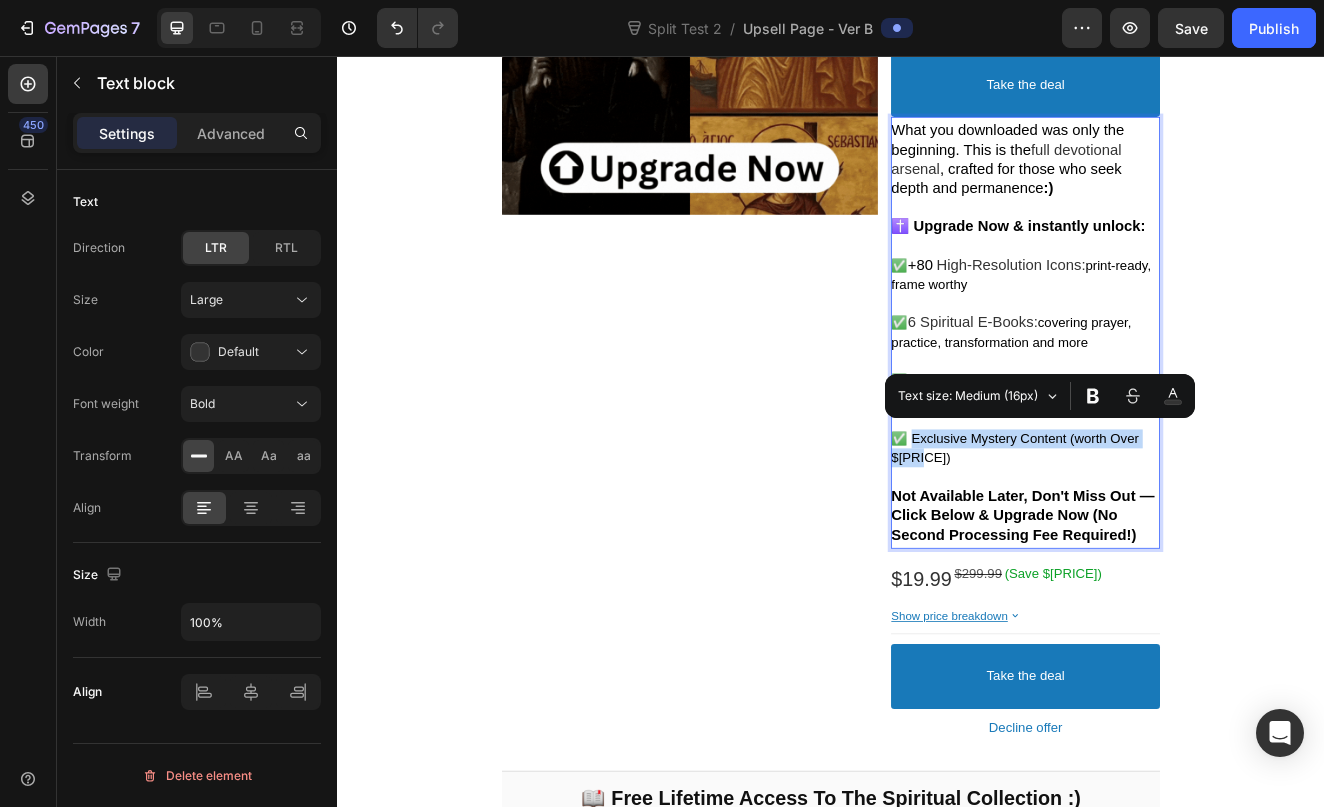 drag, startPoint x: 1062, startPoint y: 530, endPoint x: 1031, endPoint y: 508, distance: 38.013157 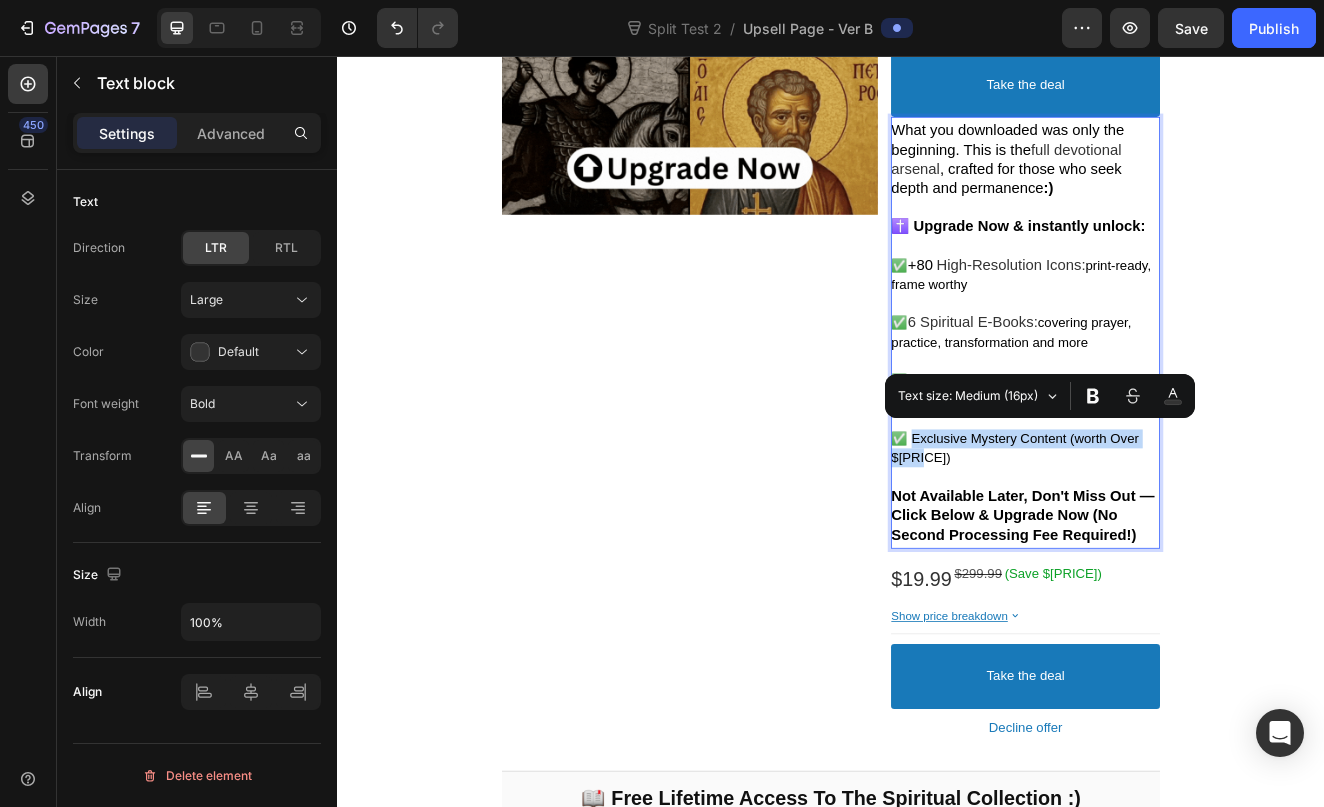 click on "✅ Exclusive Mystery Content (worth Over $[PRICE])" at bounding box center (1173, 533) 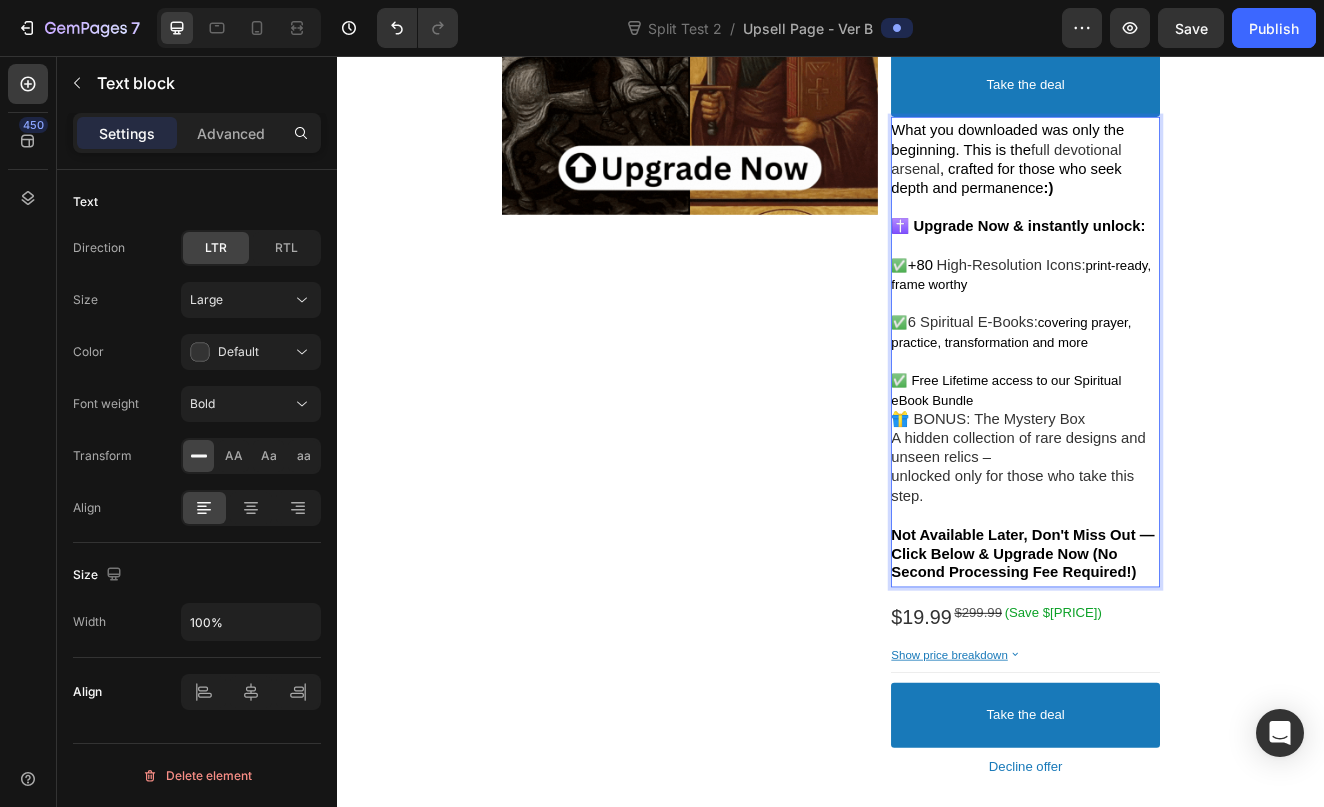 click on "✅ Free Lifetime access to our Spiritual eBook Bundle" at bounding box center (1173, 462) 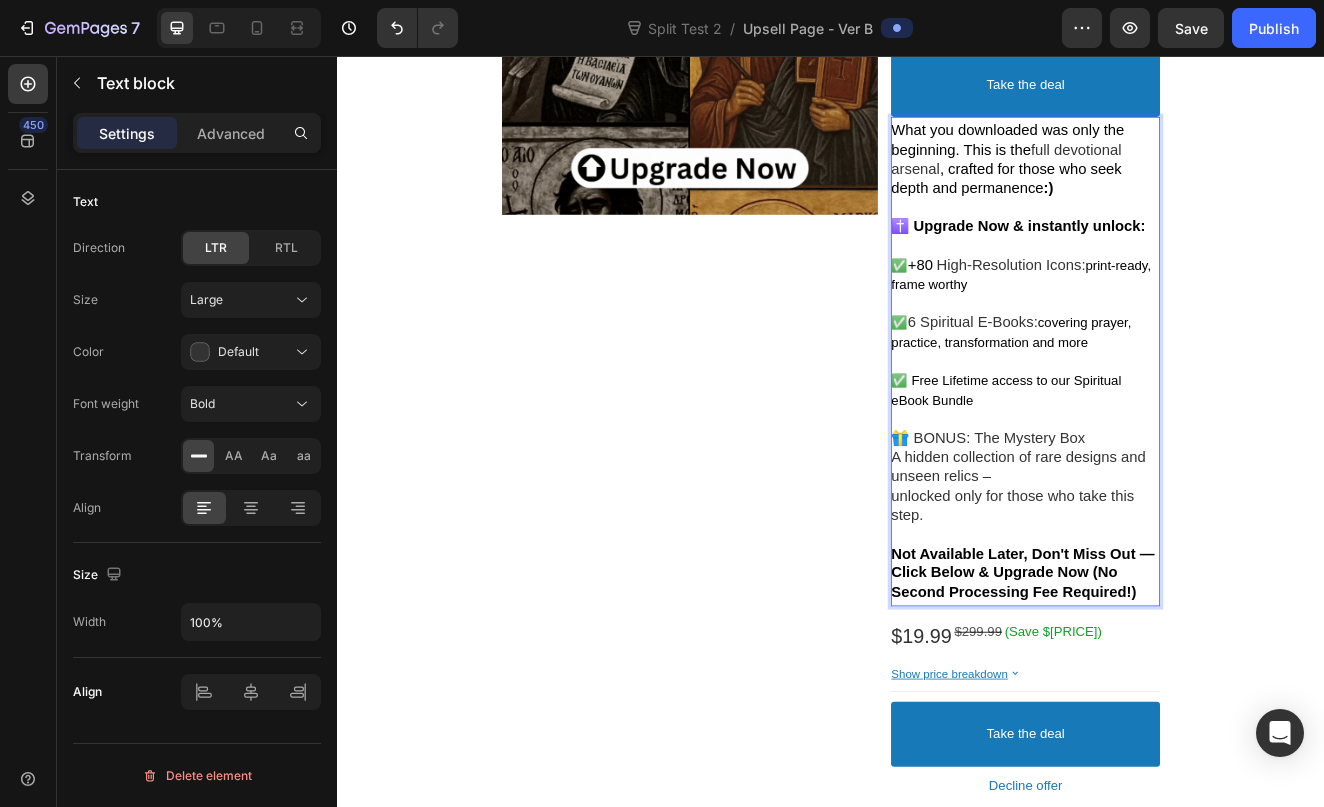 click on "A hidden collection of rare designs and unseen relics – unlocked only for those who take this step." at bounding box center (1173, 580) 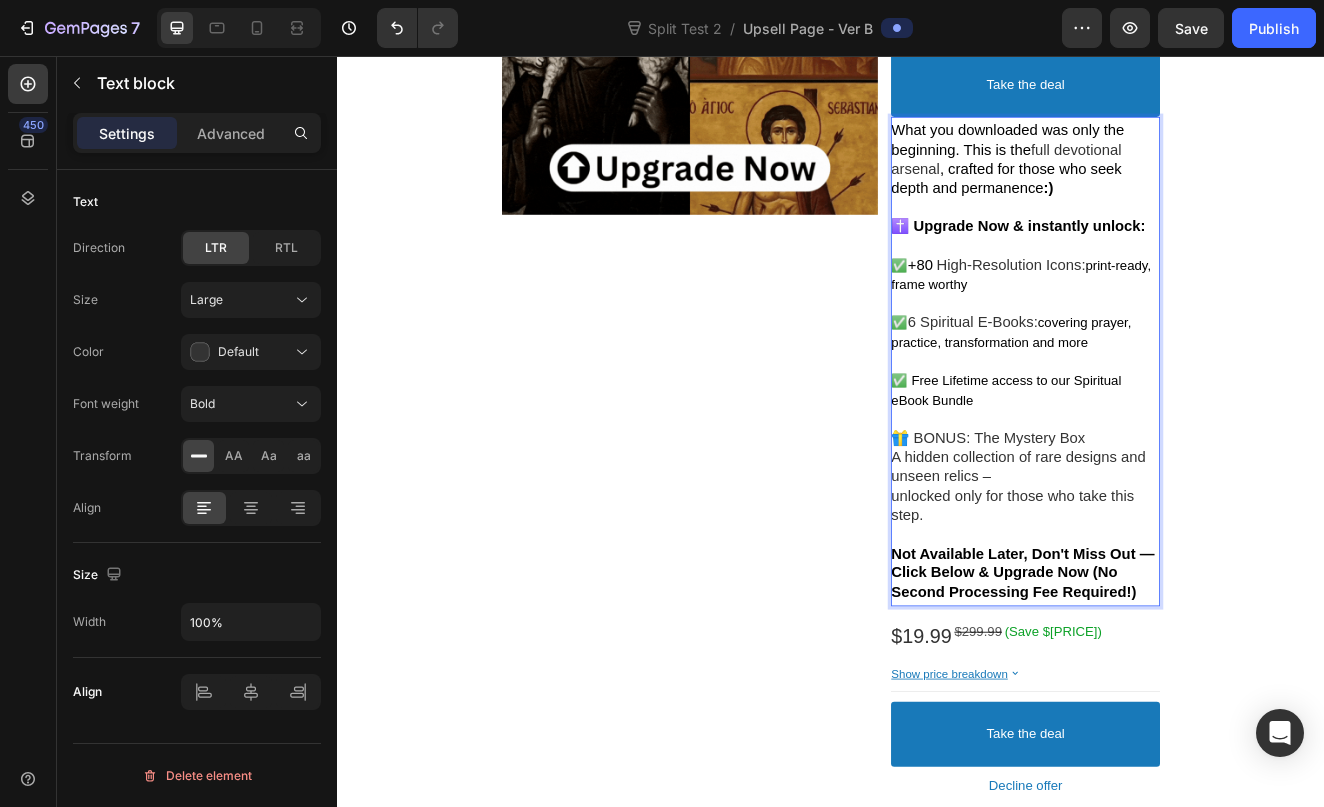 click on "A hidden collection of rare designs and unseen relics – unlocked only for those who take this step." at bounding box center [1173, 580] 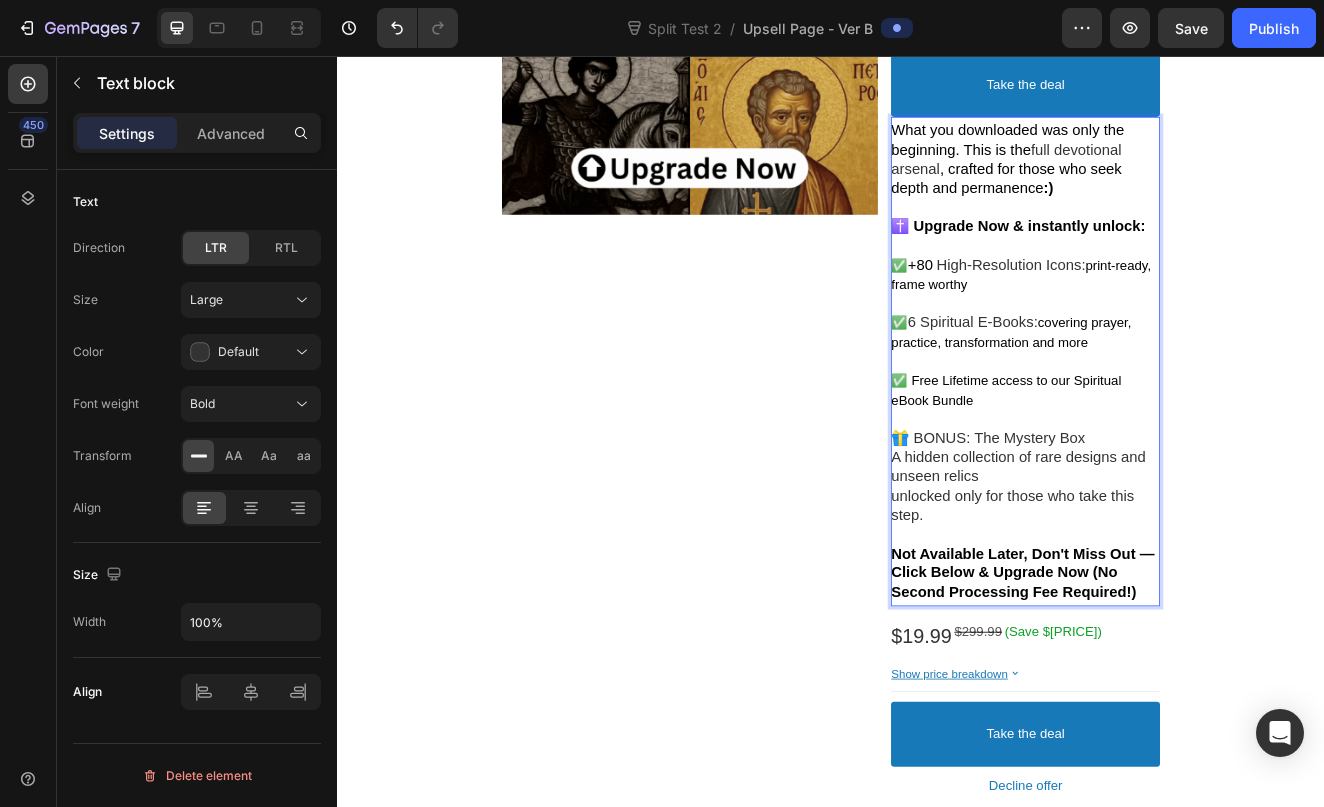 click on "A hidden collection of rare designs and unseen relics unlocked only for those who take this step." at bounding box center (1173, 580) 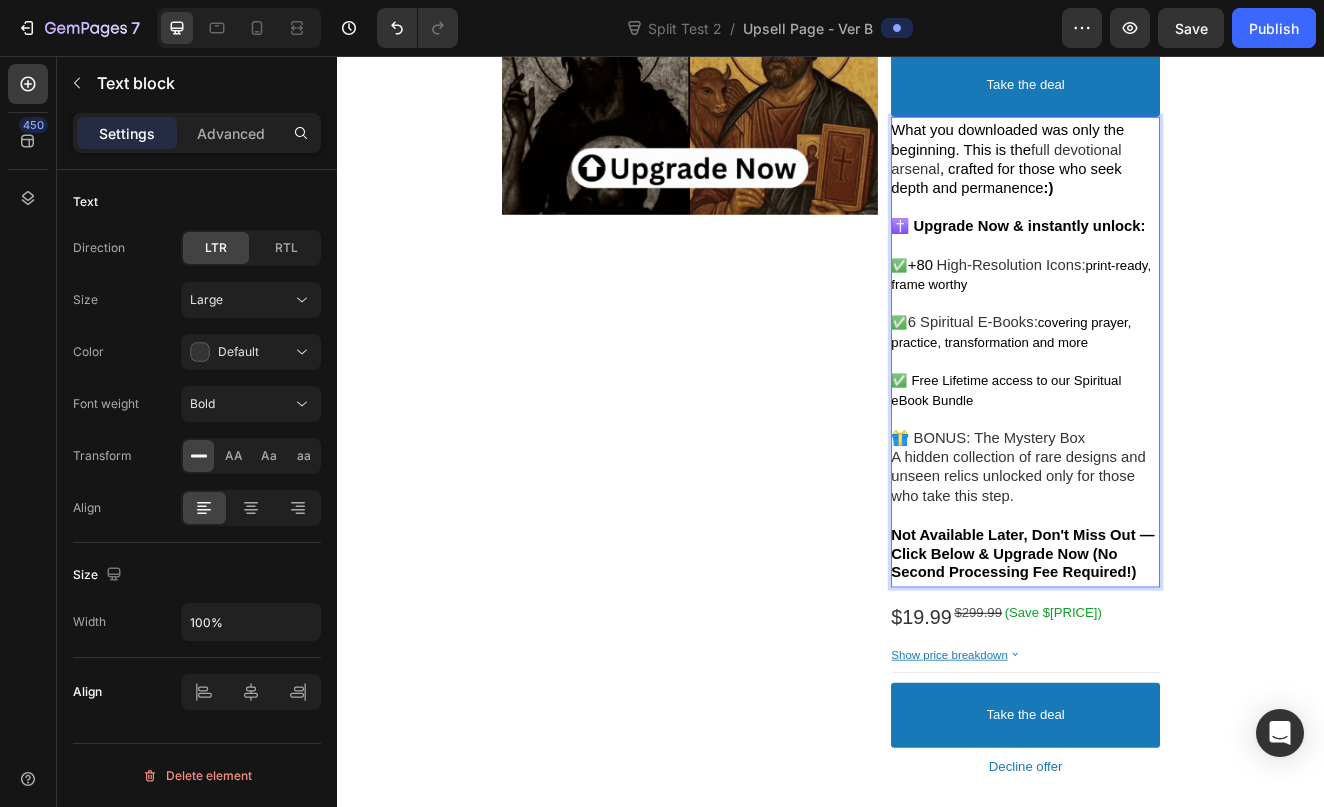 click on "A hidden collection of rare designs and unseen relics unlocked only for those who take this step." at bounding box center (1173, 568) 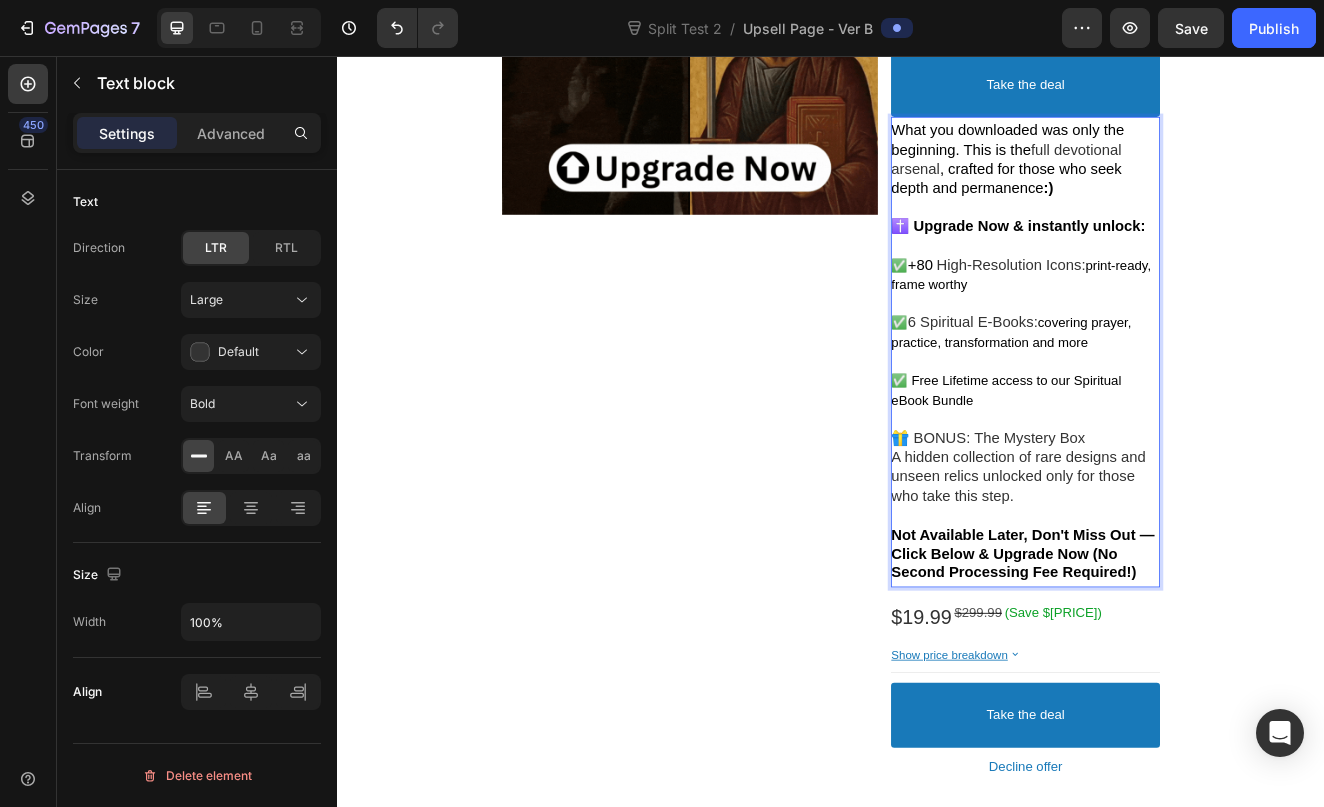 click on "Not Available Later, Don't Miss Out — Click Below & Upgrade Now (No Second Processing Fee Required!)" at bounding box center (1170, 661) 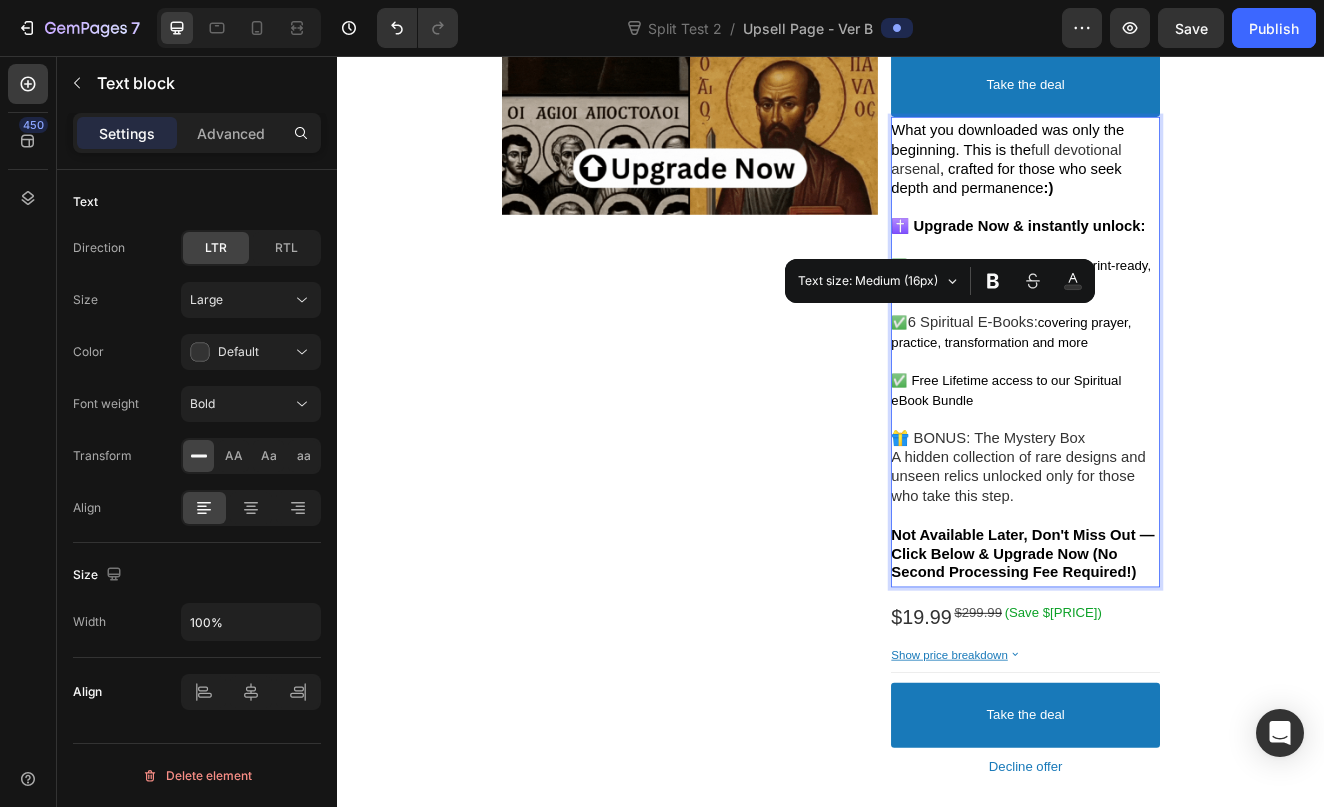 drag, startPoint x: 1029, startPoint y: 368, endPoint x: 1049, endPoint y: 368, distance: 20 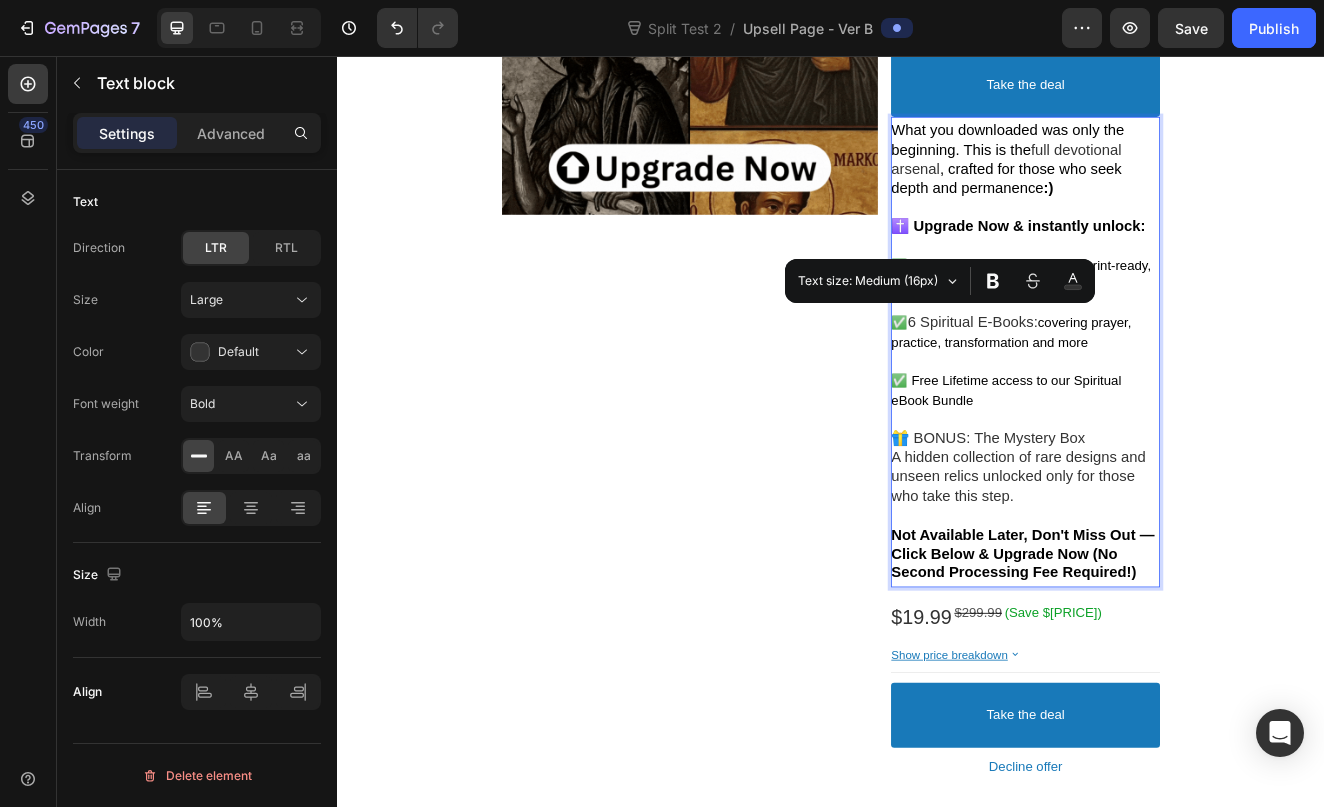 click on "✅  6 Spiritual E-Books:  covering prayer, practice, transformation and more" at bounding box center [1173, 392] 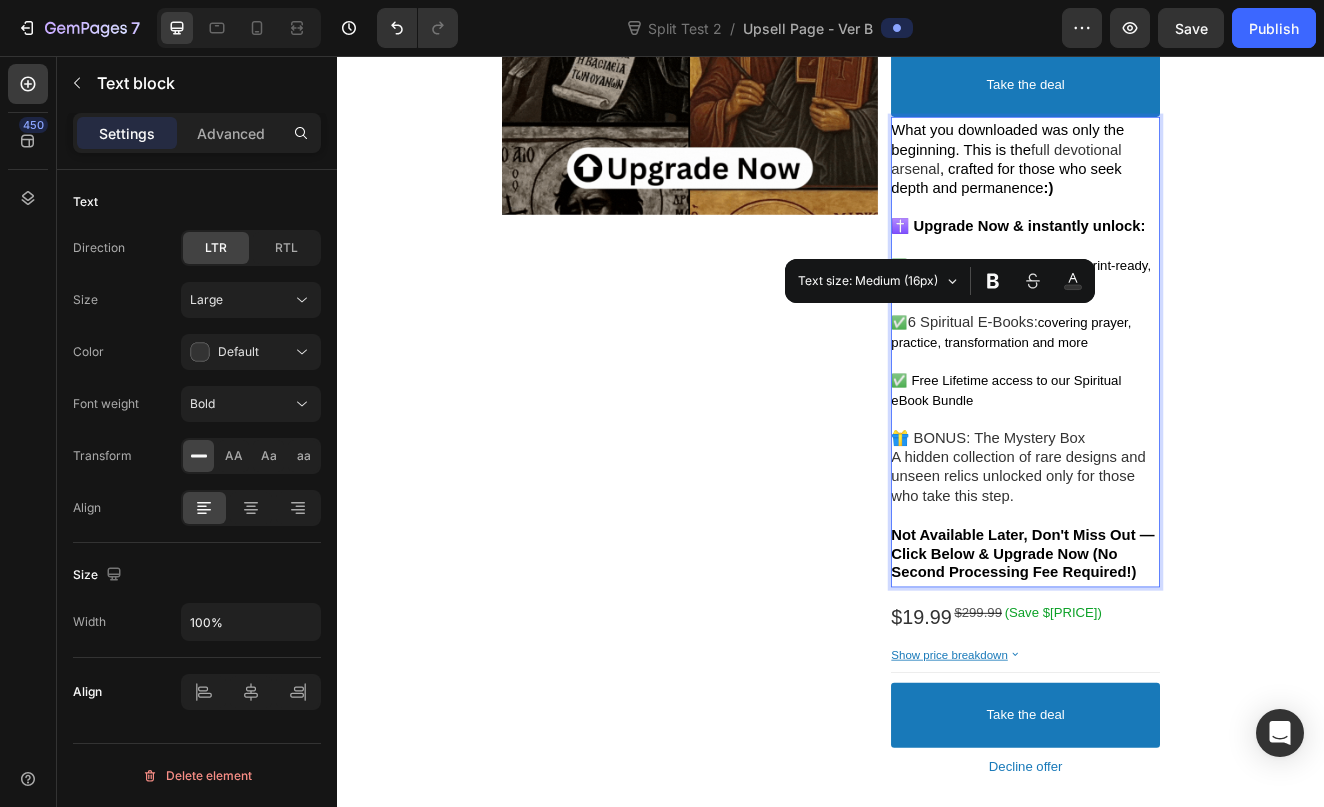 click on "covering prayer, practice, transformation and more" at bounding box center [1156, 392] 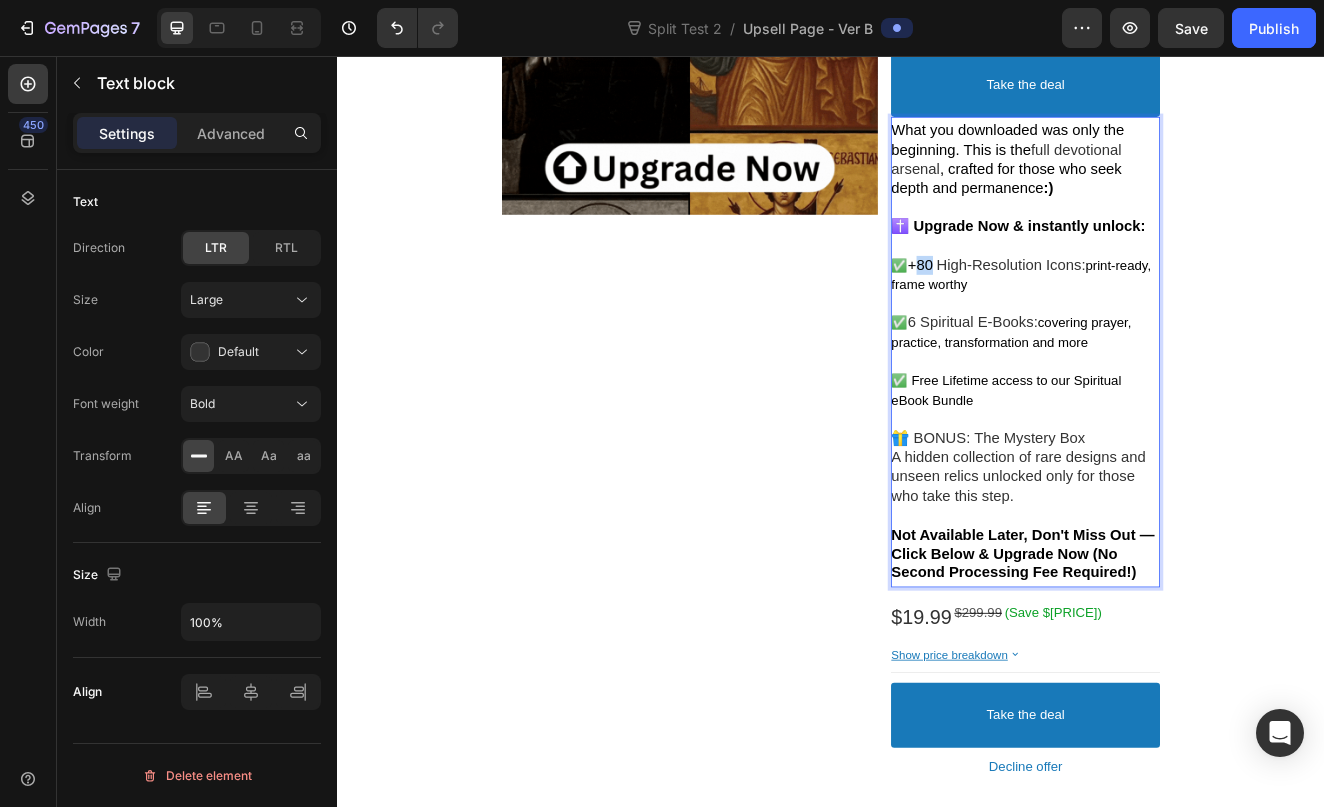 drag, startPoint x: 1063, startPoint y: 308, endPoint x: 1037, endPoint y: 304, distance: 26.305893 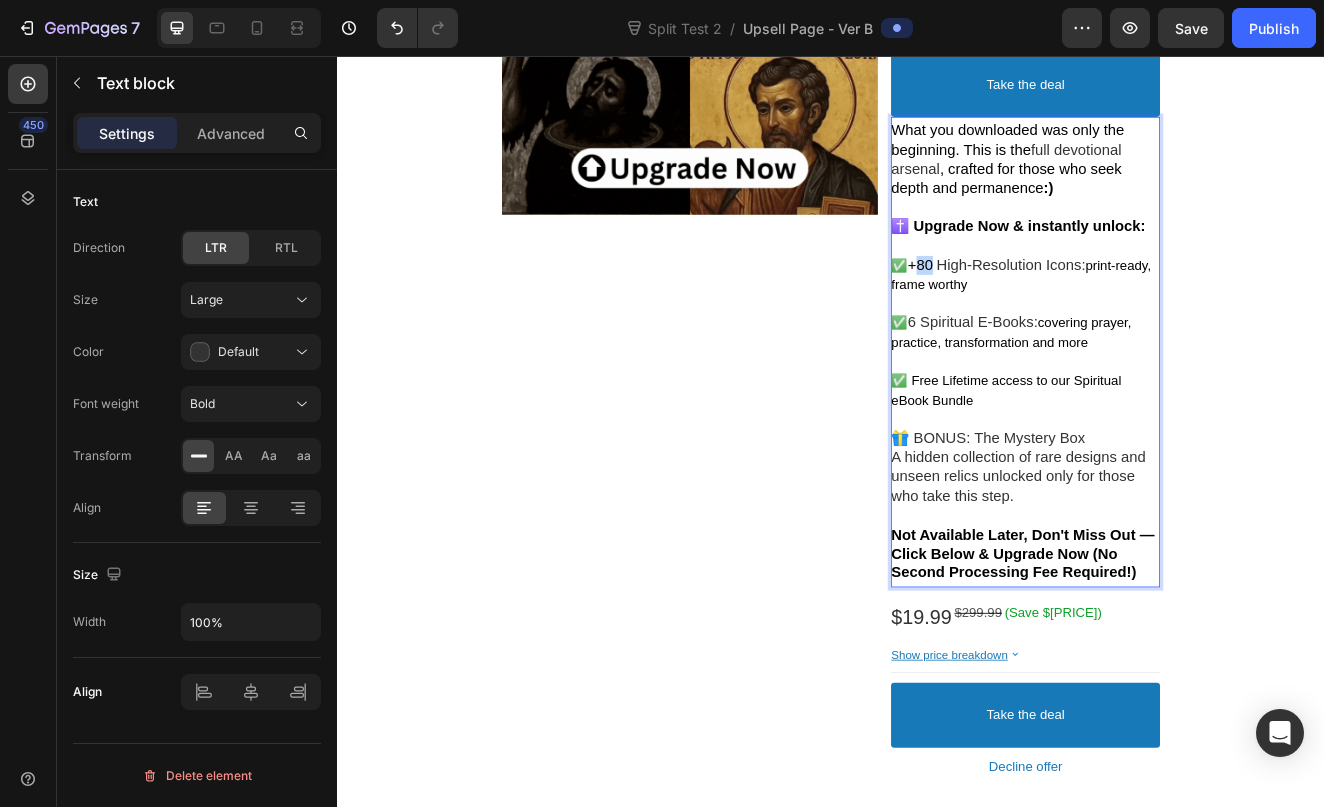 click on "✅  +80   High-Resolution Icons:  print-ready, frame worthy" at bounding box center (1173, 322) 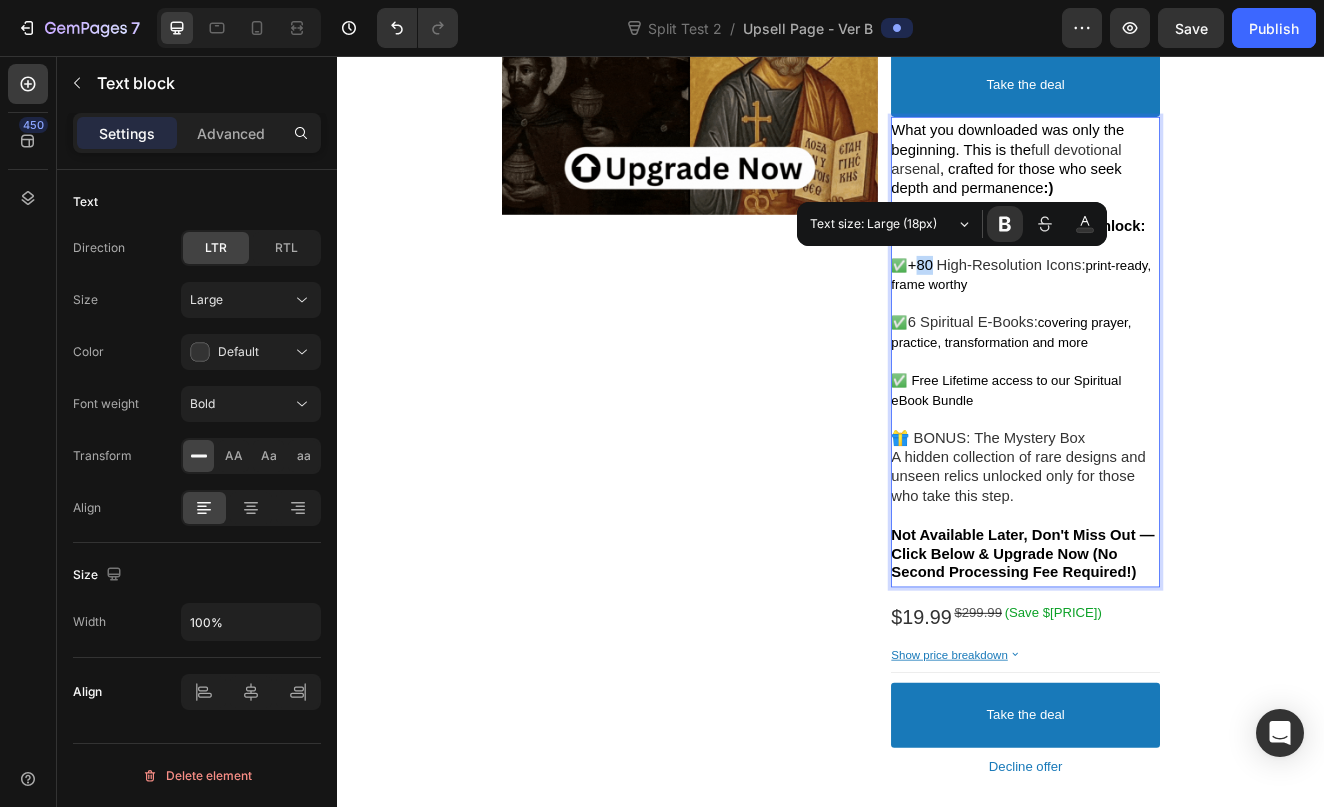 click on "+80" at bounding box center [1045, 310] 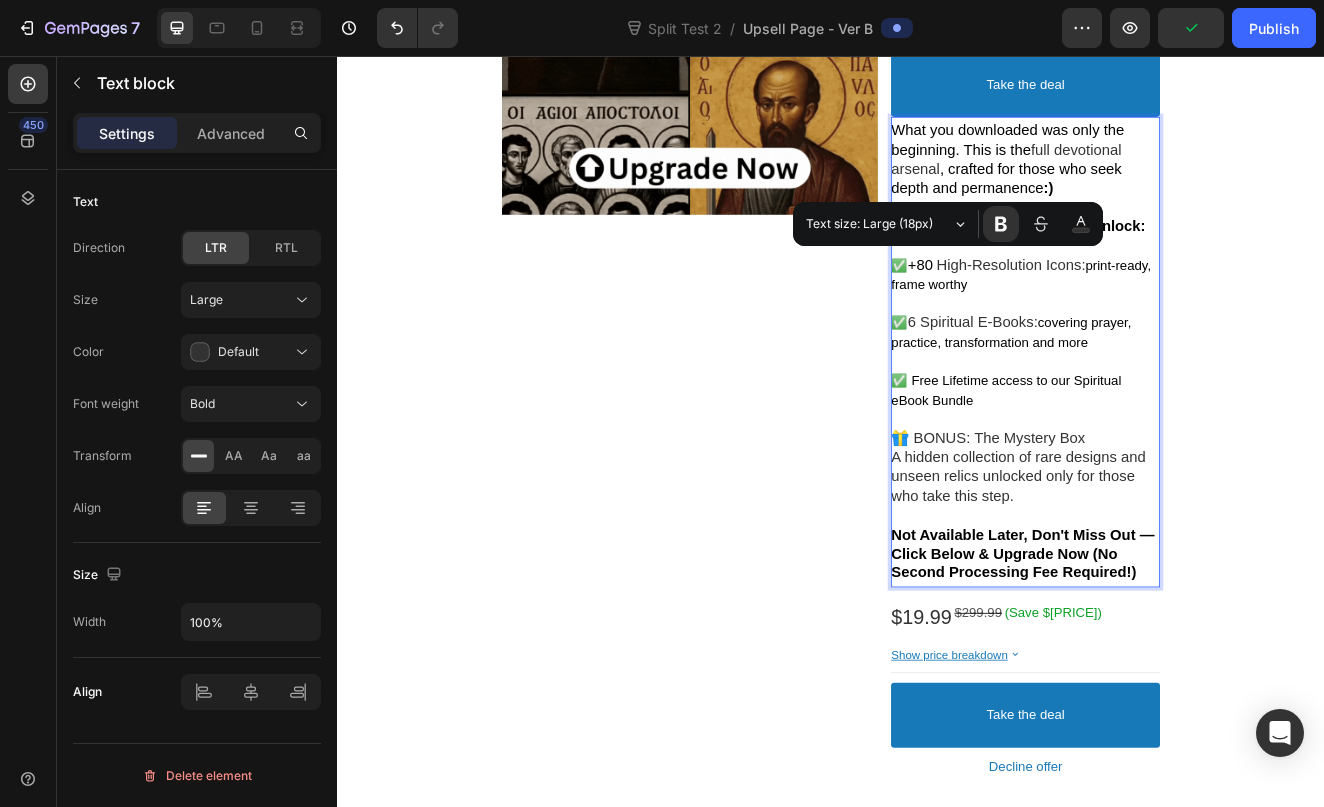 drag, startPoint x: 1034, startPoint y: 304, endPoint x: 1063, endPoint y: 306, distance: 29.068884 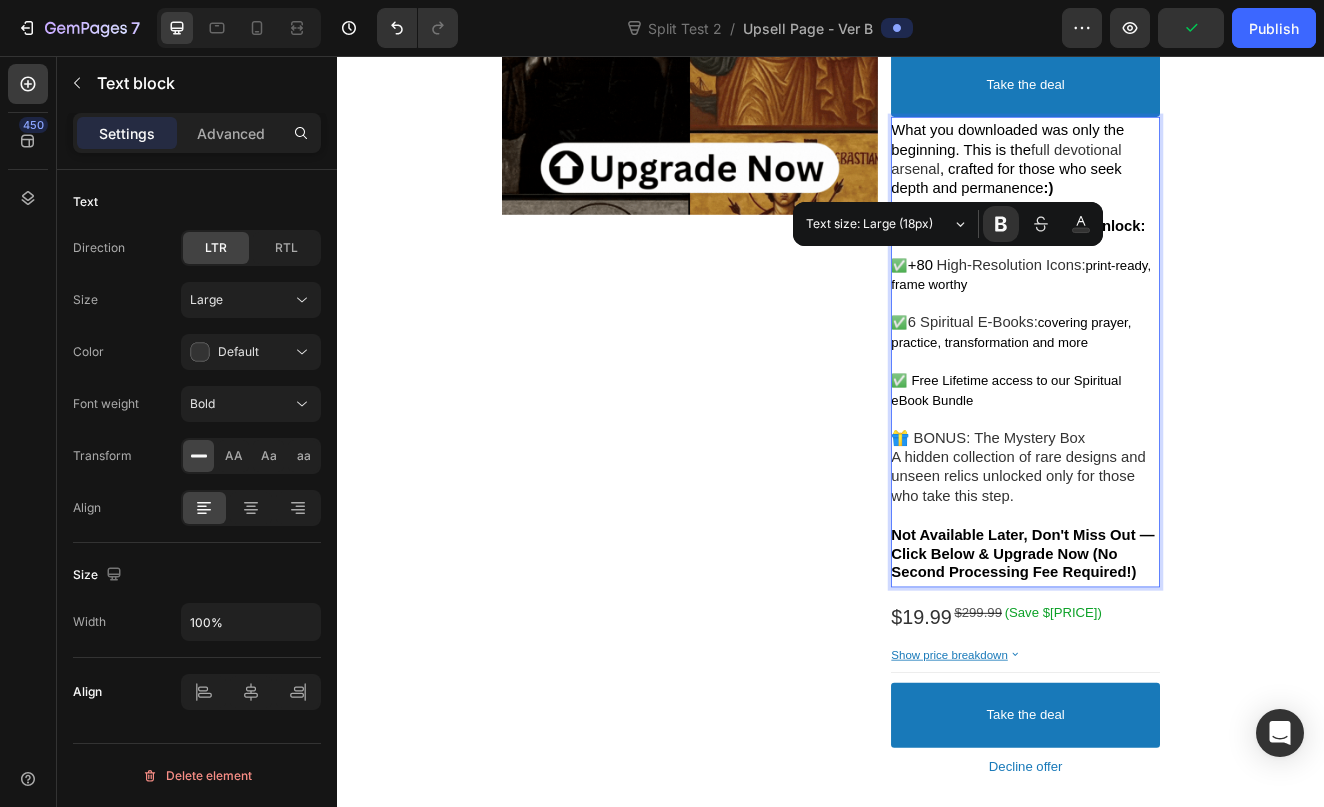 click on "✅  +80   High-Resolution Icons:  print-ready, frame worthy" at bounding box center (1173, 322) 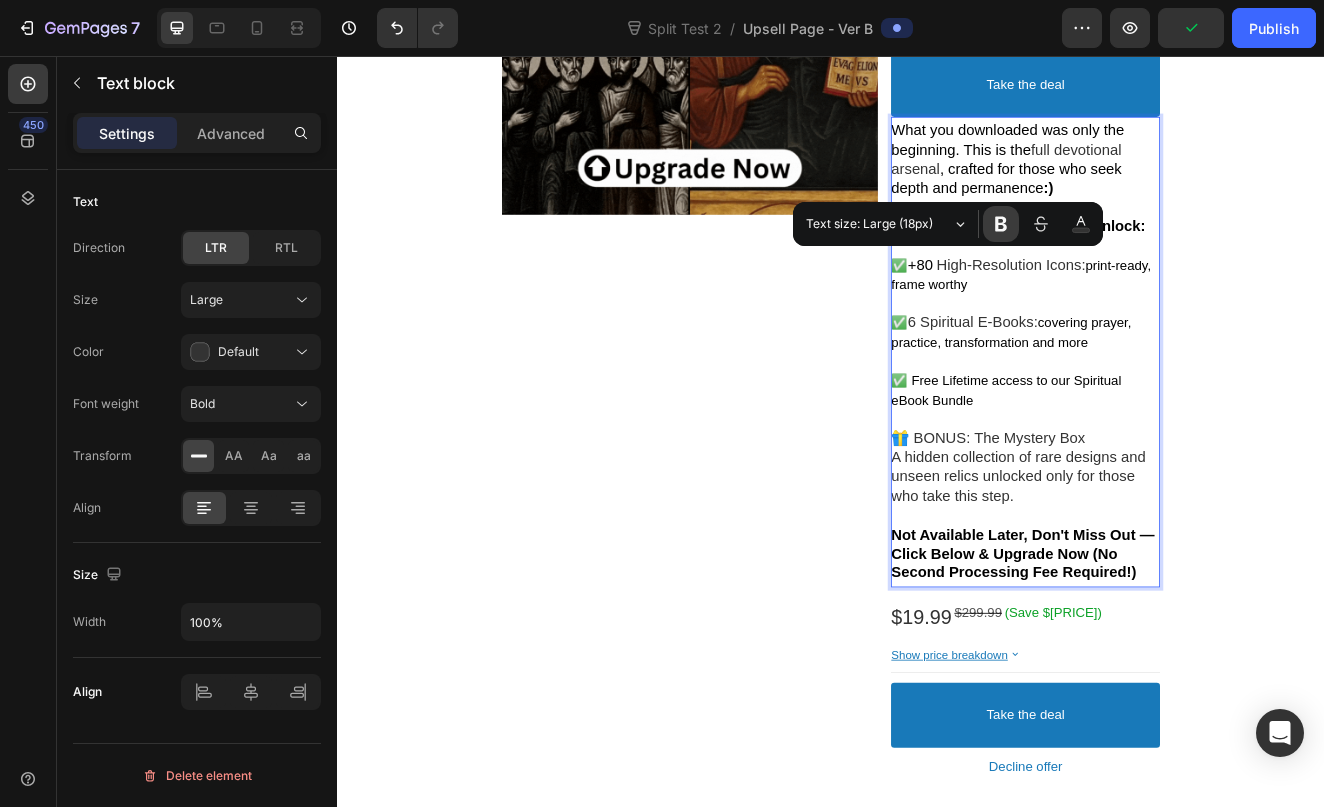 click 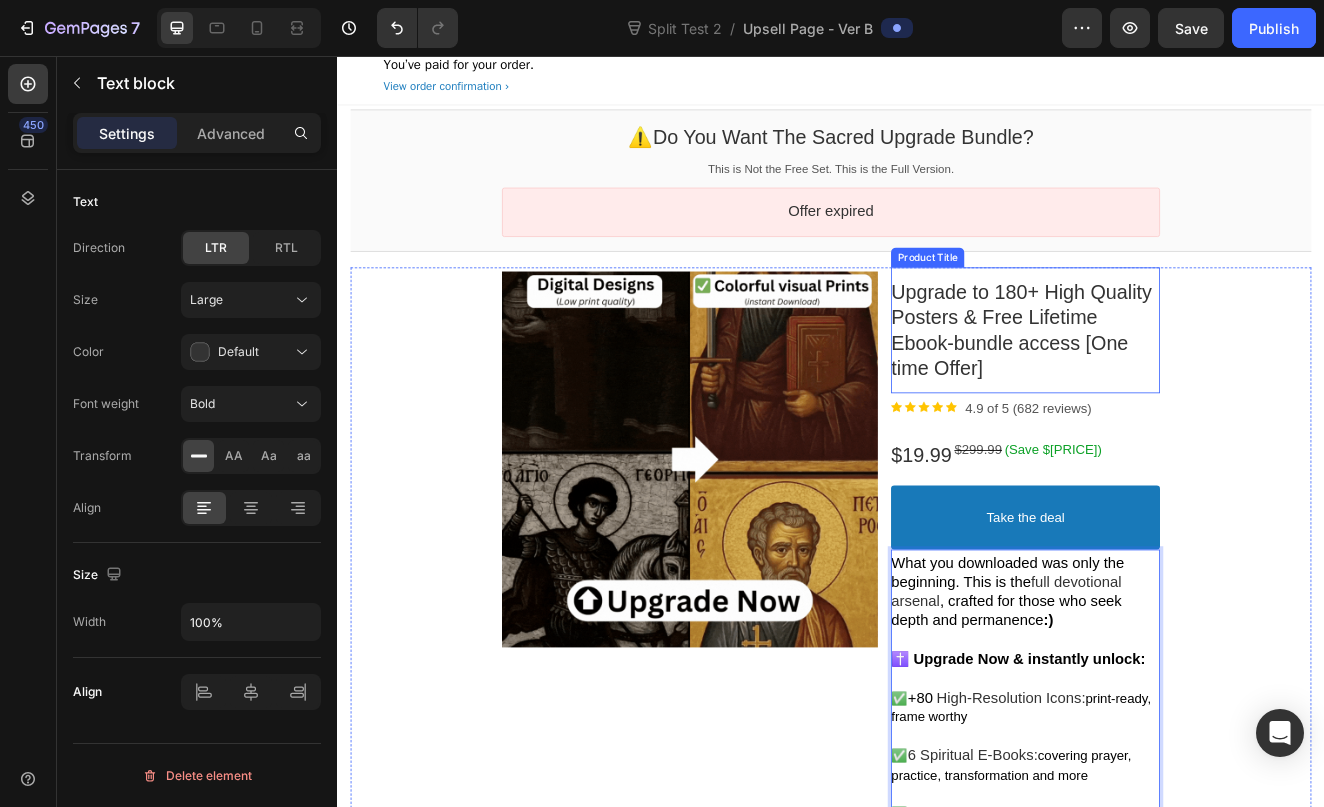 scroll, scrollTop: 50, scrollLeft: 0, axis: vertical 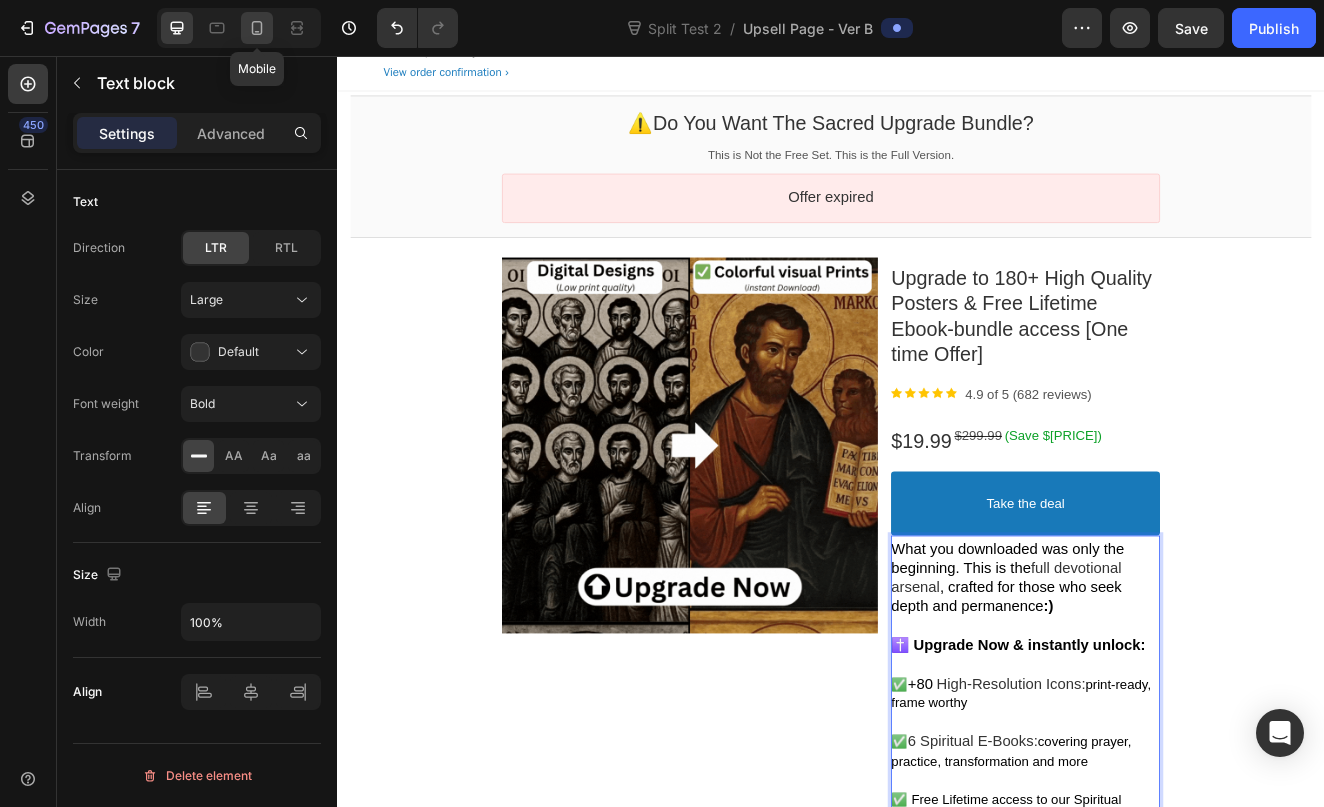 click 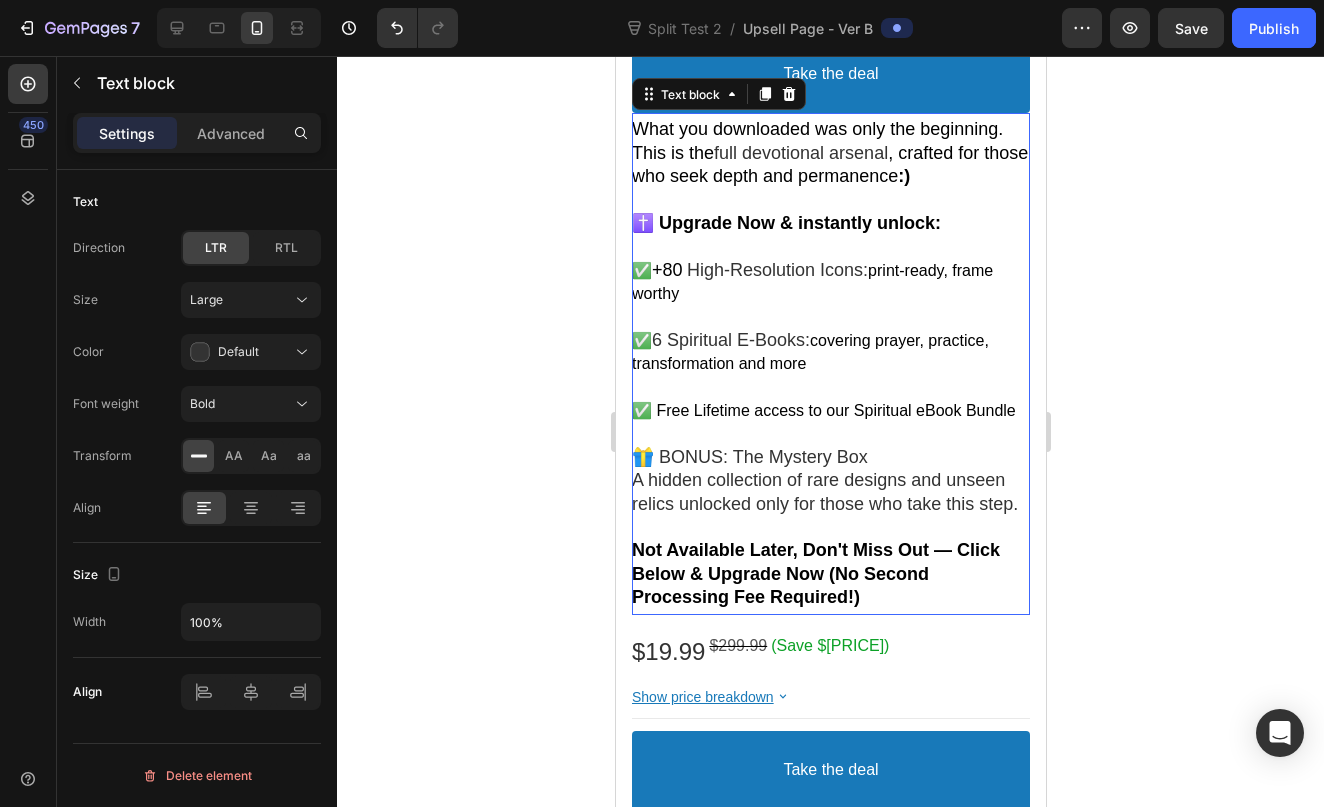 scroll, scrollTop: 986, scrollLeft: 0, axis: vertical 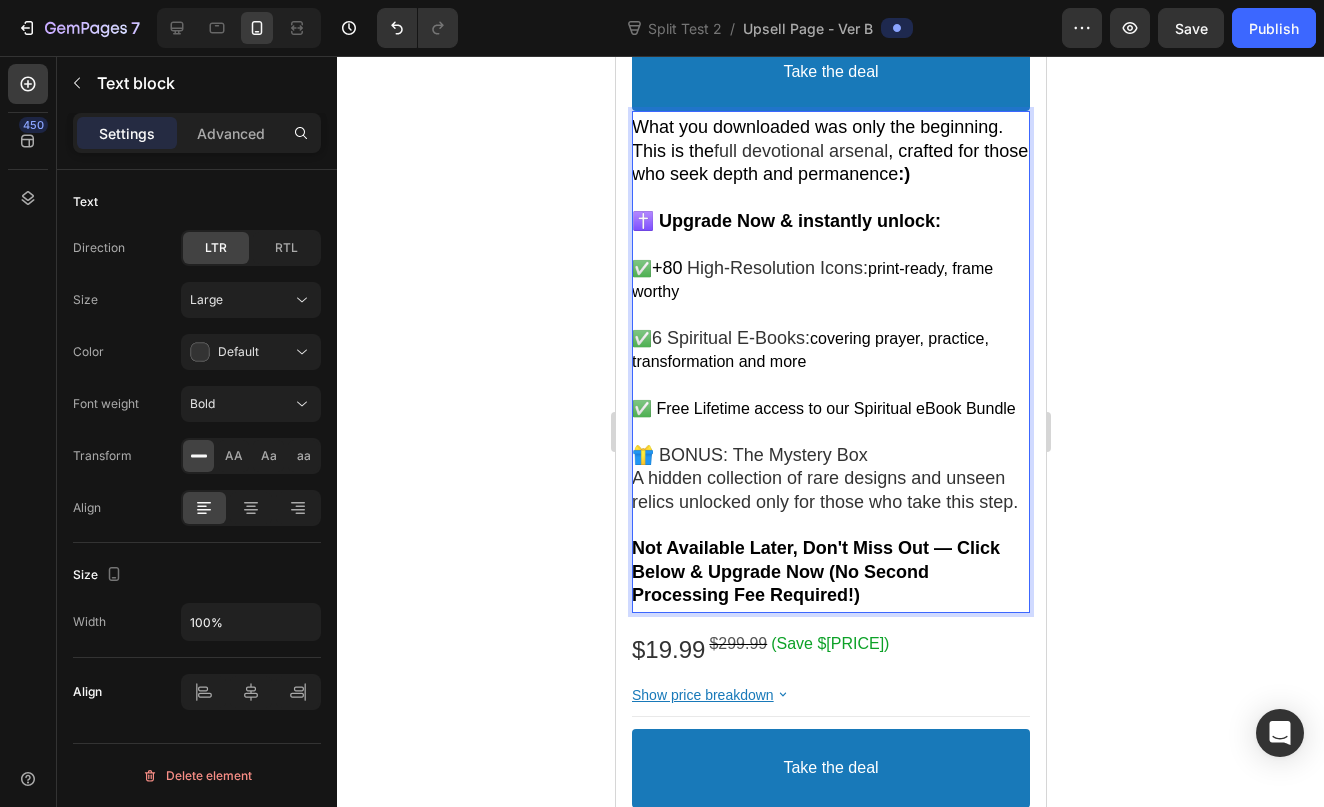 click 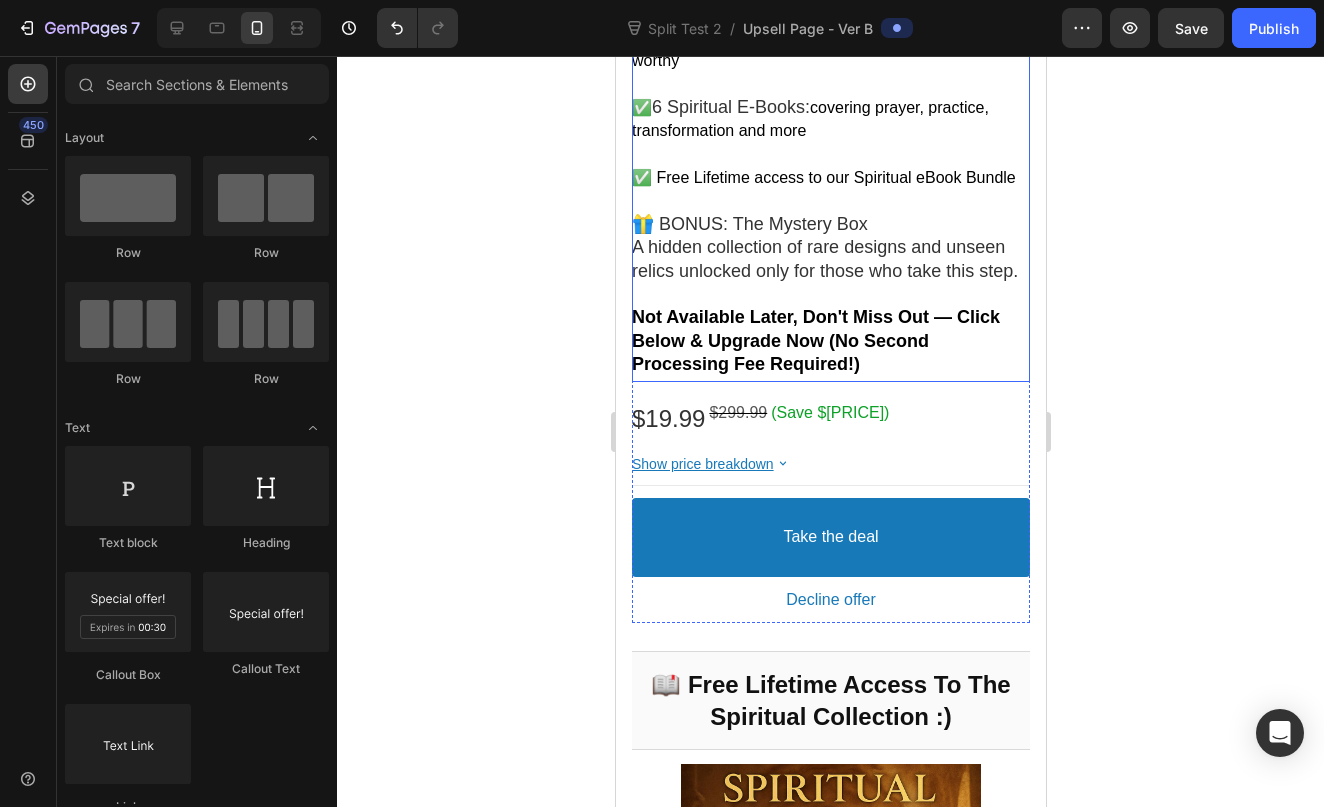 scroll, scrollTop: 1224, scrollLeft: 0, axis: vertical 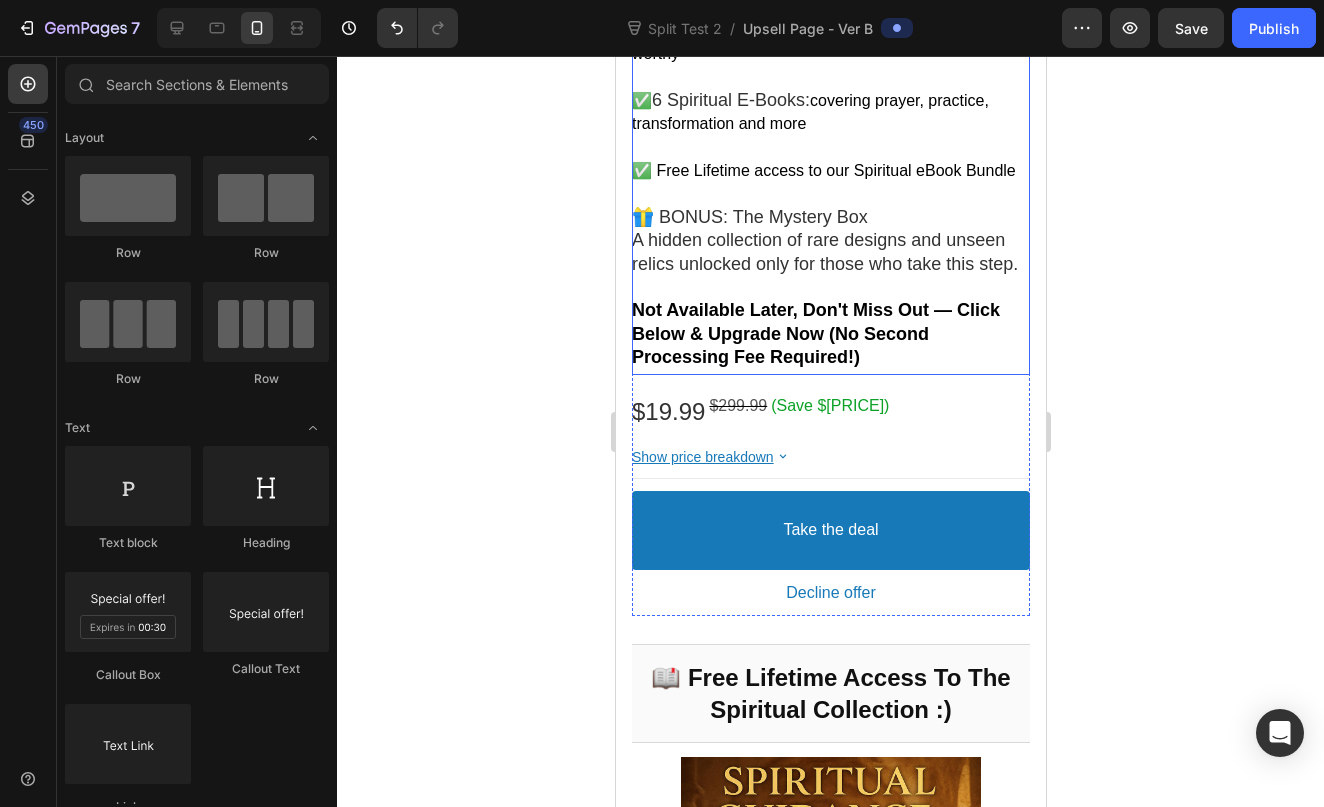 click on "Not Available Later, Don't Miss Out — Click Below & Upgrade Now (No Second Processing Fee Required!)" at bounding box center [830, 334] 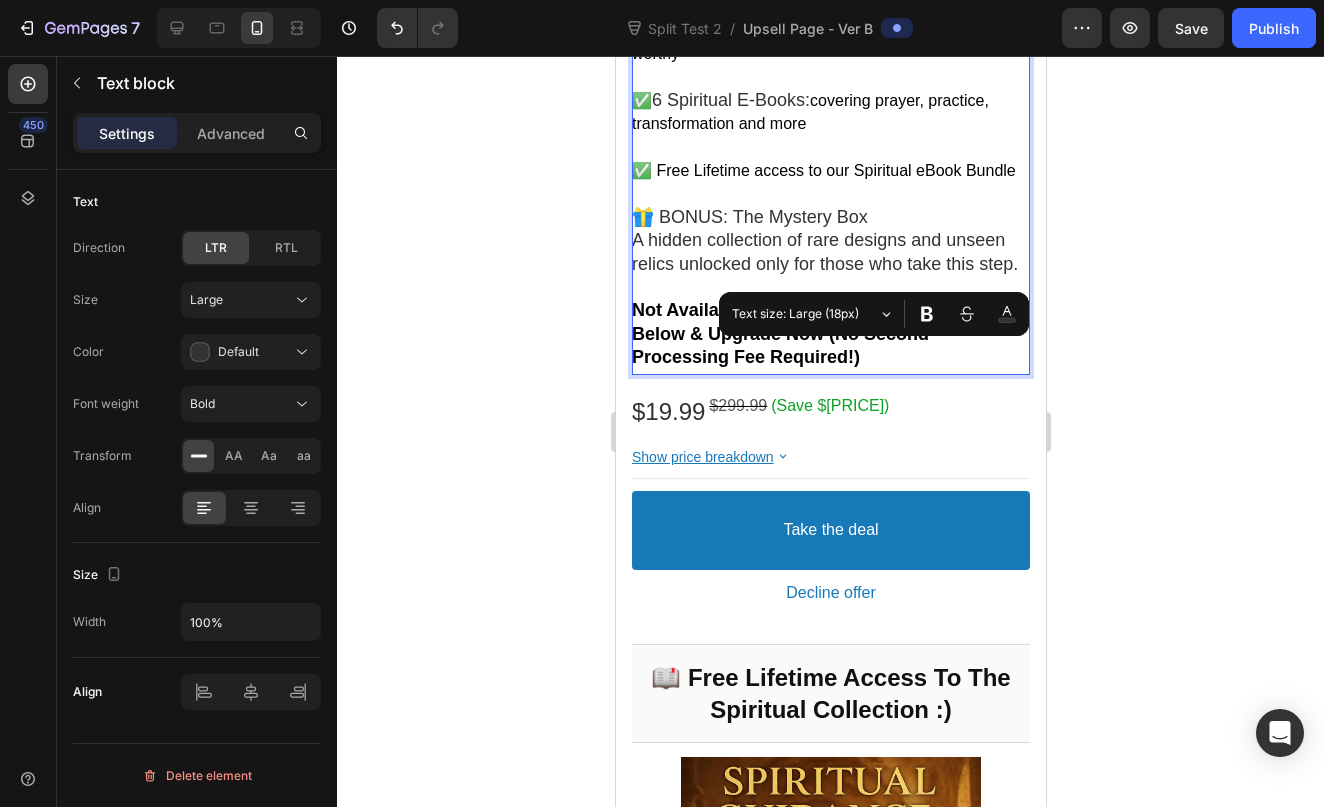 click on "Not Available Later, Don't Miss Out — Click Below & Upgrade Now (No Second Processing Fee Required!)" at bounding box center (830, 334) 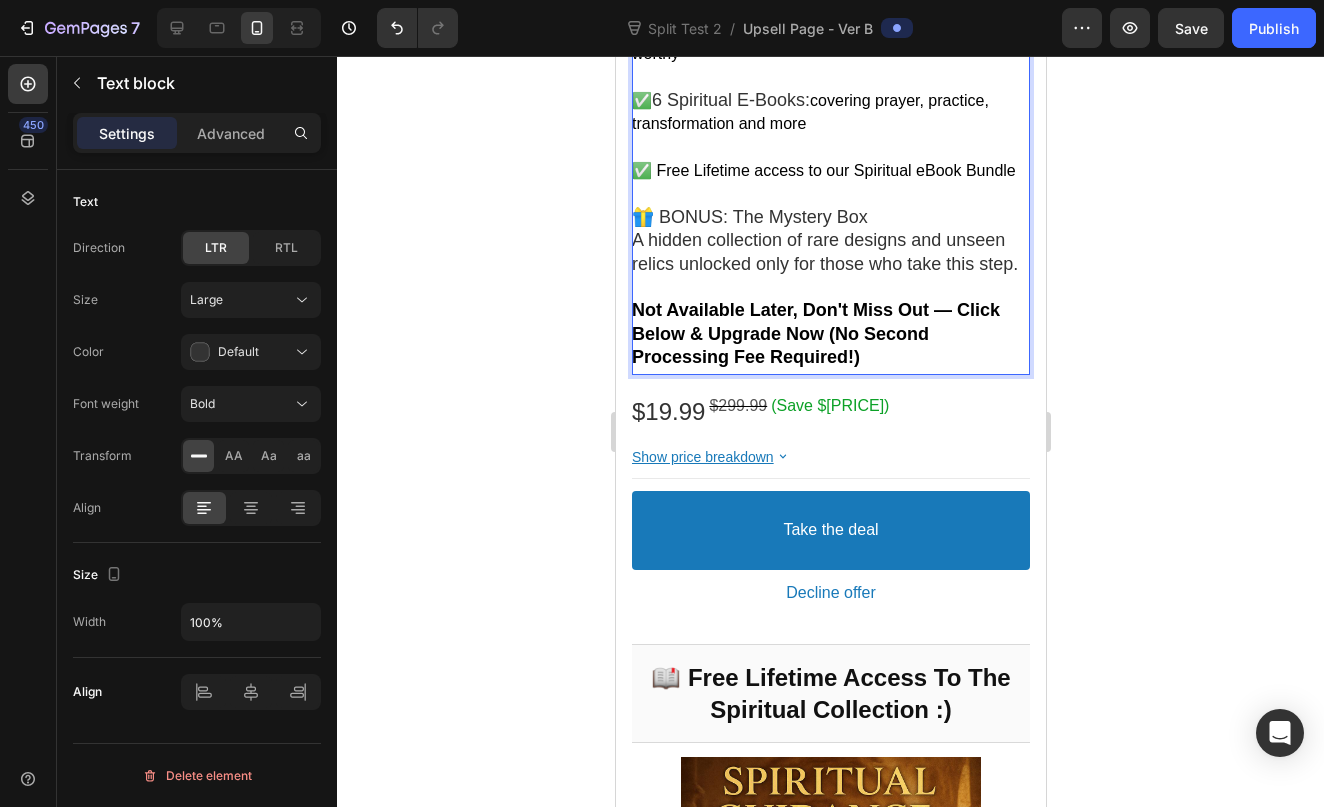 click on "Not Available Later, Don't Miss Out — Click Below & Upgrade Now (No Second Processing Fee Required!)" at bounding box center [815, 333] 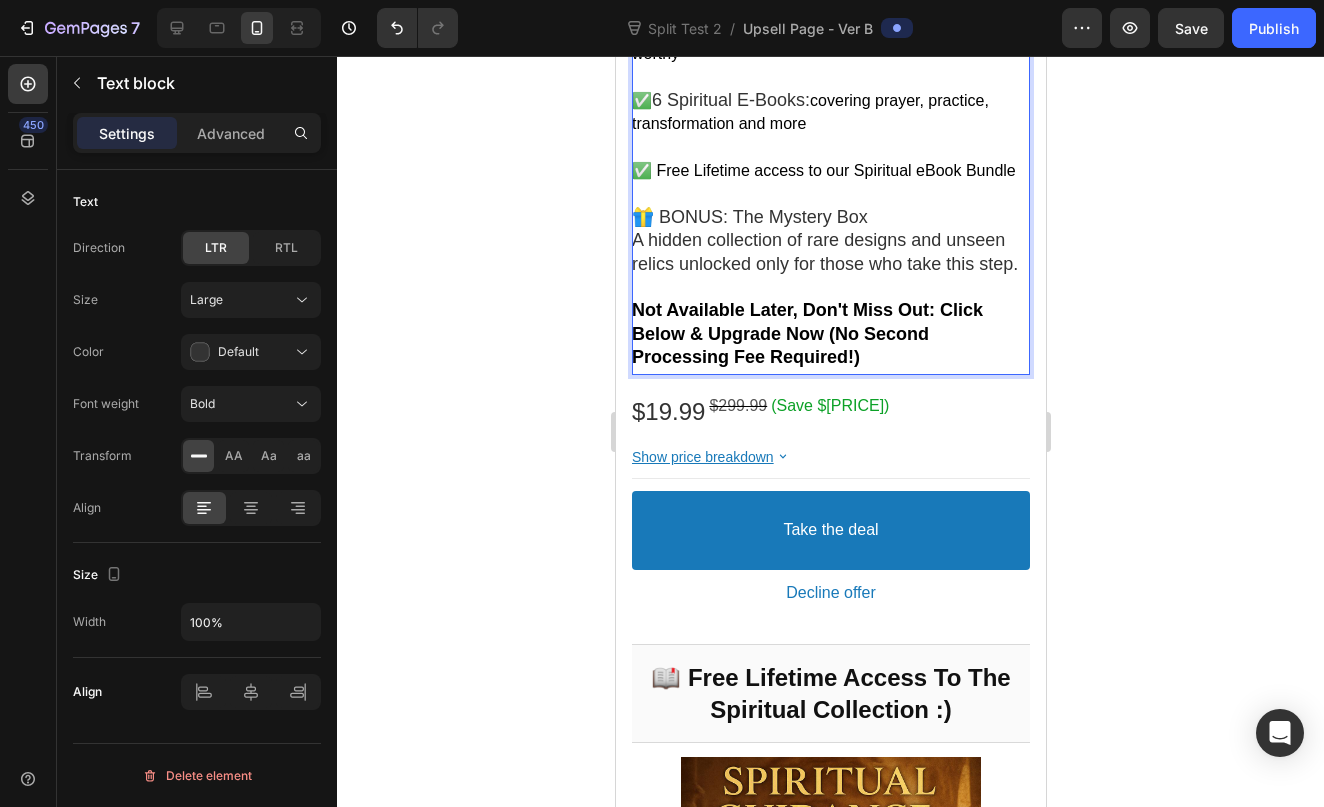 click 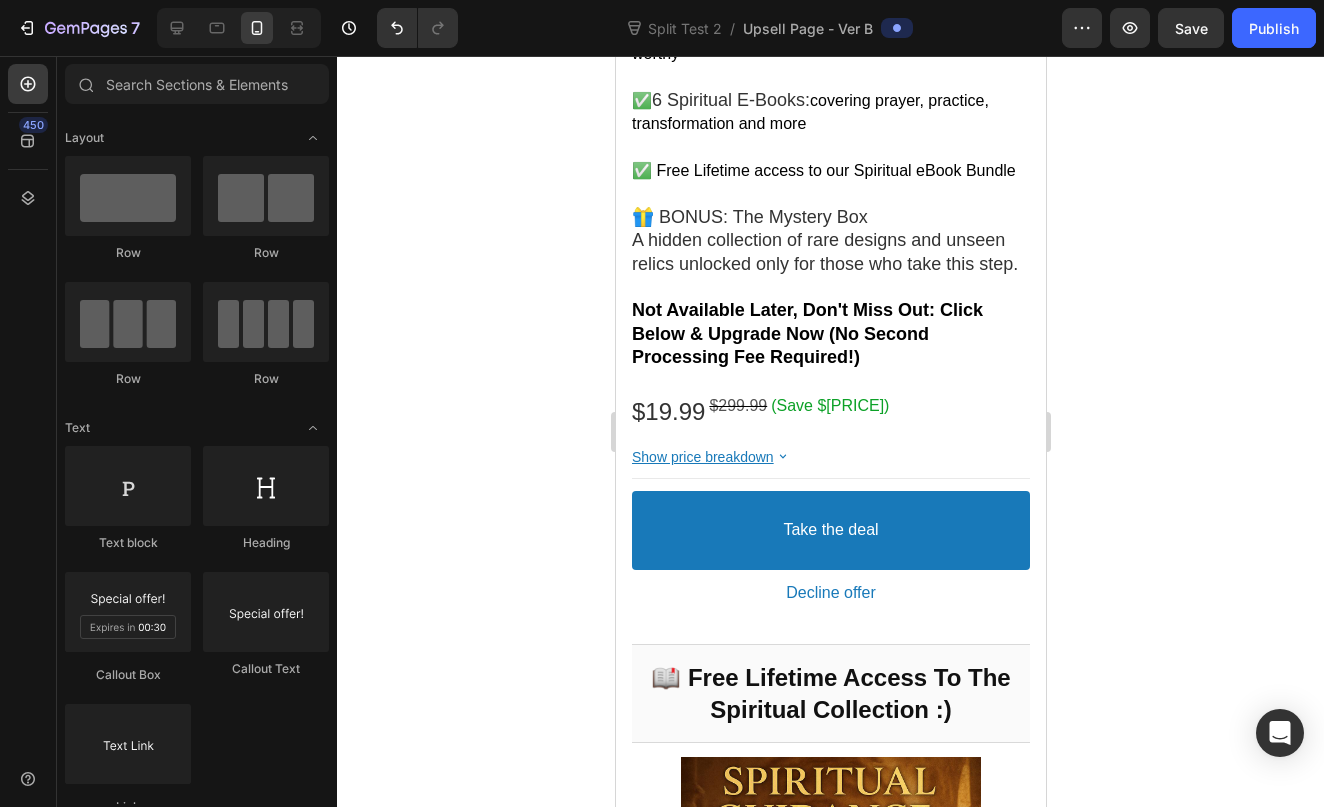 click 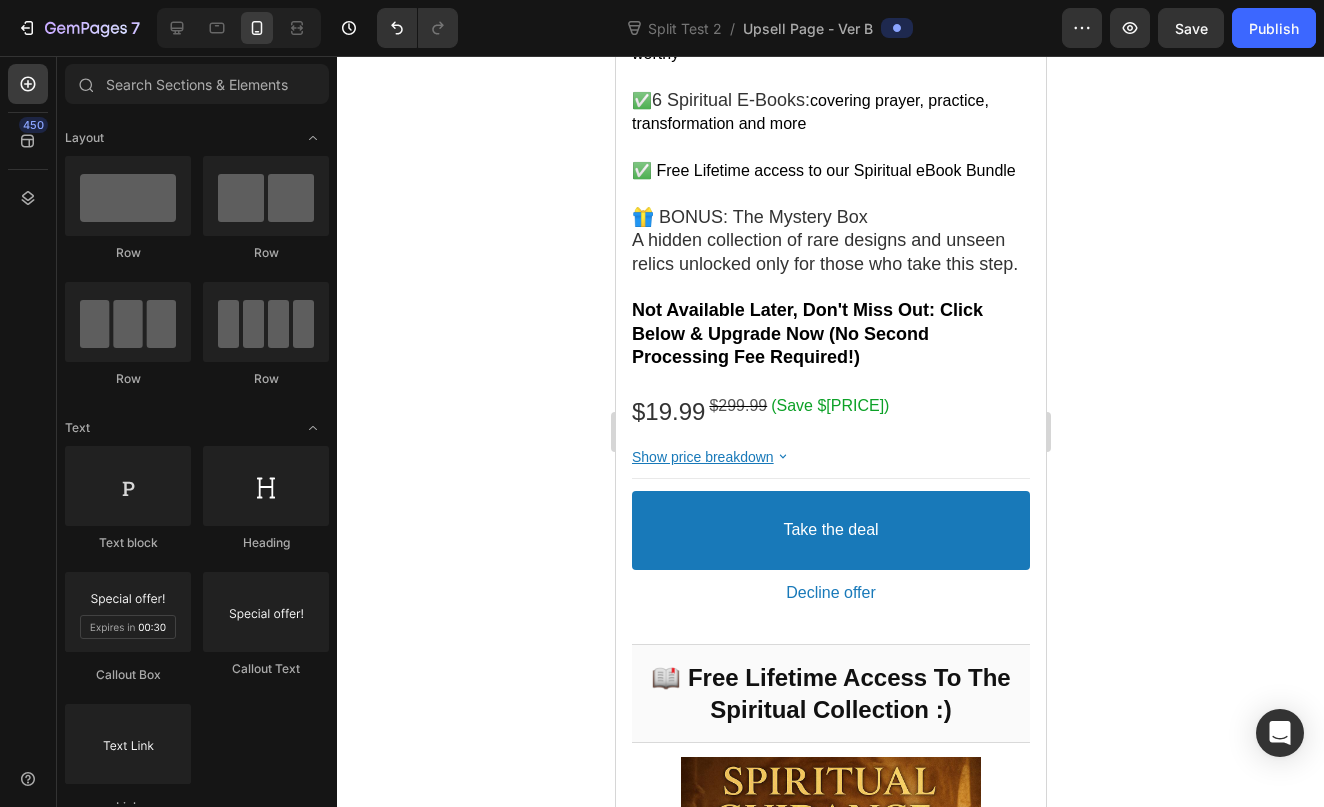 click 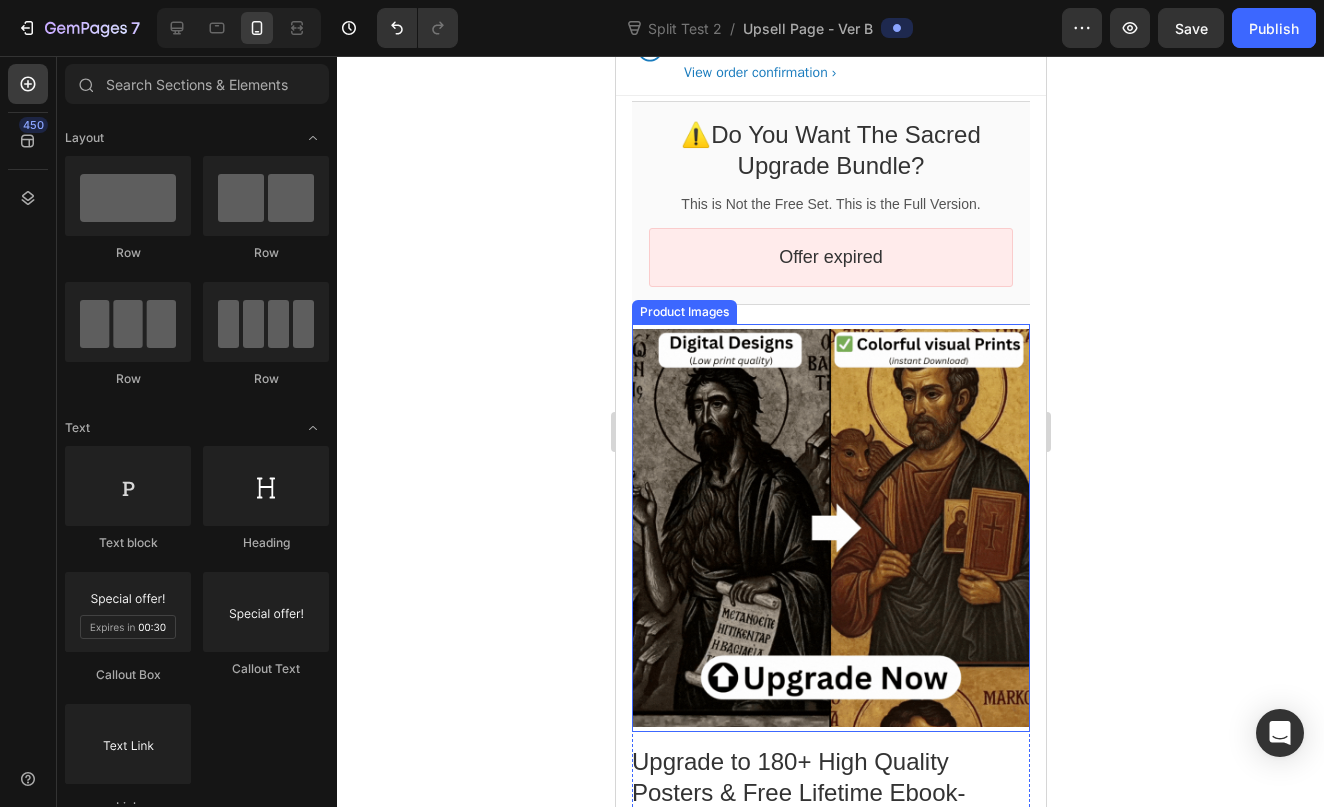 scroll, scrollTop: 79, scrollLeft: 0, axis: vertical 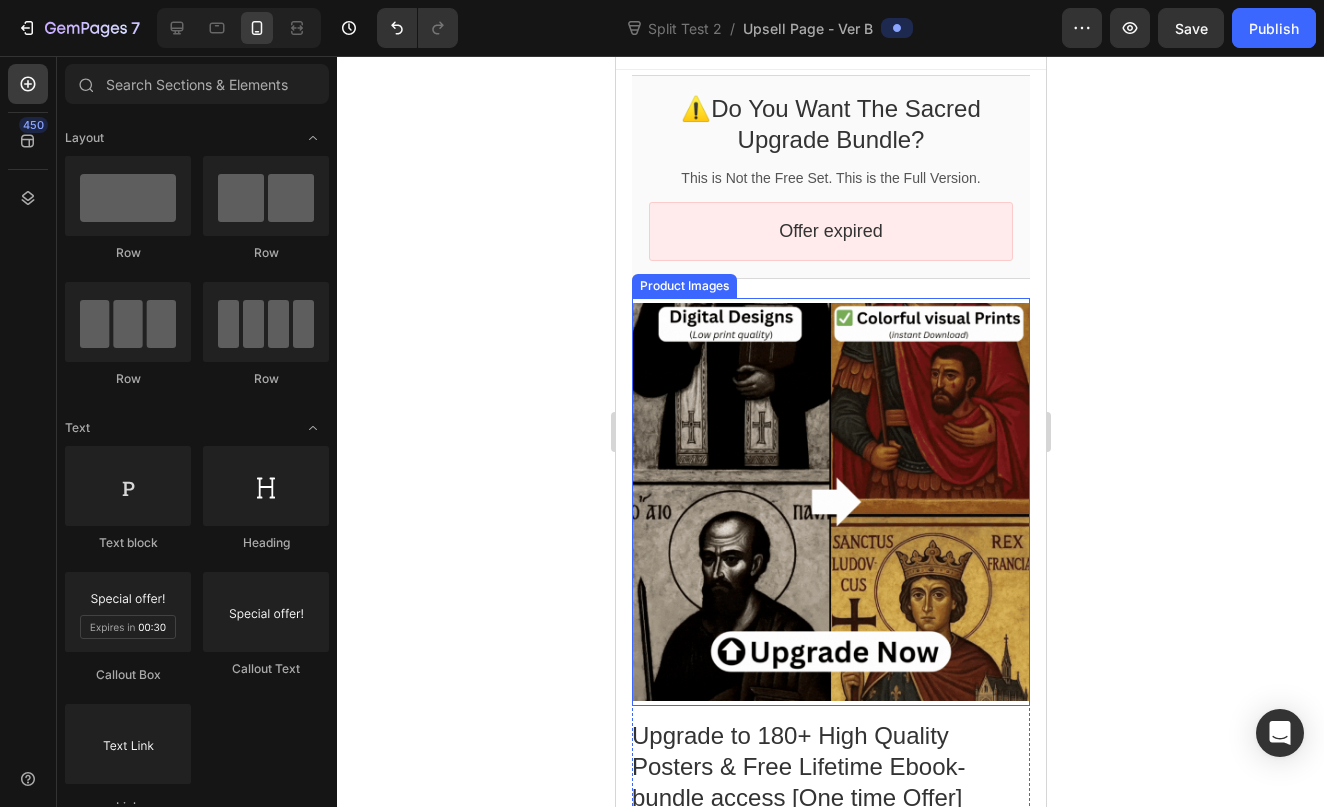 click at bounding box center [830, 502] 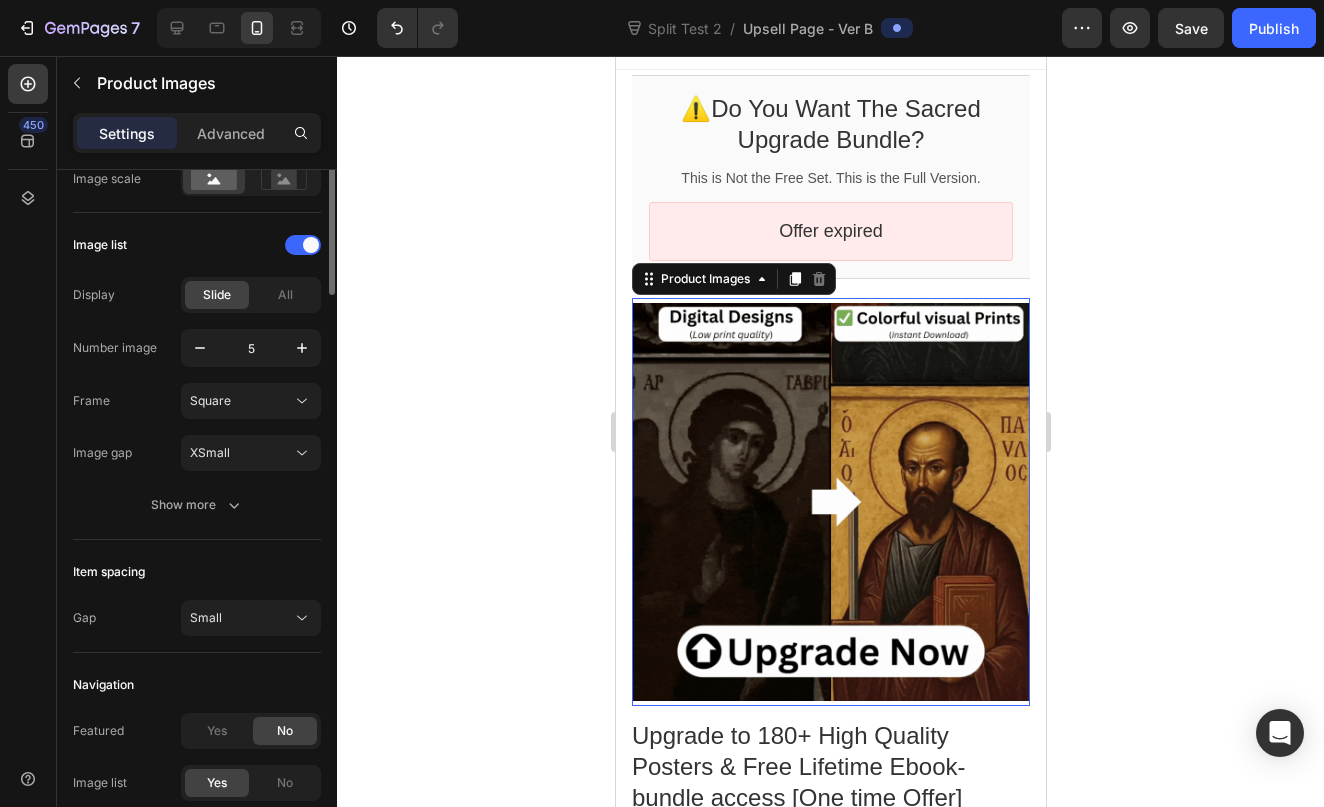scroll, scrollTop: 0, scrollLeft: 0, axis: both 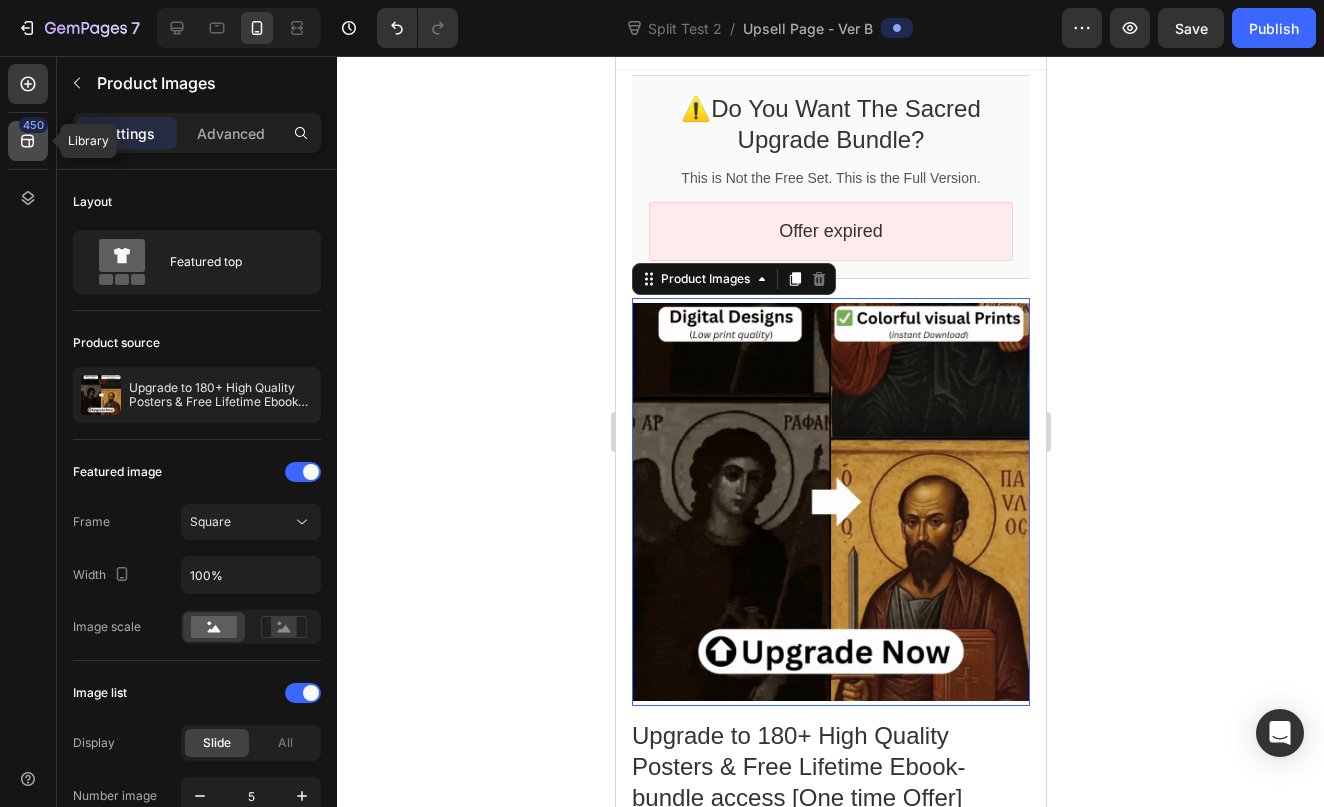 click on "450" 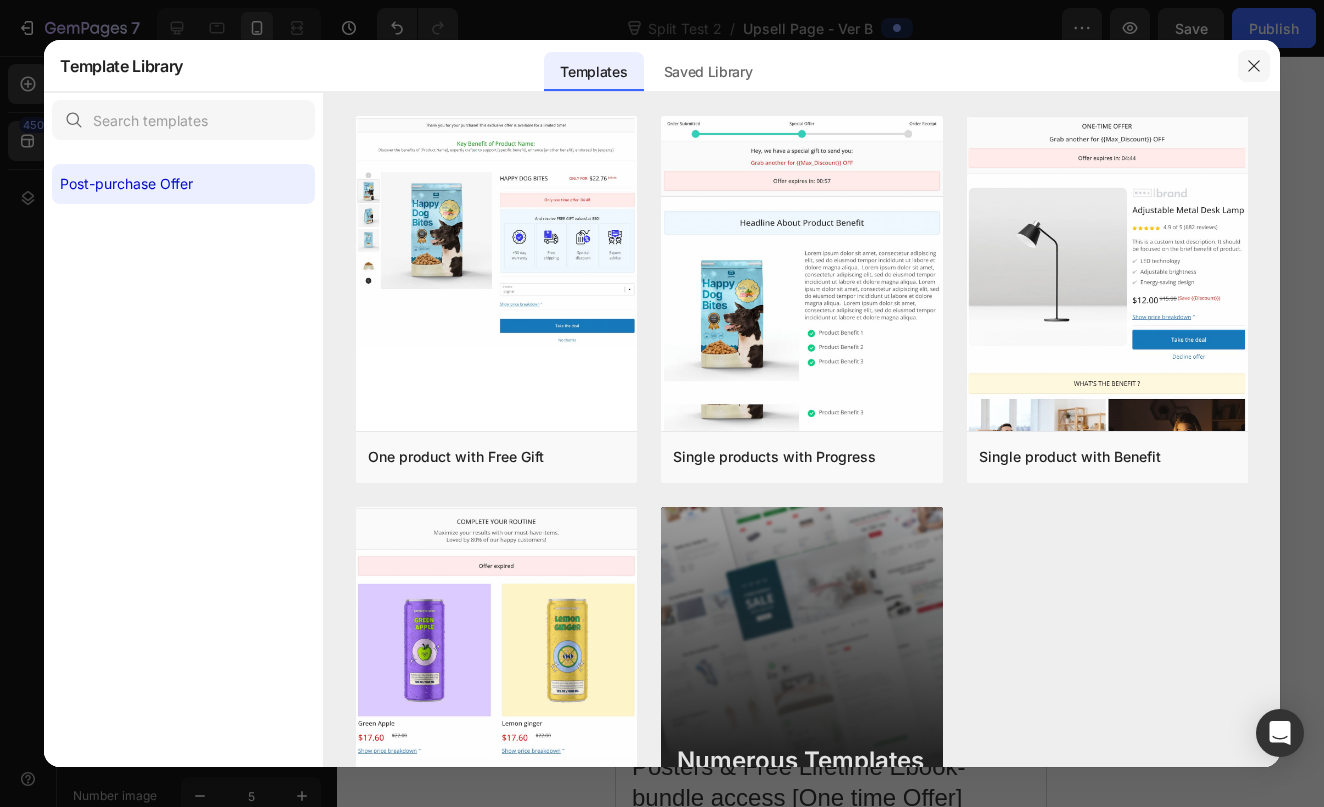 click at bounding box center [1254, 66] 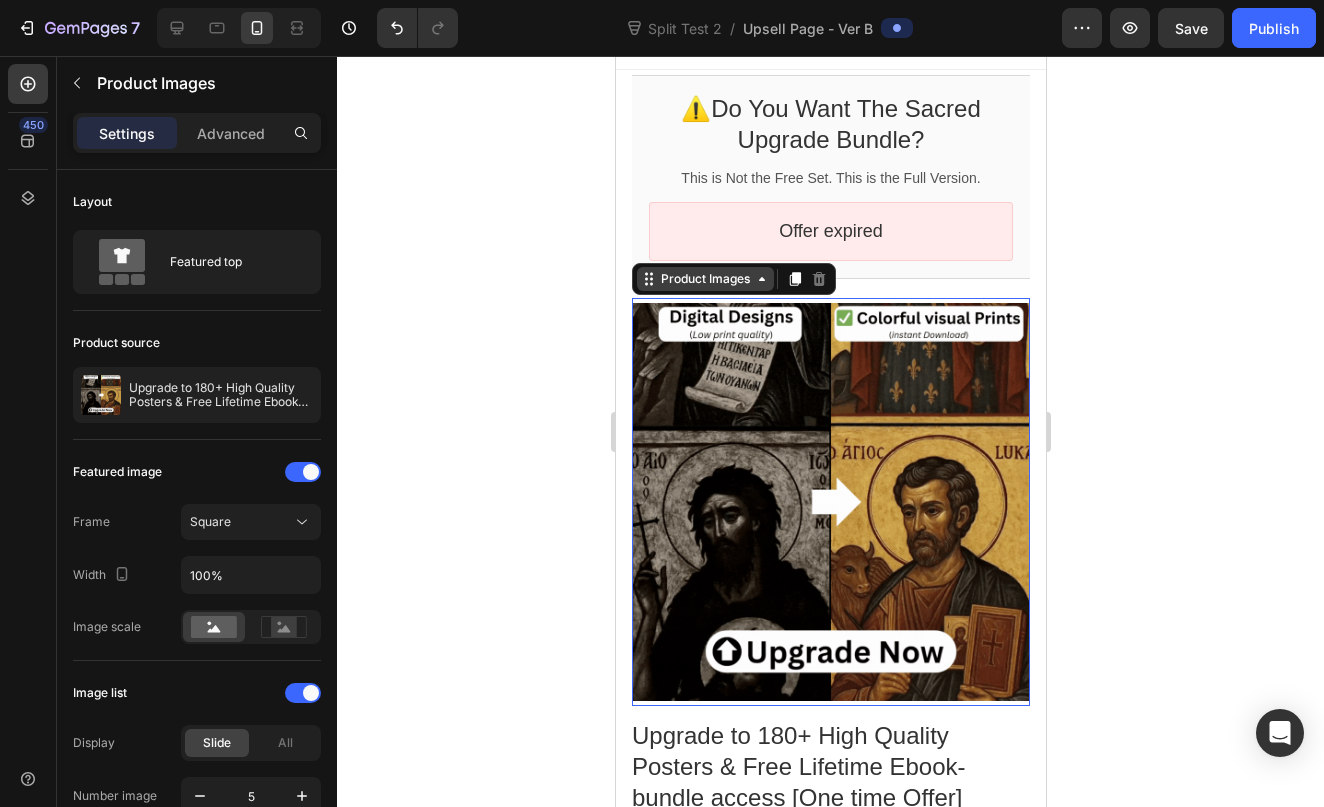 click on "Product Images" at bounding box center [704, 278] 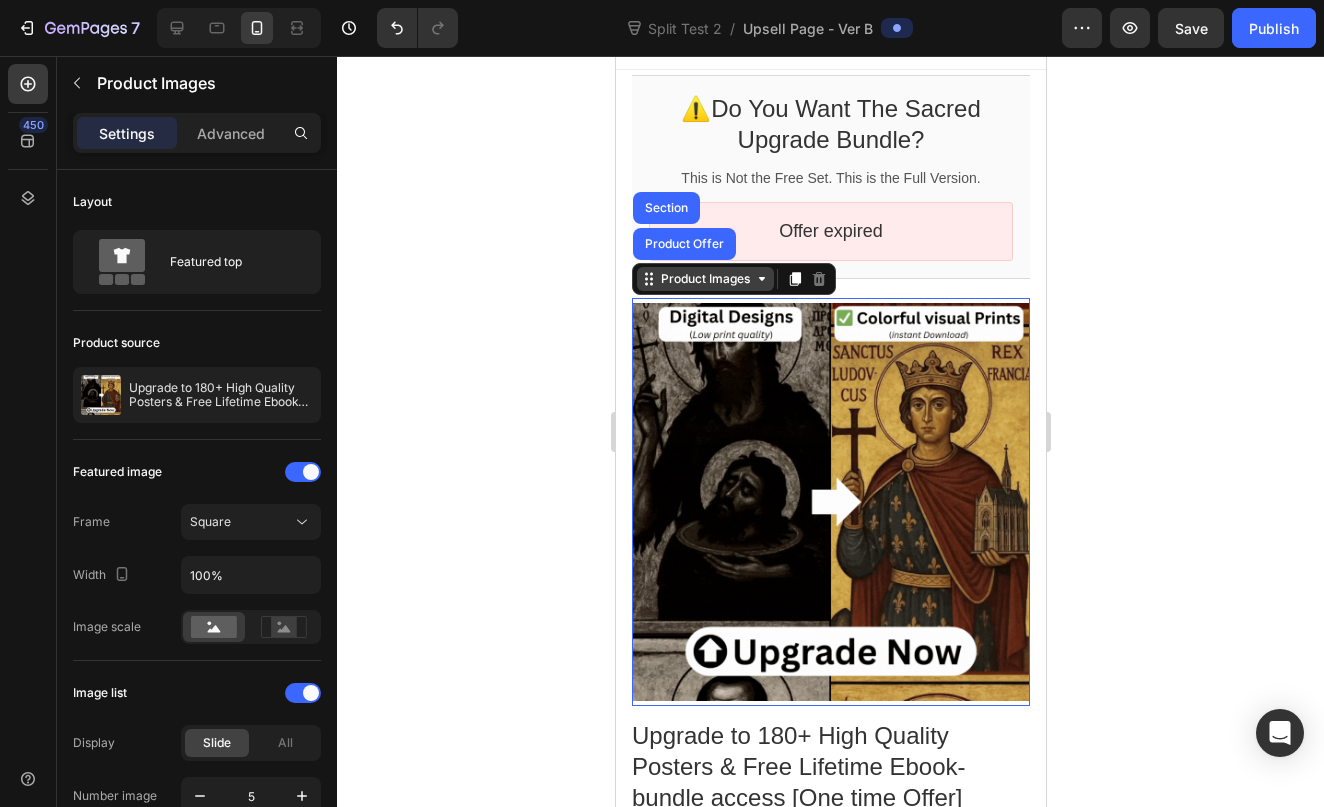 click 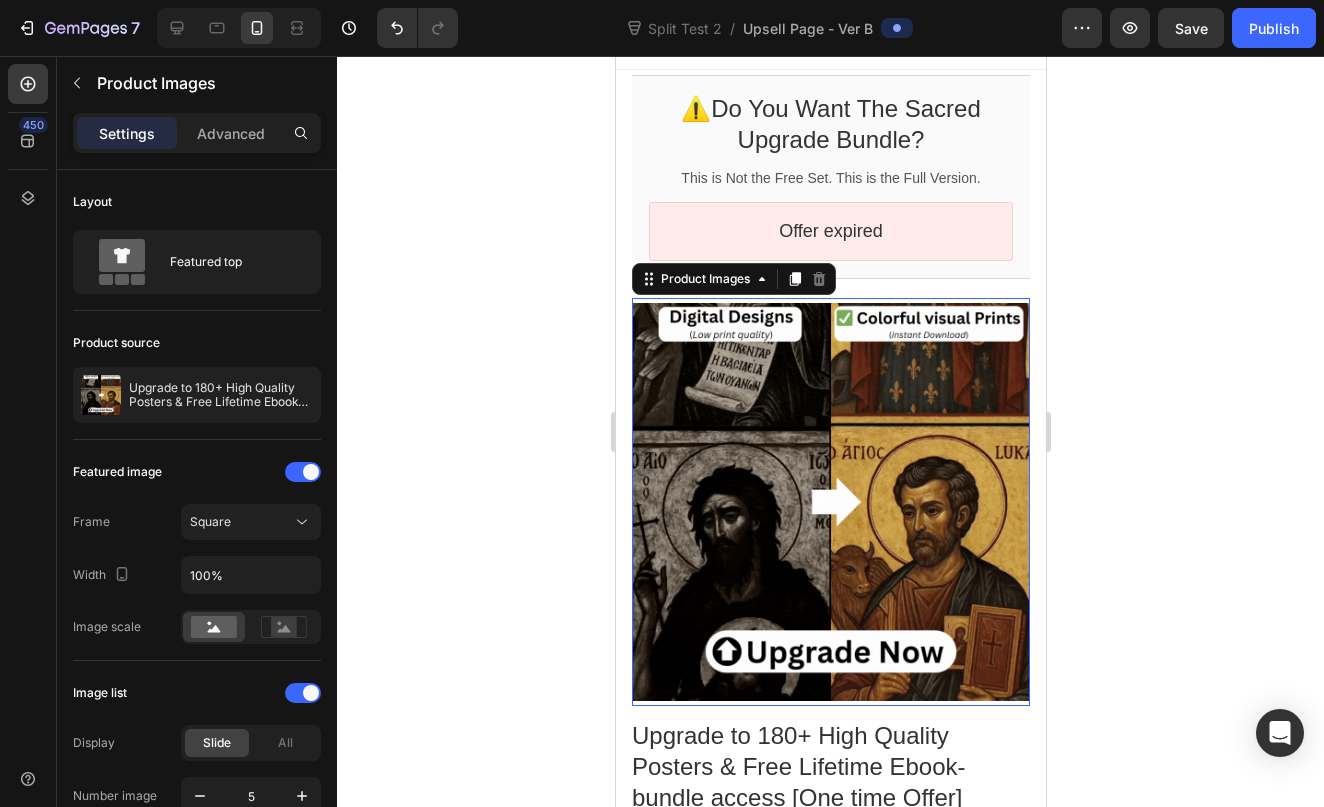 click 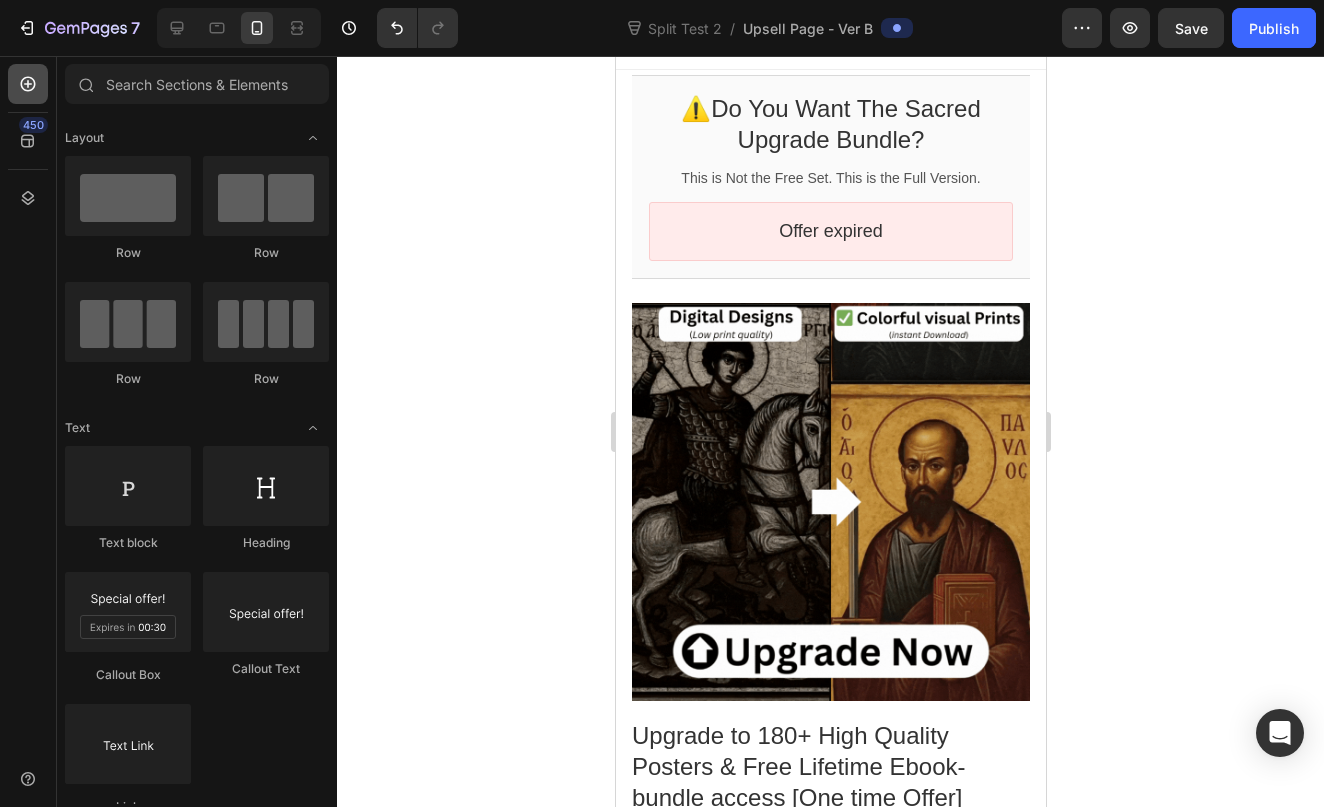 click 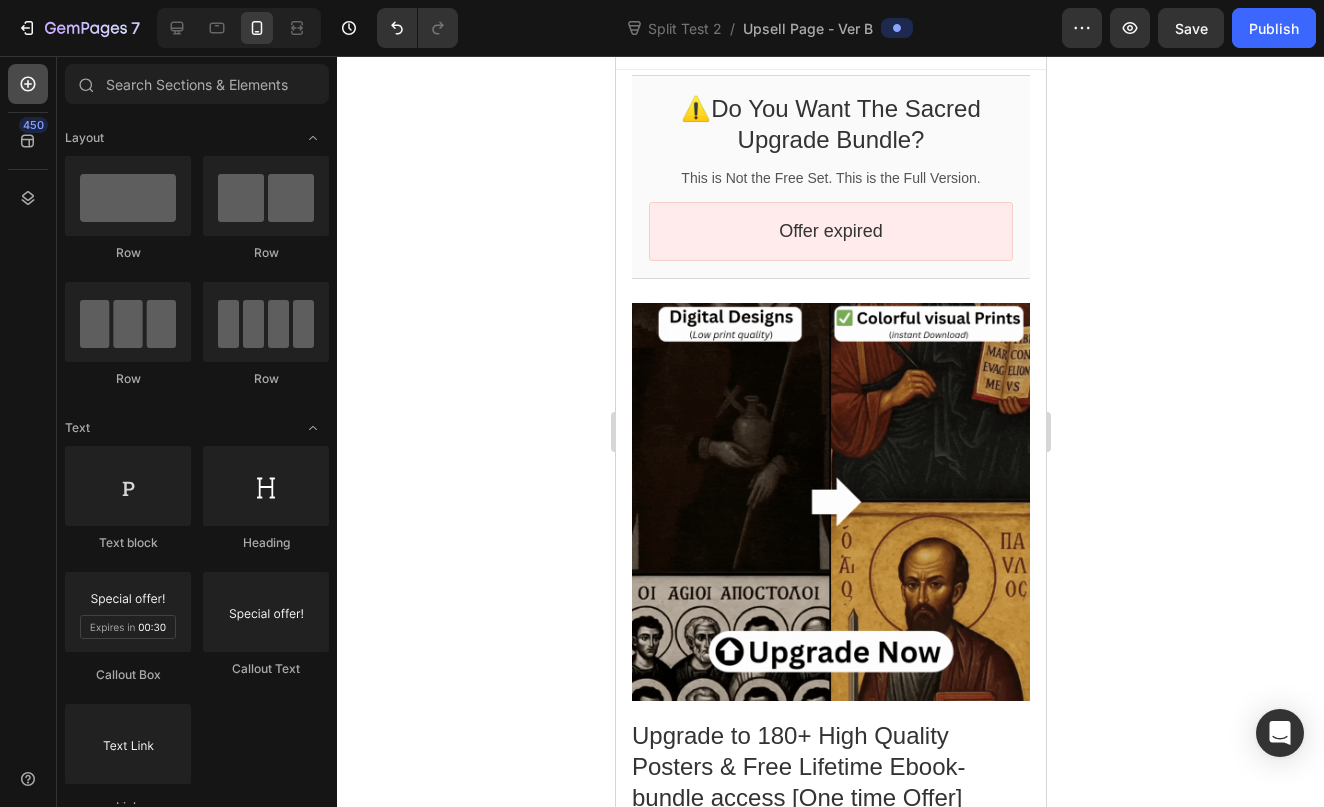 click 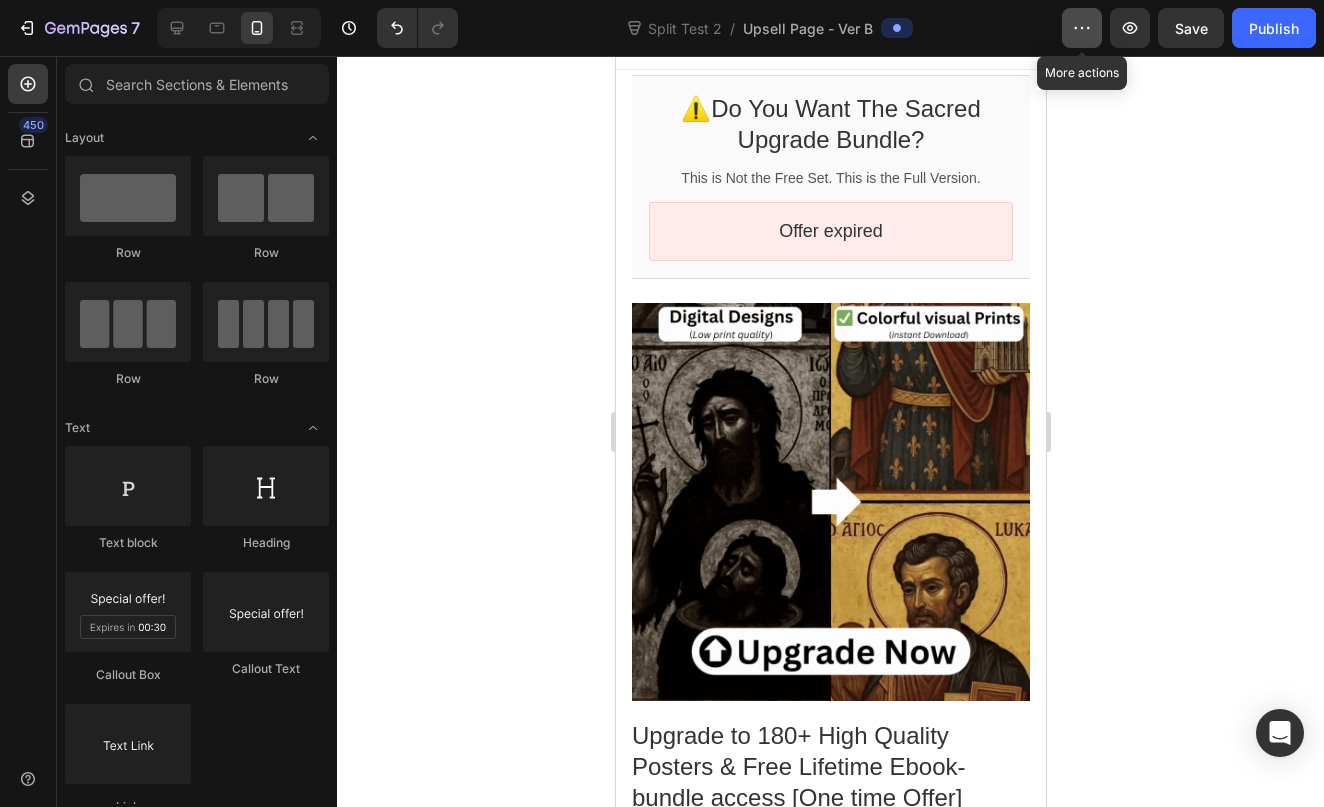 click 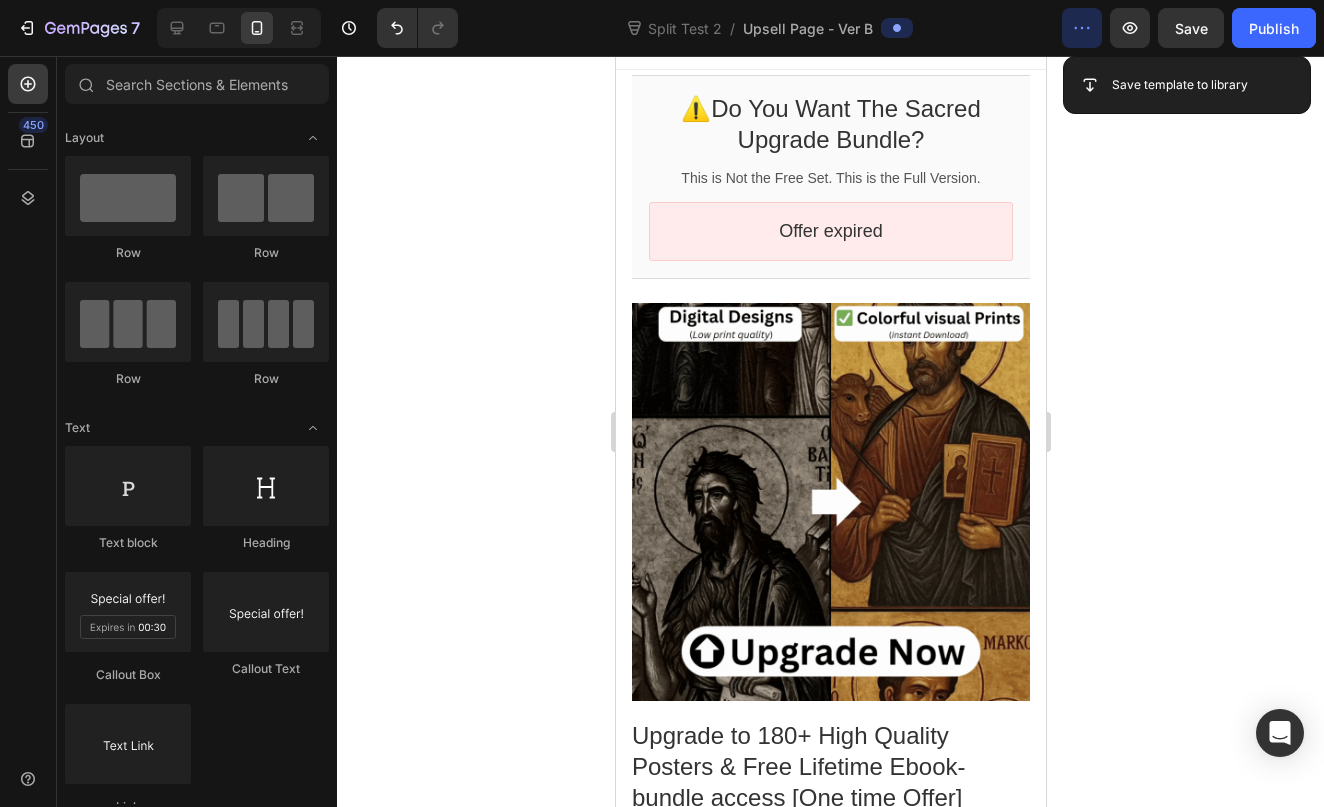 click 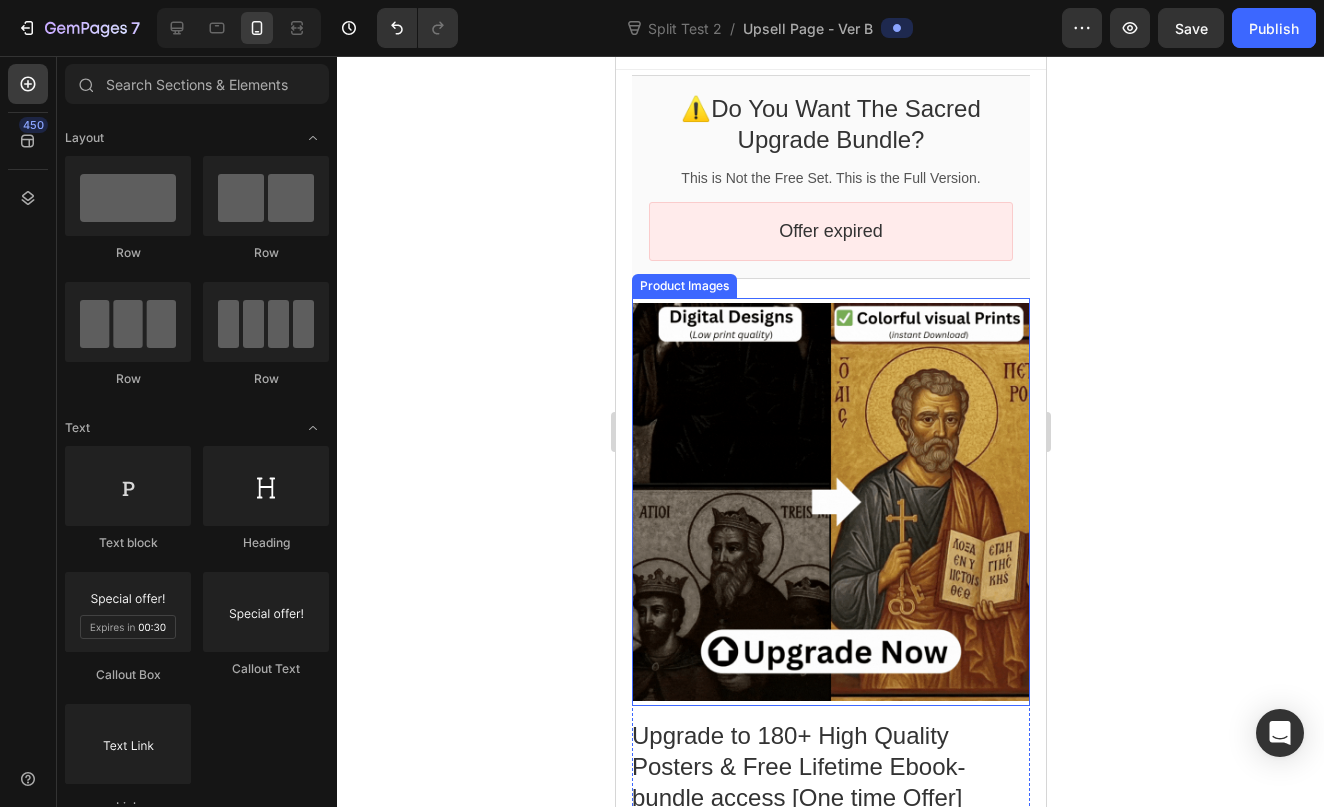 click 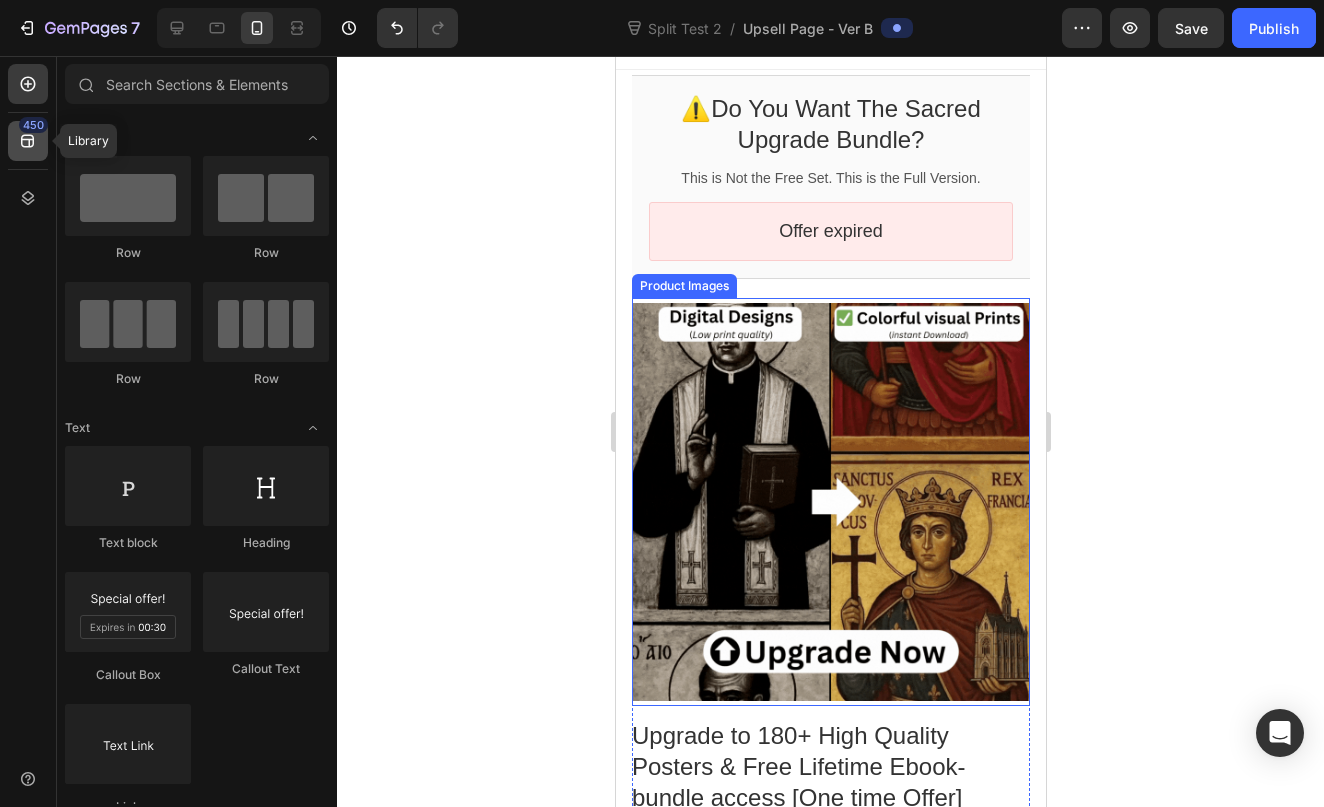 click on "450" at bounding box center [33, 125] 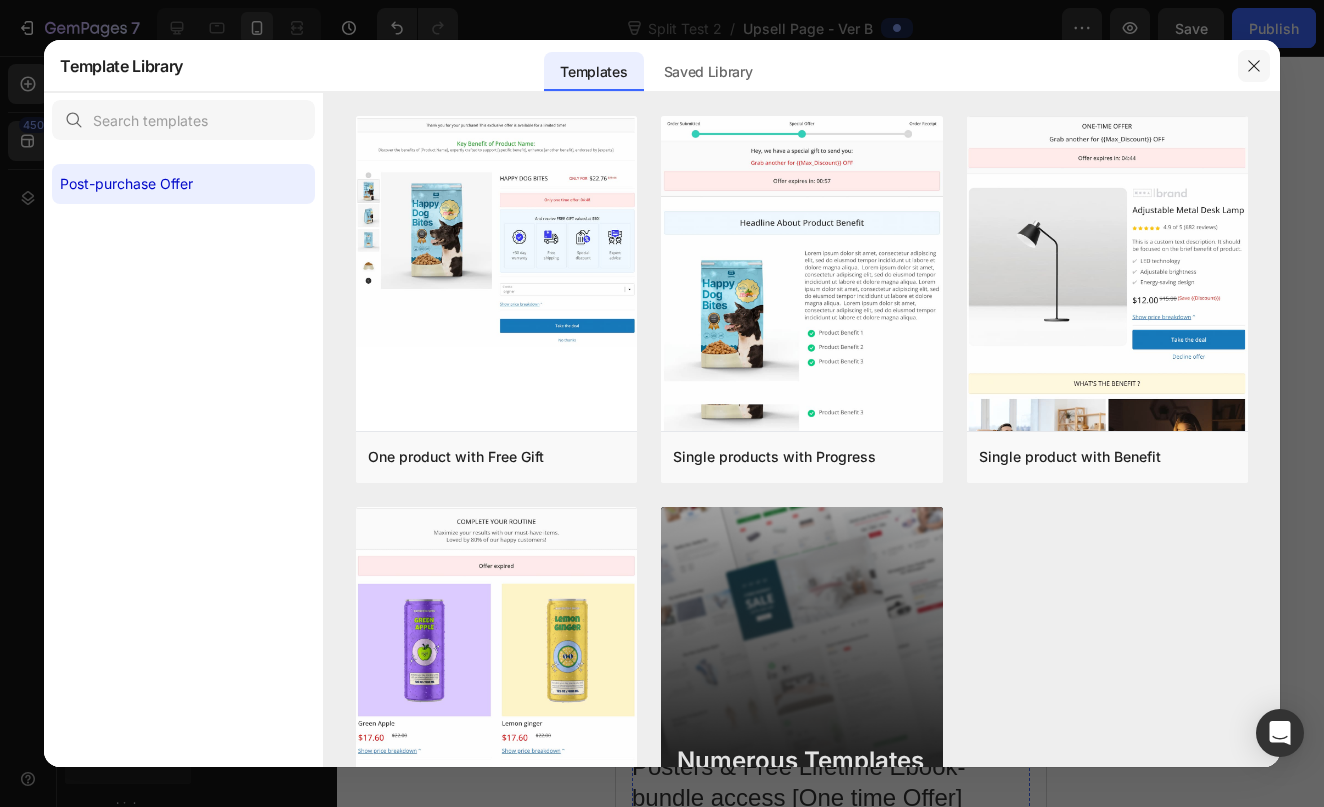 click at bounding box center (1254, 66) 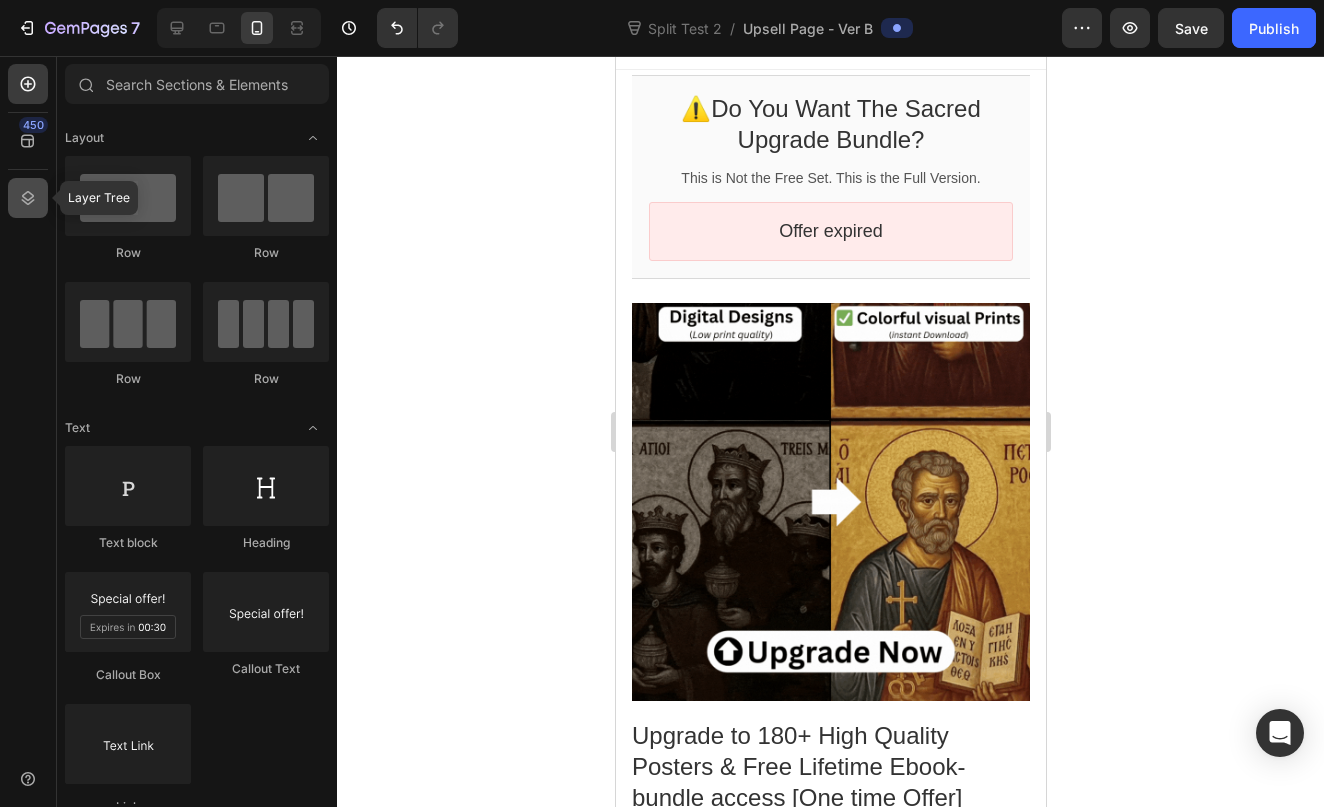 click 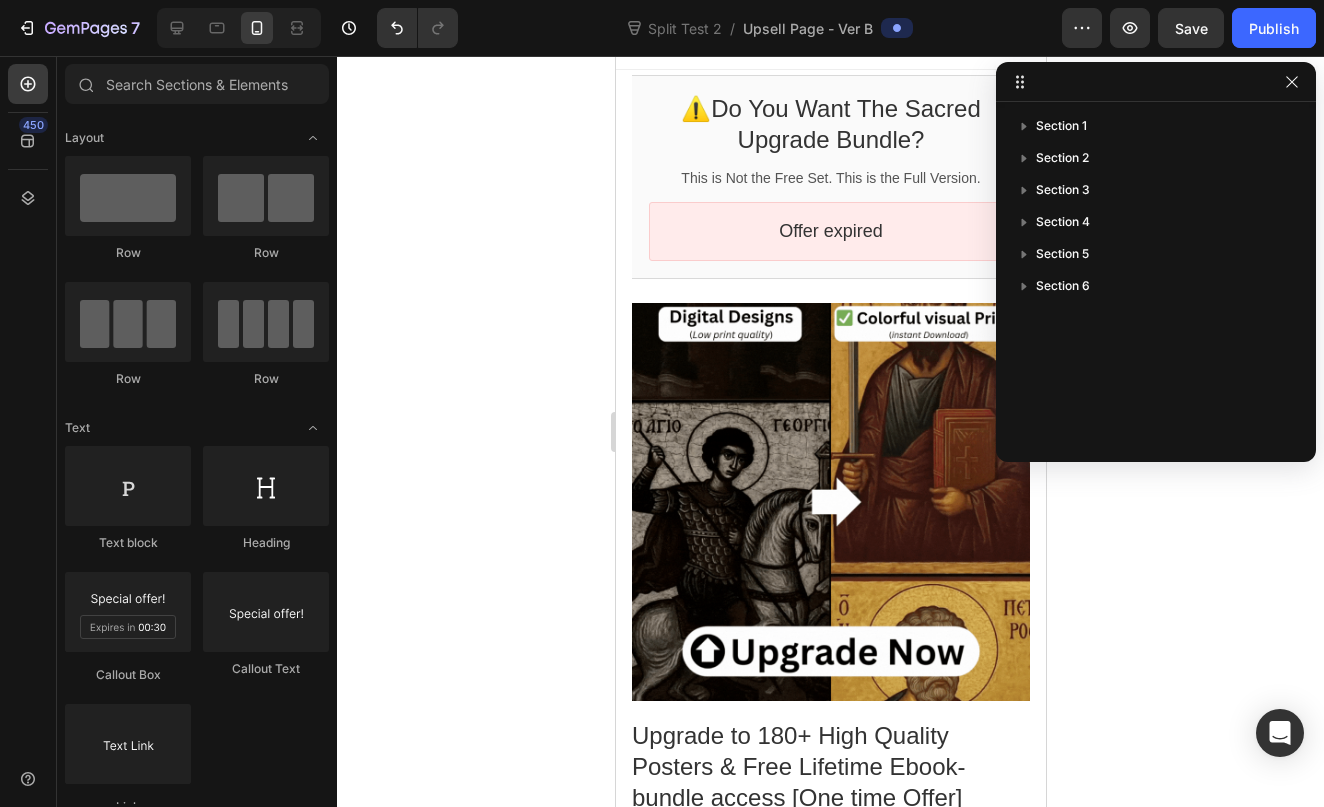 click 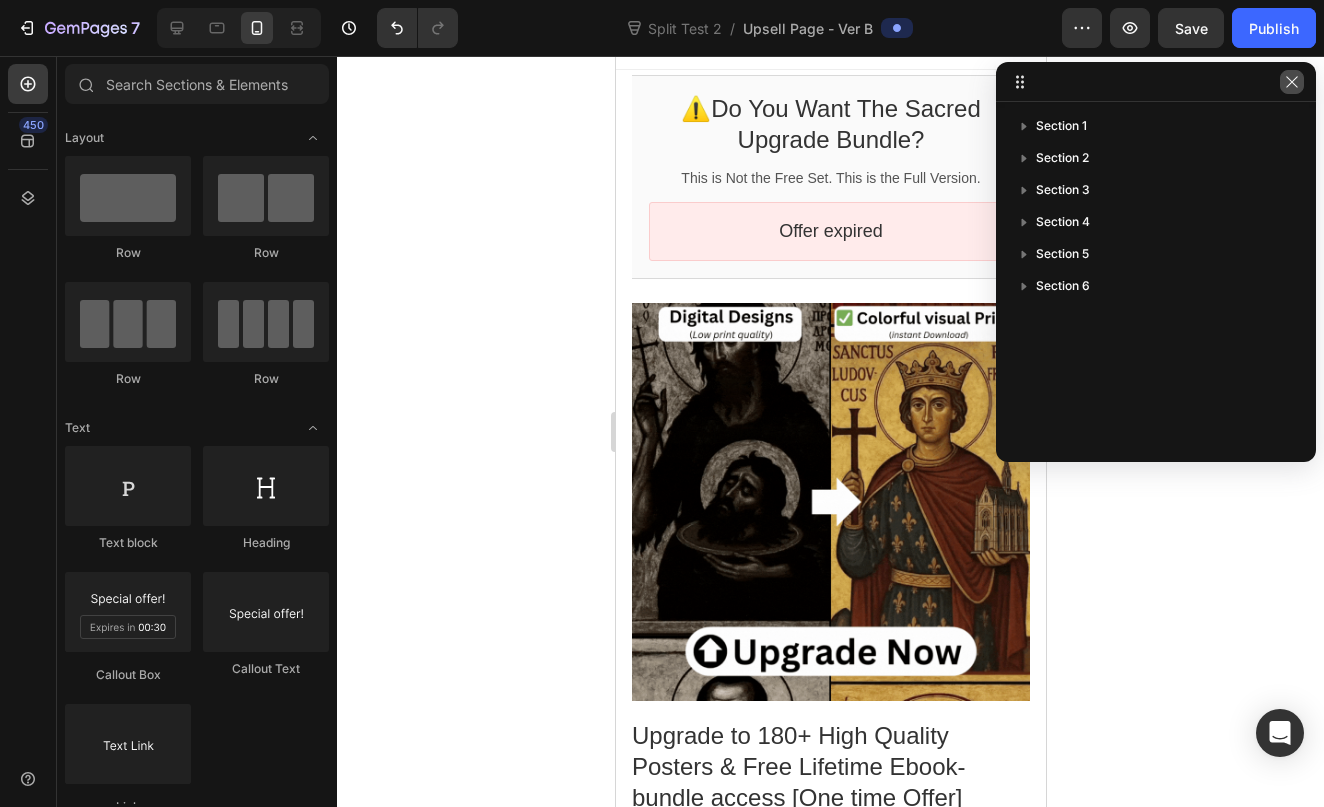 click 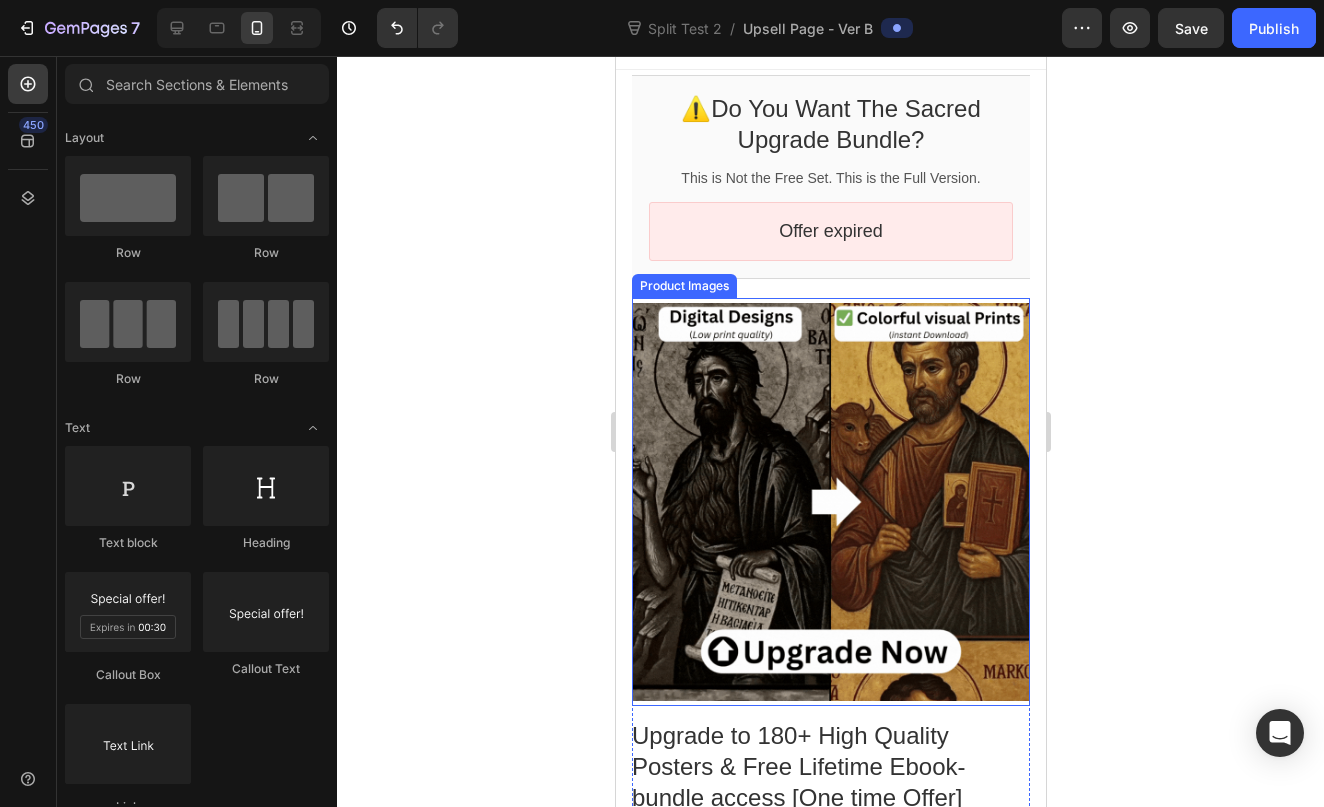 click at bounding box center [830, 502] 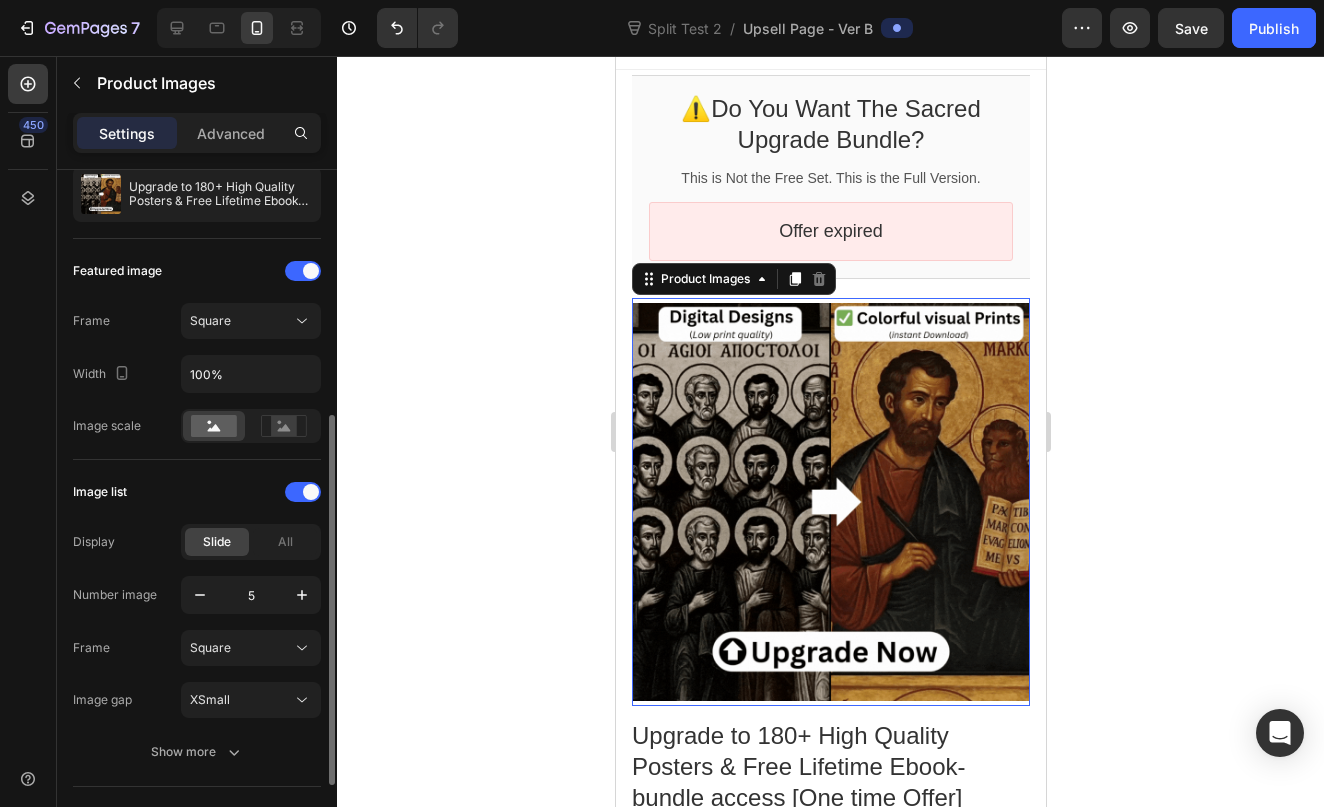 scroll, scrollTop: 0, scrollLeft: 0, axis: both 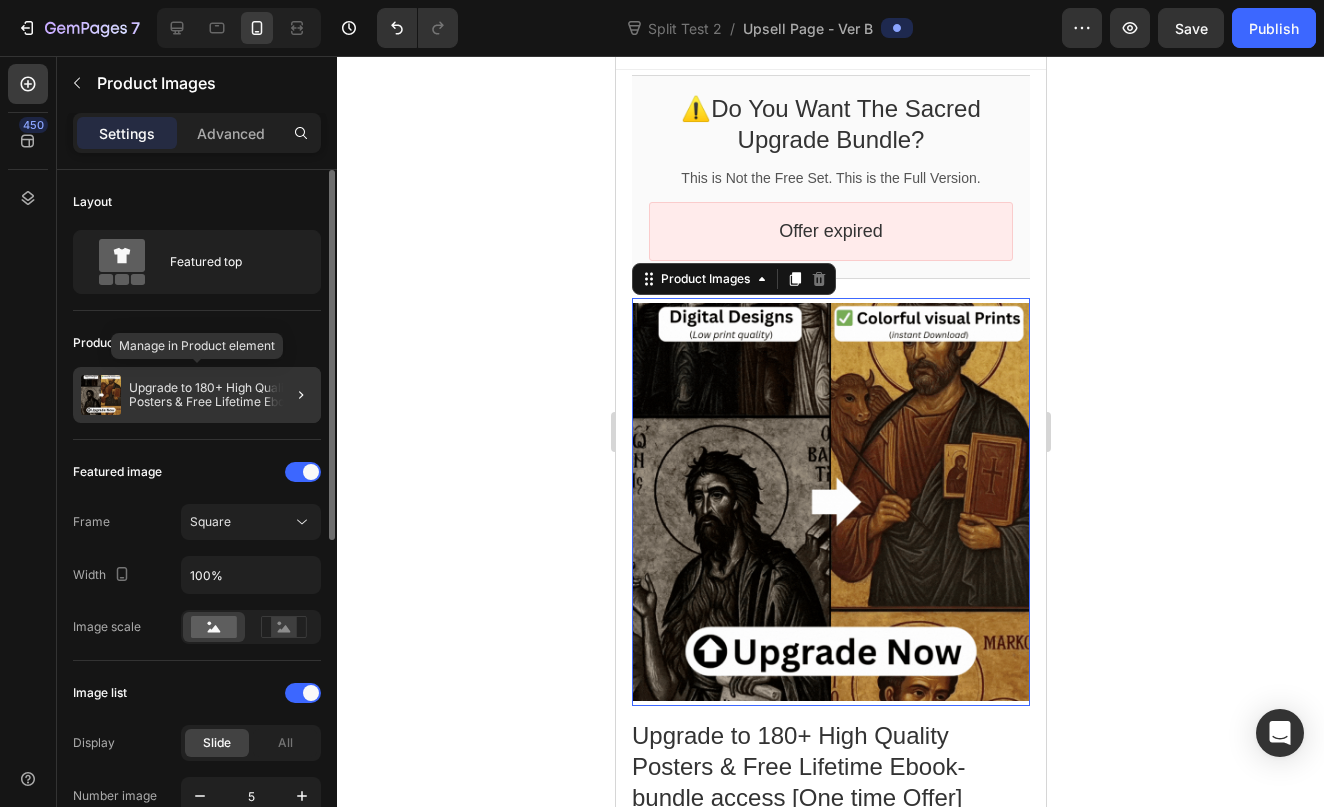 click on "Upgrade to 180+ High Quality Posters & Free Lifetime Ebook-bundle access [One time Offer]" at bounding box center [221, 395] 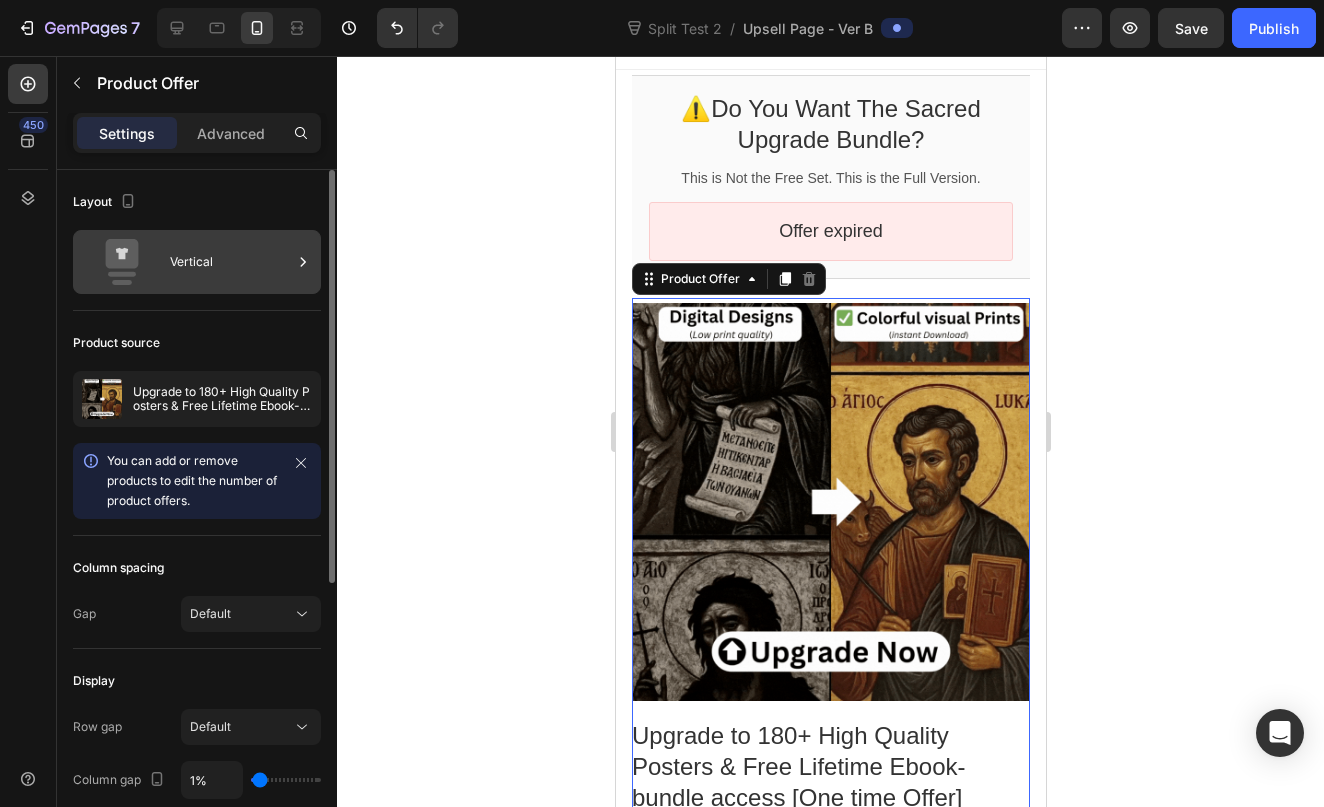 click on "Vertical" at bounding box center (197, 262) 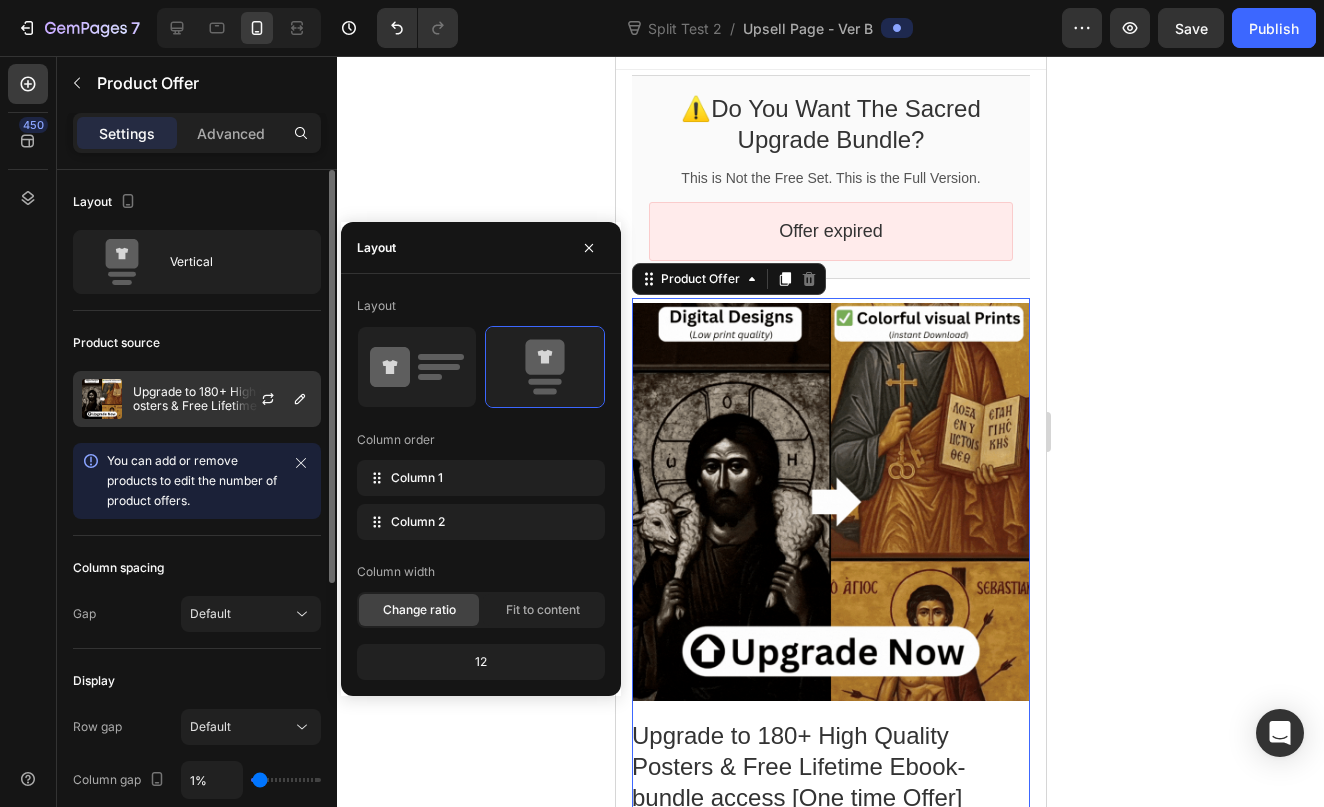 click at bounding box center [276, 399] 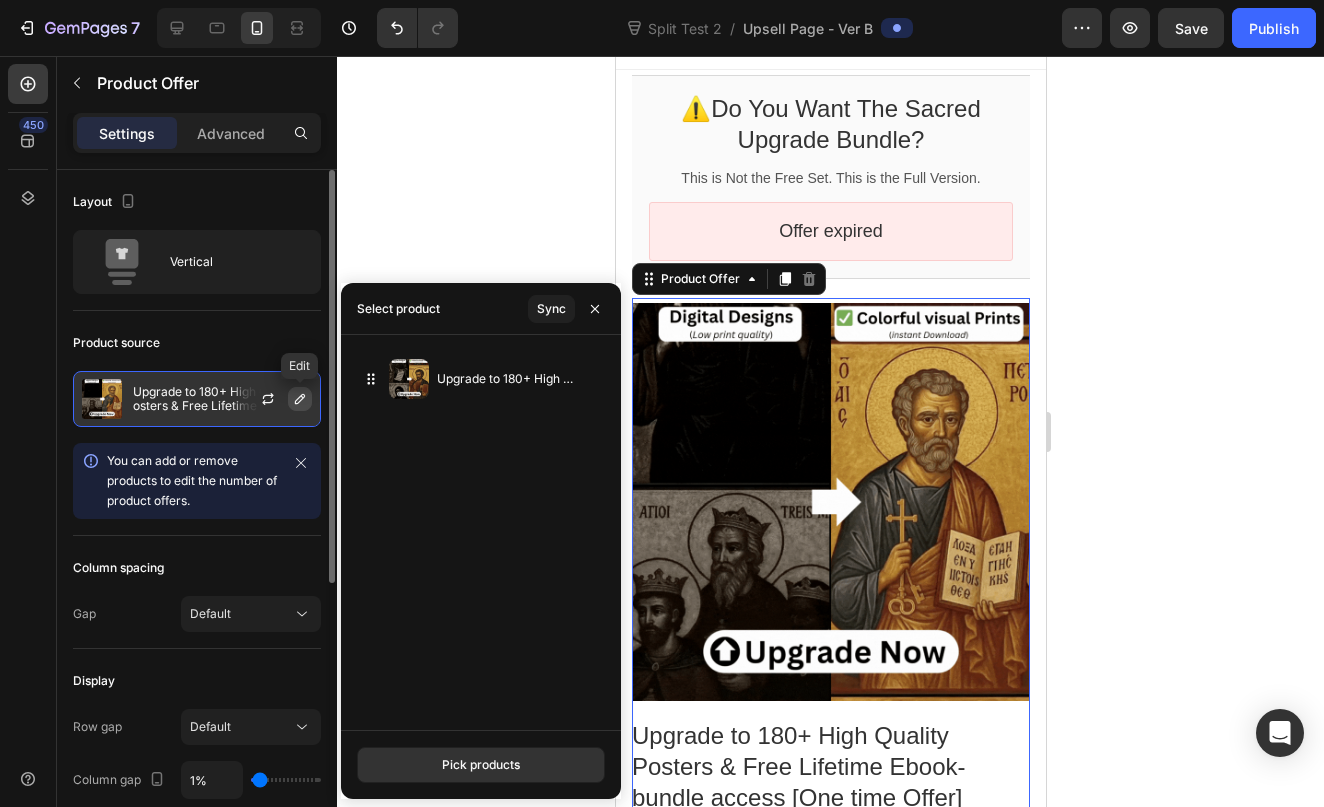 click 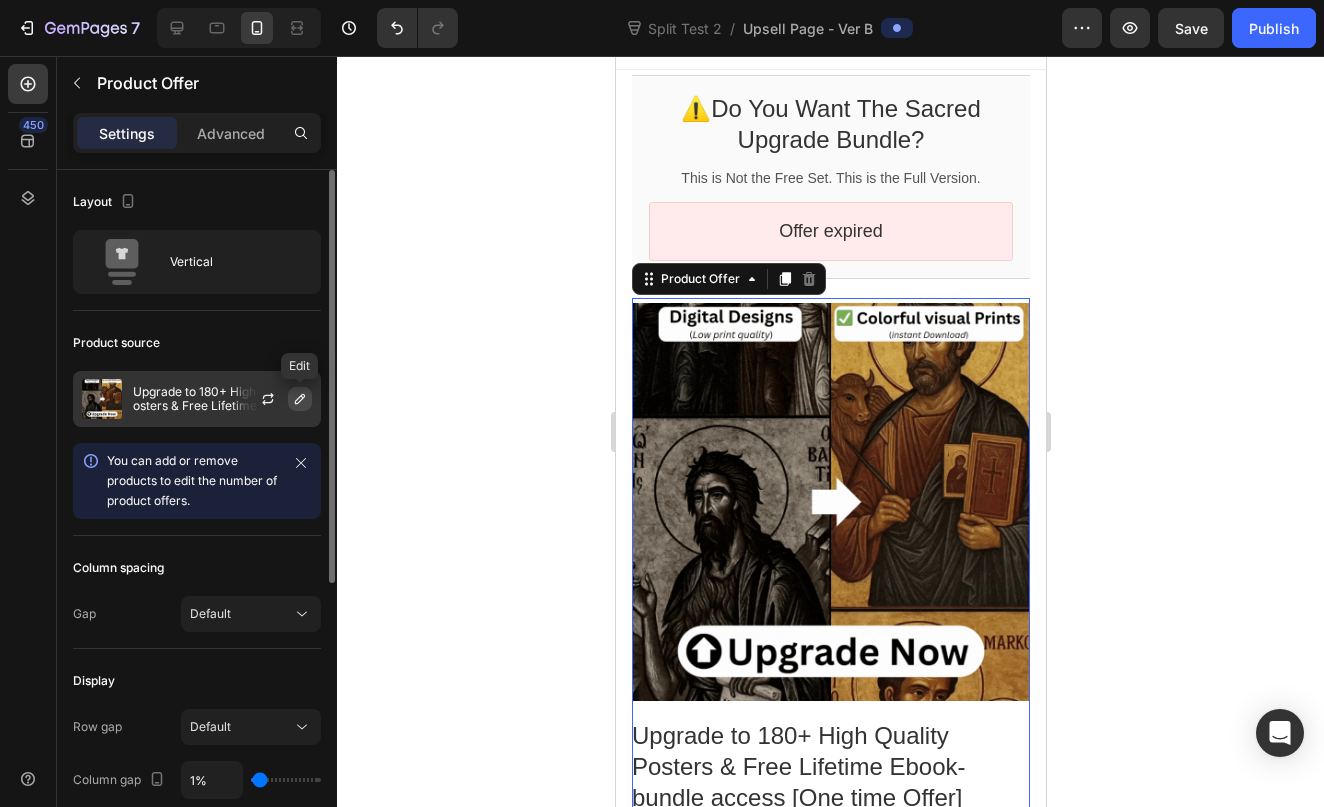 click 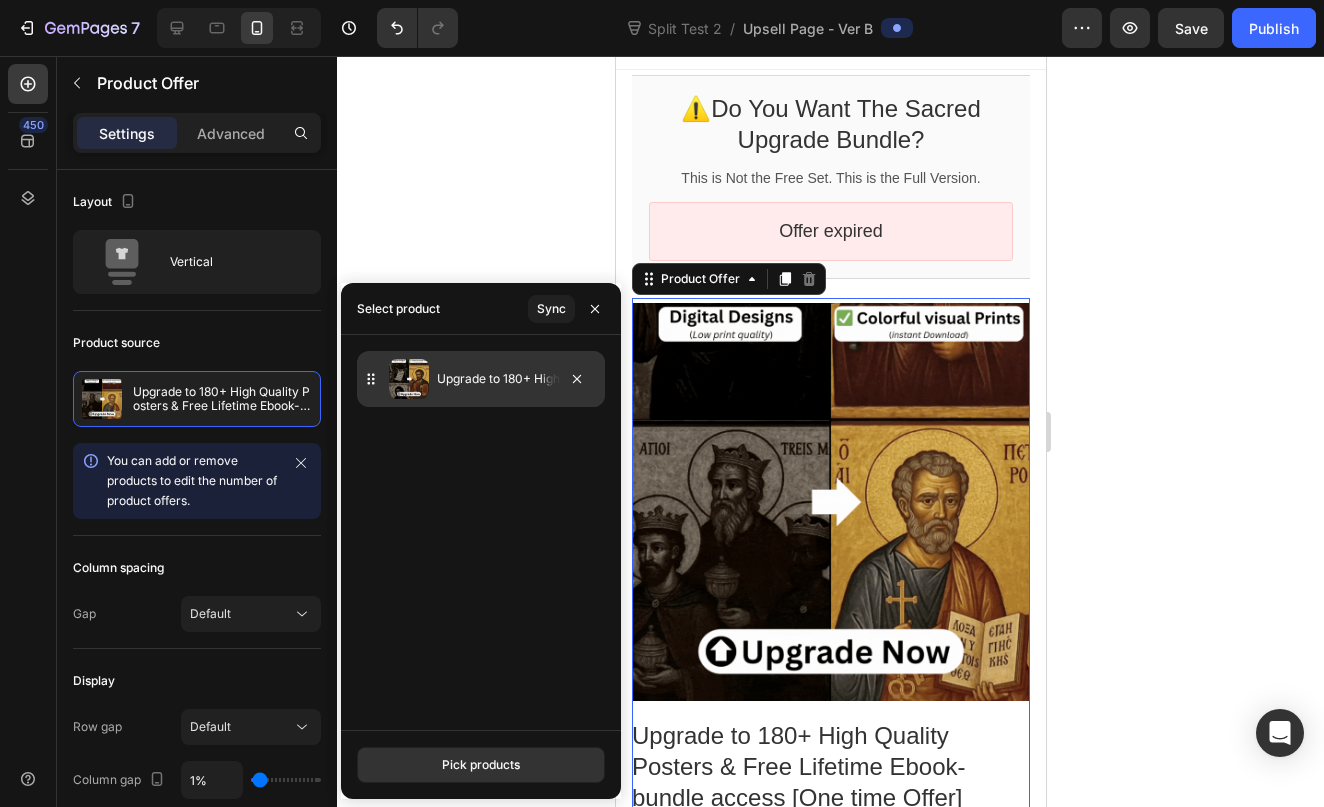 click at bounding box center [409, 379] 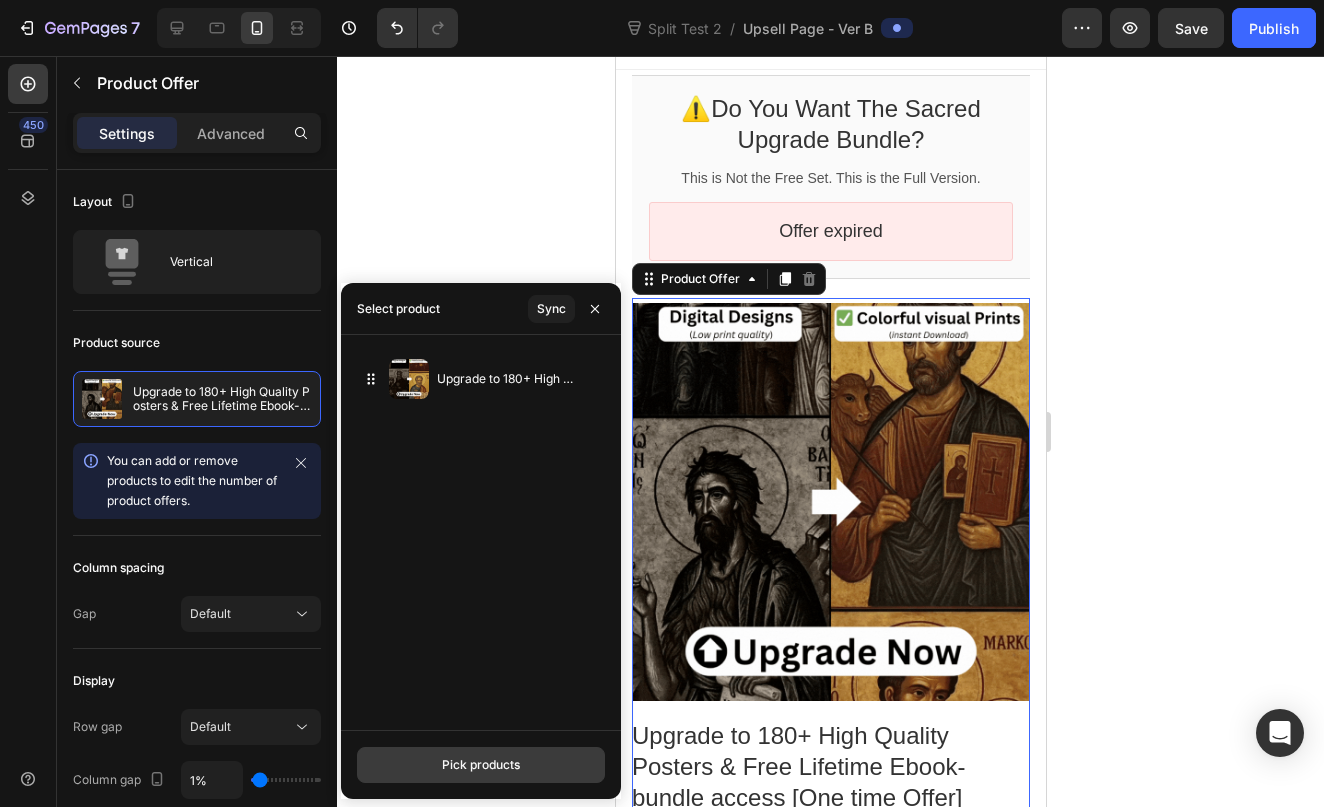 click on "Pick products" at bounding box center [481, 765] 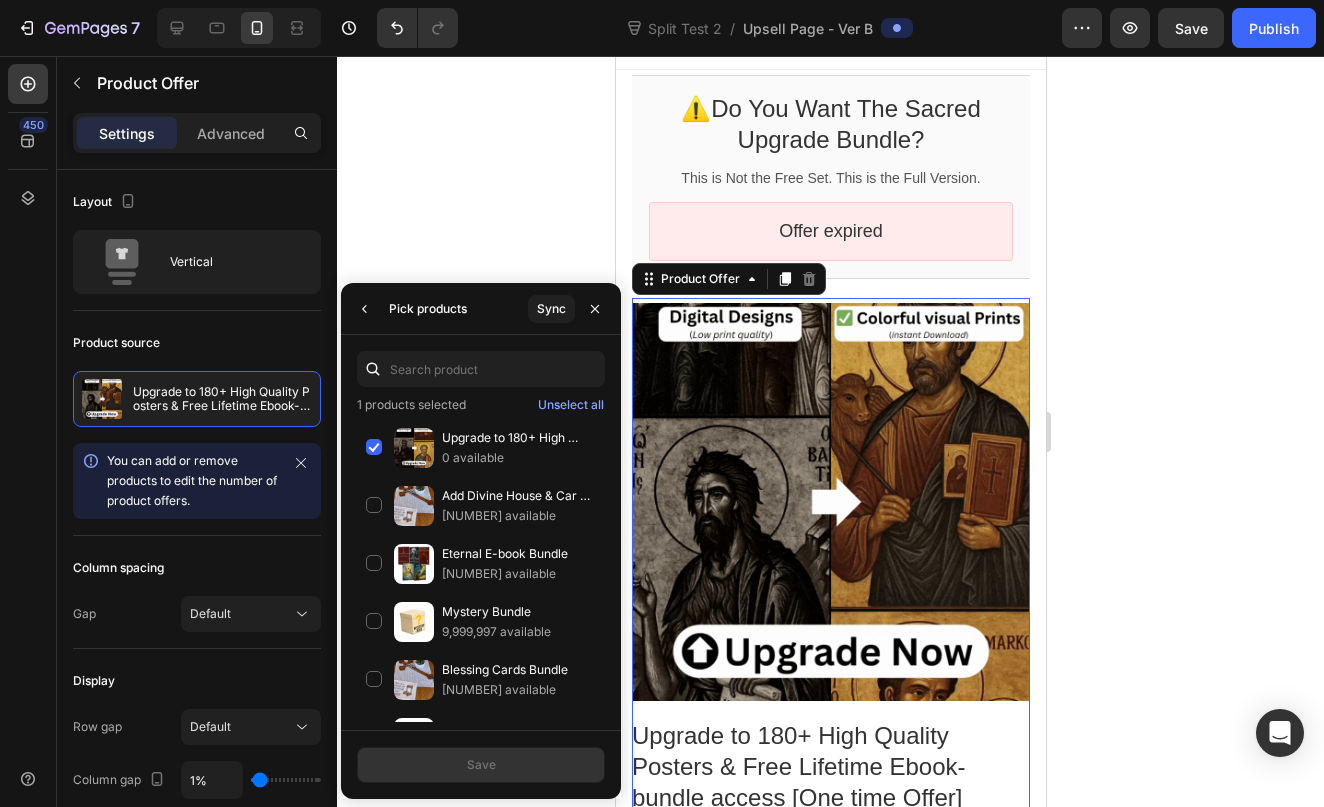 click 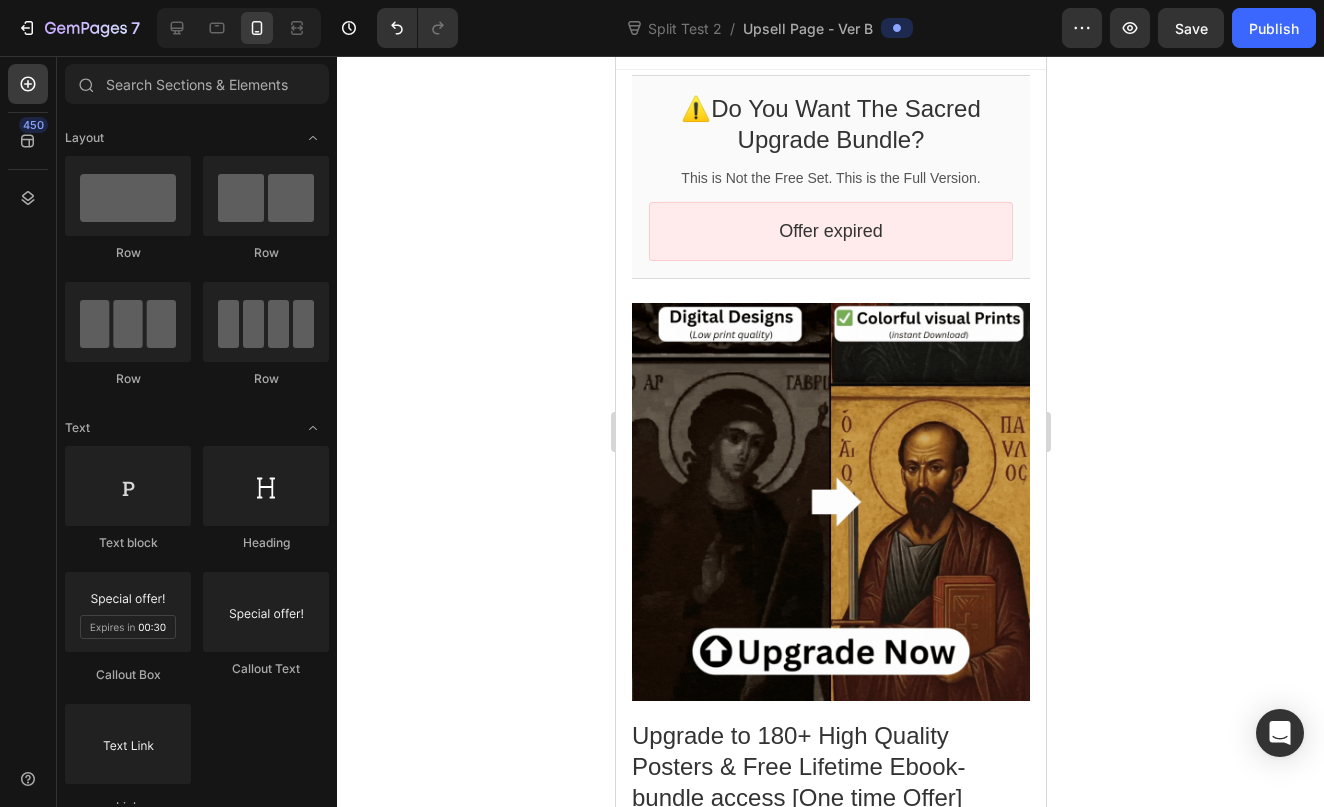 click 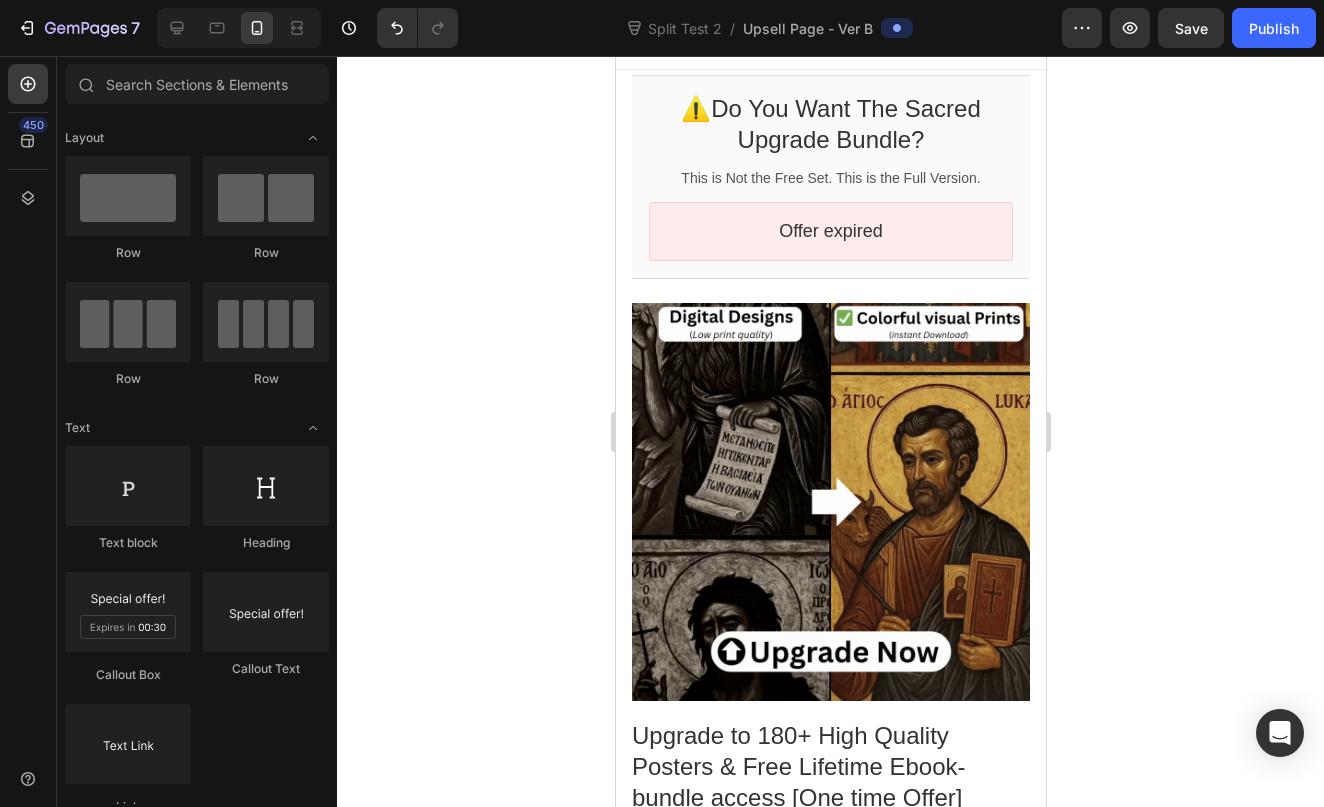 drag, startPoint x: 418, startPoint y: 436, endPoint x: 421, endPoint y: 513, distance: 77.05842 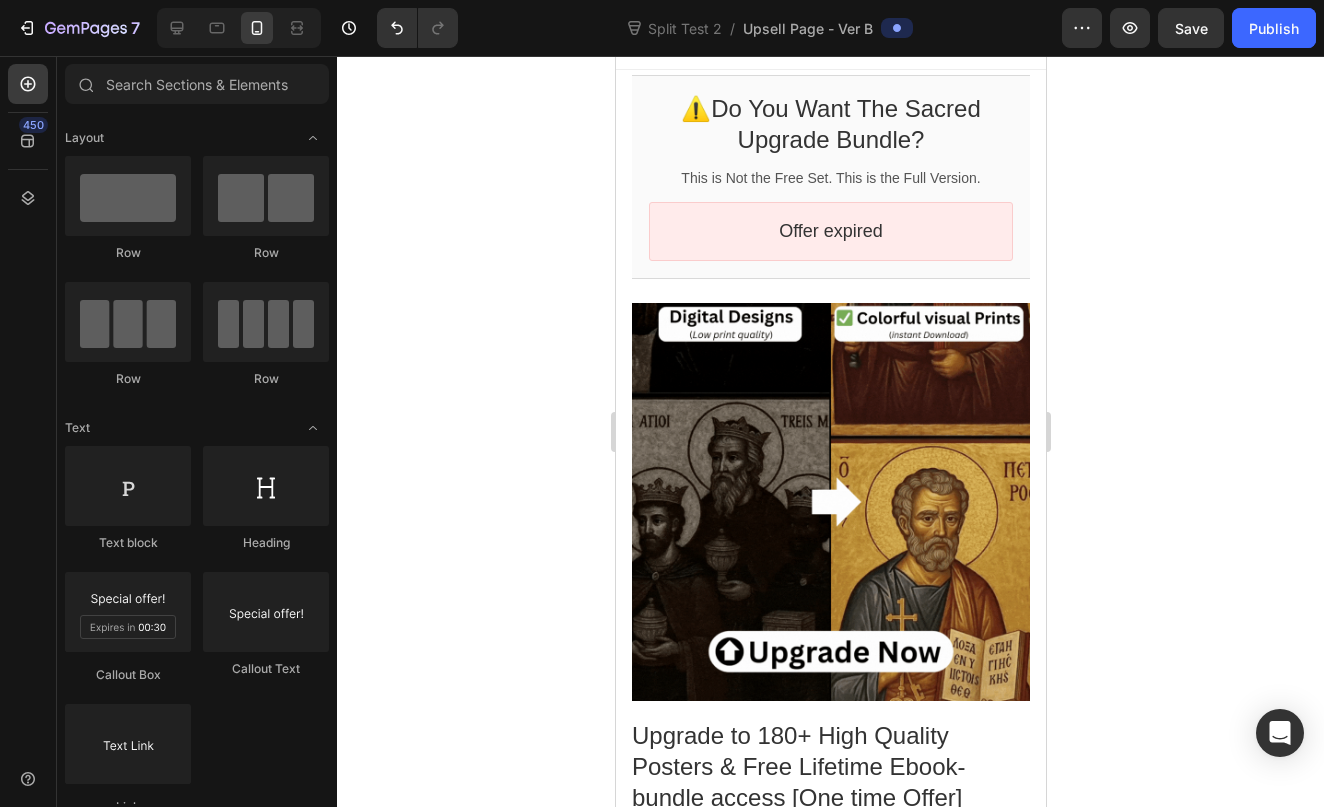 click 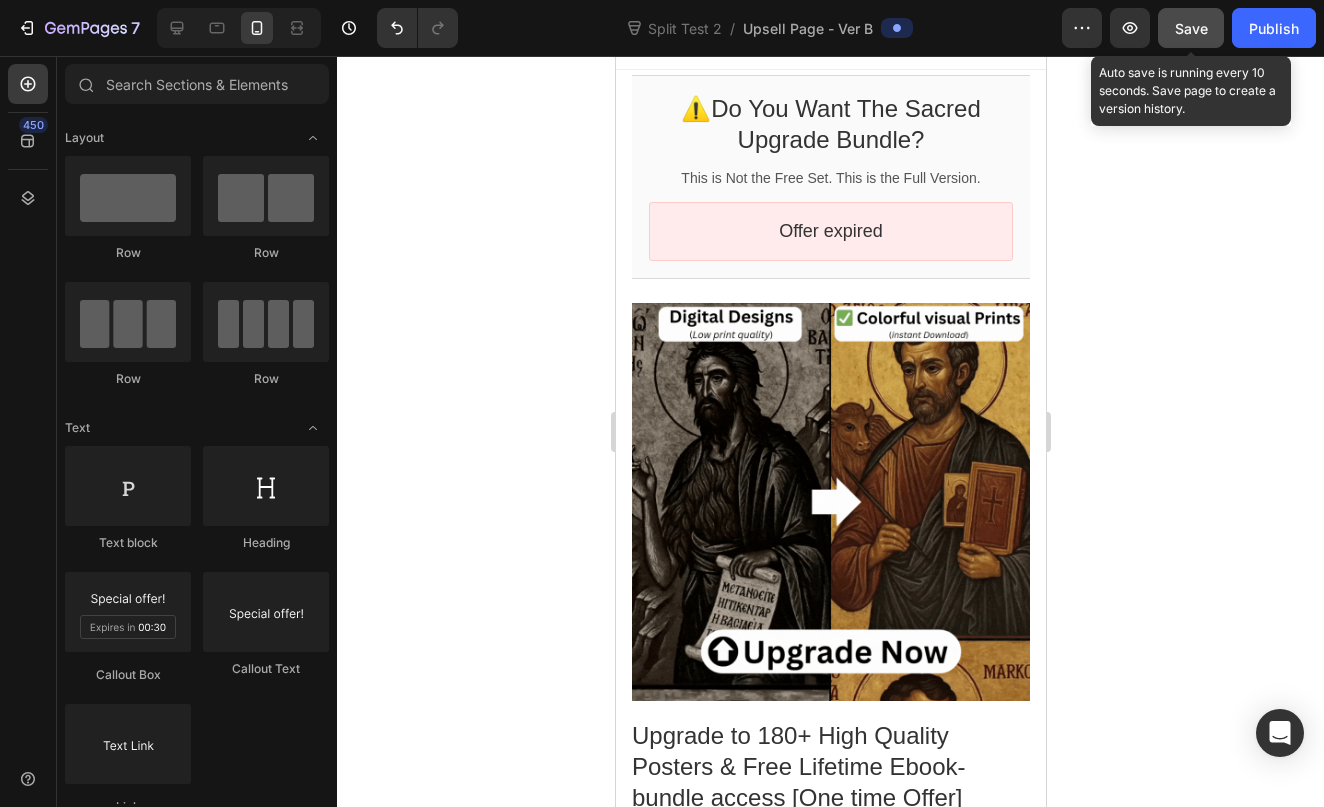 click on "Save" at bounding box center (1191, 28) 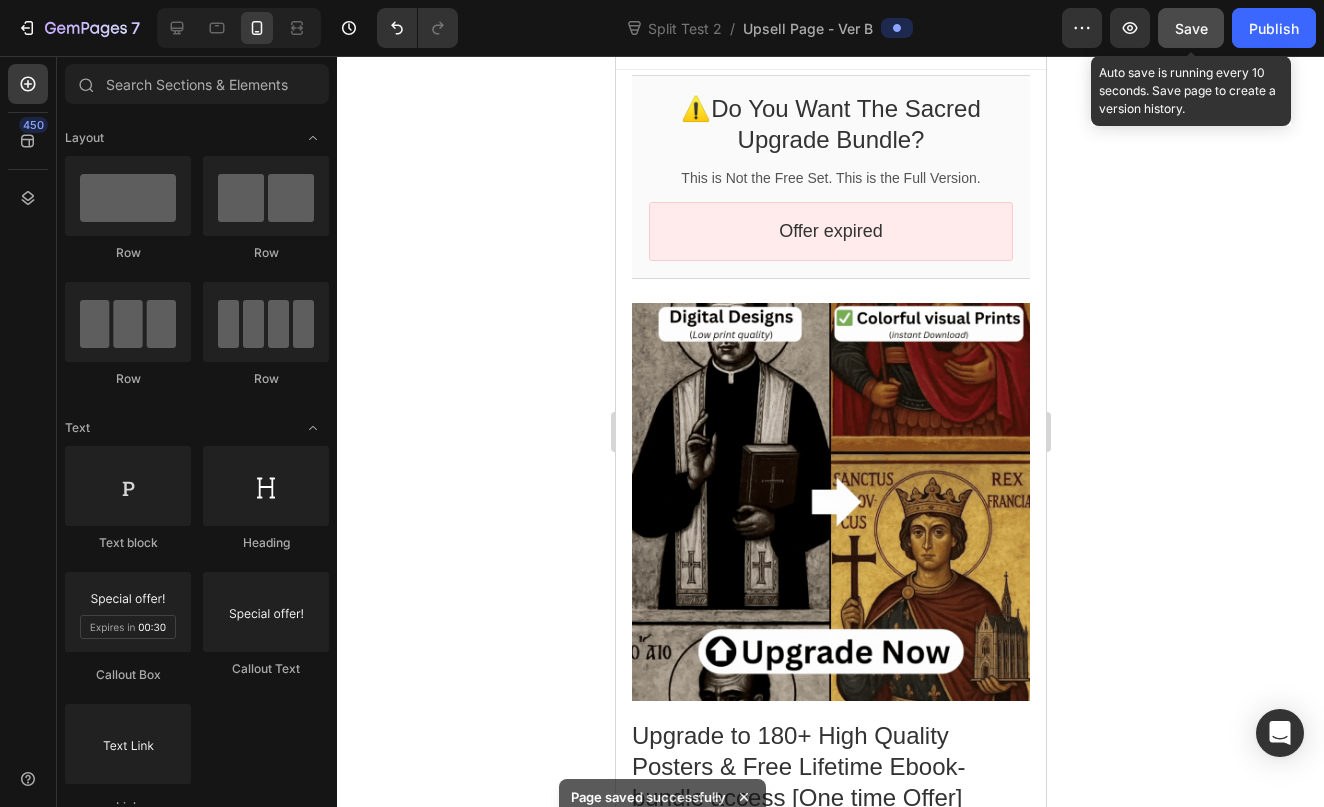 click on "Save" at bounding box center [1191, 28] 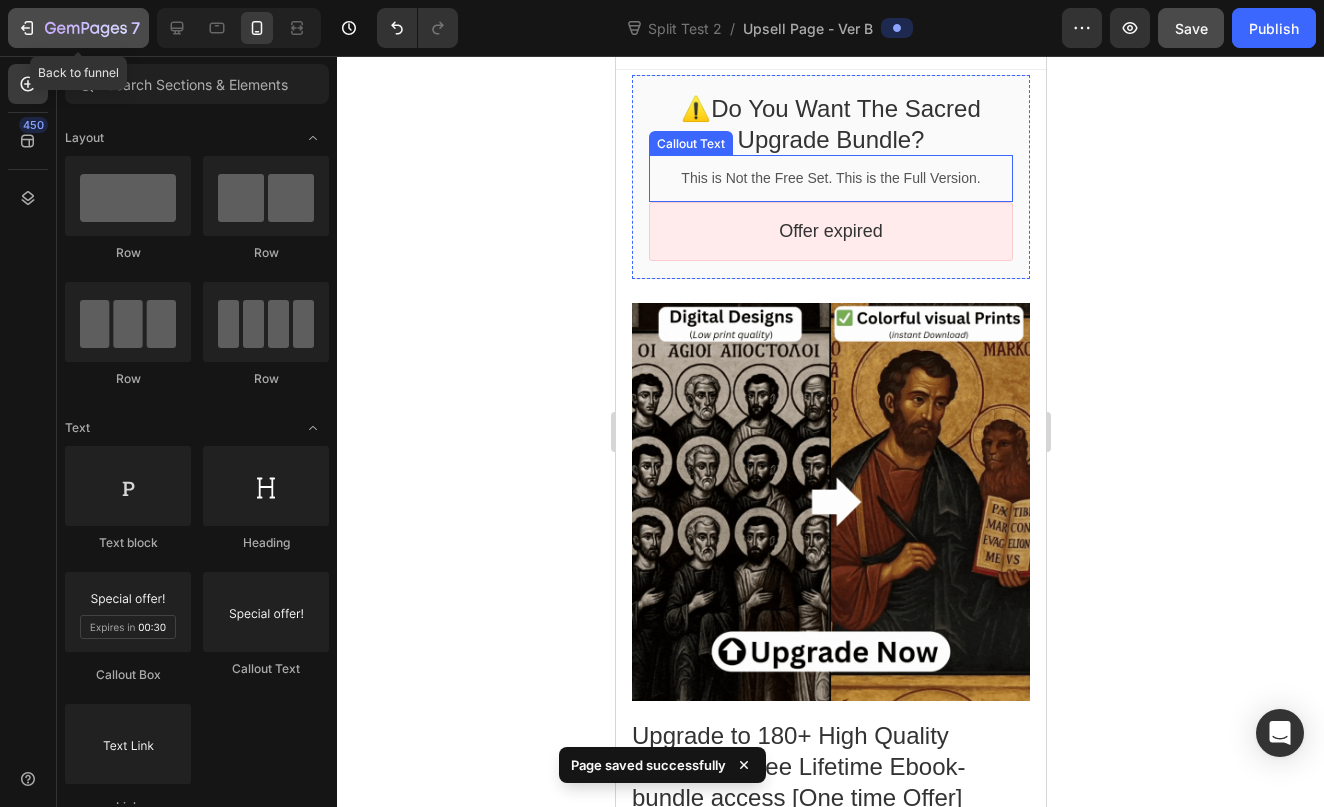 click 